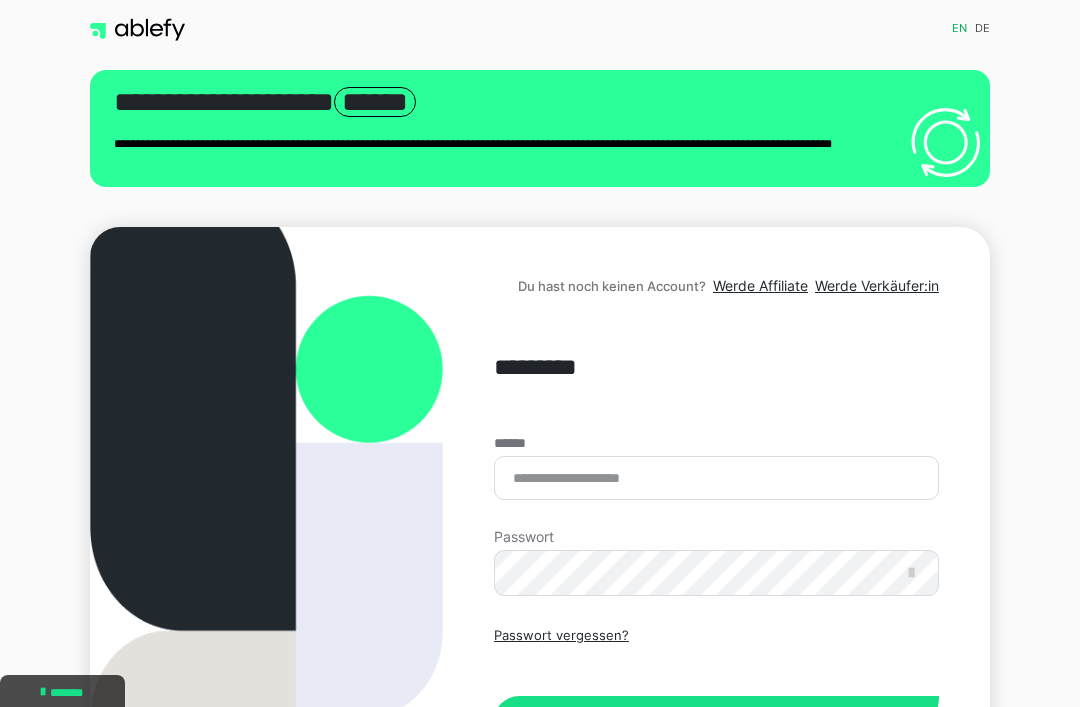 scroll, scrollTop: 301, scrollLeft: 0, axis: vertical 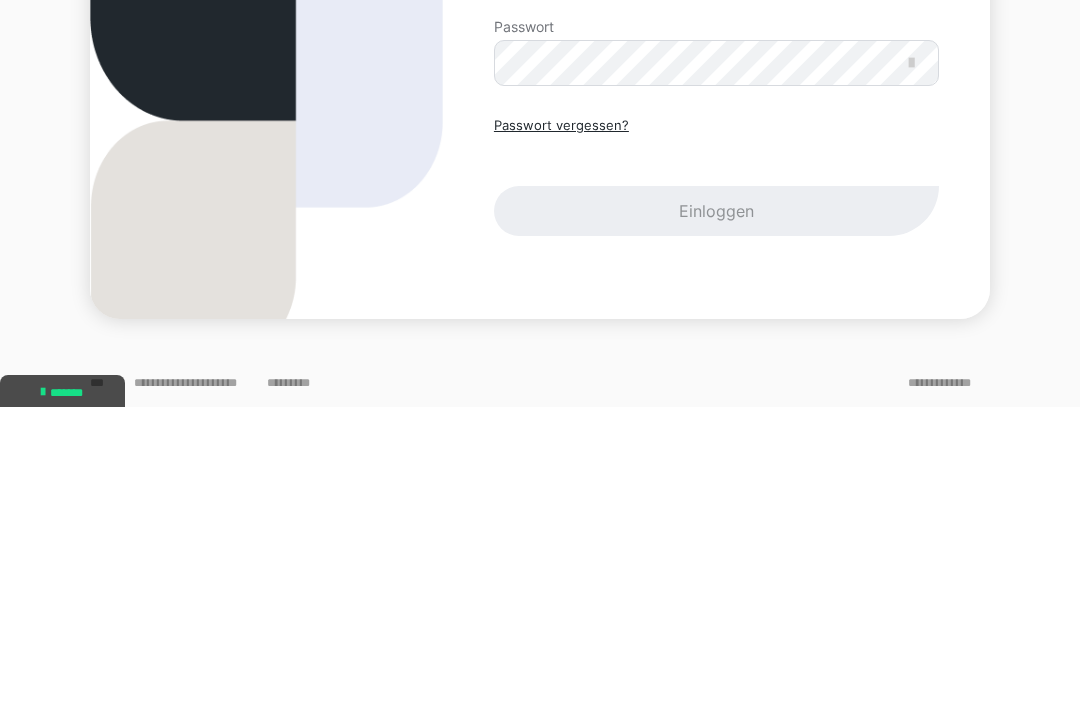 type on "**********" 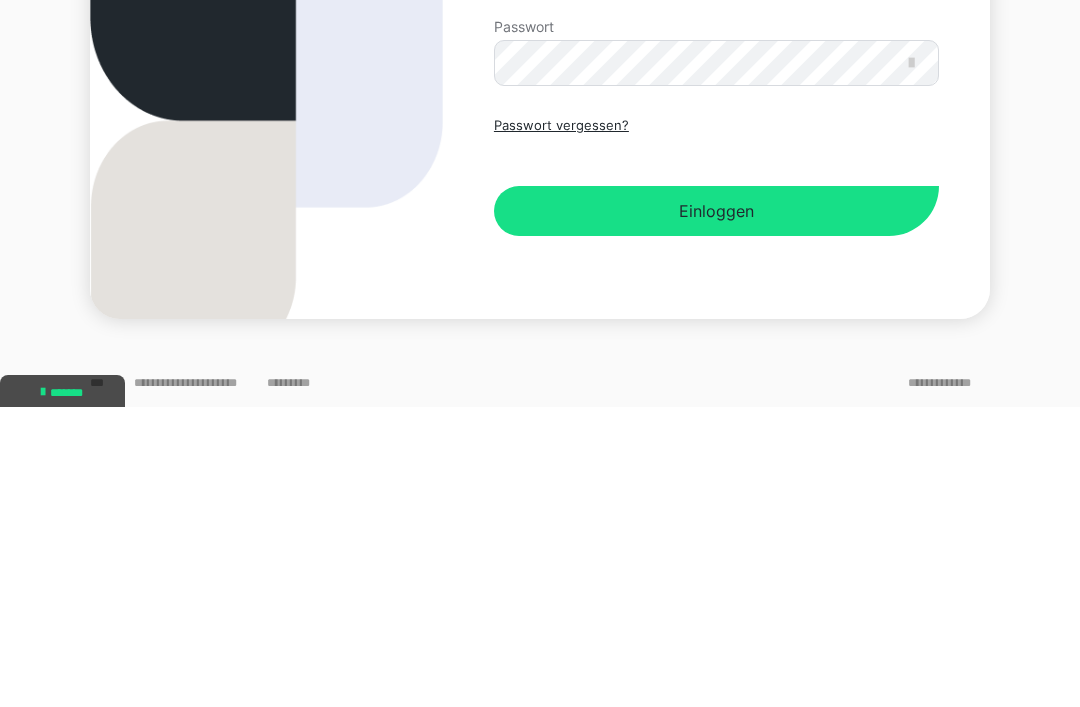 click at bounding box center (911, 363) 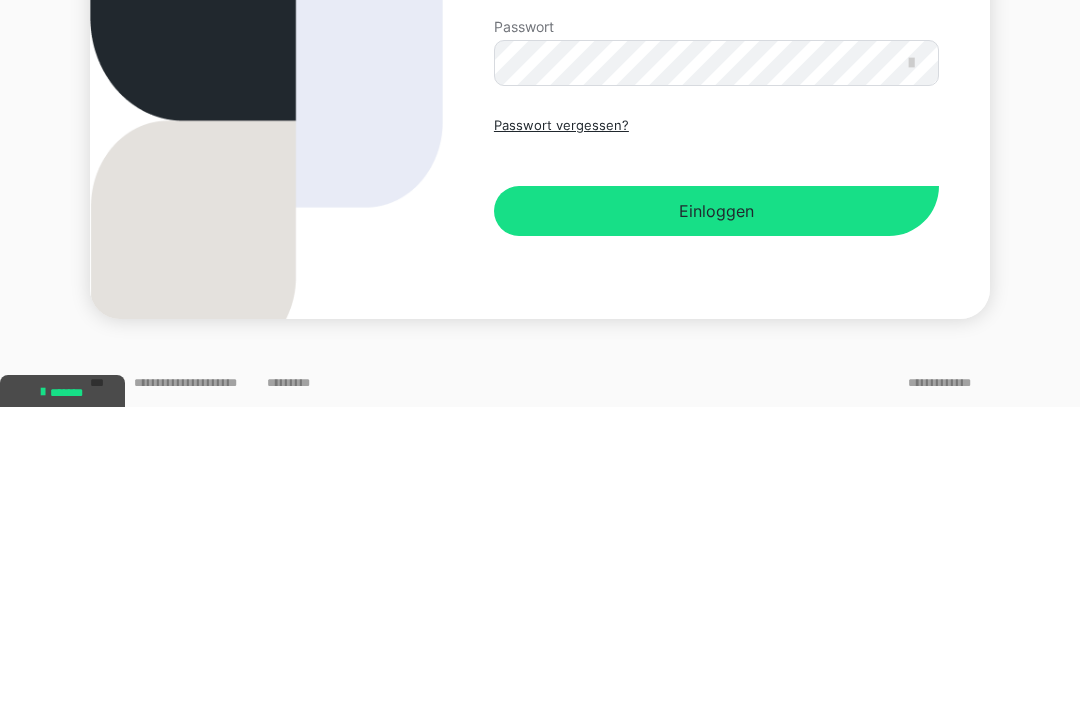 scroll, scrollTop: 210, scrollLeft: 0, axis: vertical 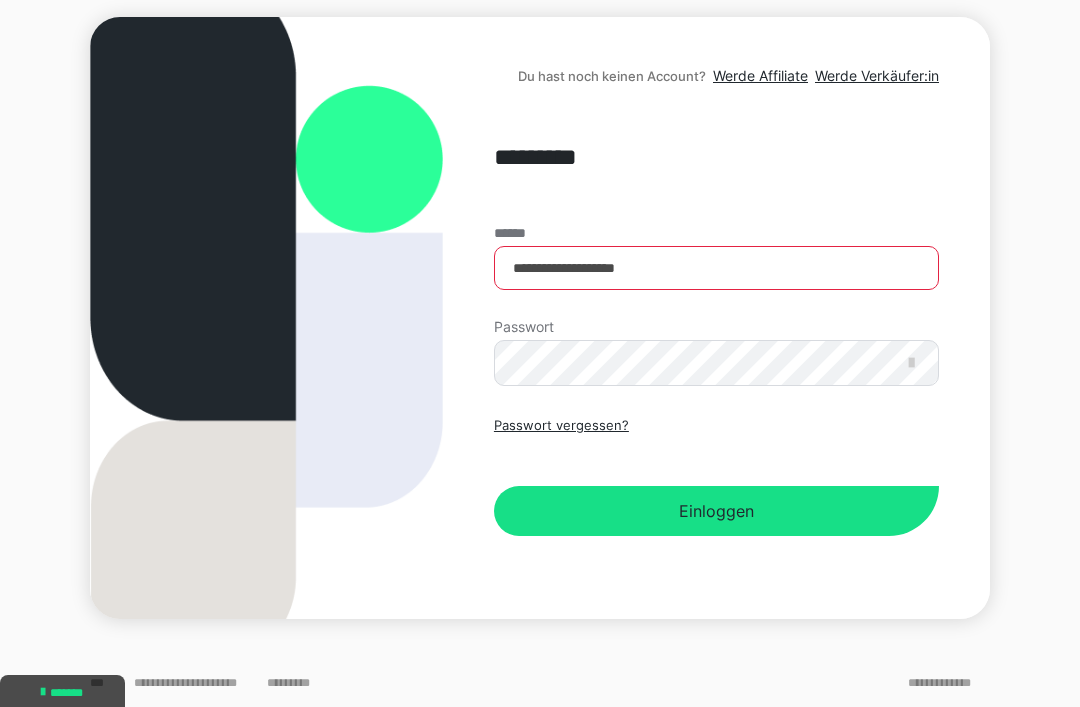 click on "Einloggen" at bounding box center (716, 511) 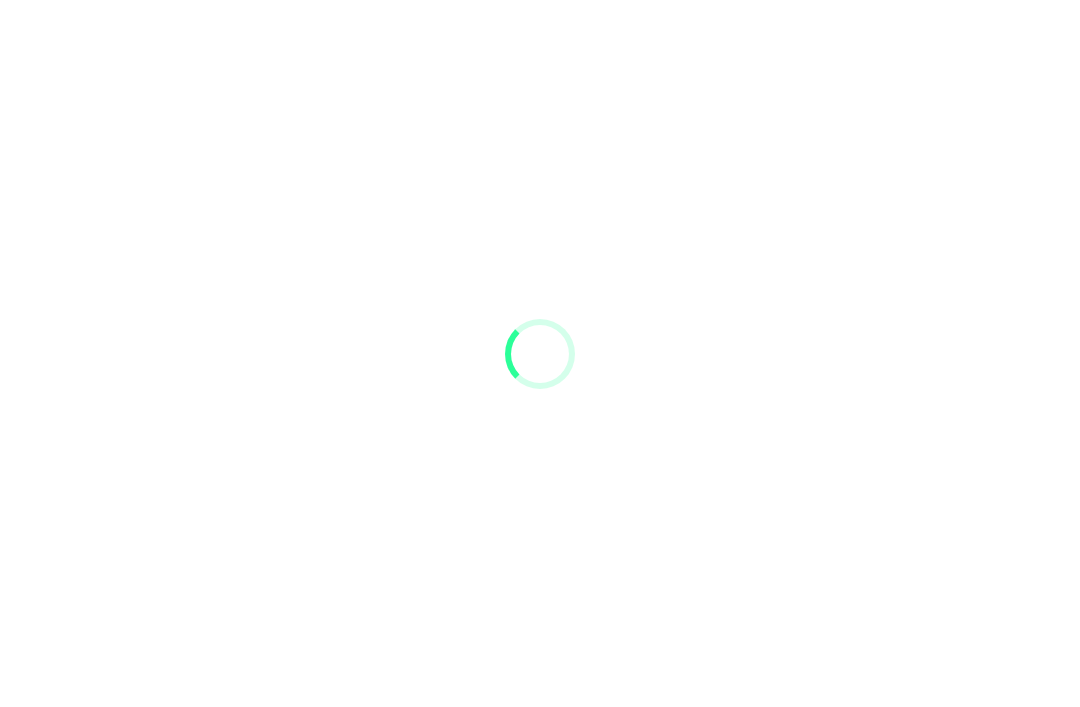 scroll, scrollTop: 0, scrollLeft: 0, axis: both 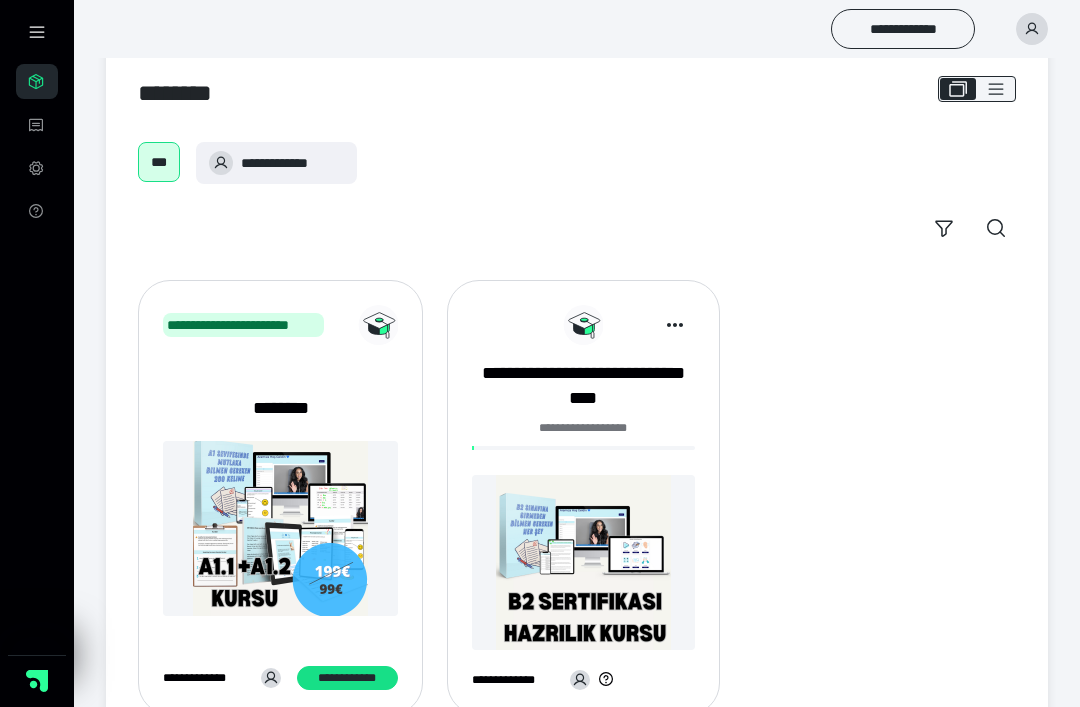 click on "**********" at bounding box center (583, 386) 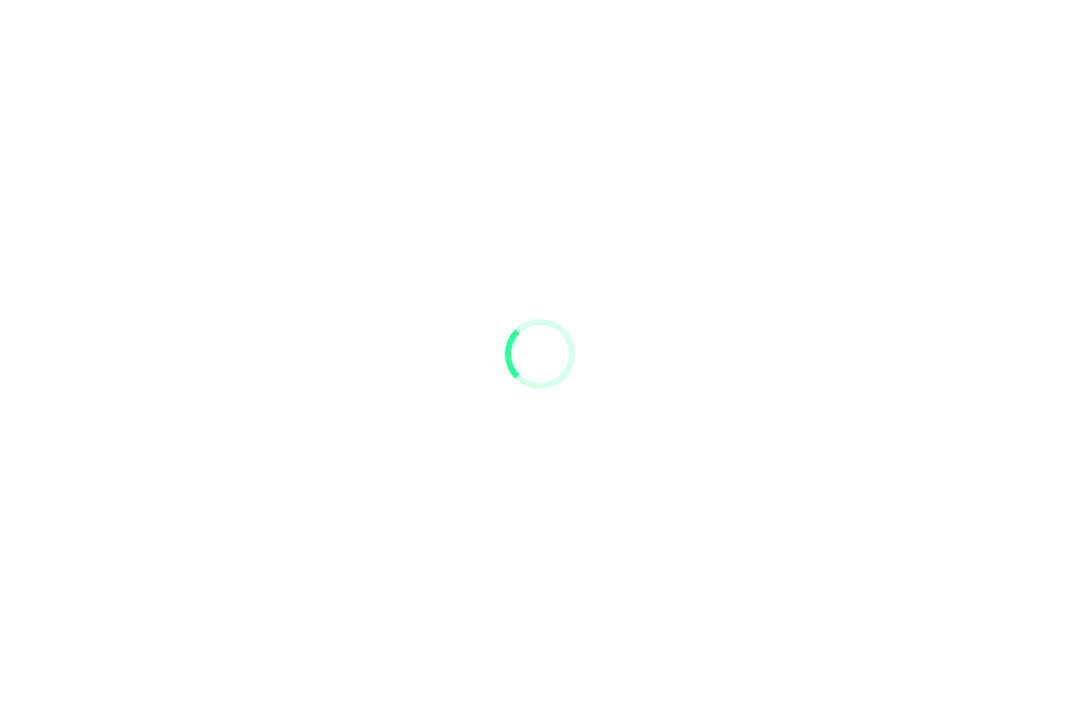 scroll, scrollTop: 0, scrollLeft: 0, axis: both 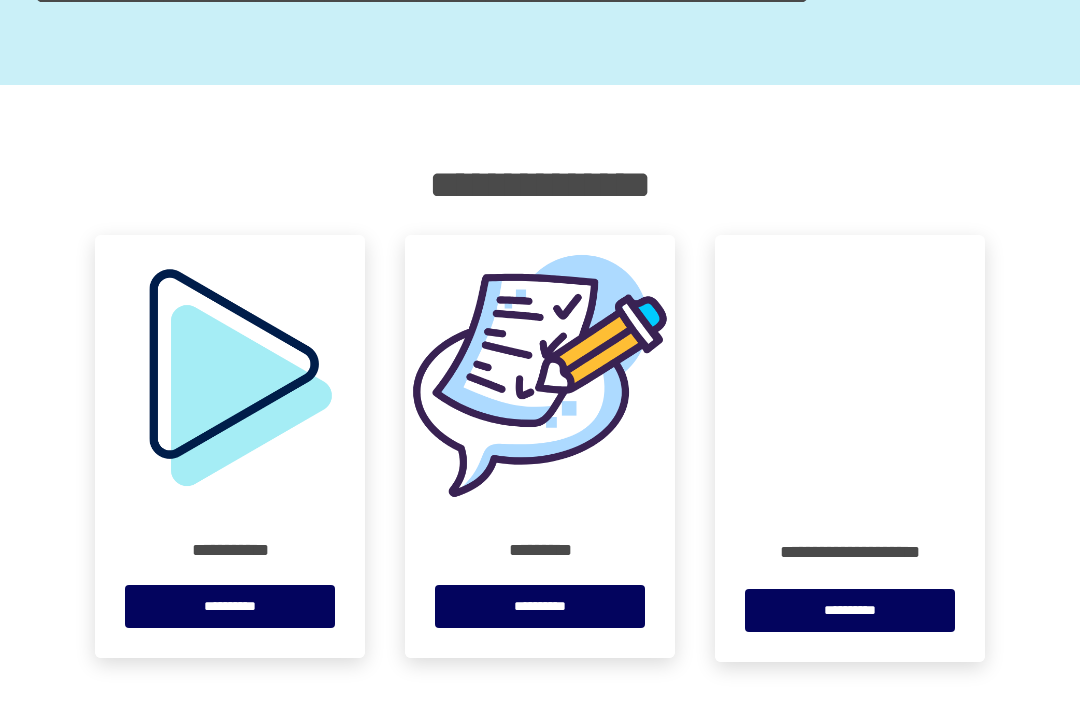 click on "**********" at bounding box center (540, 606) 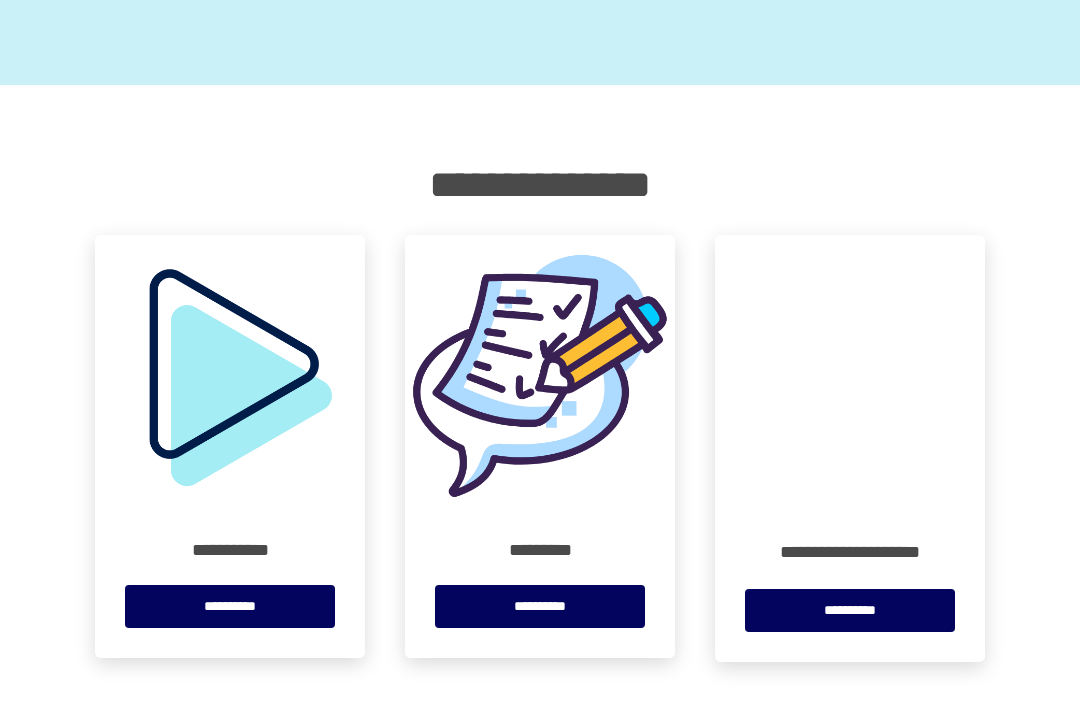 scroll, scrollTop: 0, scrollLeft: 0, axis: both 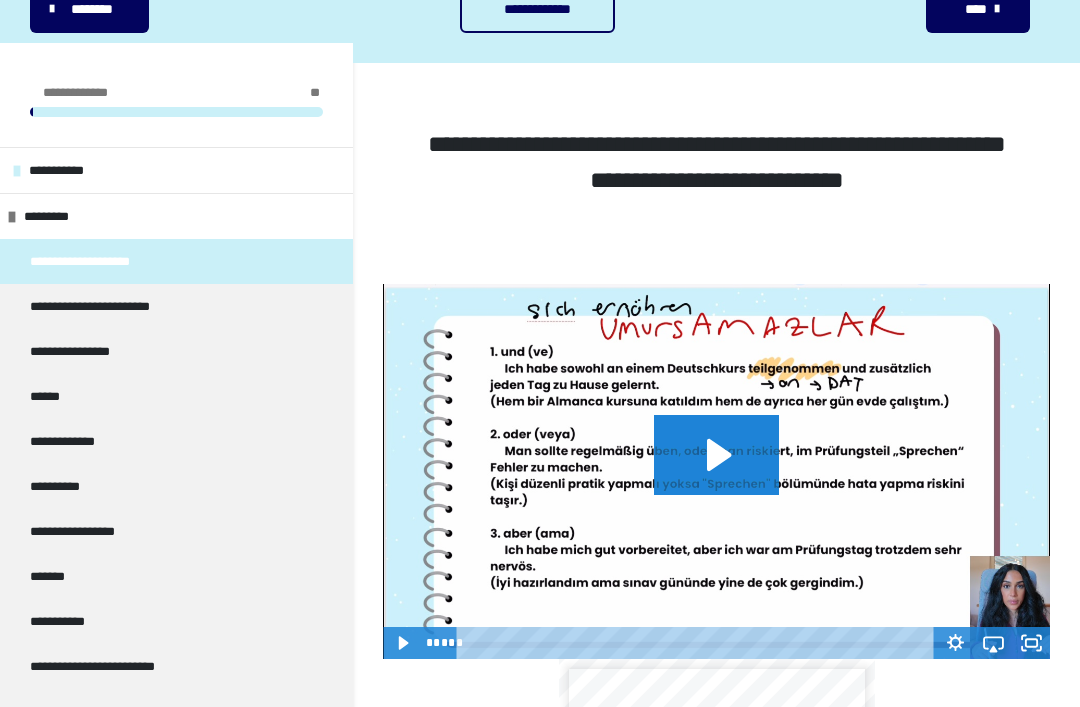 click 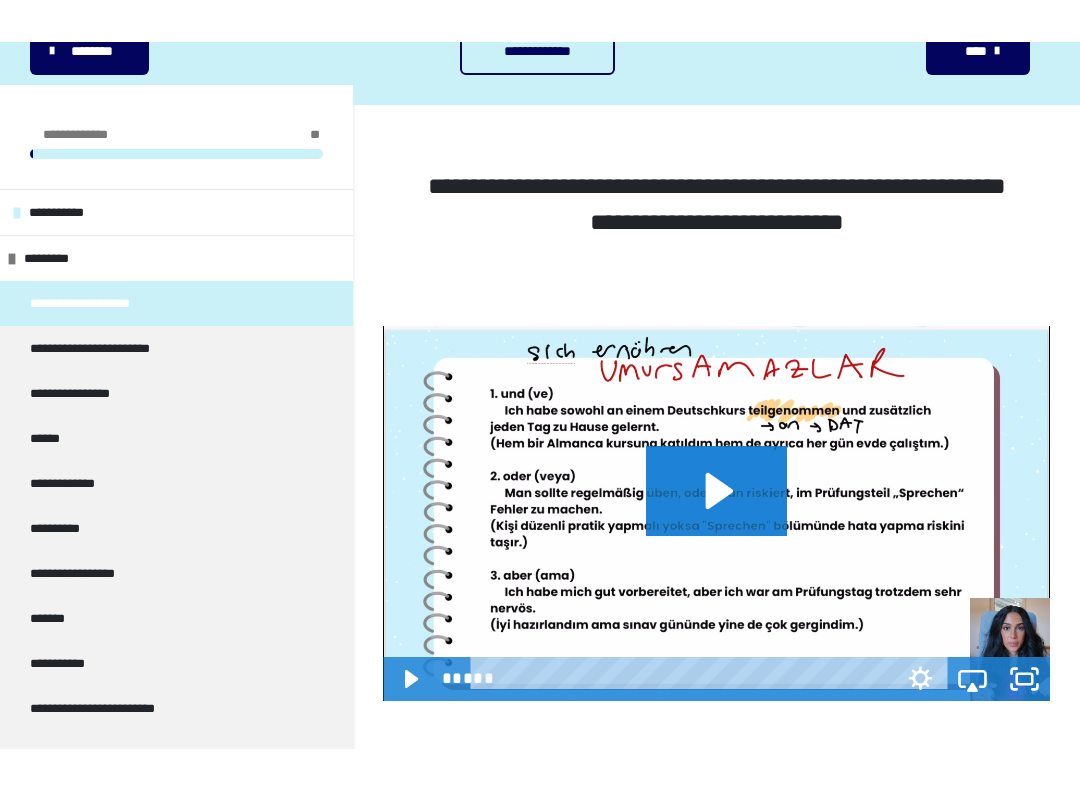 scroll, scrollTop: 20, scrollLeft: 0, axis: vertical 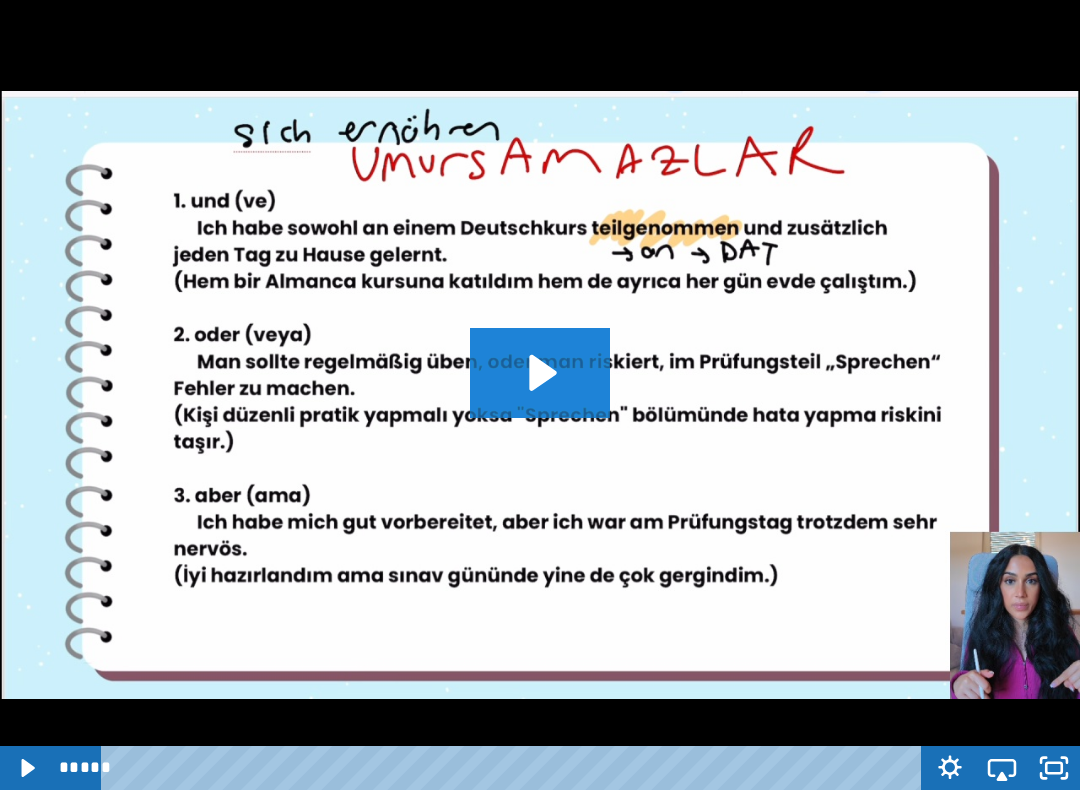 click 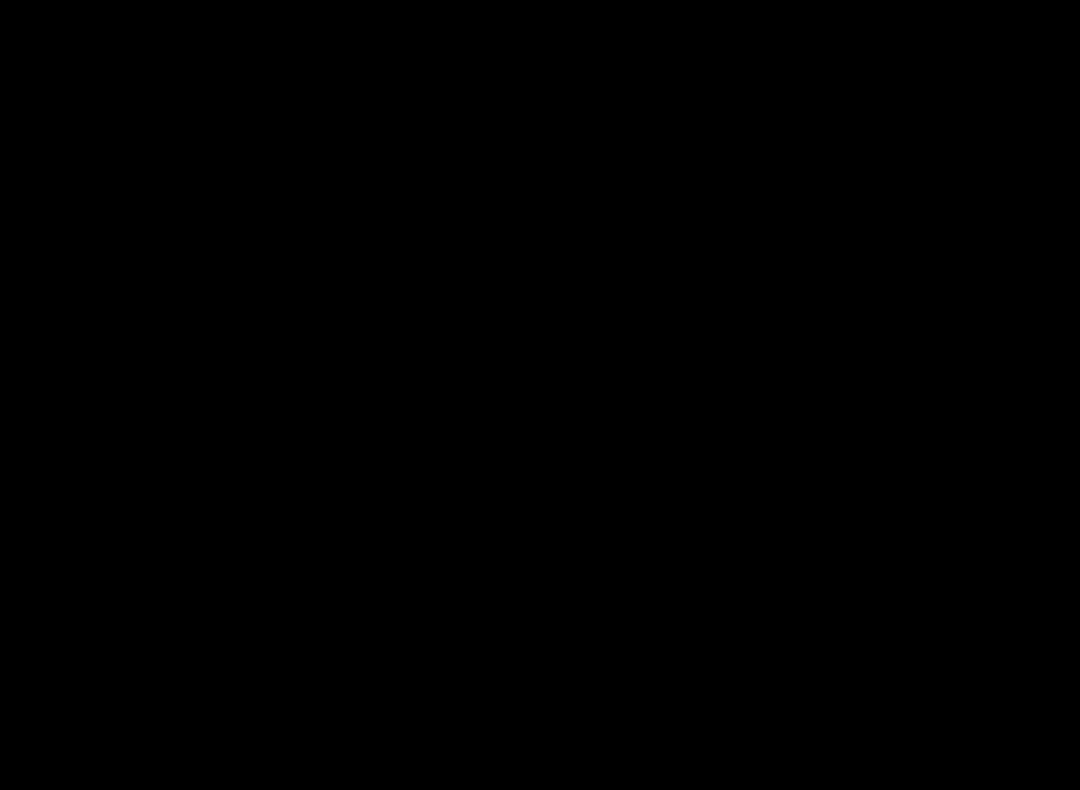 click at bounding box center (540, 395) 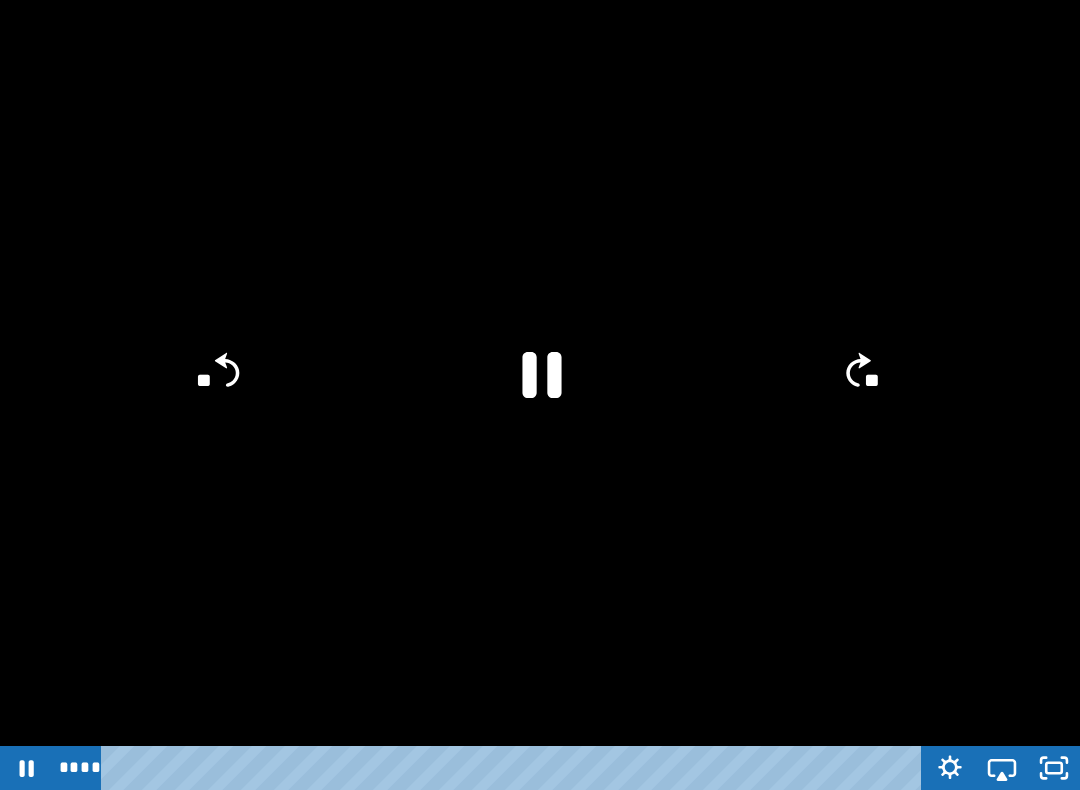click 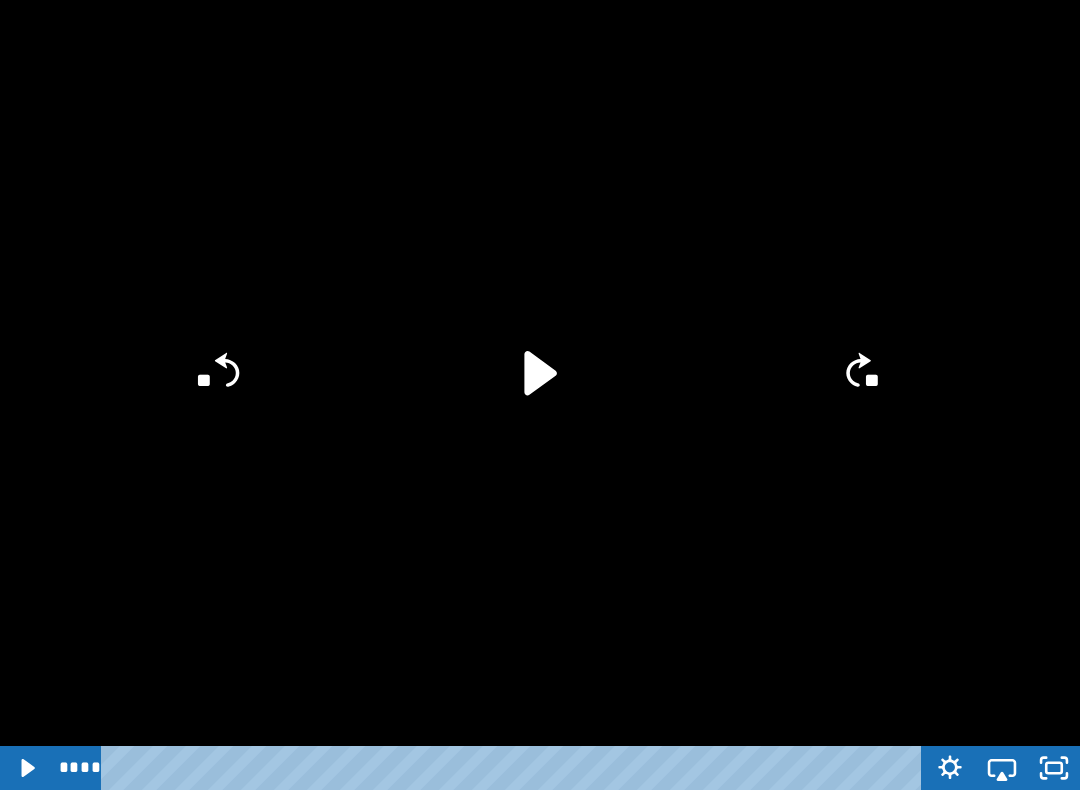 click 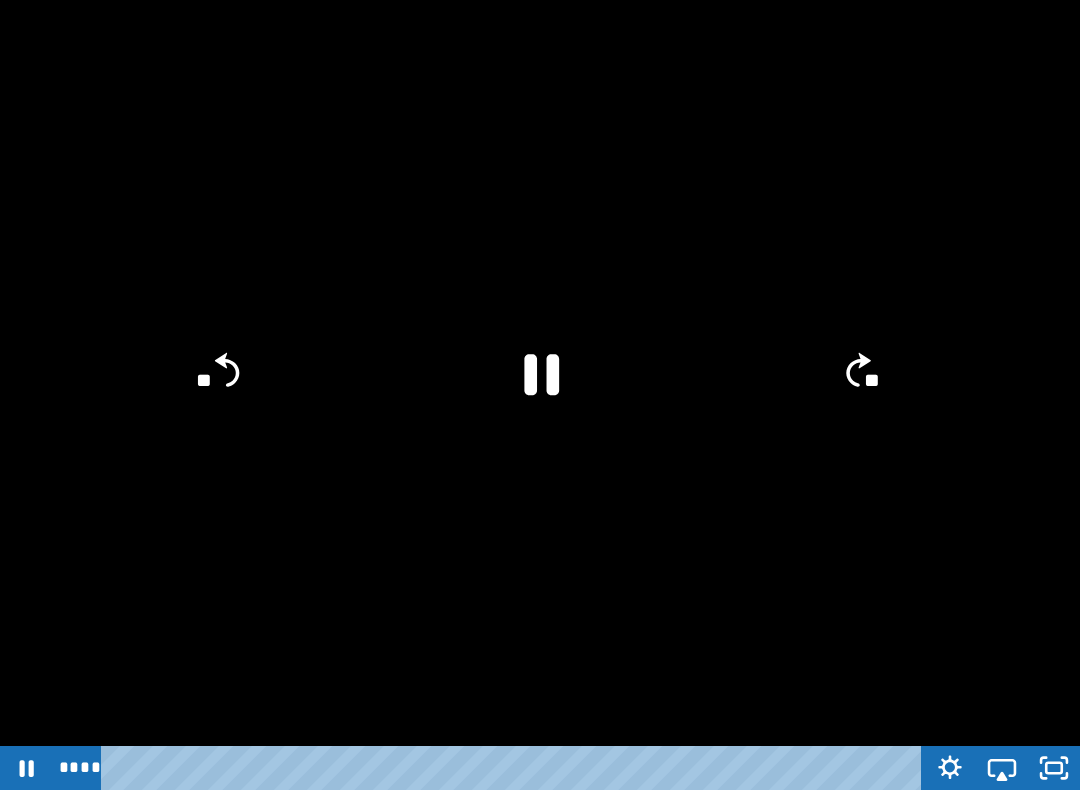 click at bounding box center (540, 395) 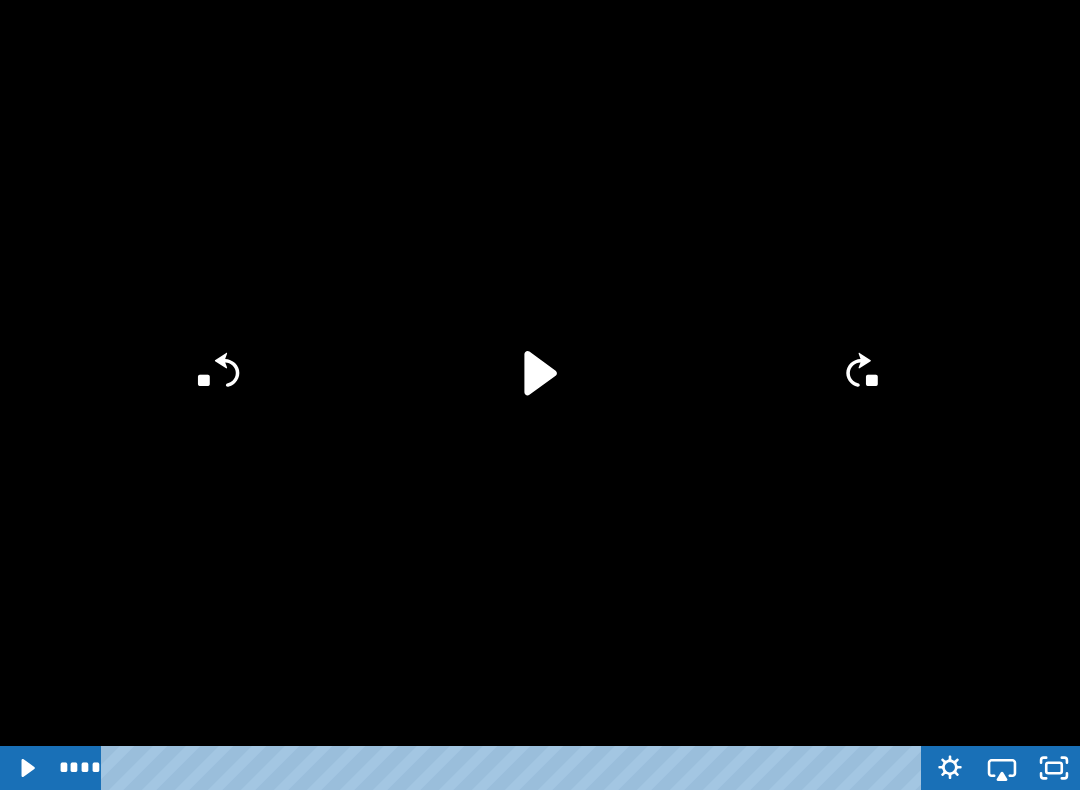 click at bounding box center (540, 395) 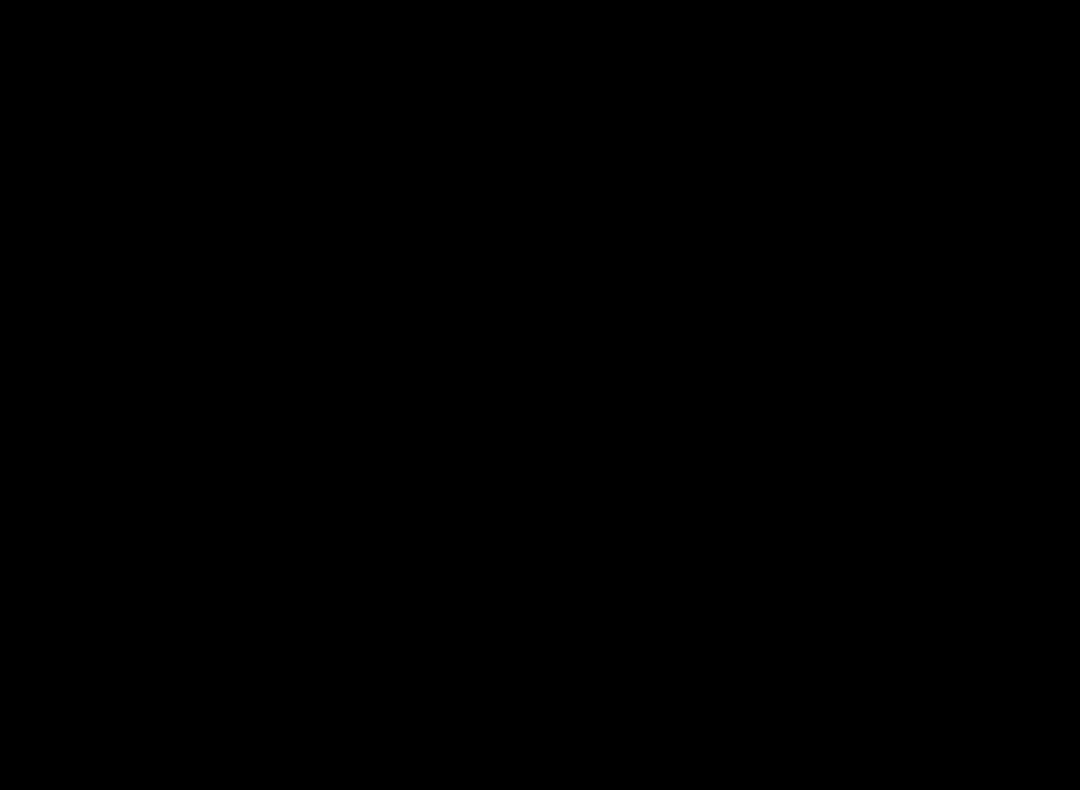 click at bounding box center (540, 395) 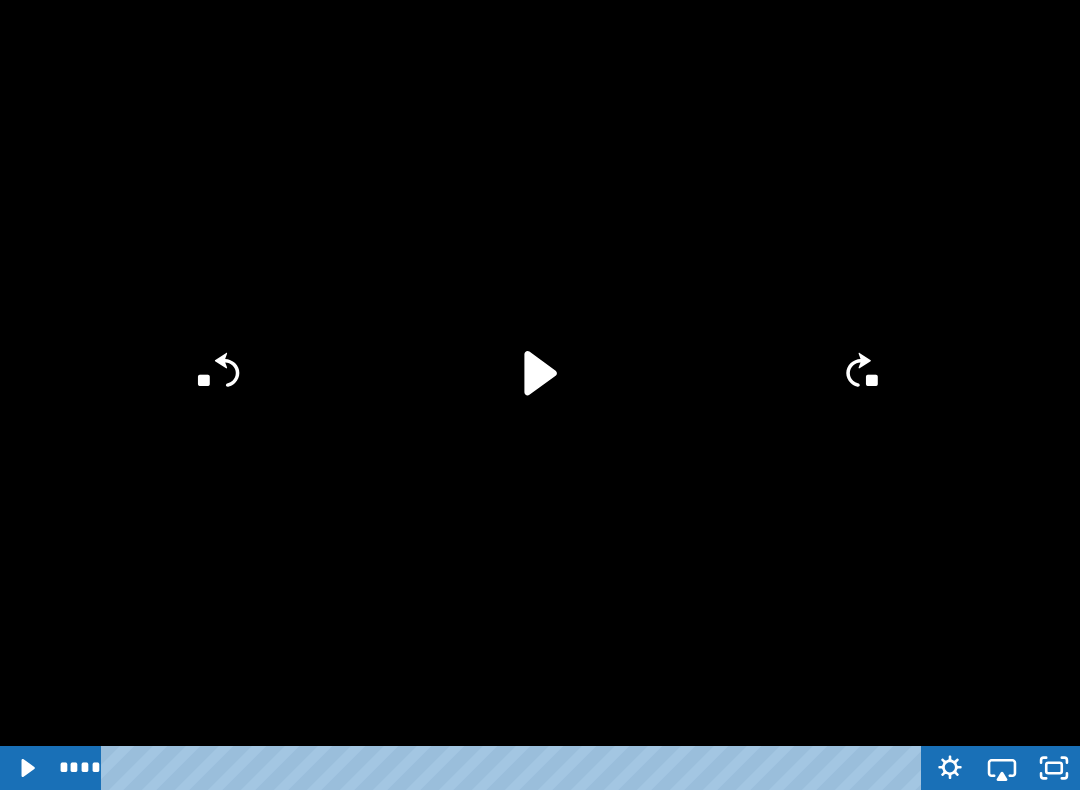 click at bounding box center [540, 395] 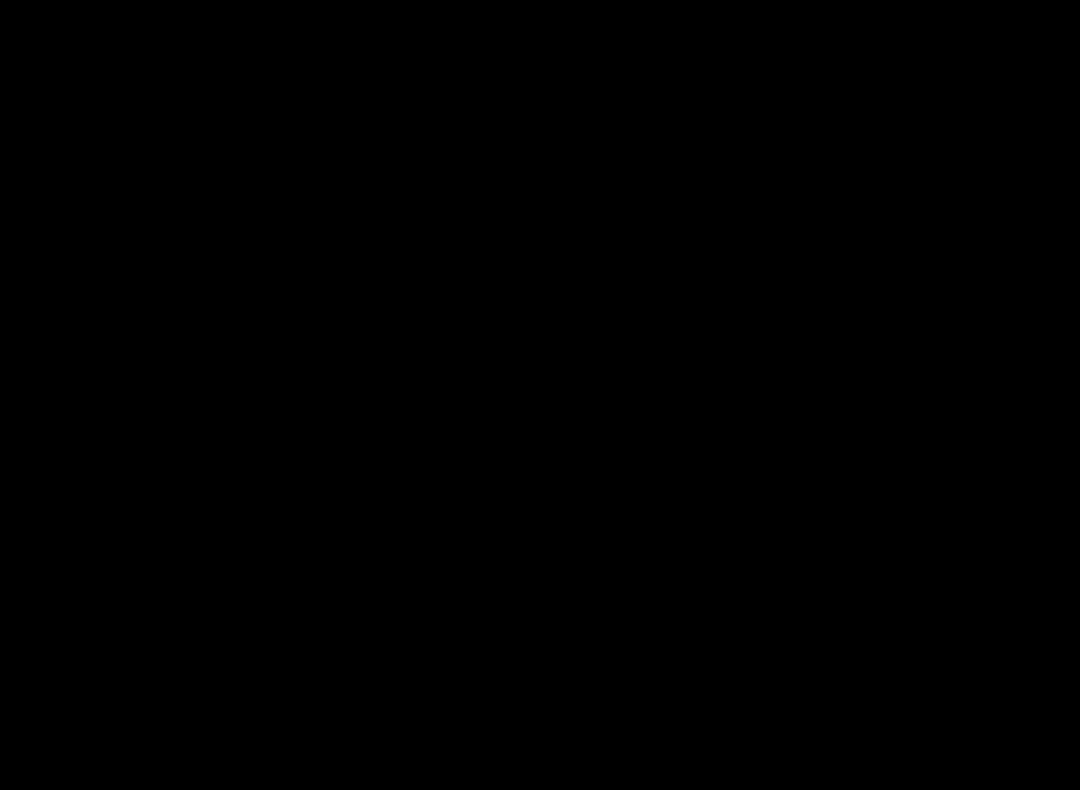 click at bounding box center [540, 395] 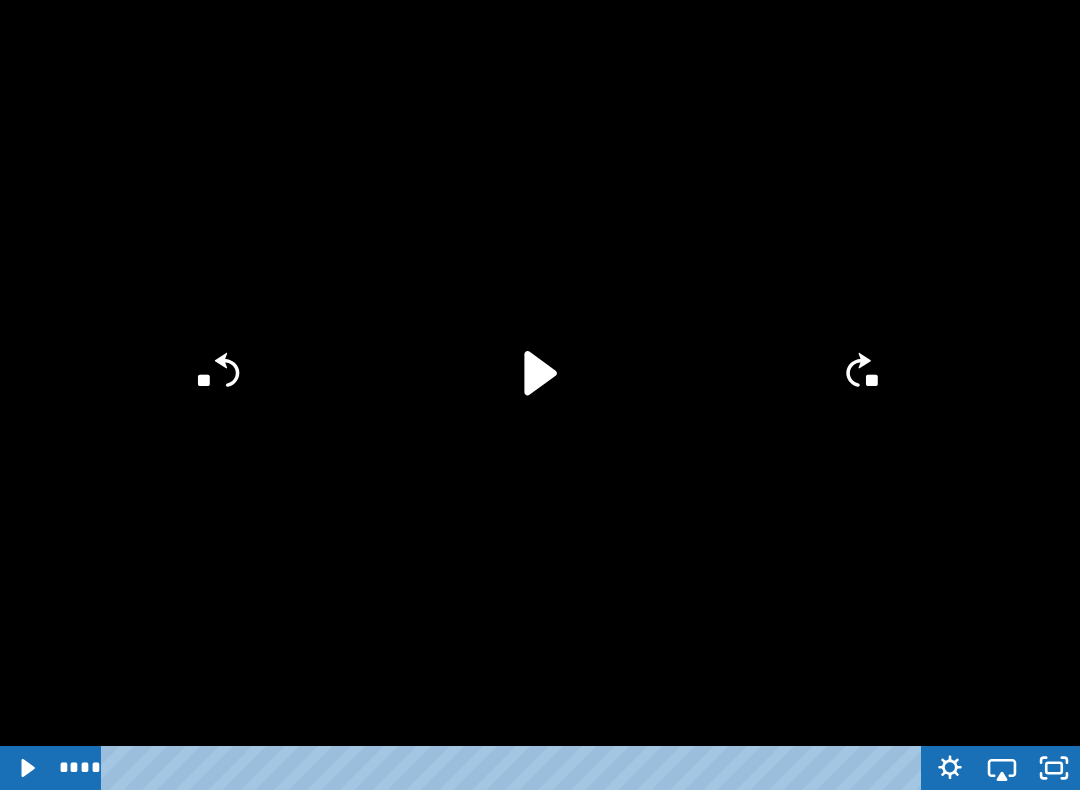 click 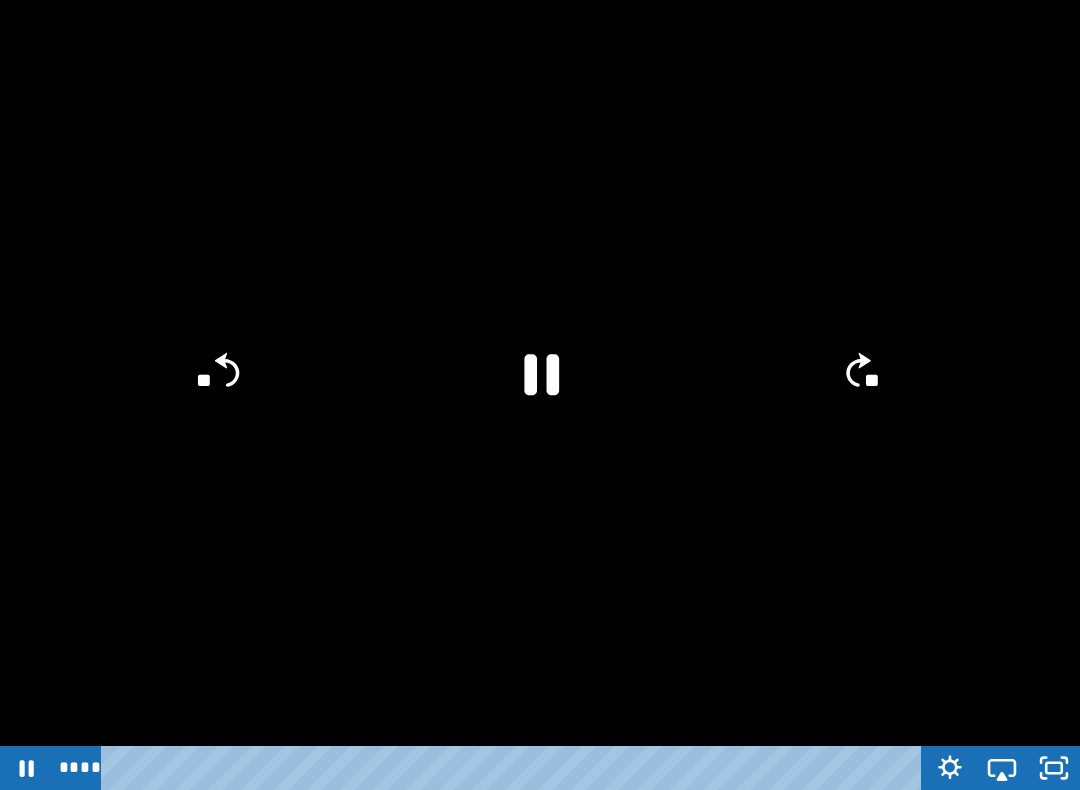 click at bounding box center [540, 395] 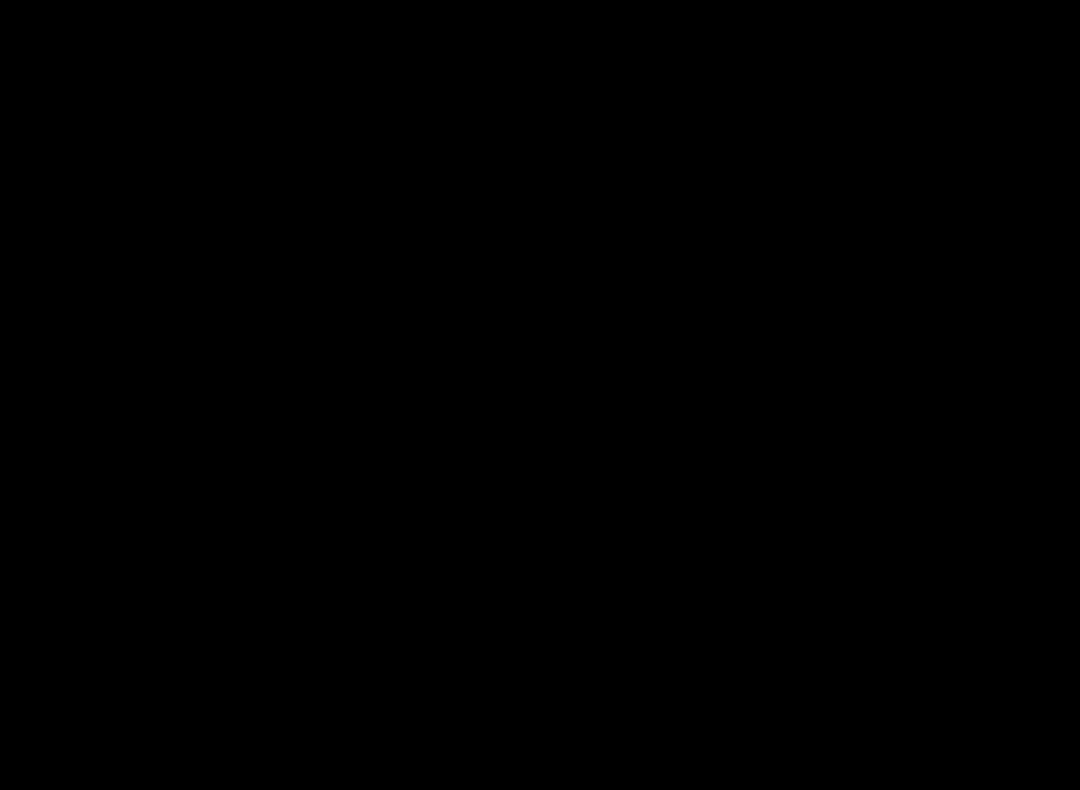 click at bounding box center [540, 395] 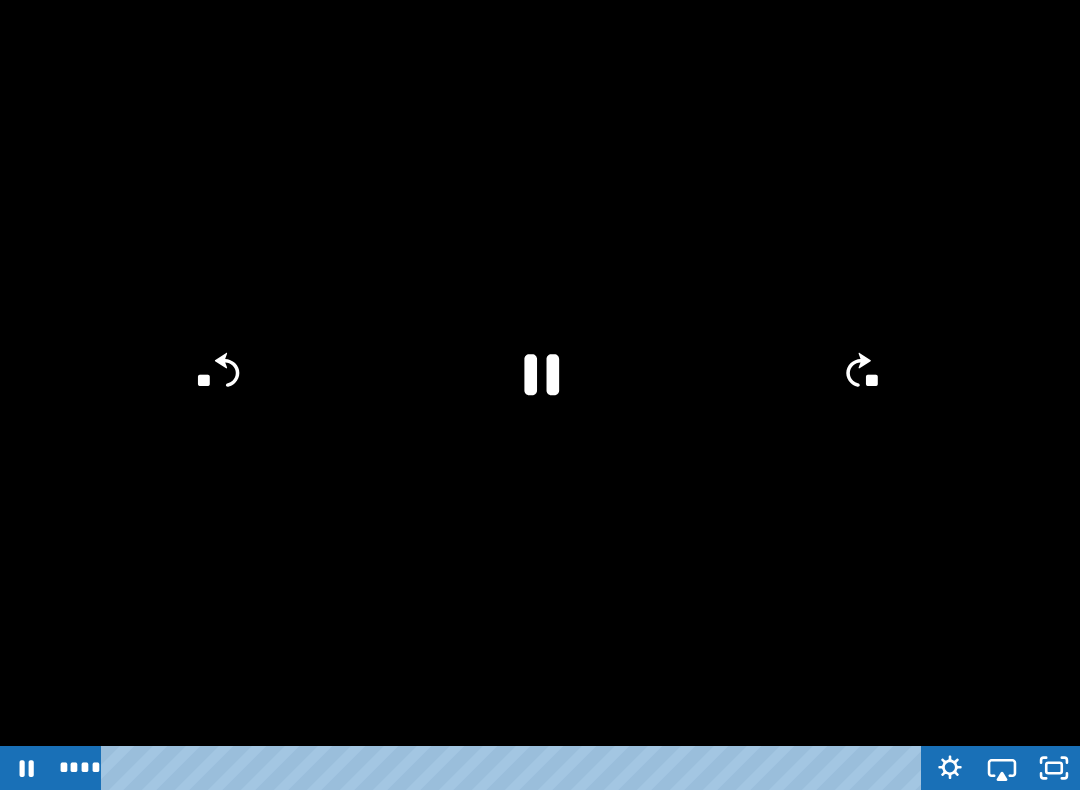 click 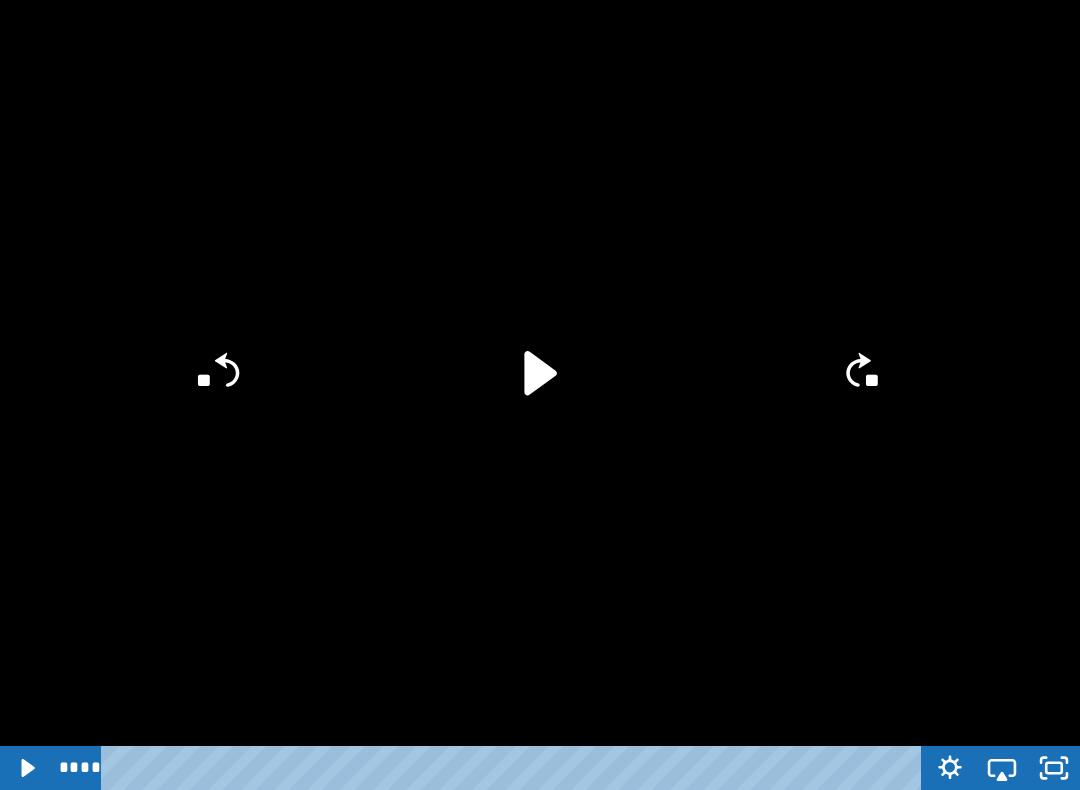 click 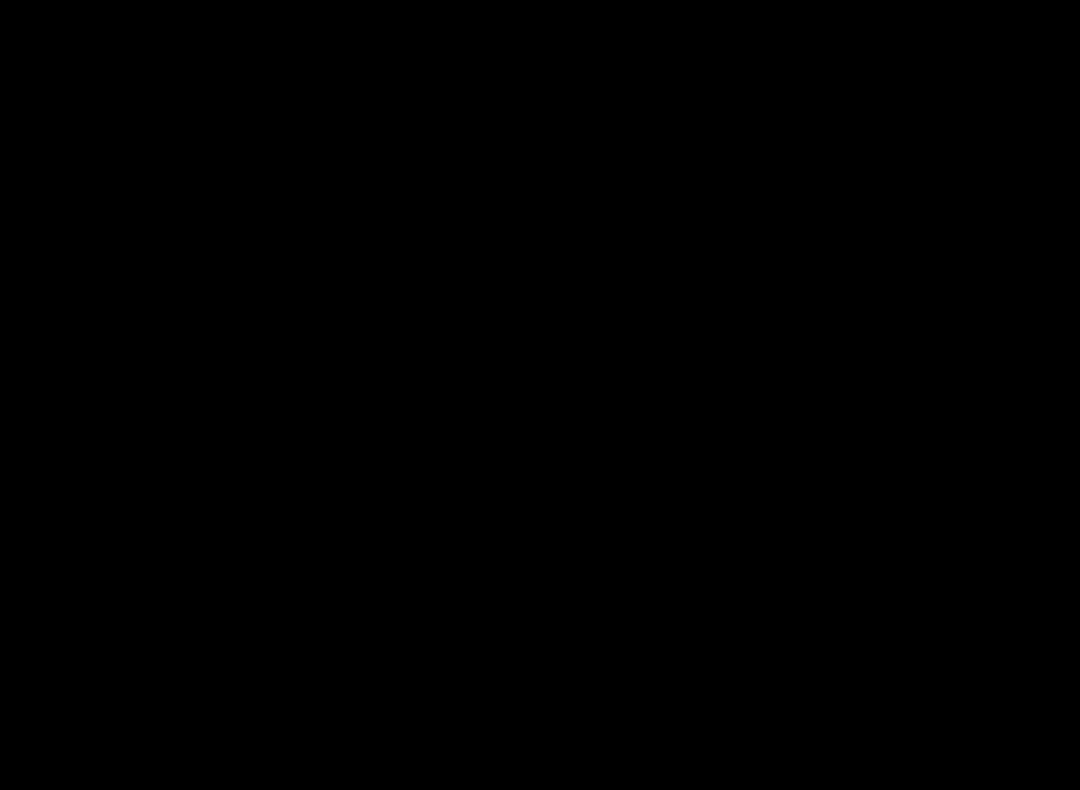 click at bounding box center [540, 395] 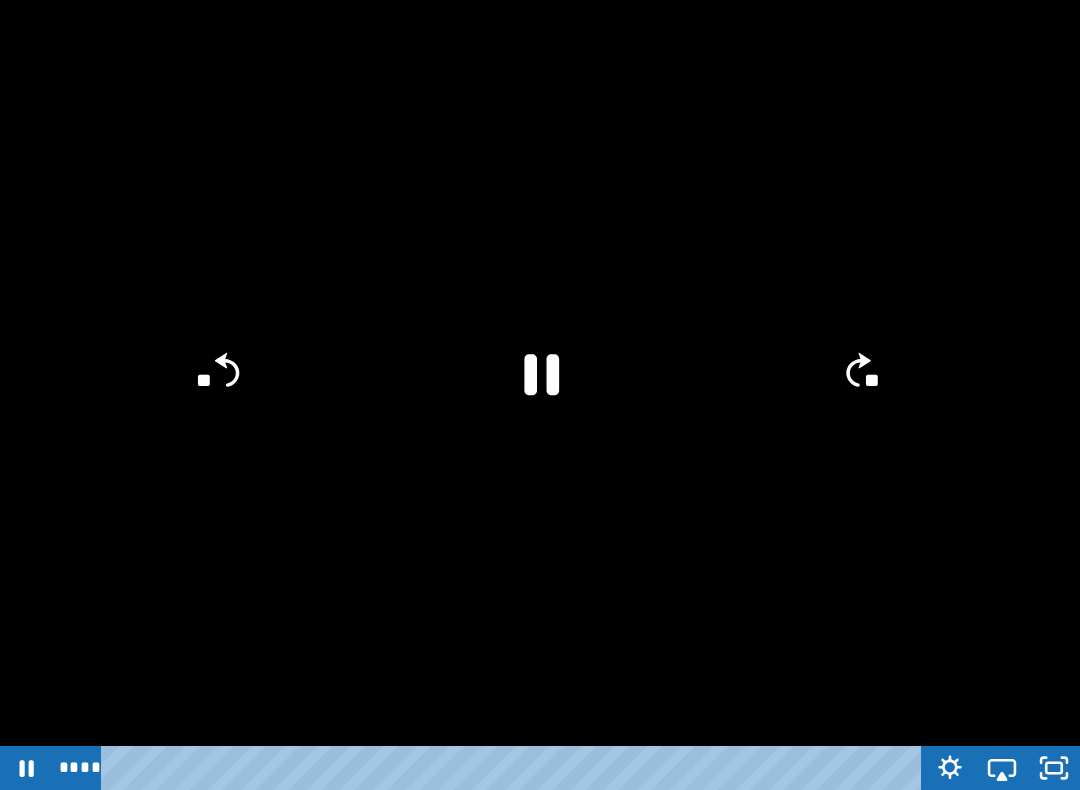 click on "**" 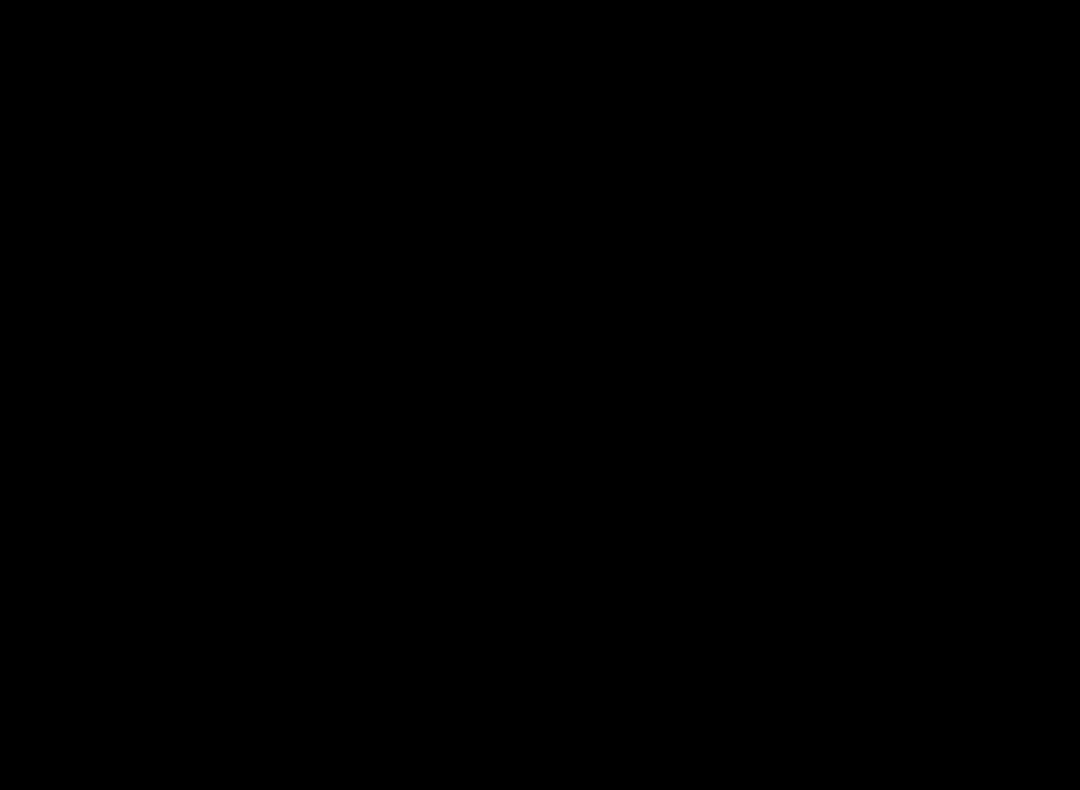 click at bounding box center [540, 395] 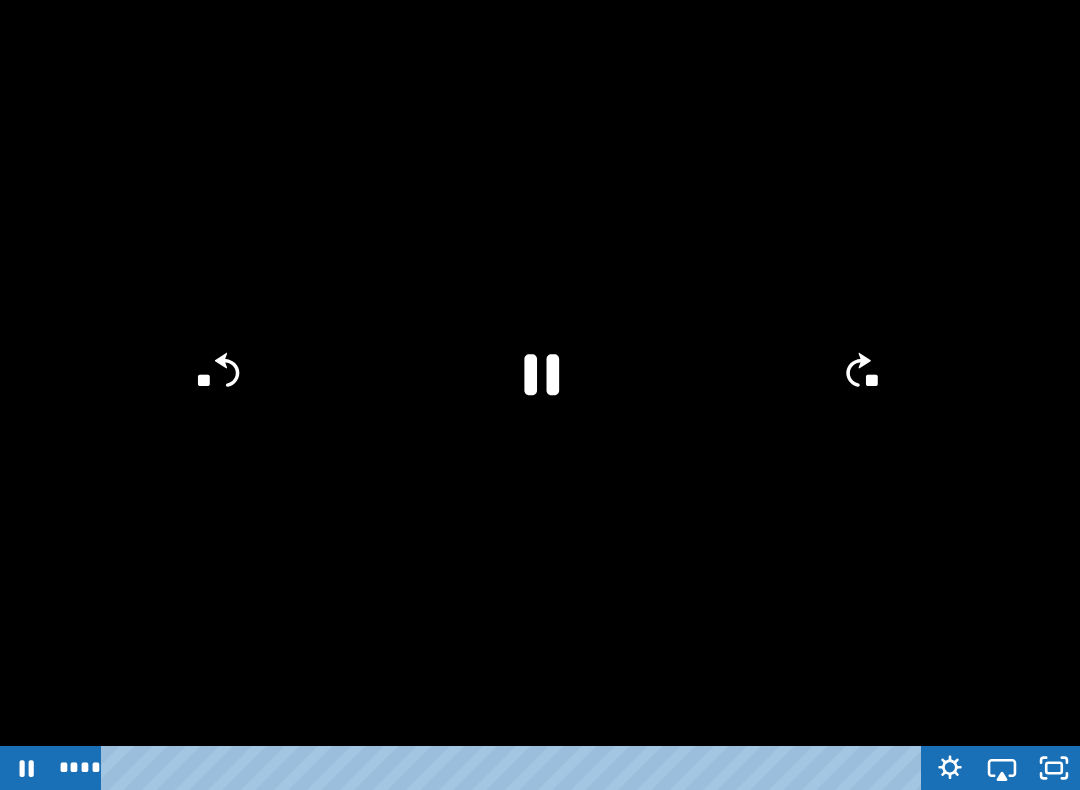 click 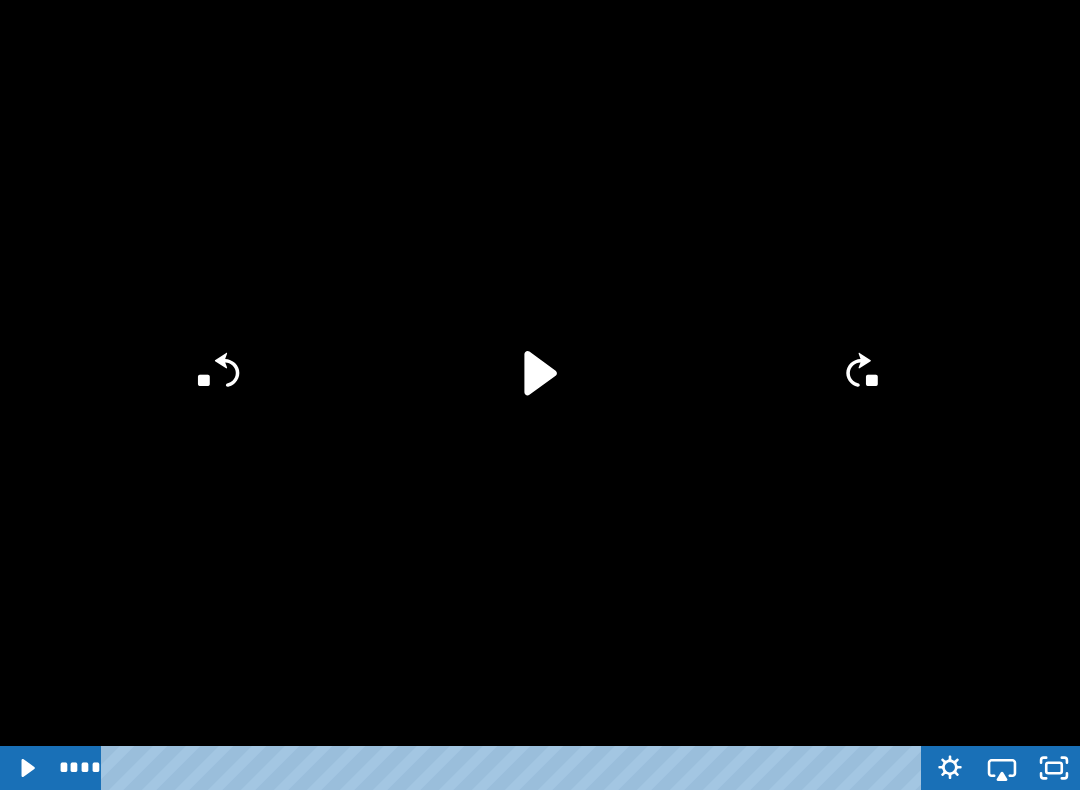 click 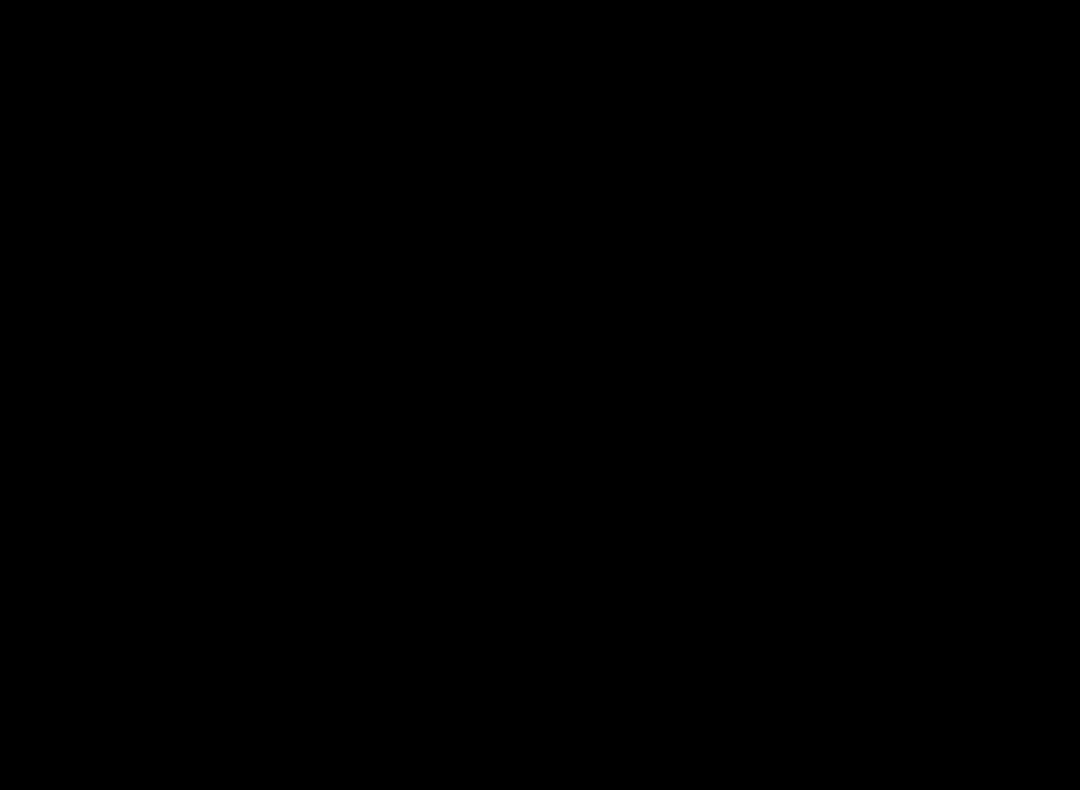 click at bounding box center (540, 395) 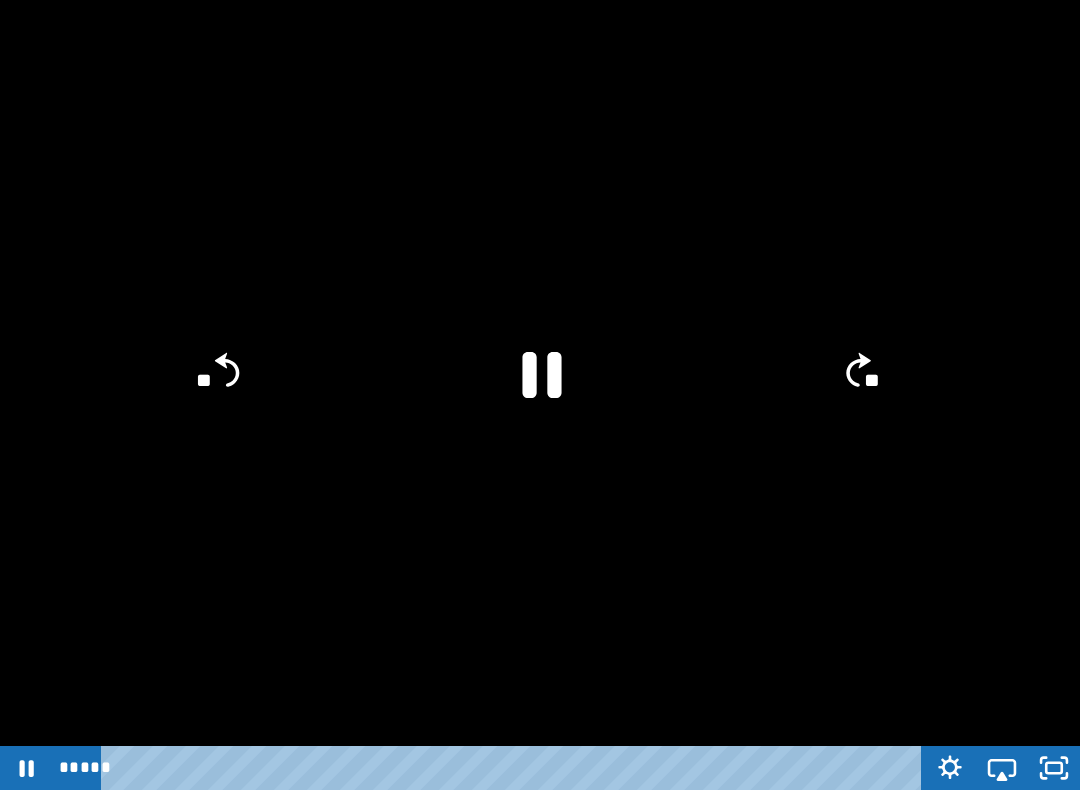 click 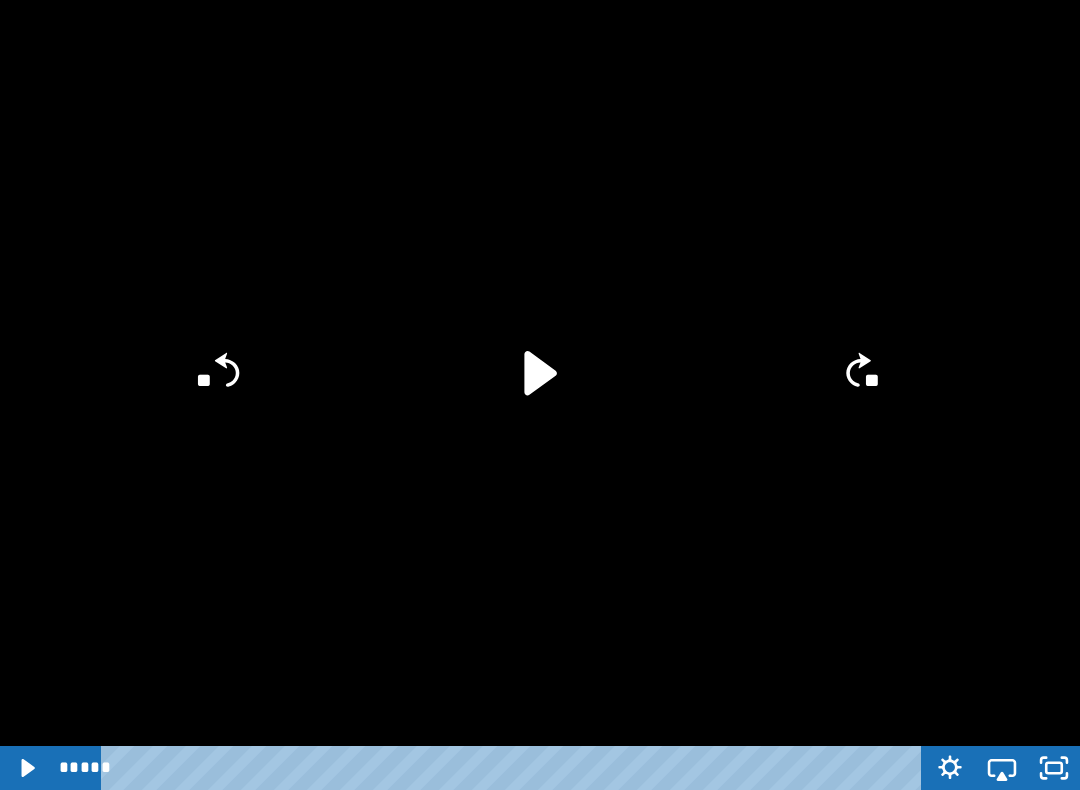 click 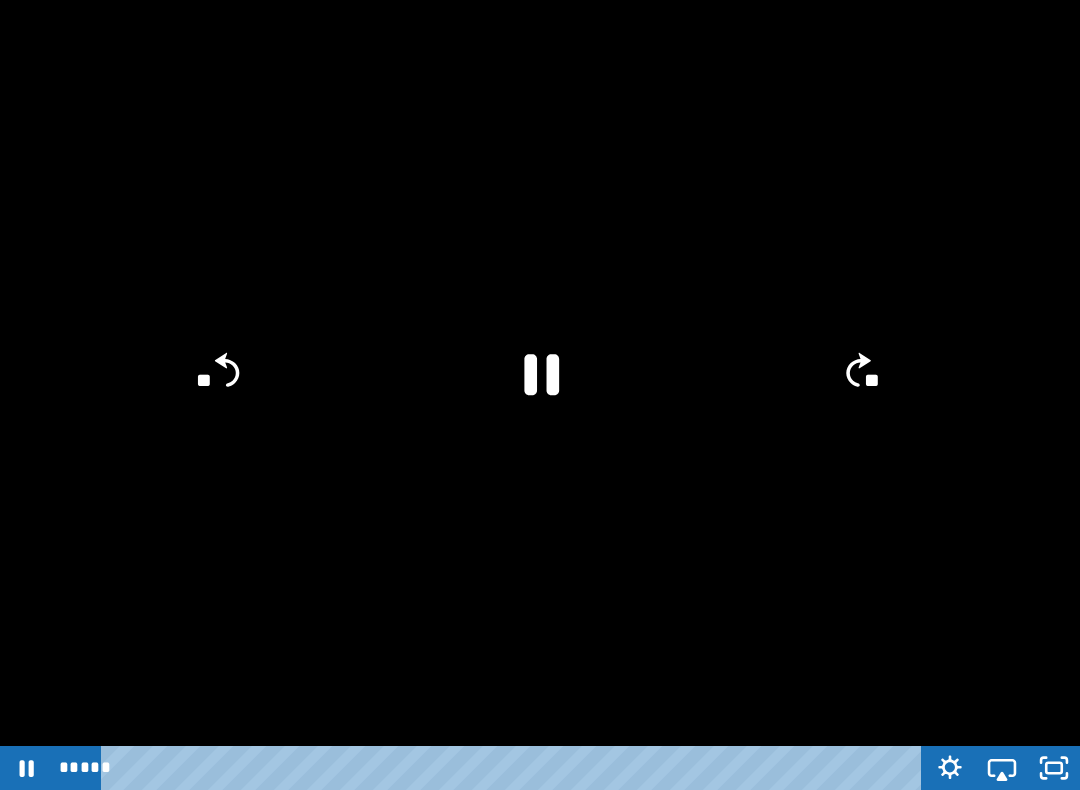 click 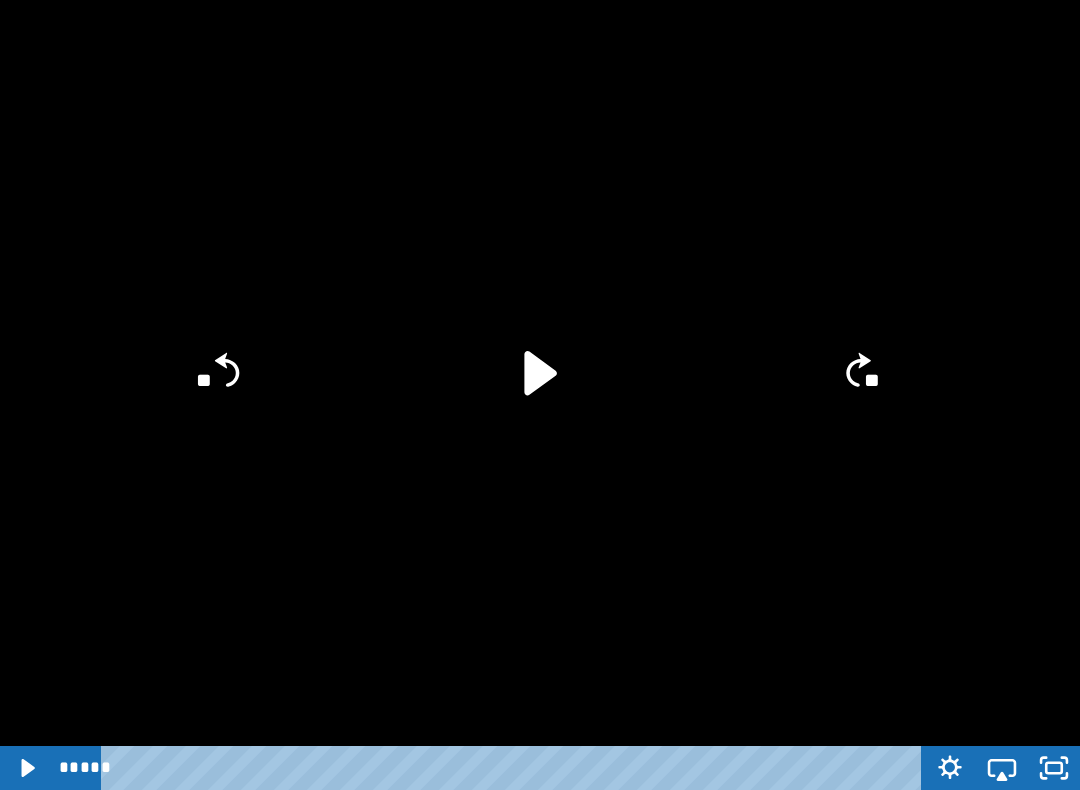 click 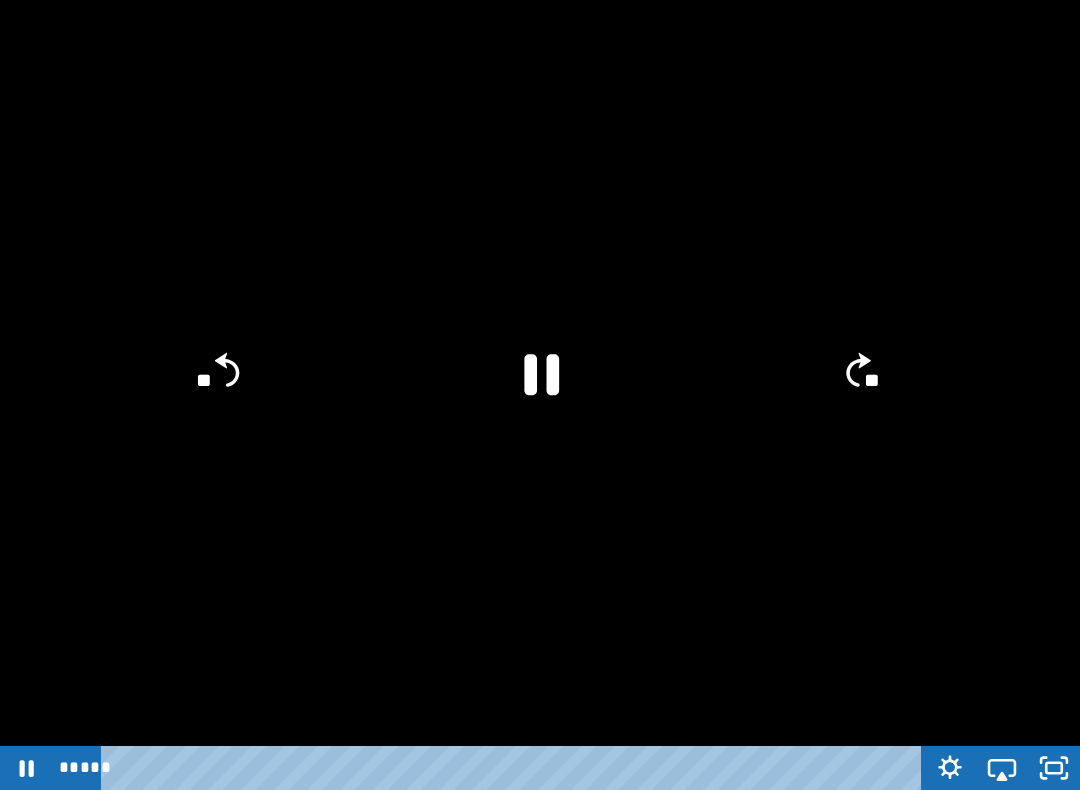 click at bounding box center (540, 395) 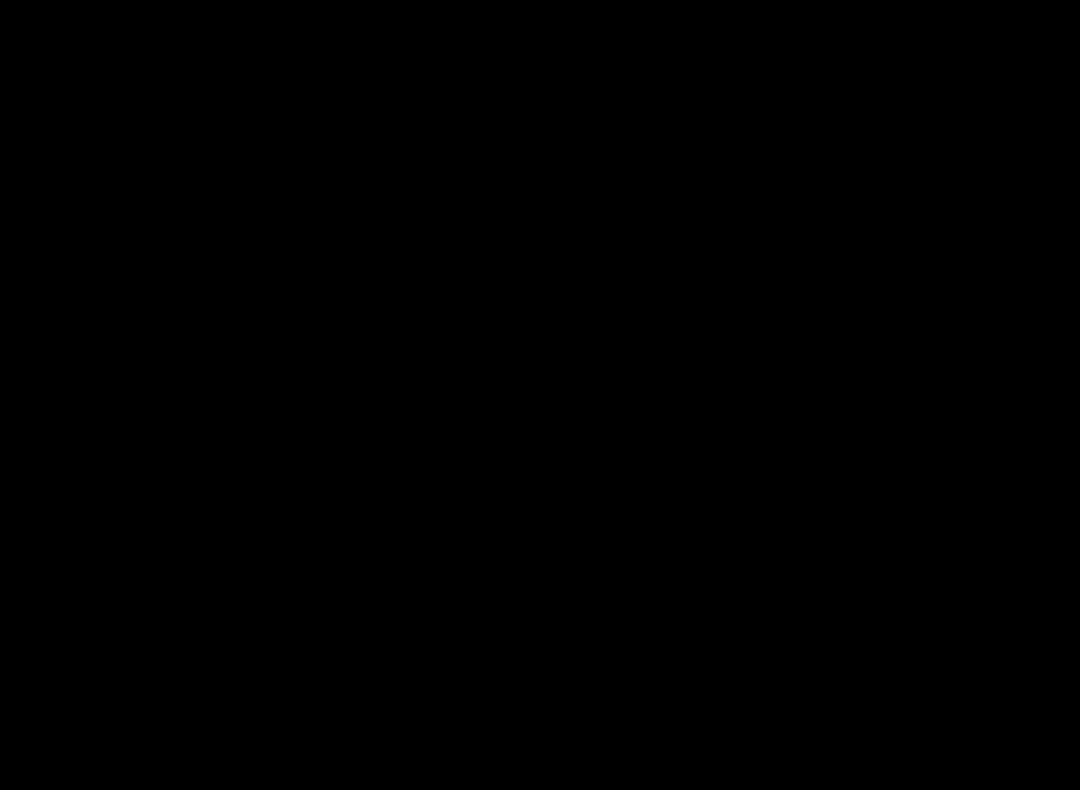 click at bounding box center [540, 395] 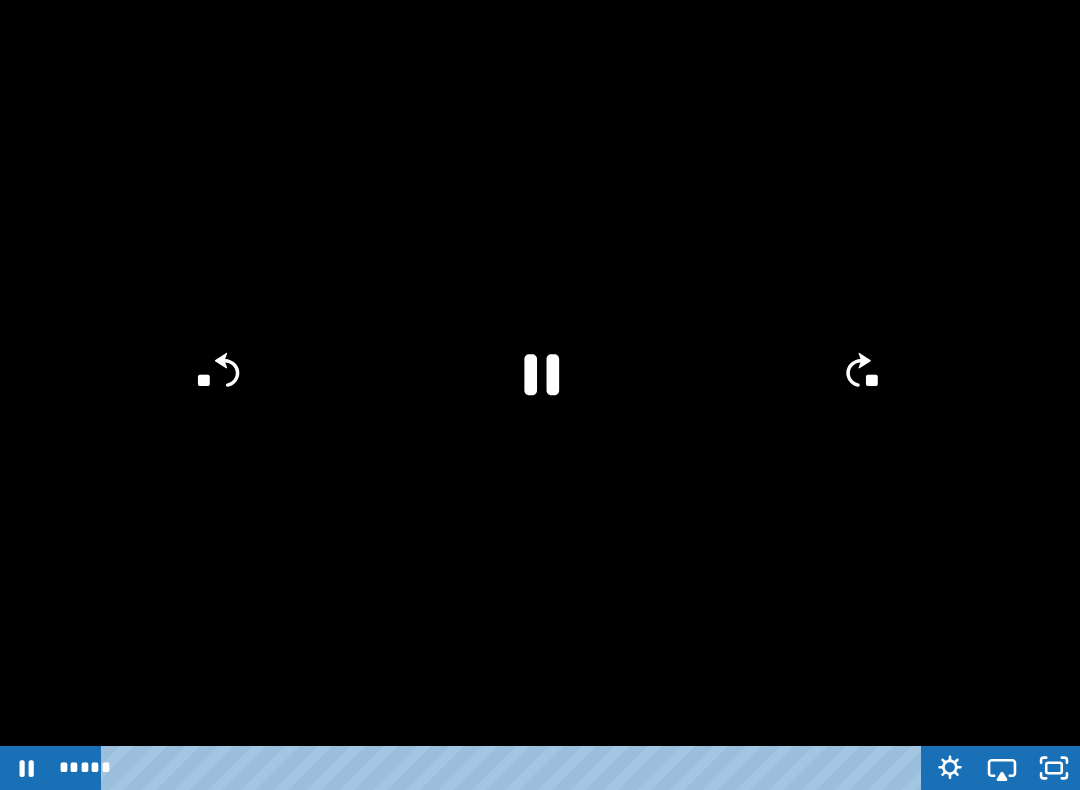 click 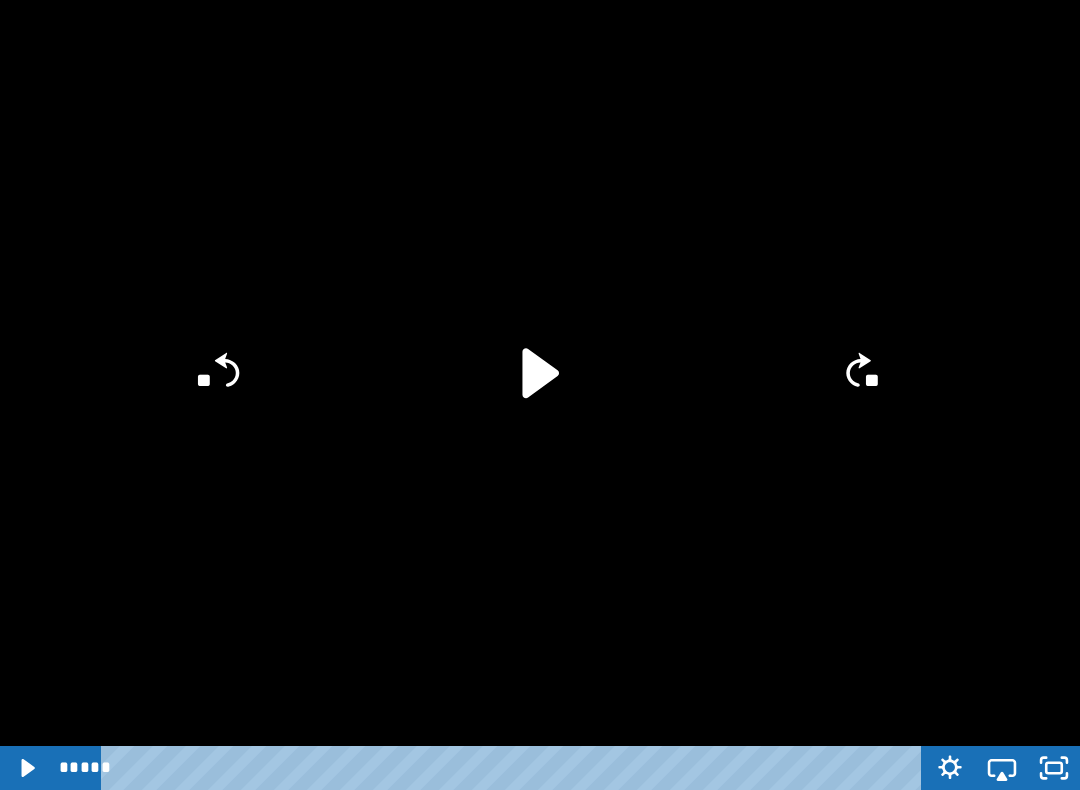 click 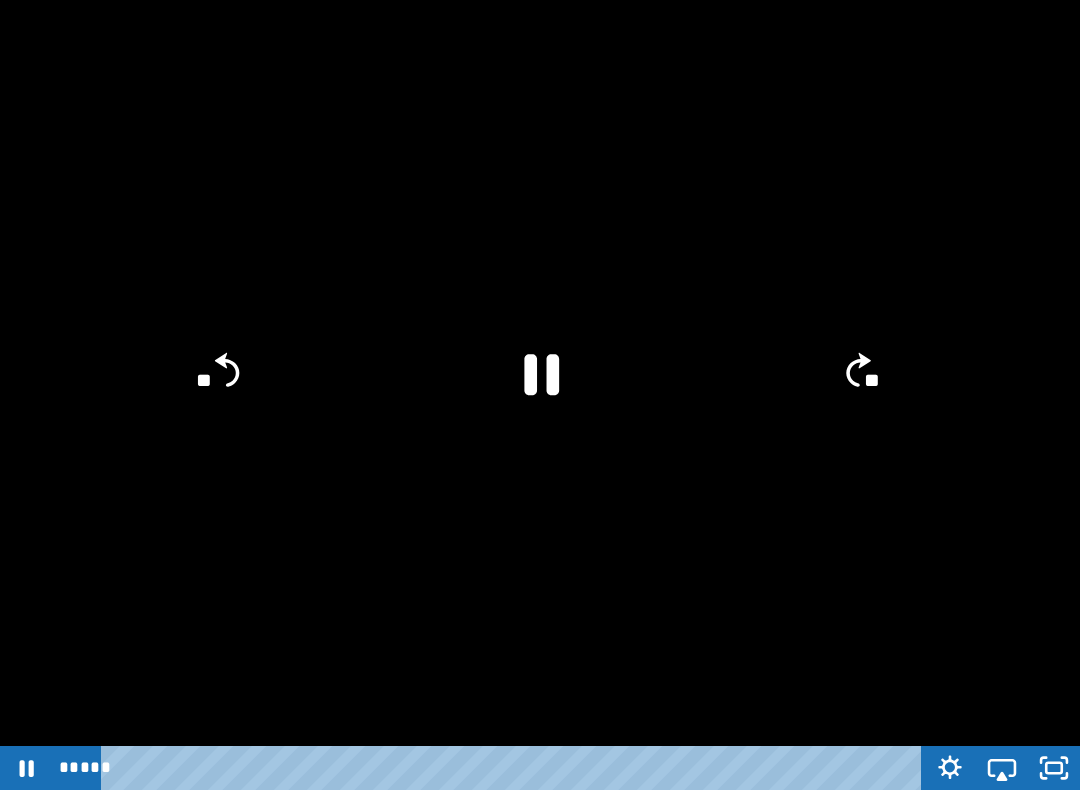 click at bounding box center [540, 395] 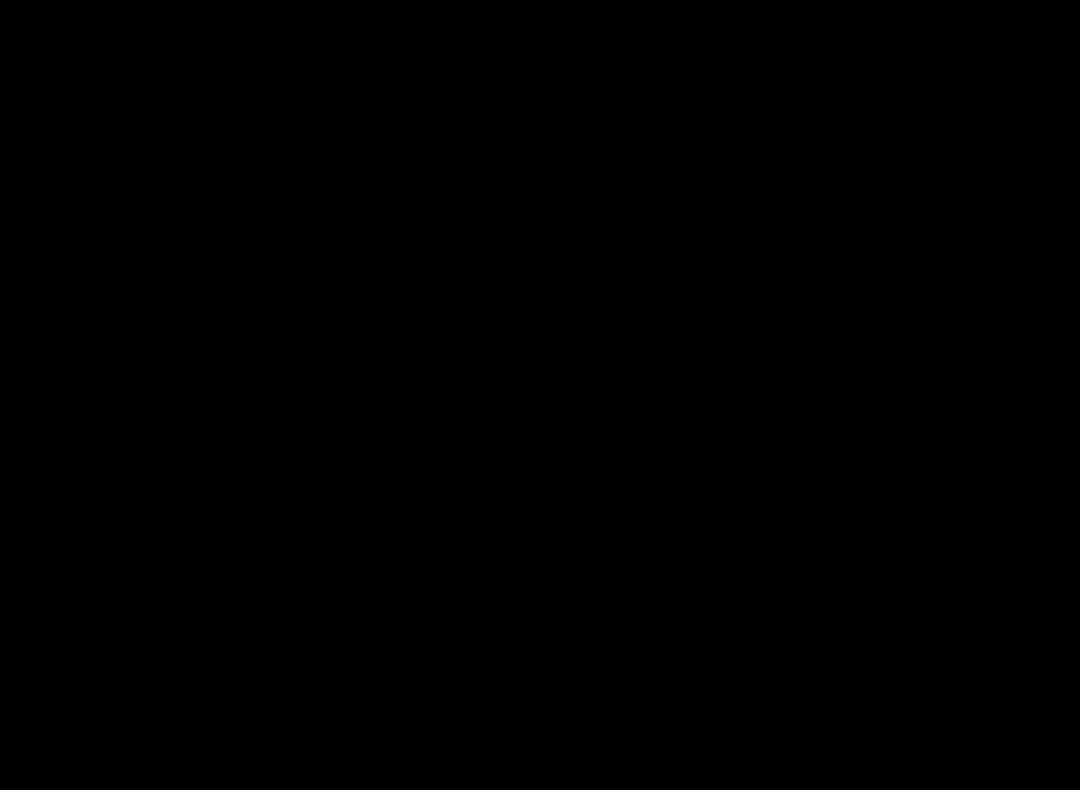click at bounding box center (540, 395) 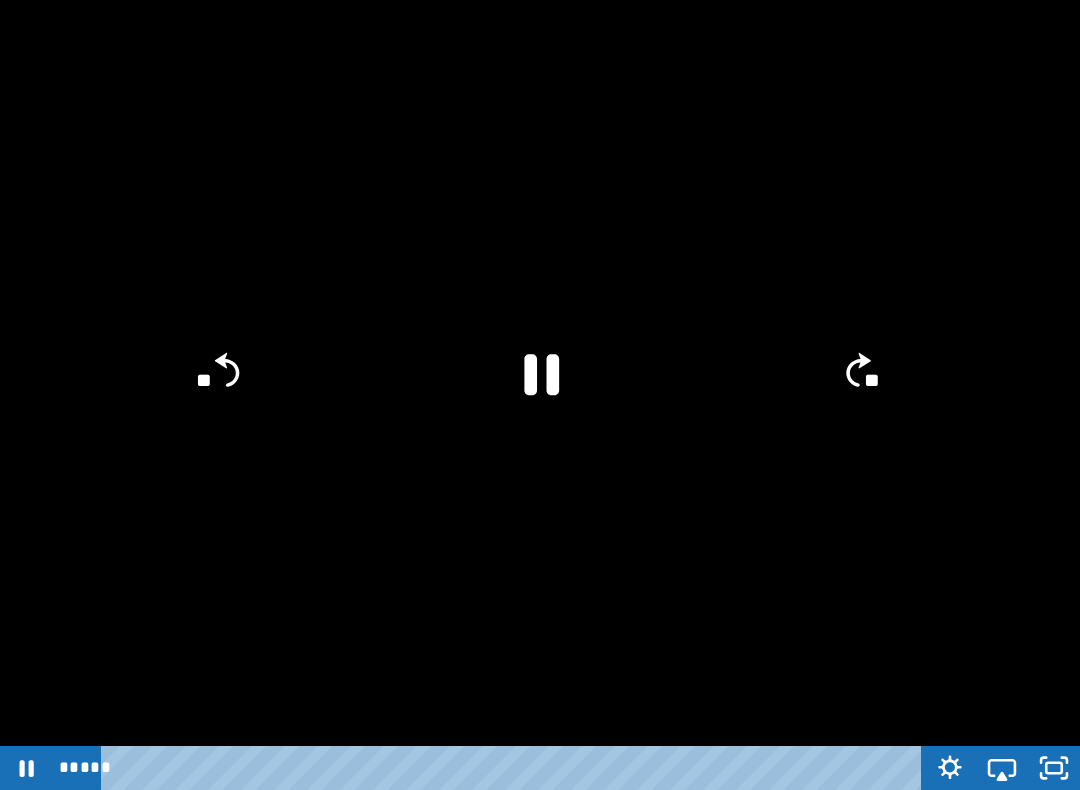 click 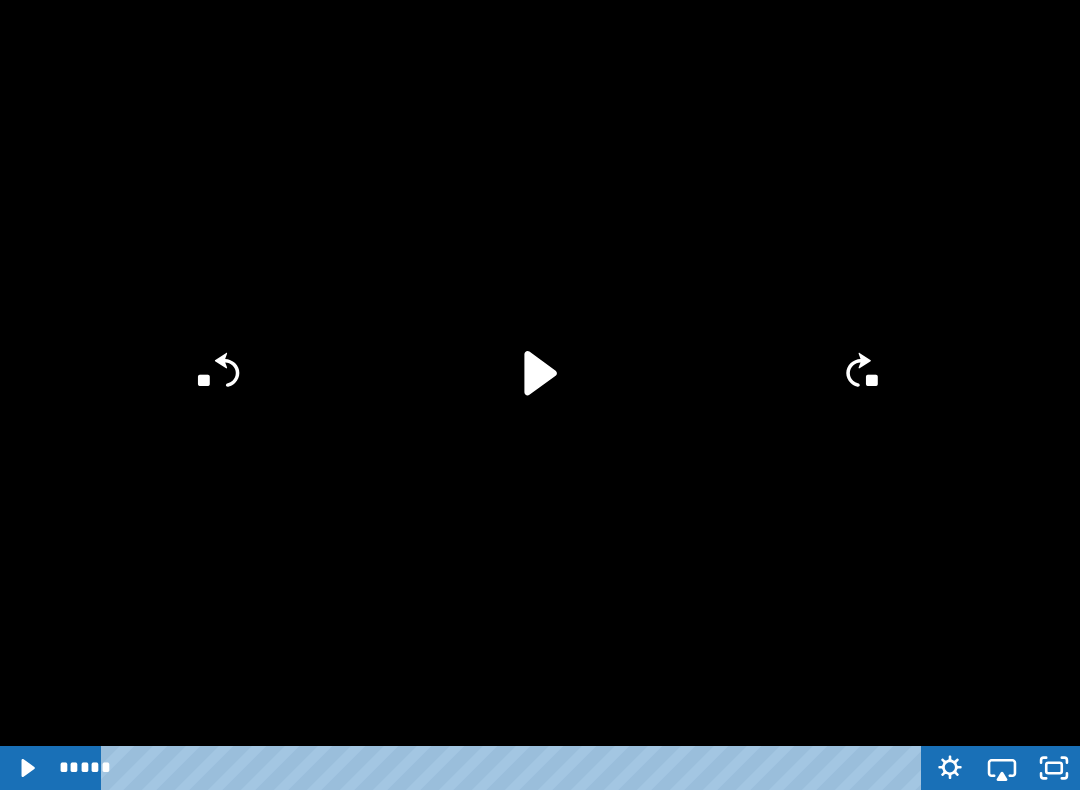 click at bounding box center (540, 395) 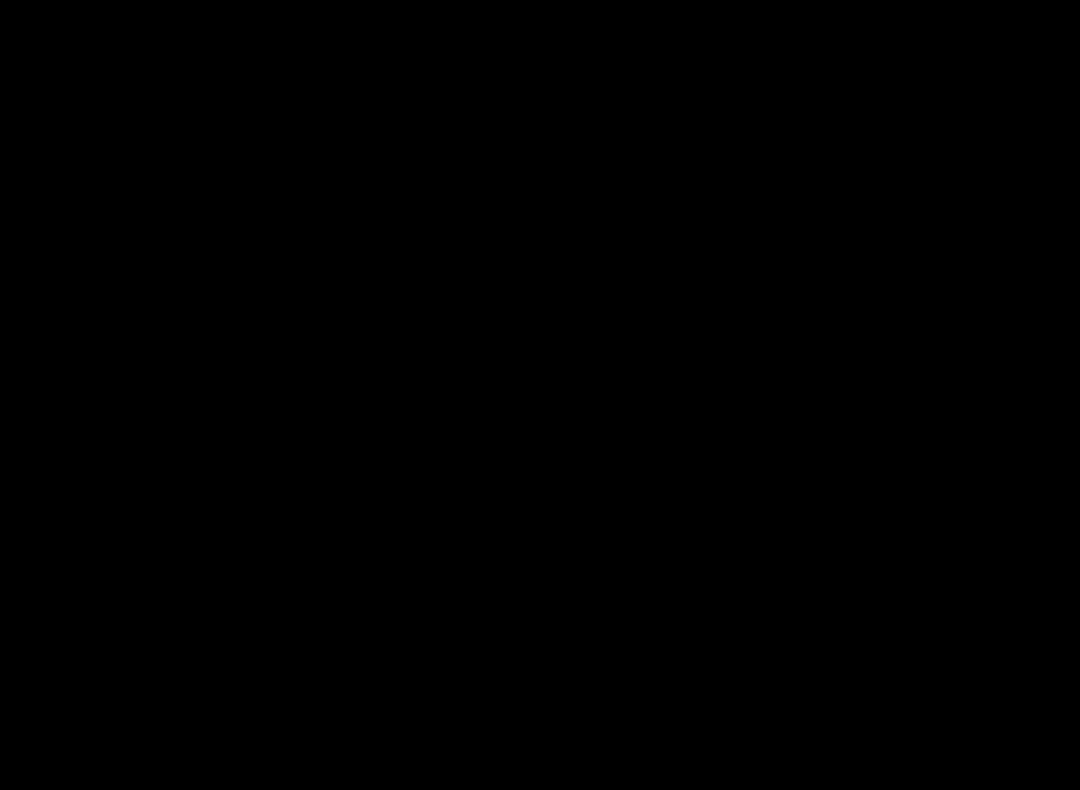 click at bounding box center (540, 395) 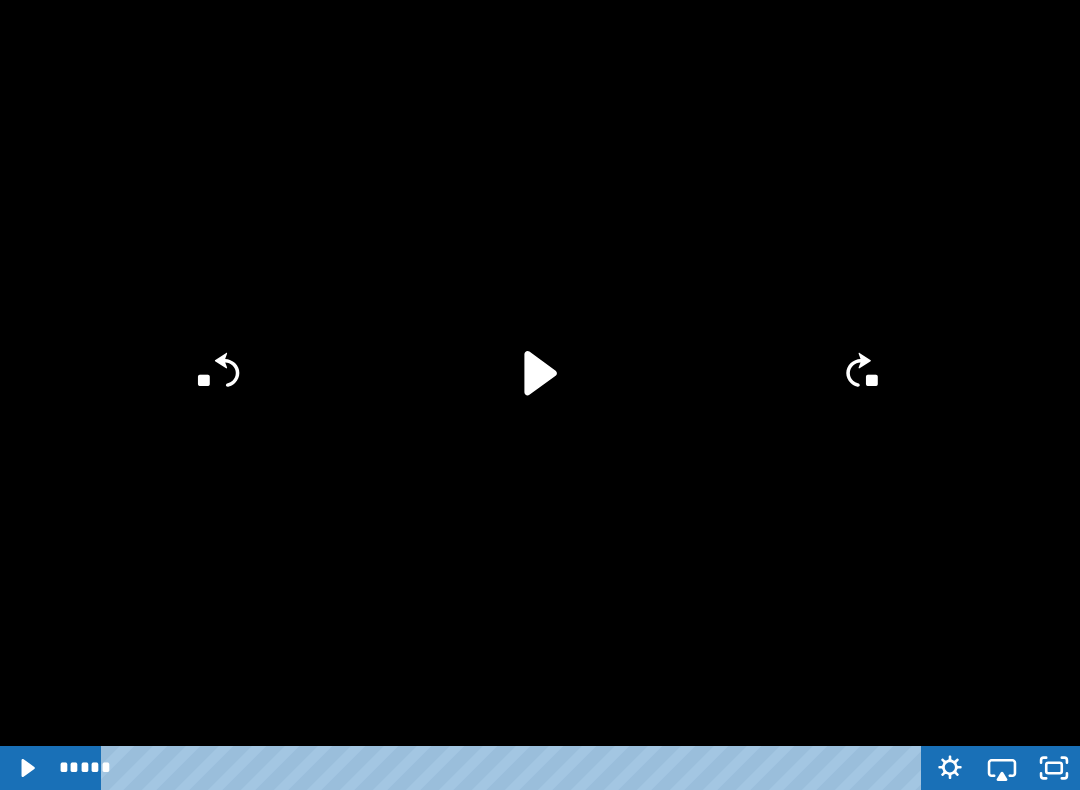 click 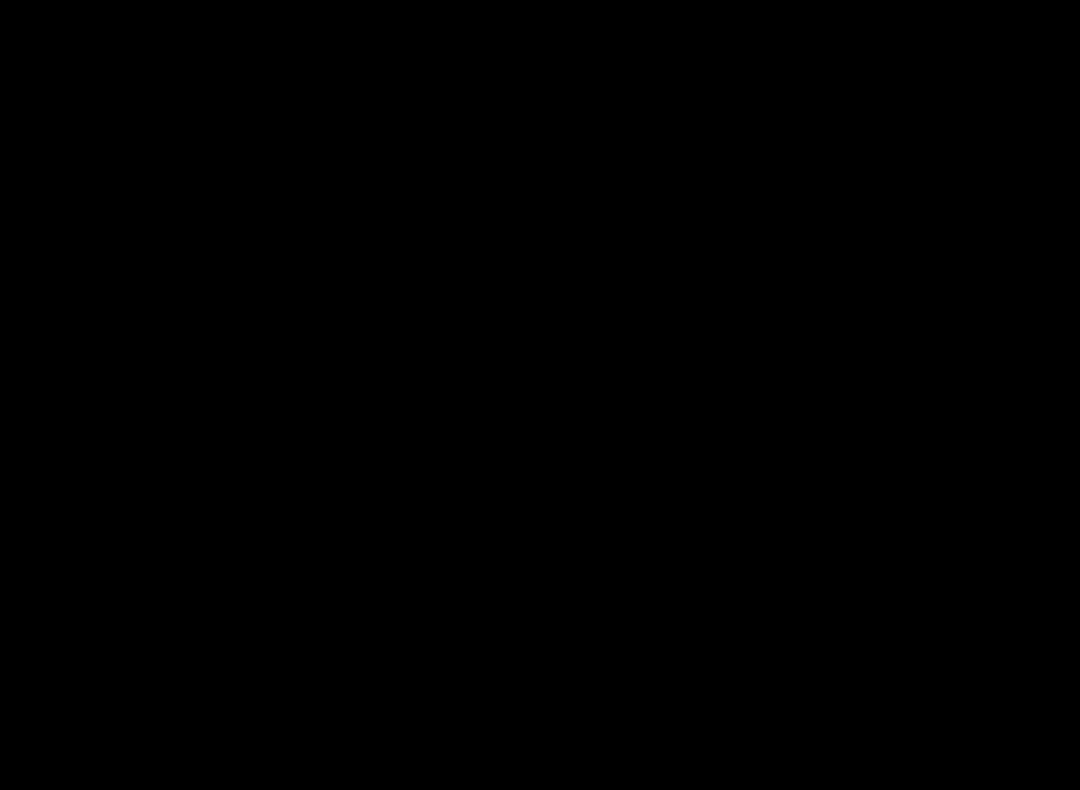 click at bounding box center (540, 395) 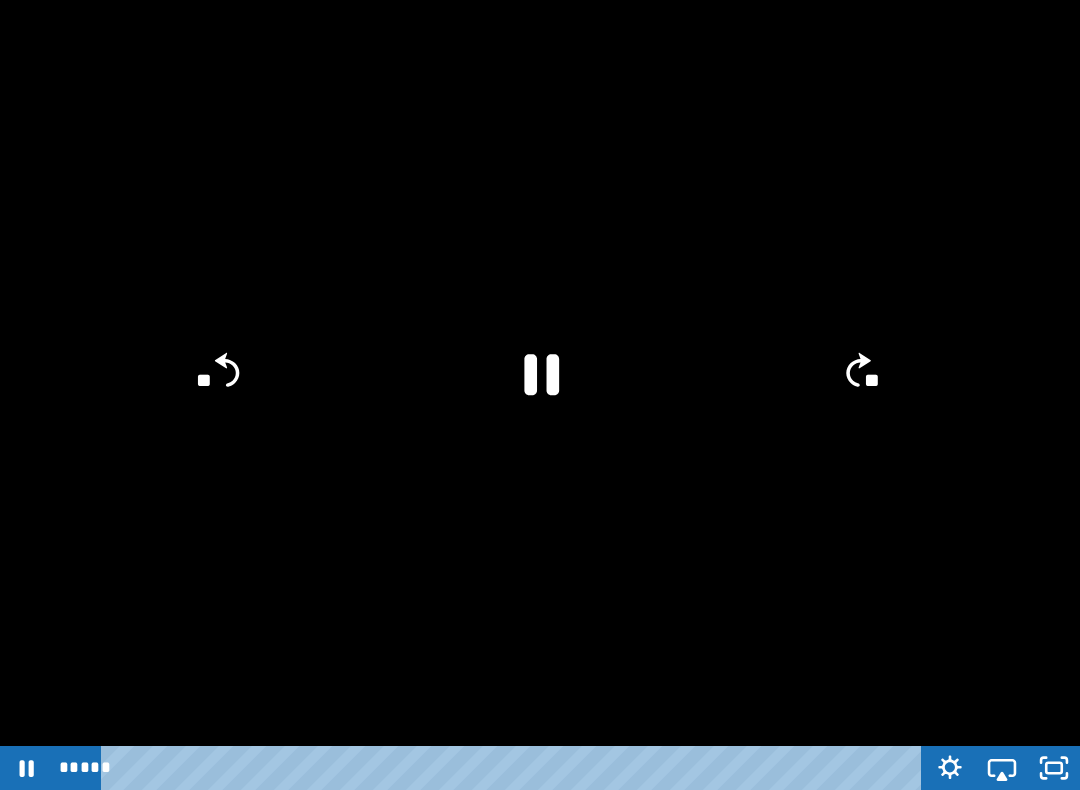 click 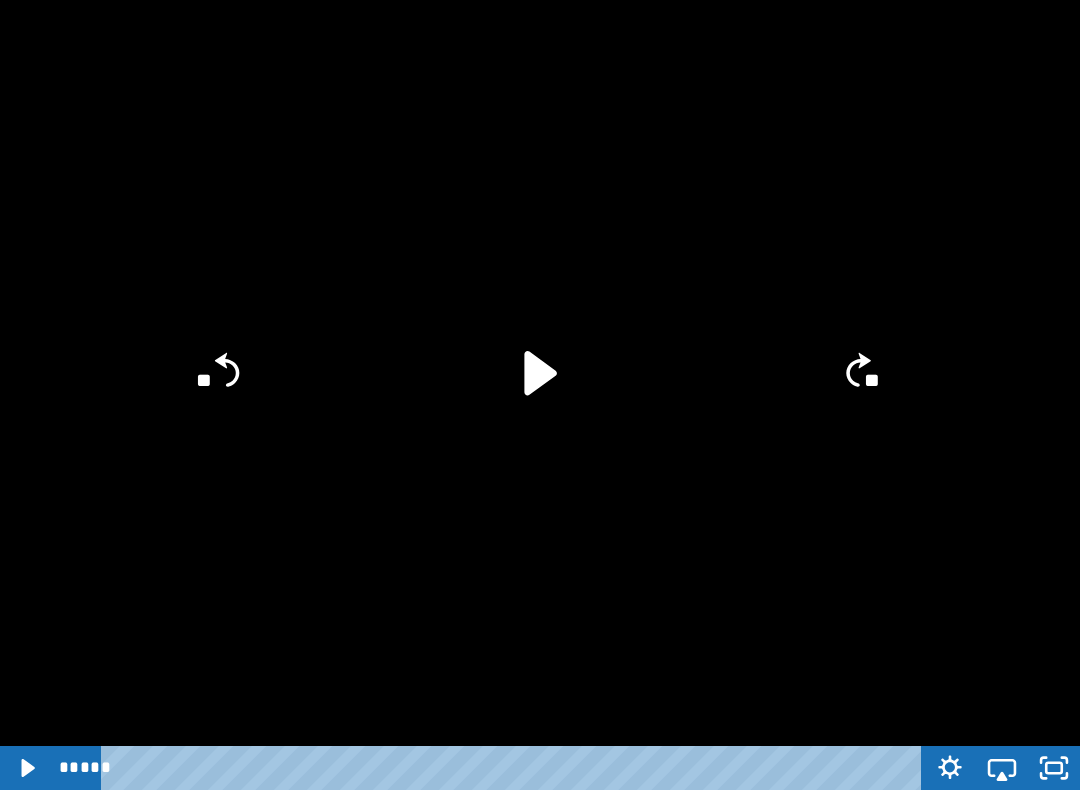 click 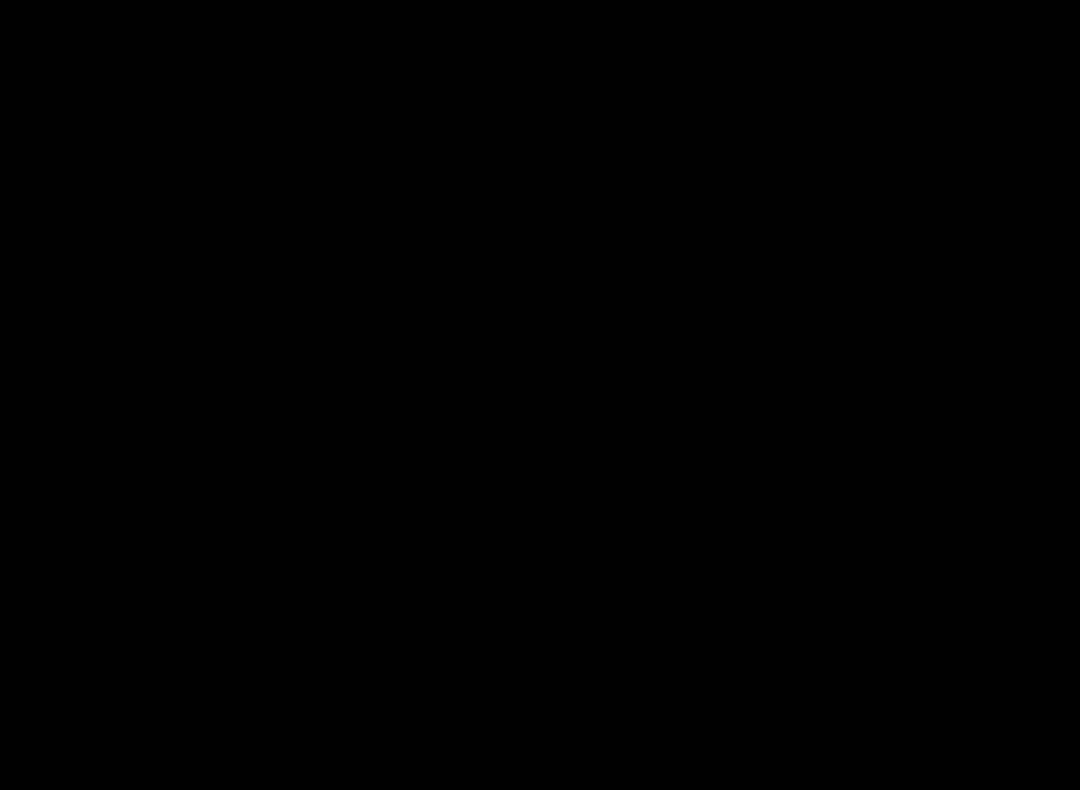 click at bounding box center (540, 395) 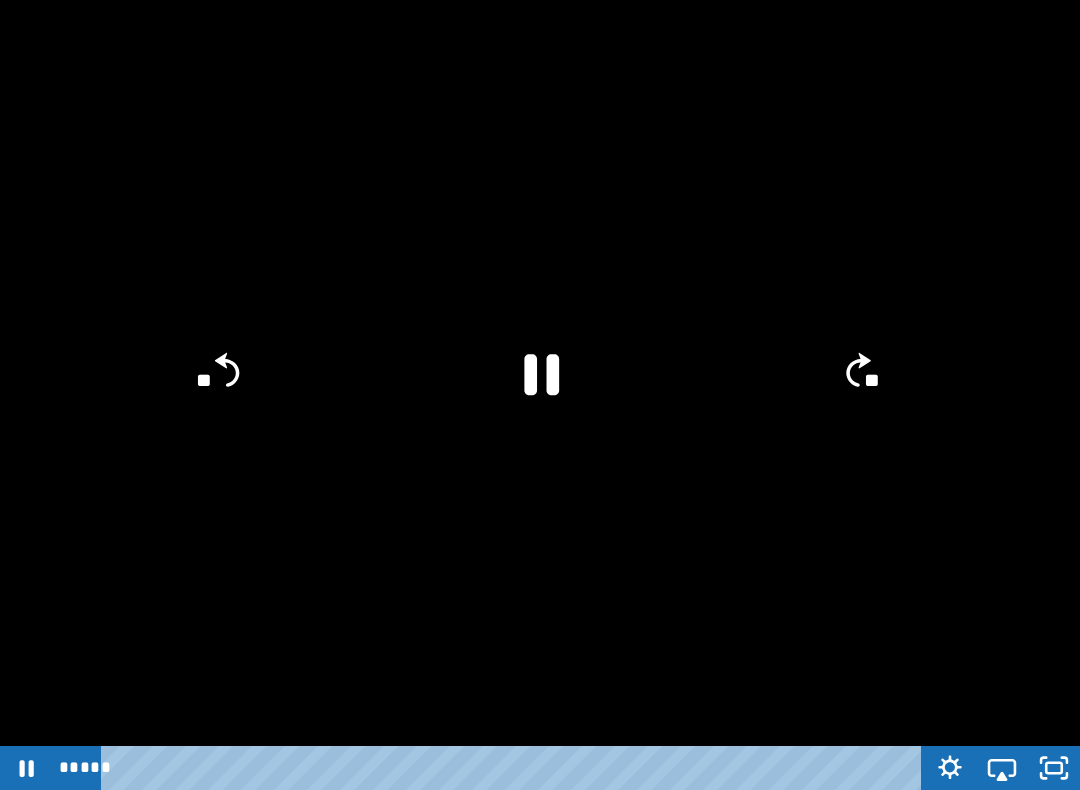 click on "**" 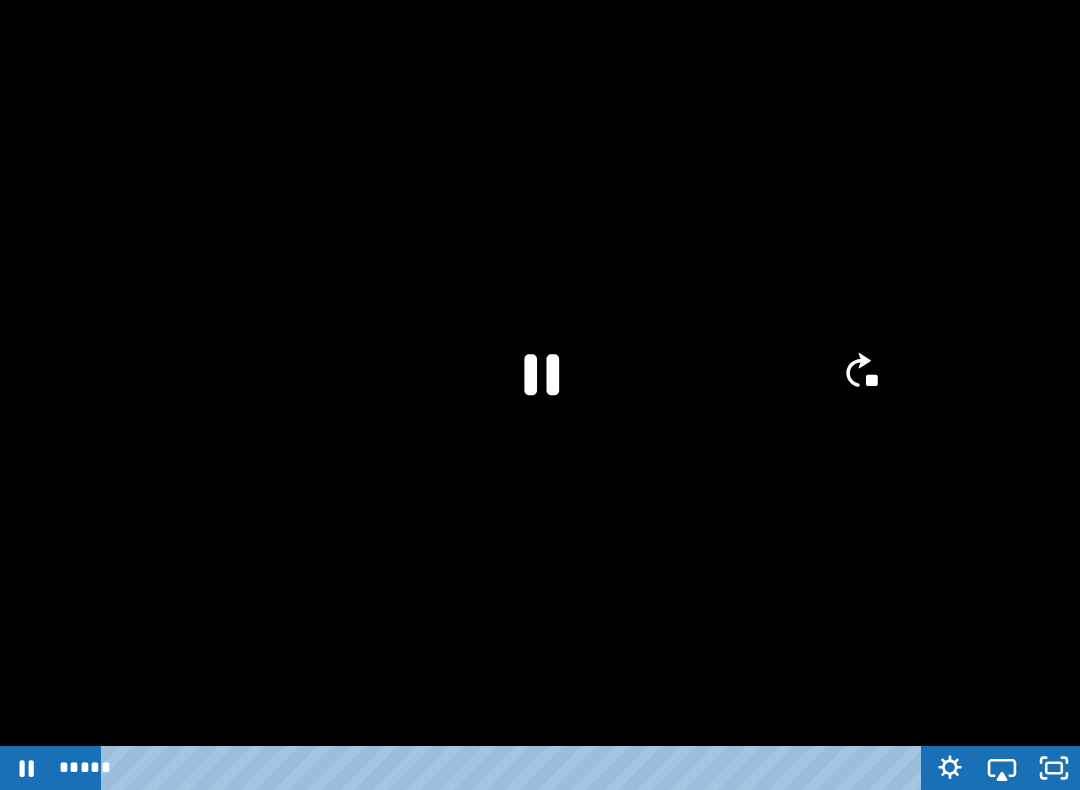 click on "**" 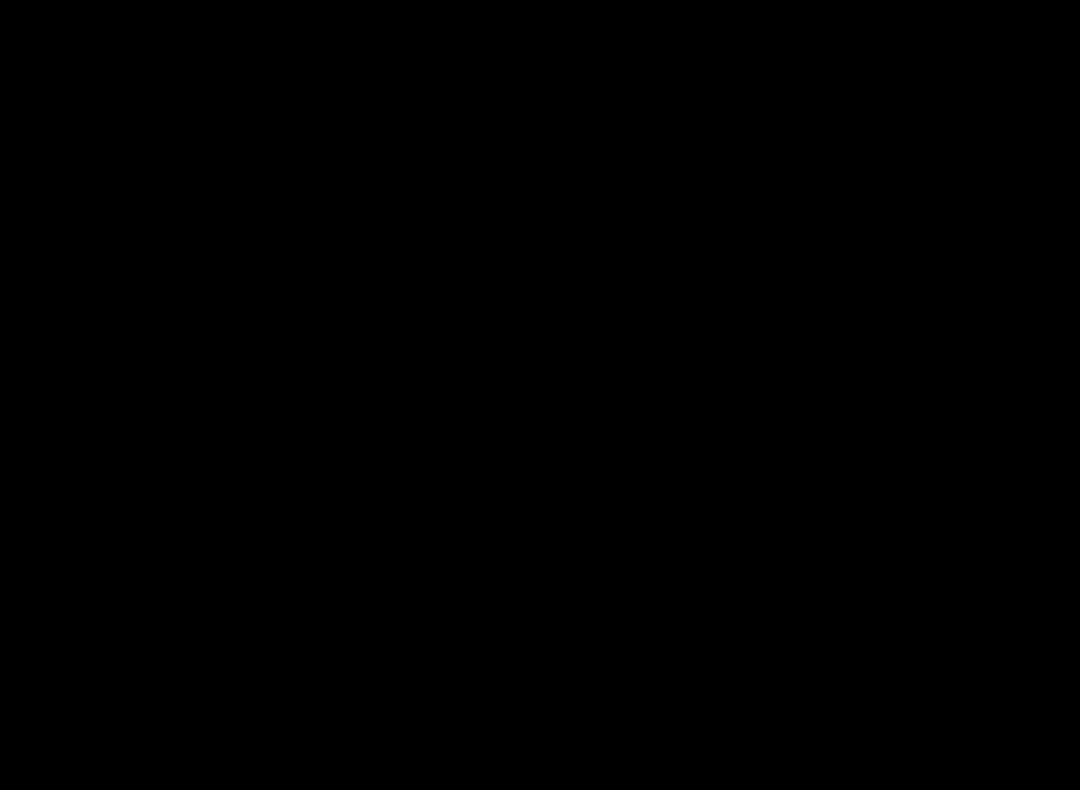 click at bounding box center (540, 395) 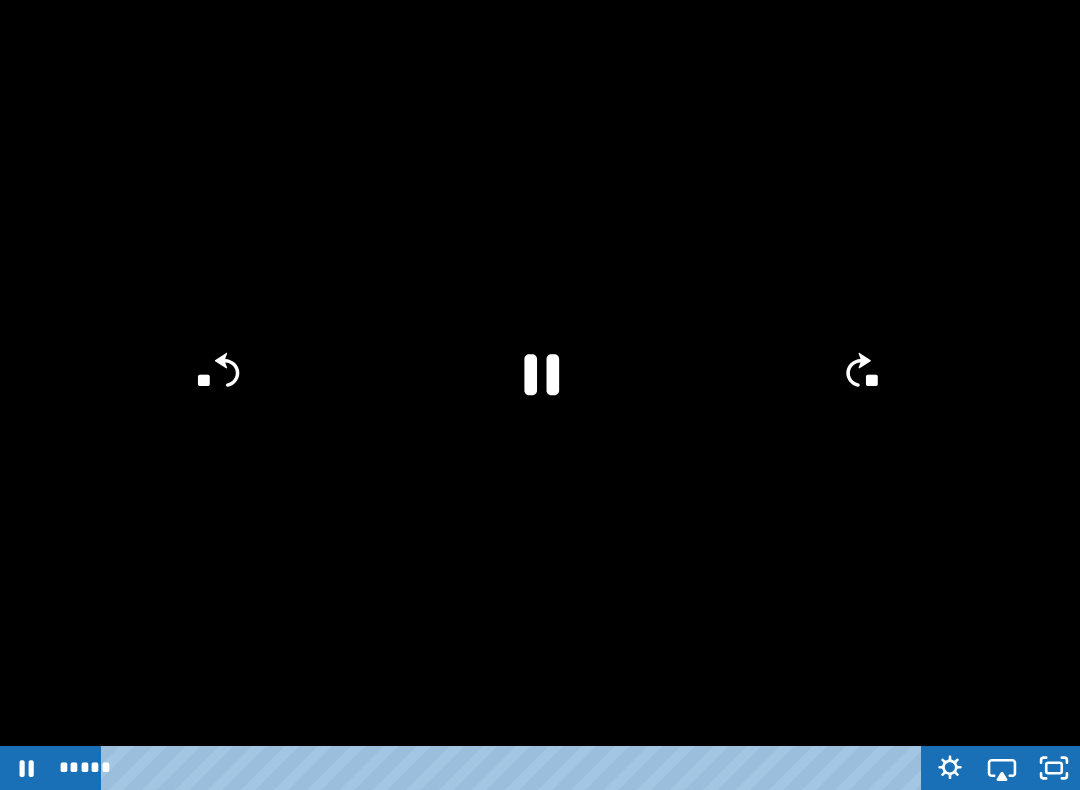 click on "**" 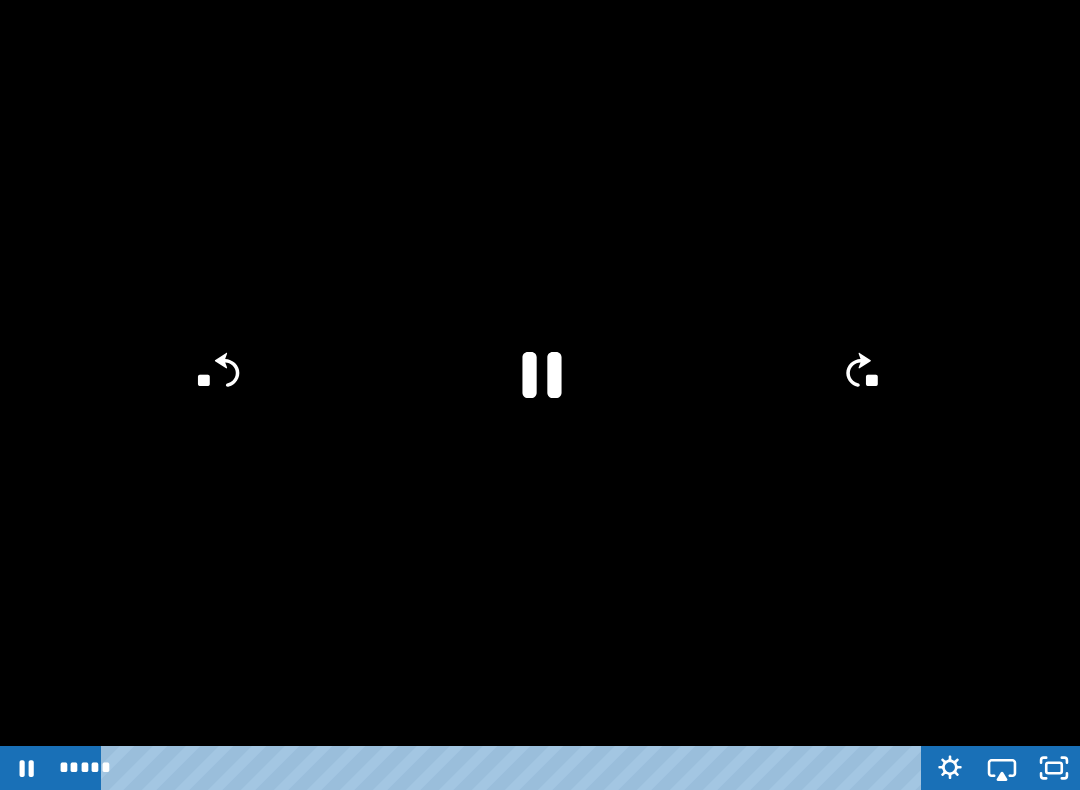click 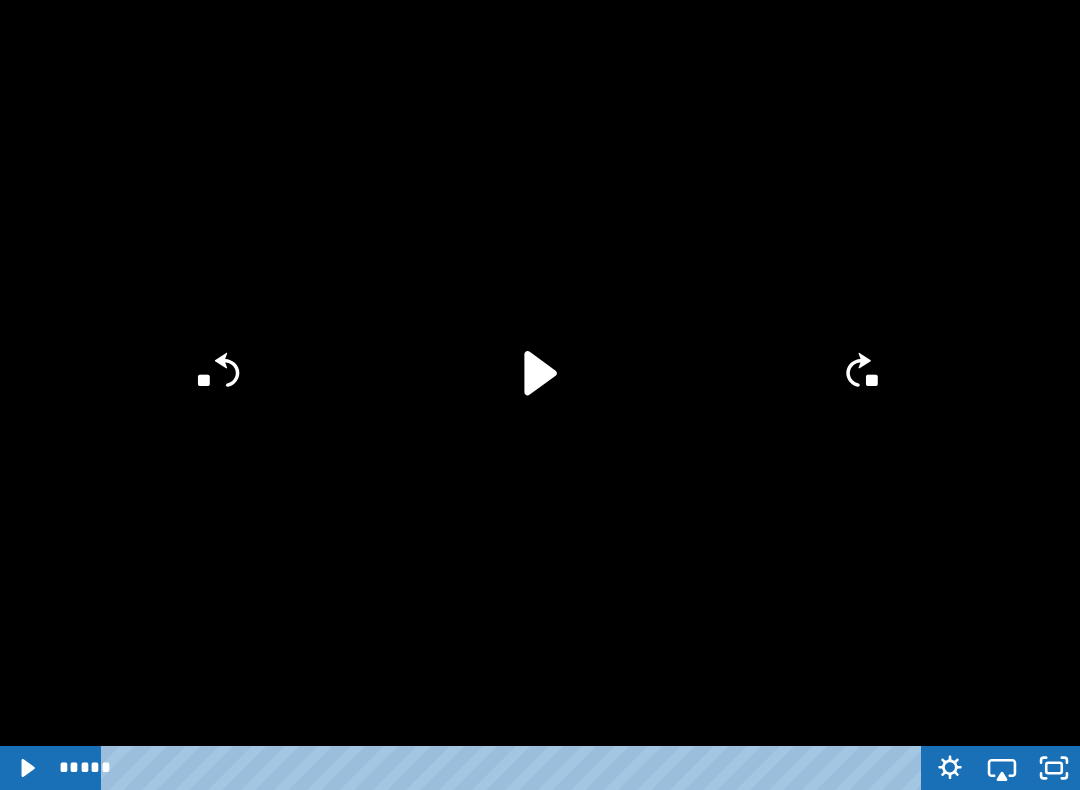 click at bounding box center [540, 395] 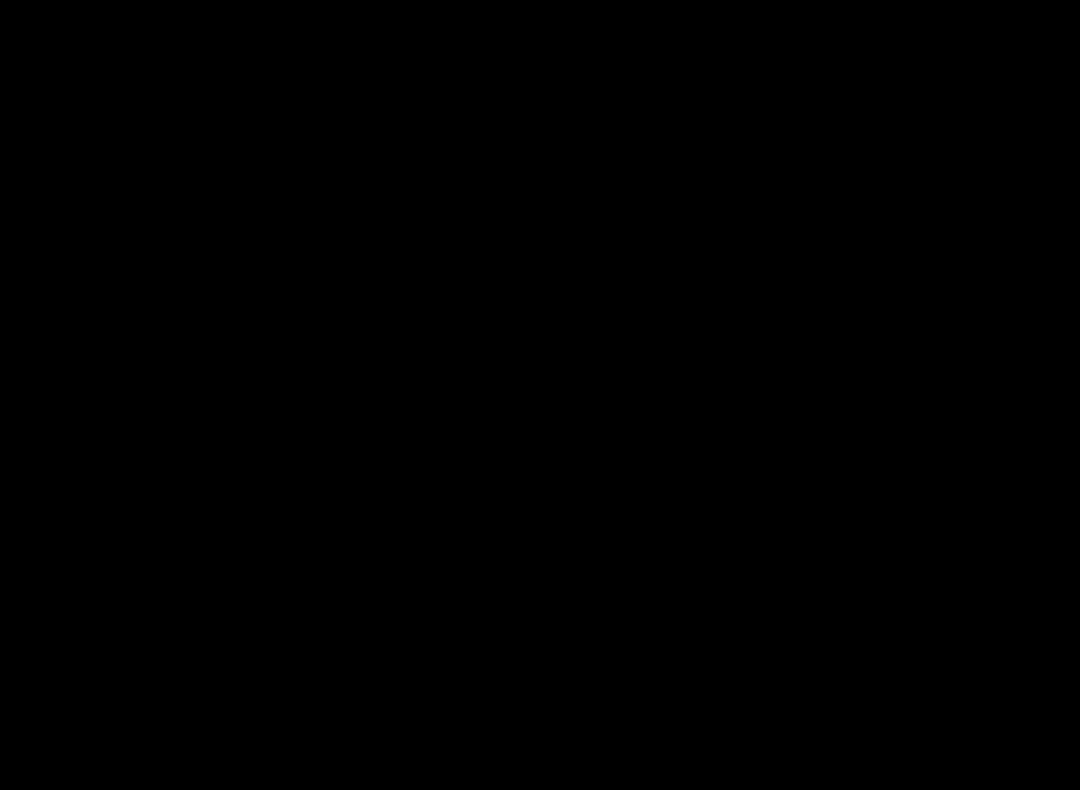 click at bounding box center [540, 395] 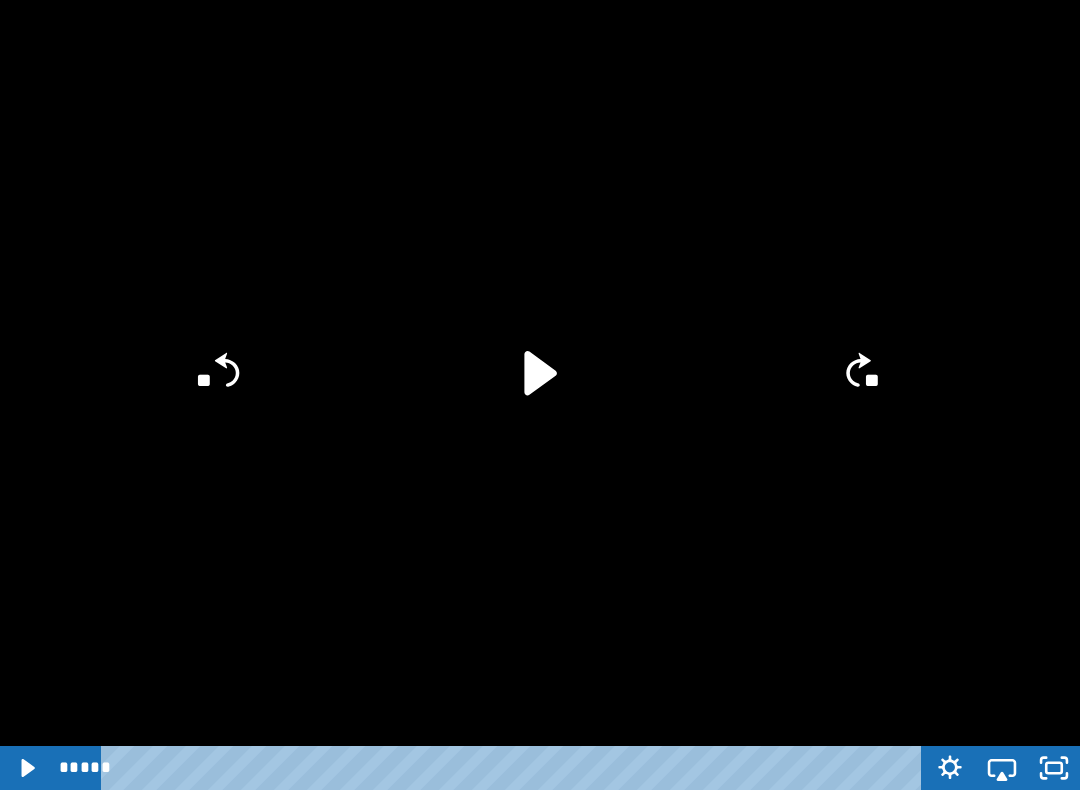 click on "**" 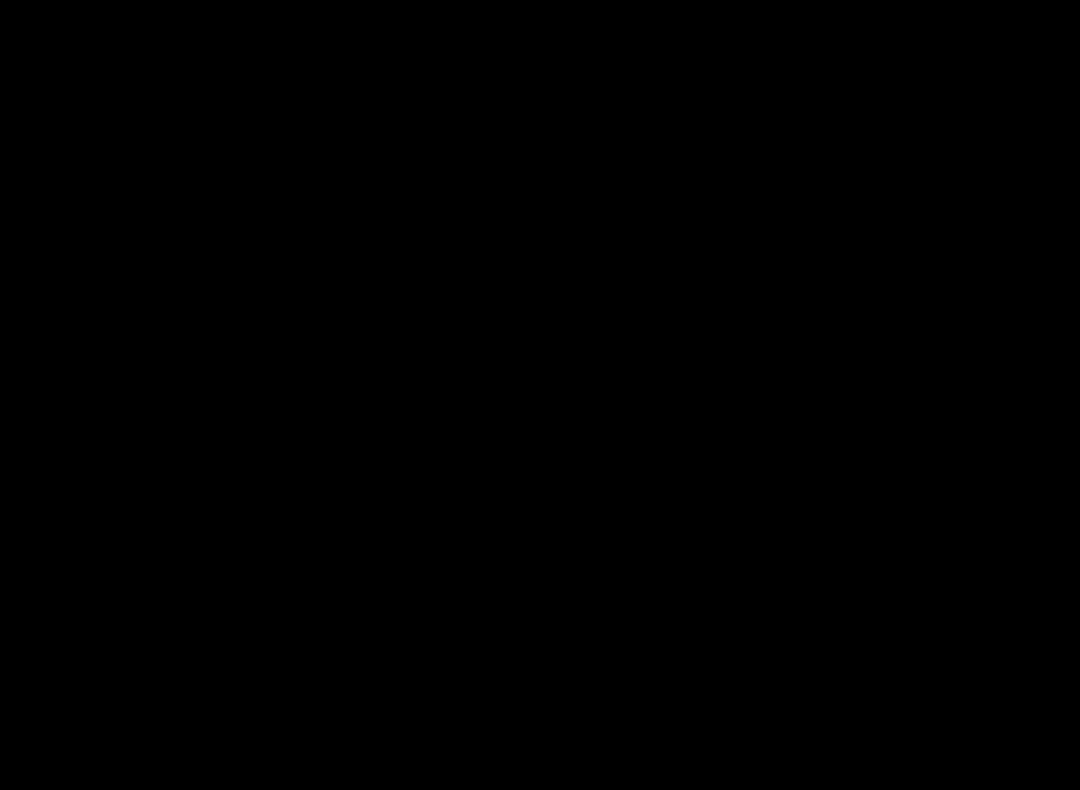 click at bounding box center (540, 395) 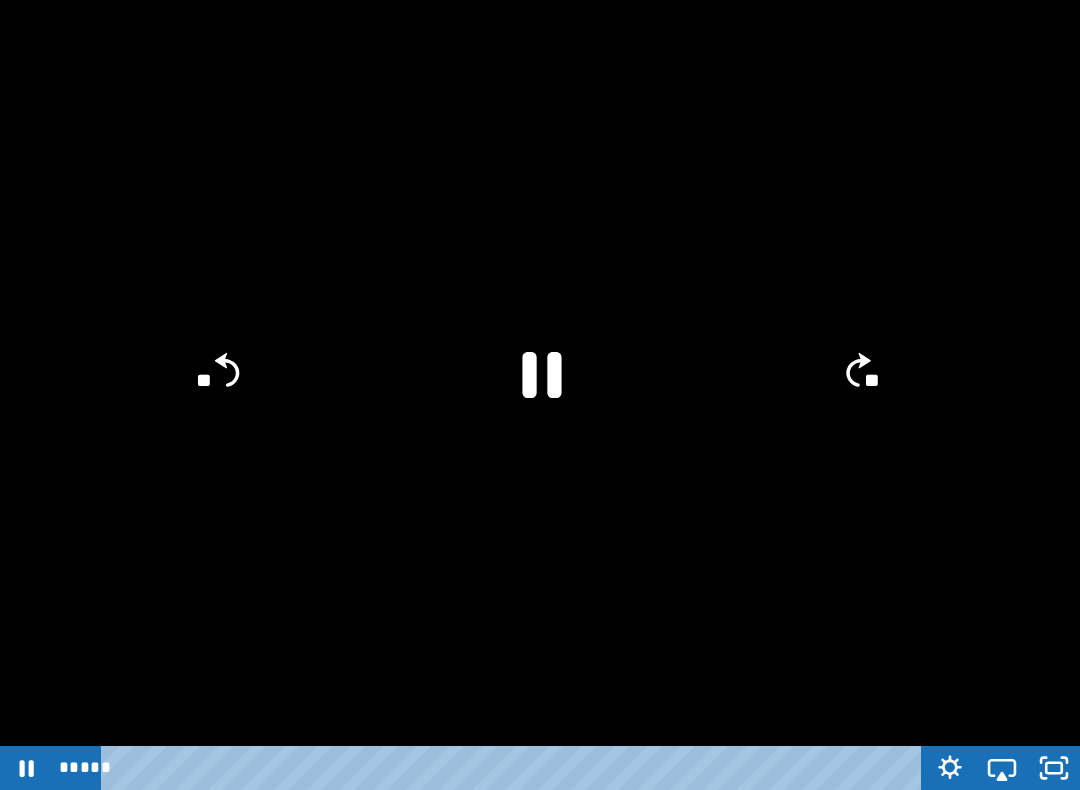 click 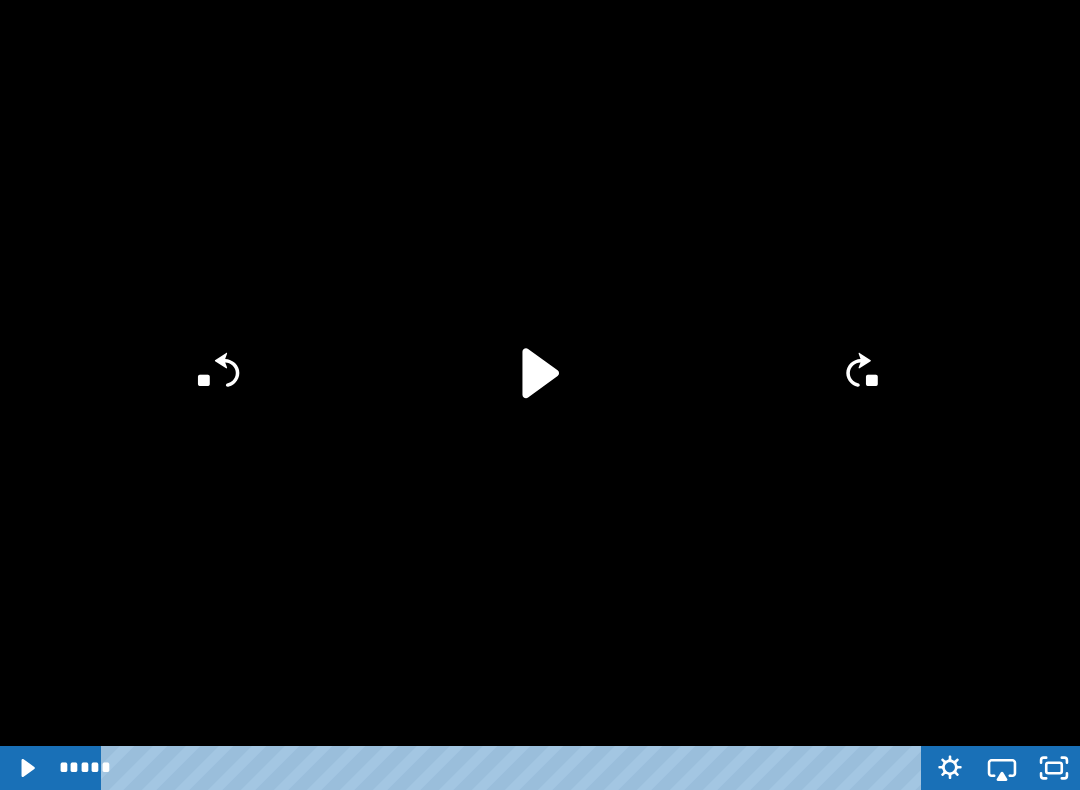 click 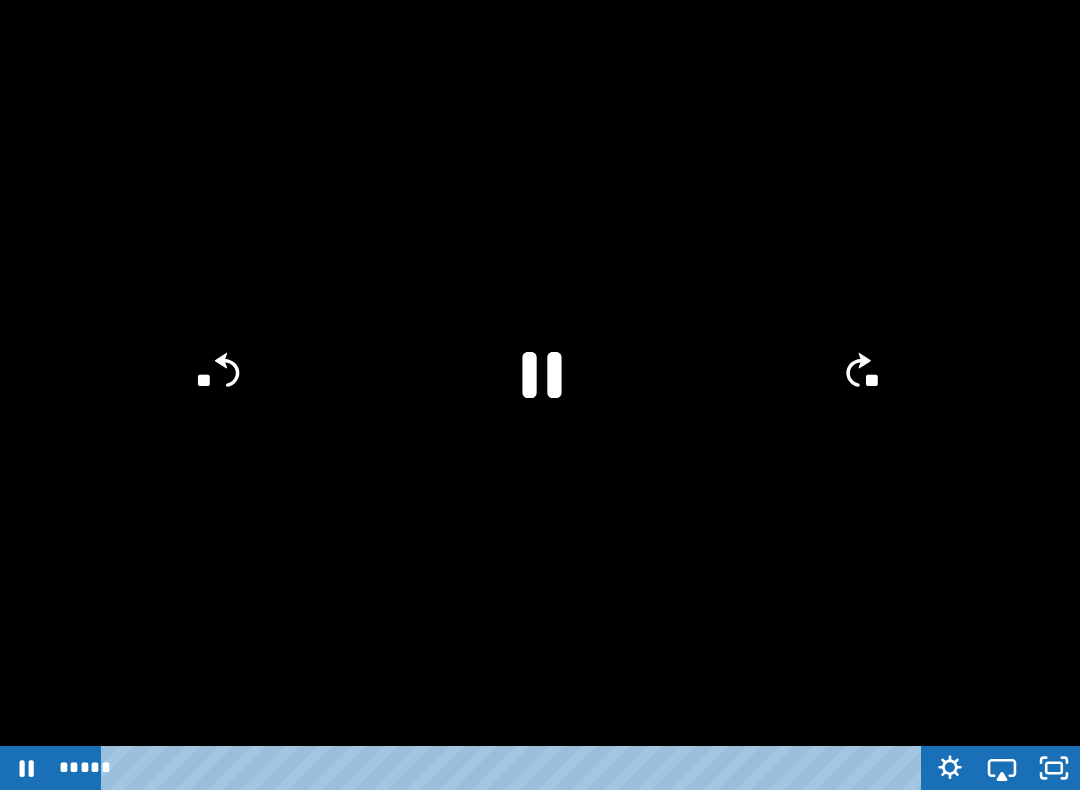 click 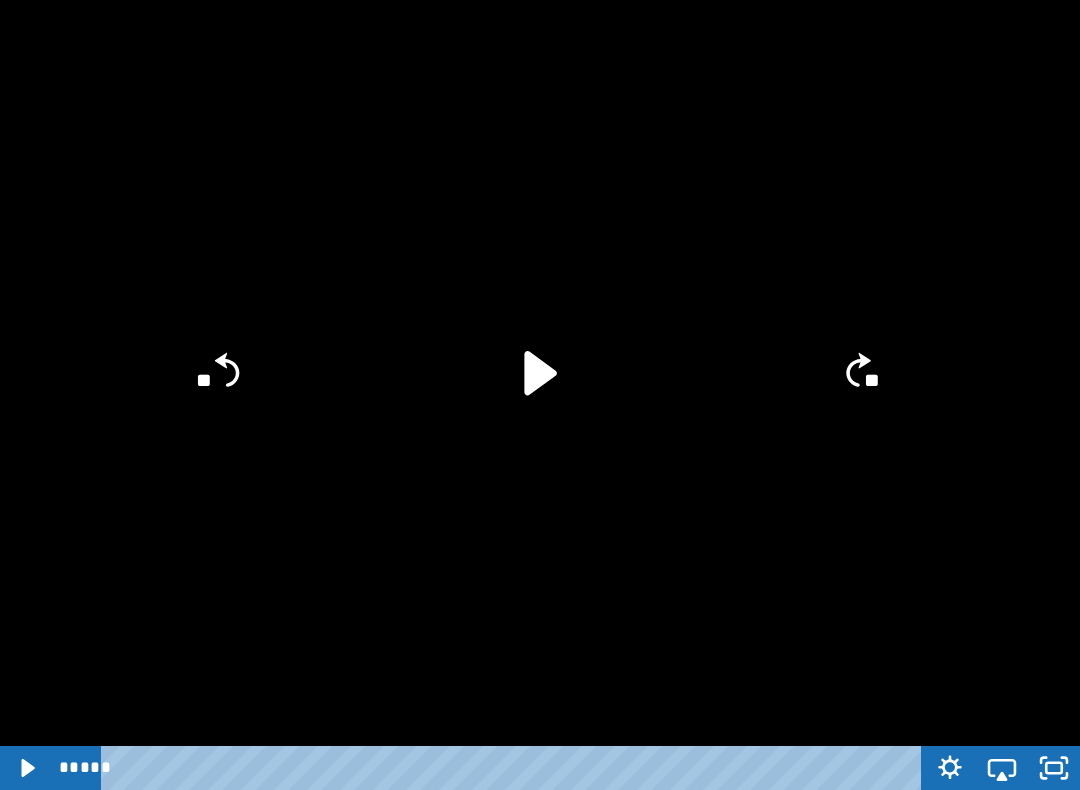 click 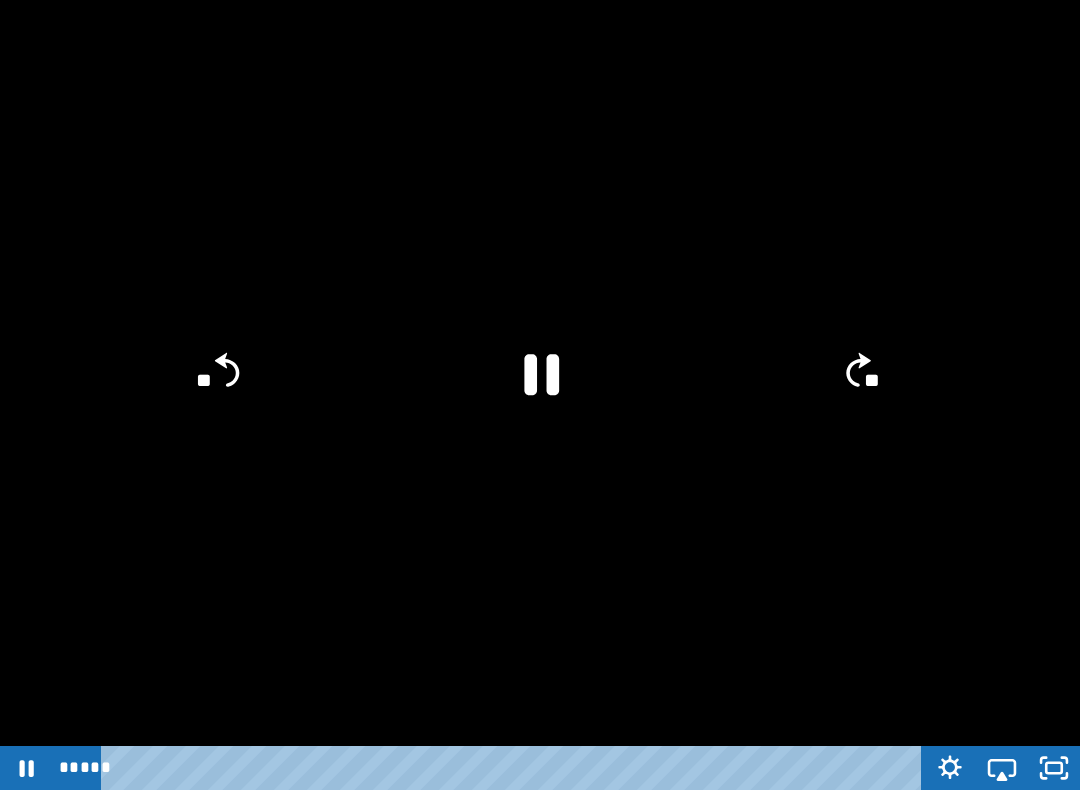 click at bounding box center [540, 395] 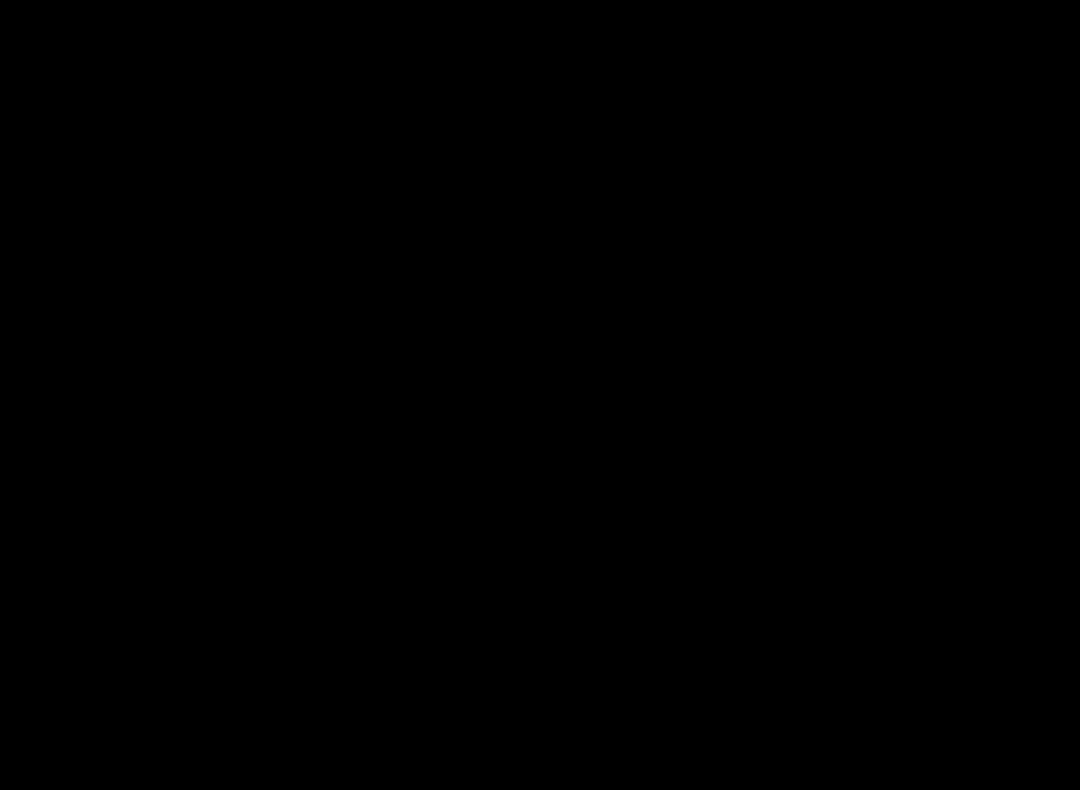 click at bounding box center [540, 395] 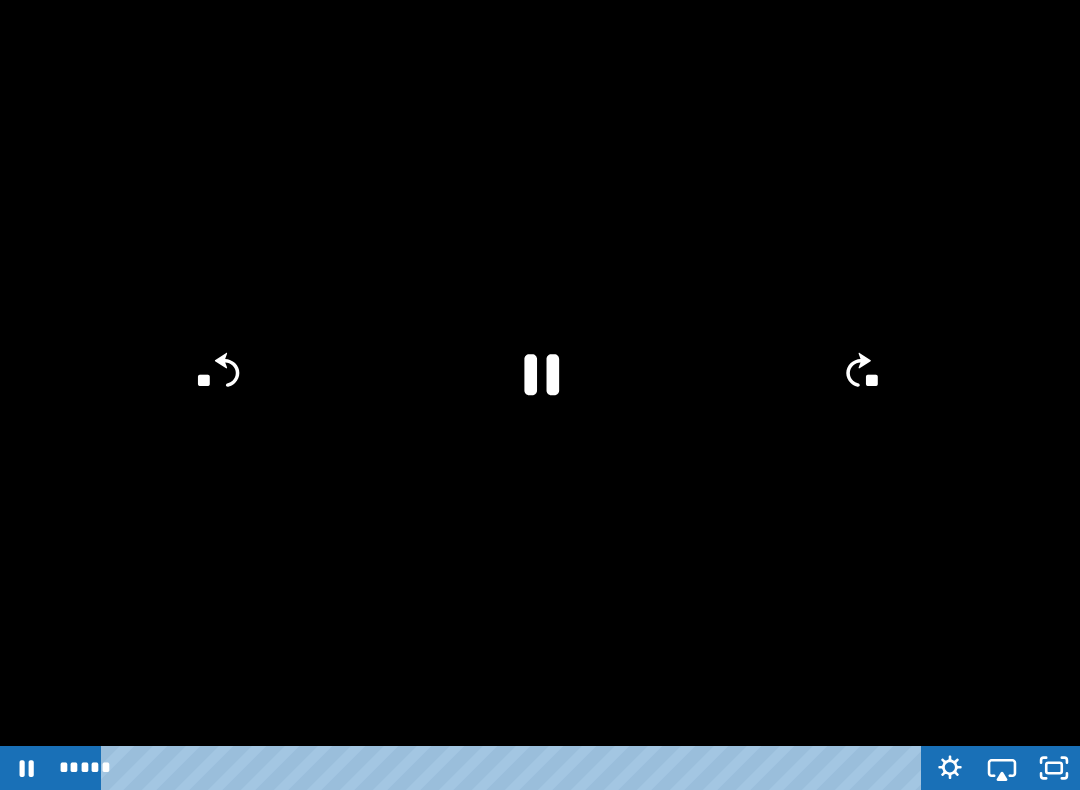 click 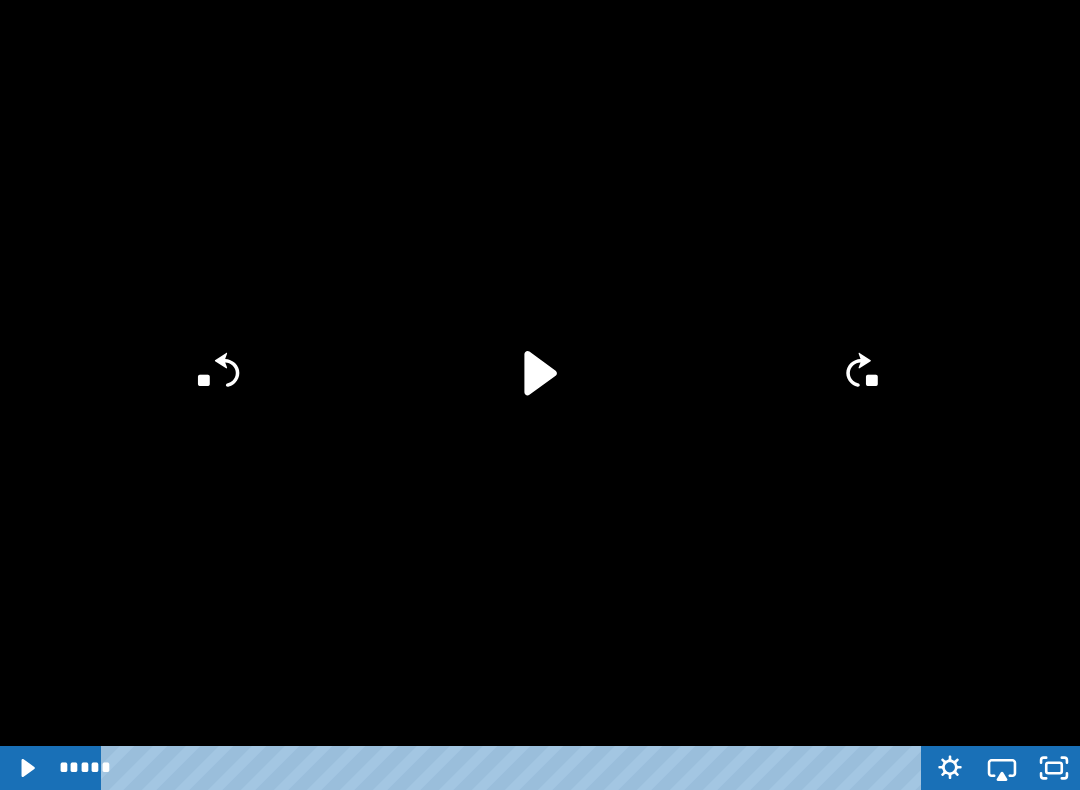 click at bounding box center (540, 395) 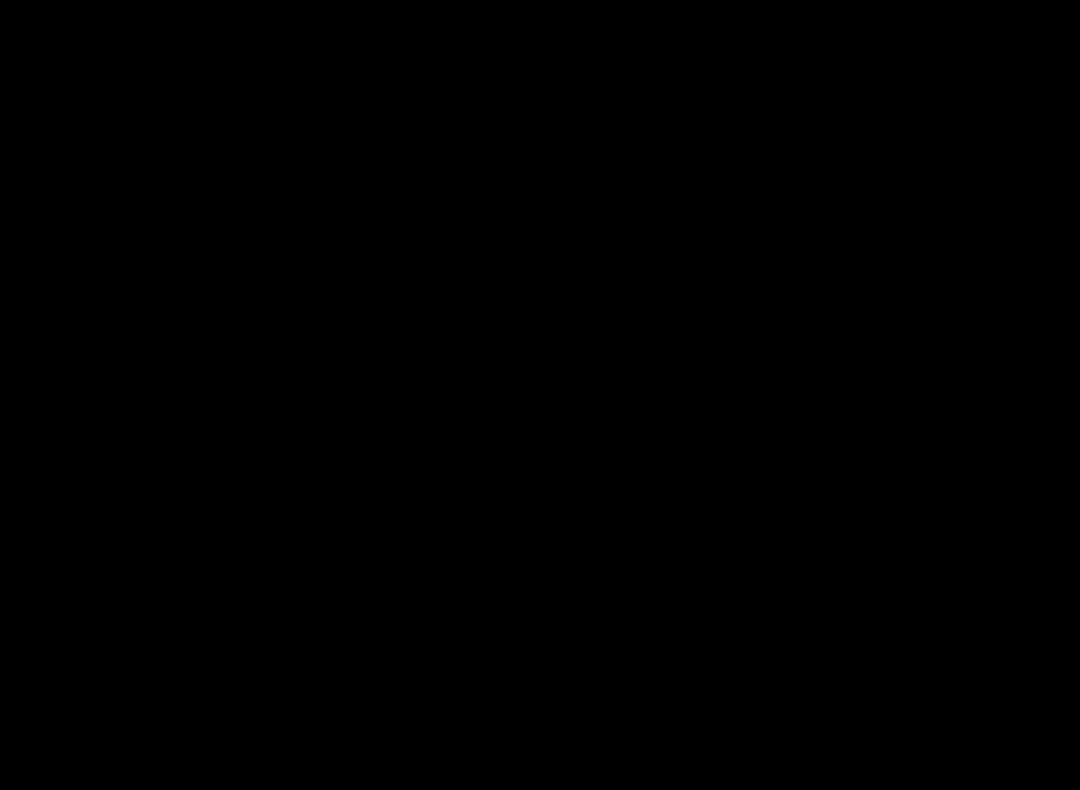 click at bounding box center (540, 395) 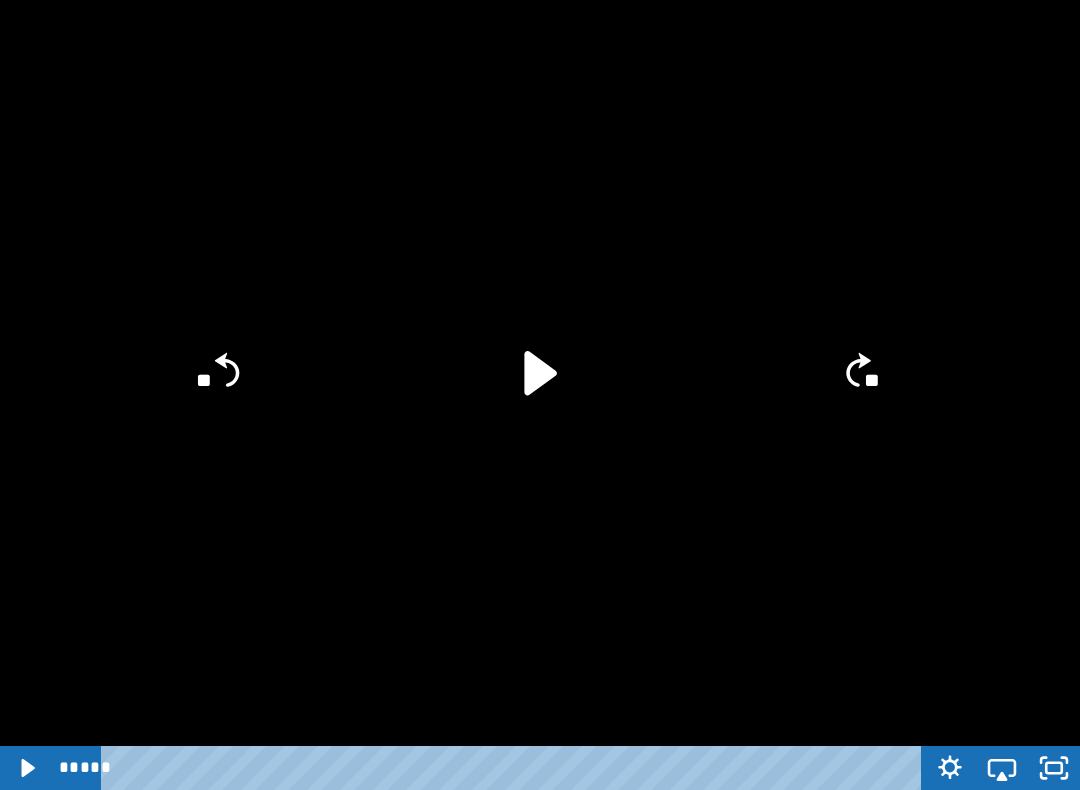 click 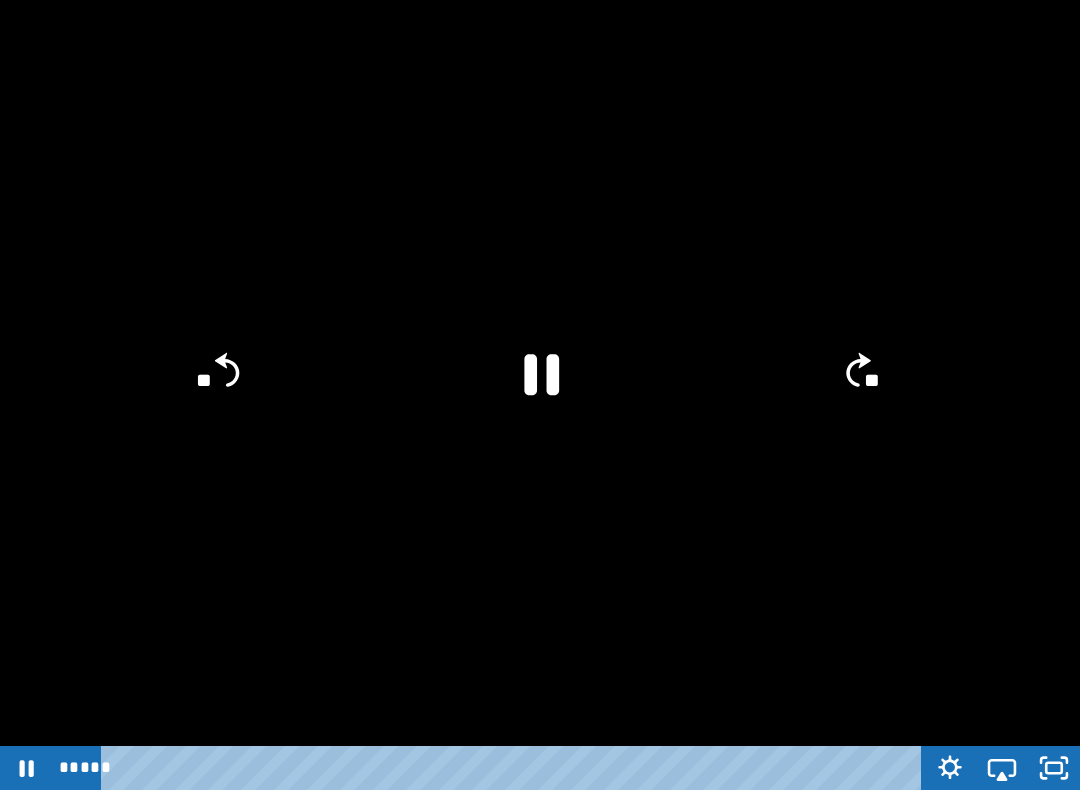 click at bounding box center (540, 395) 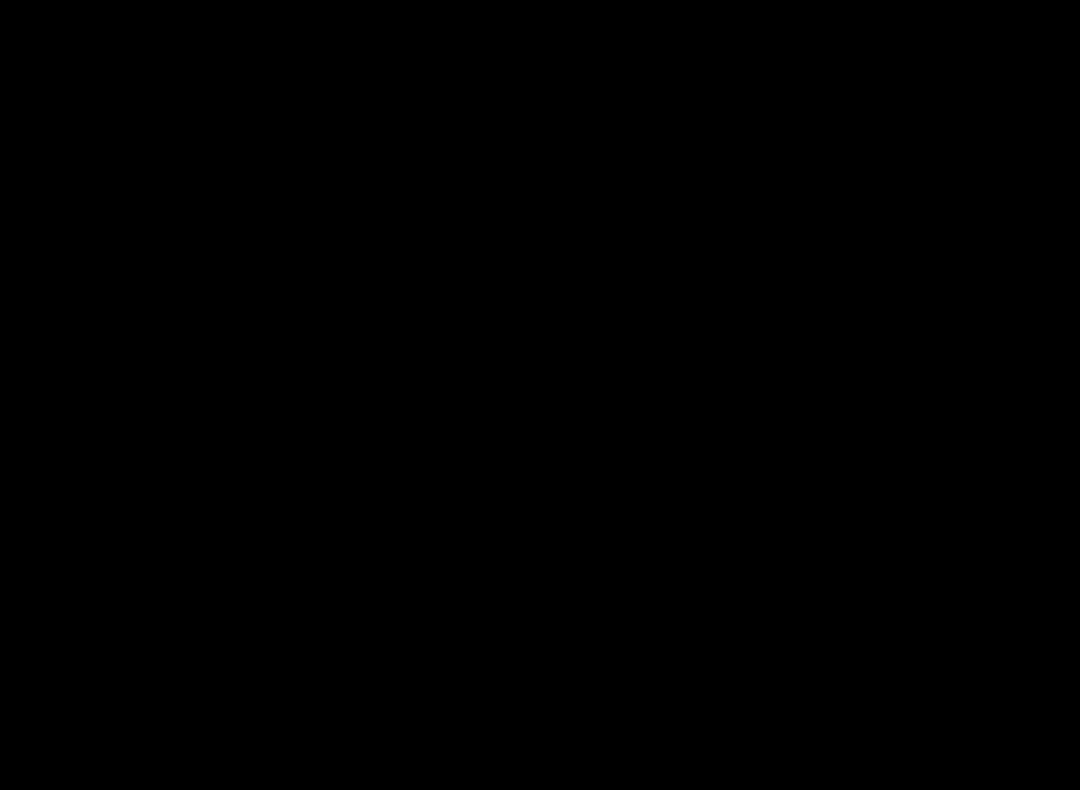 click at bounding box center [540, 395] 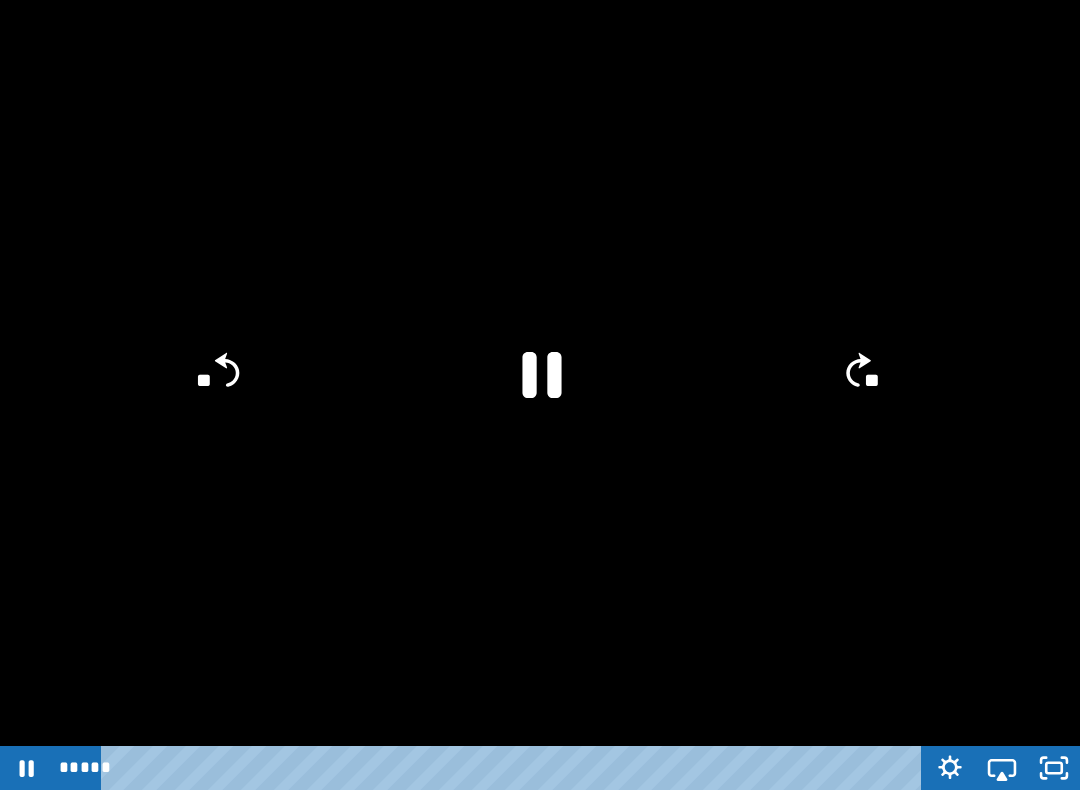 click 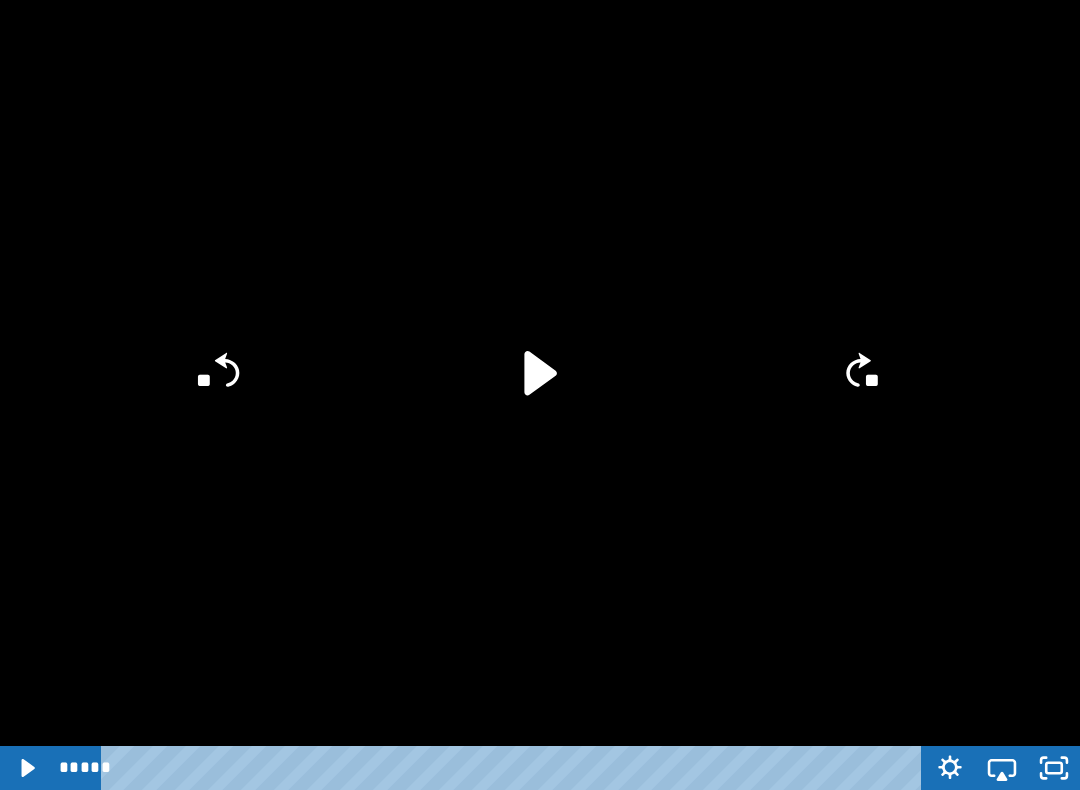 click at bounding box center [540, 395] 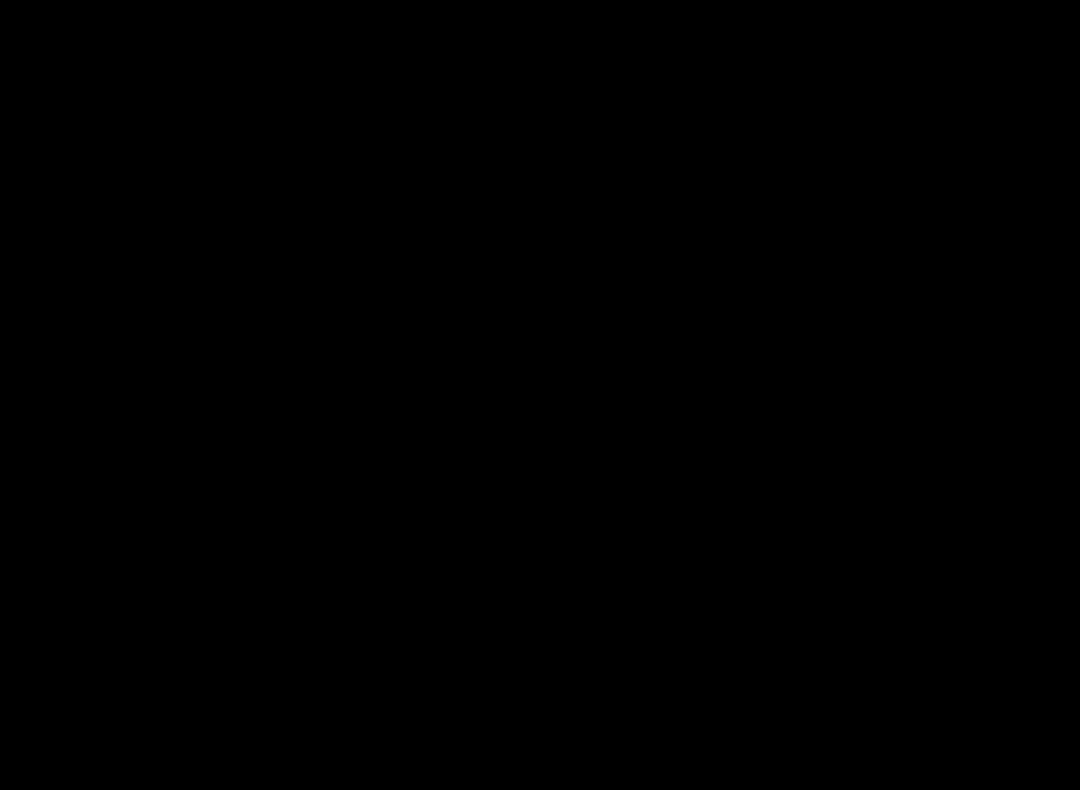 click at bounding box center [540, 395] 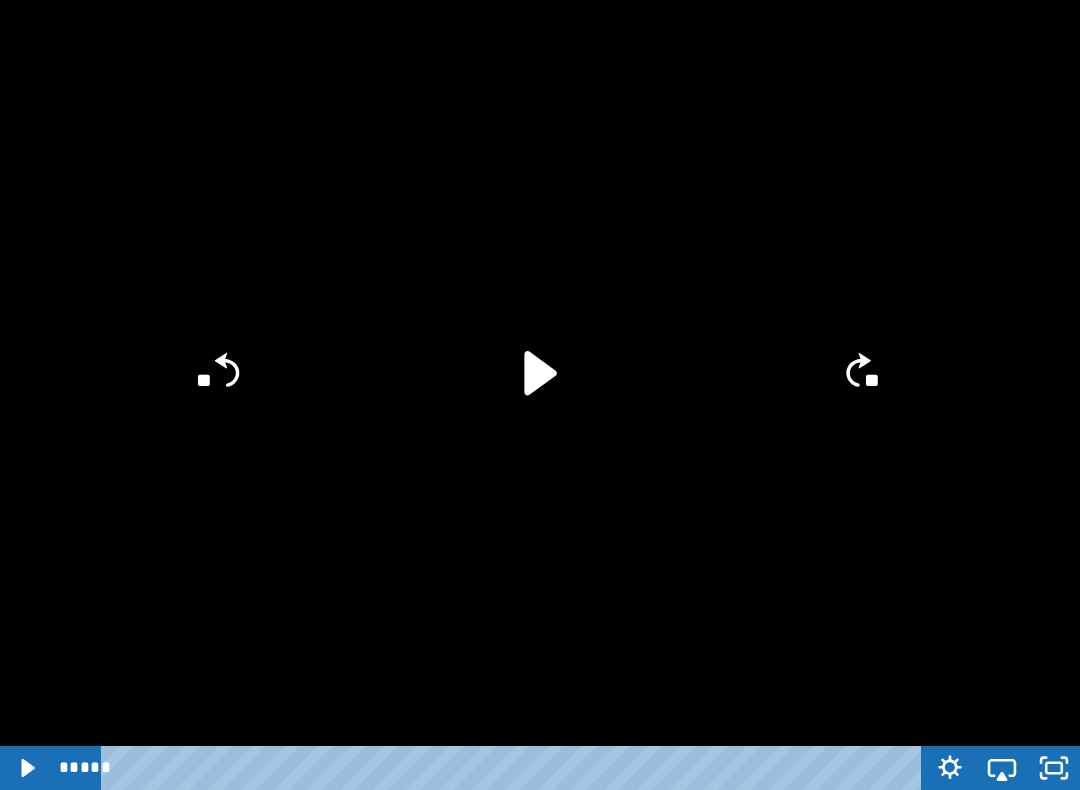 click 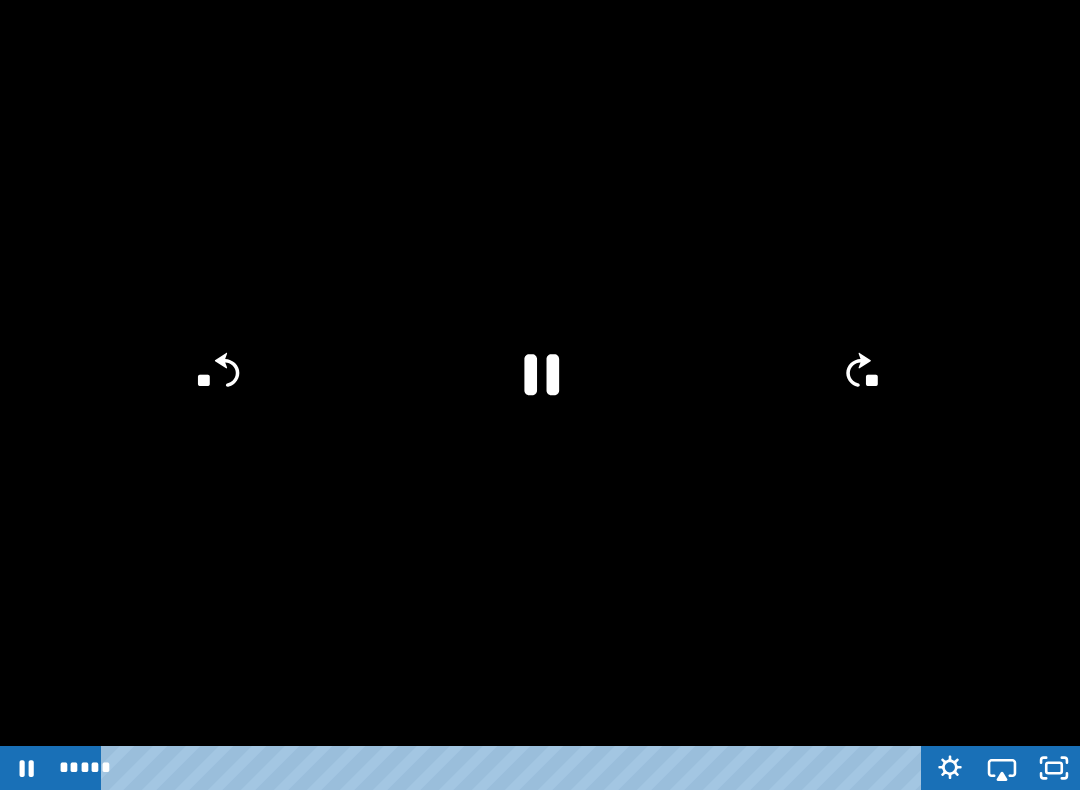 click at bounding box center (540, 395) 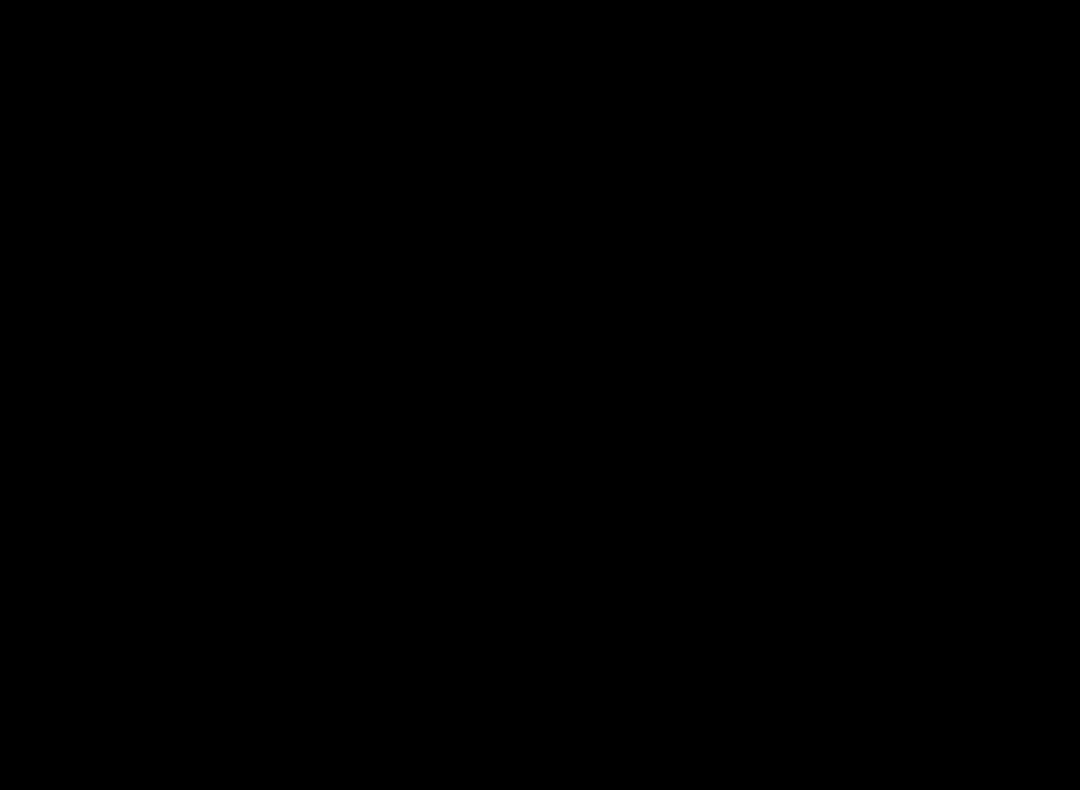 click at bounding box center [540, 395] 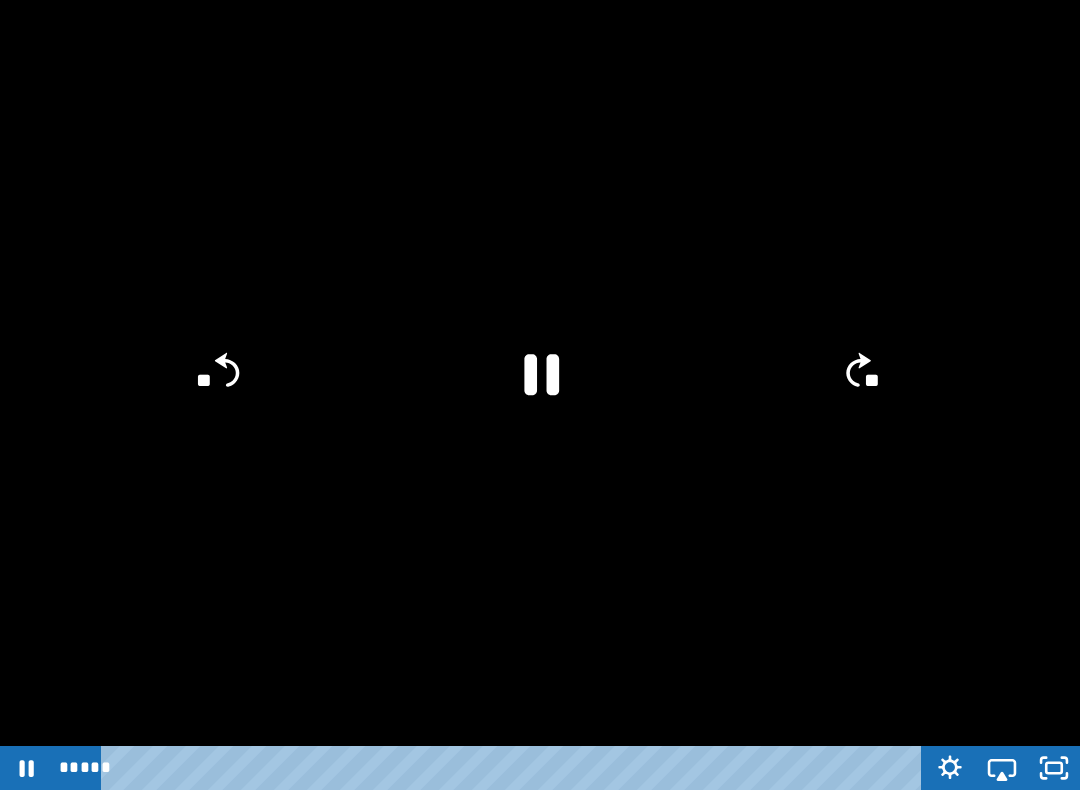 click on "**" 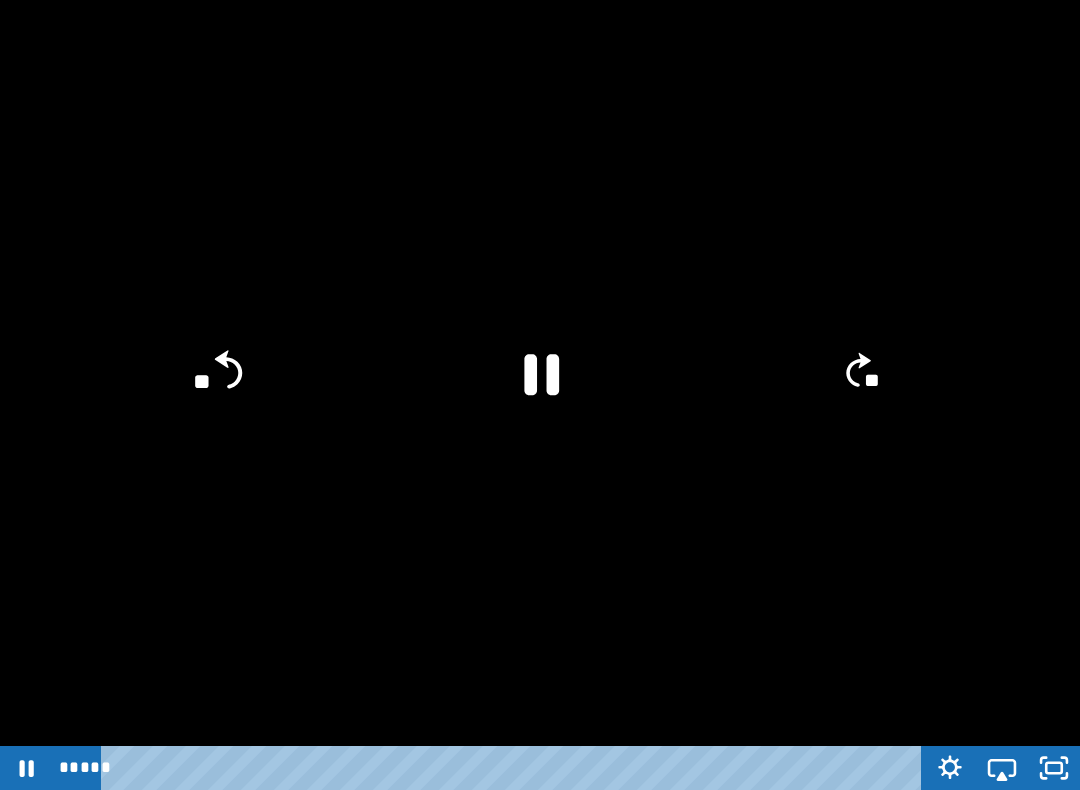 click on "**" 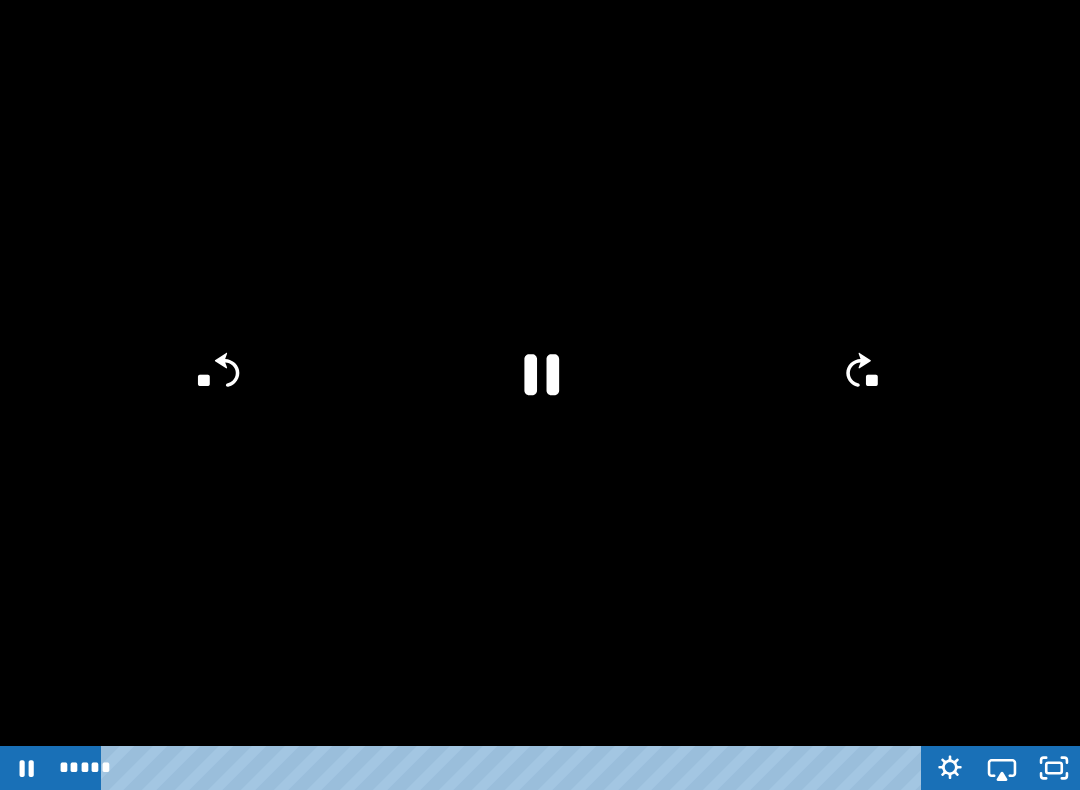 click at bounding box center [540, 395] 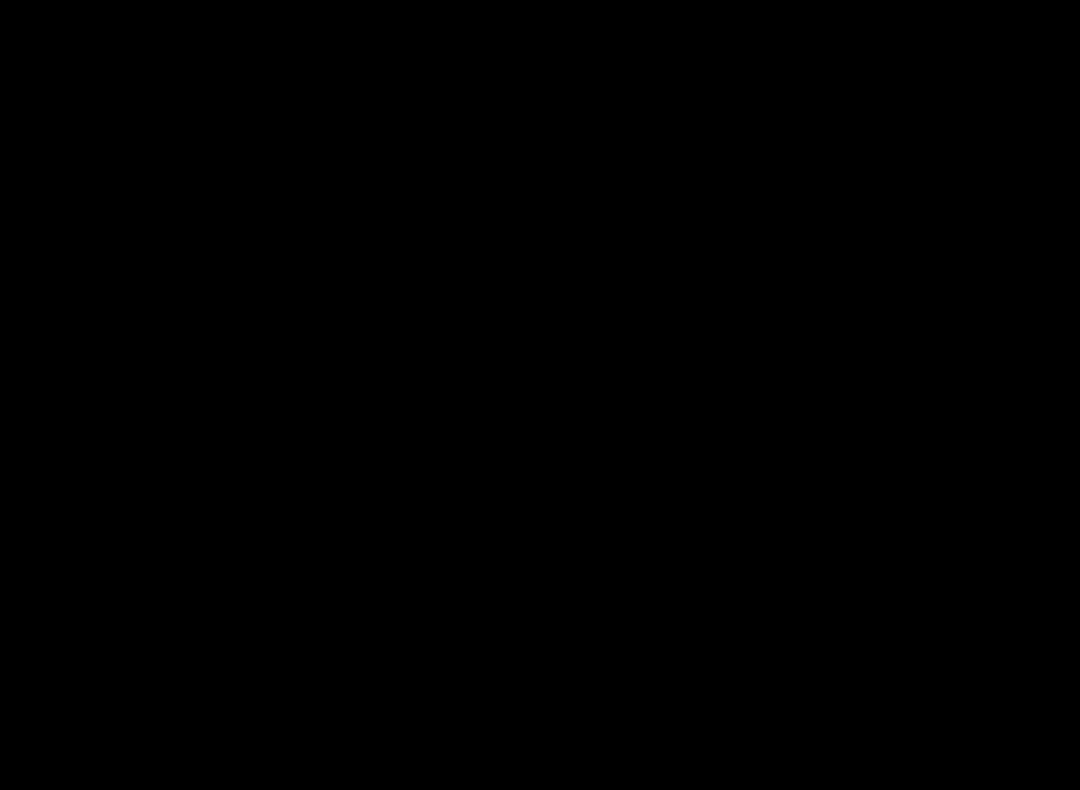 click at bounding box center [540, 395] 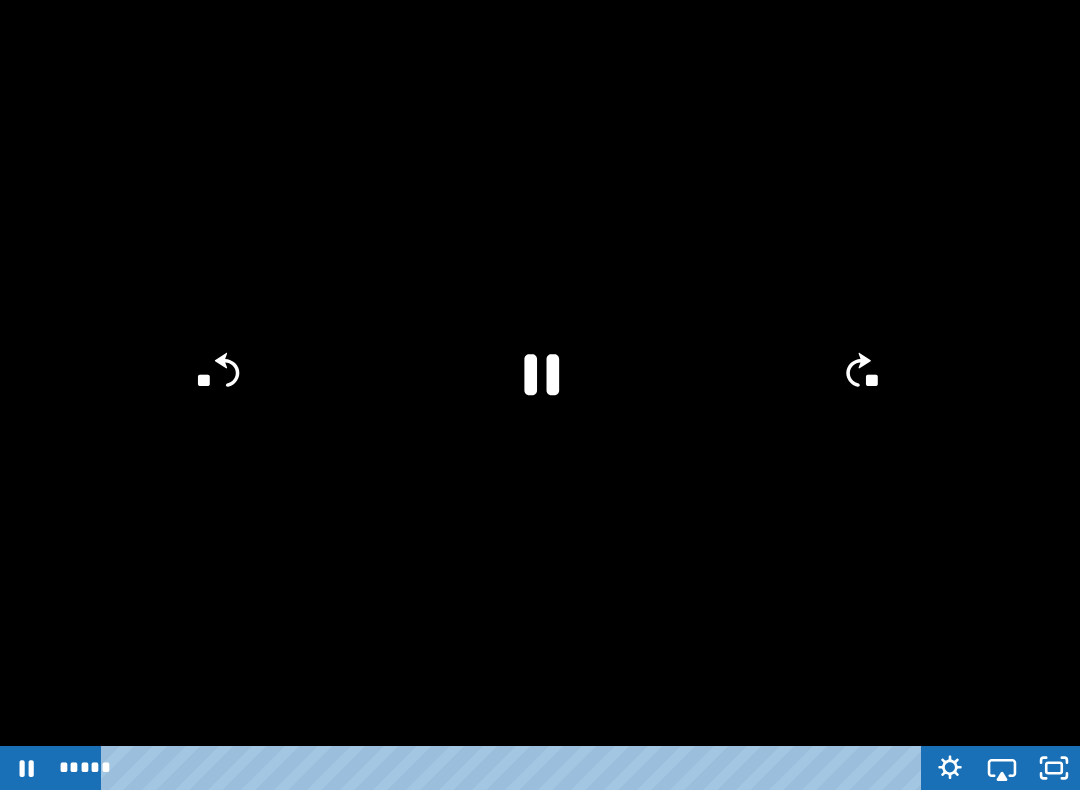 click on "**" 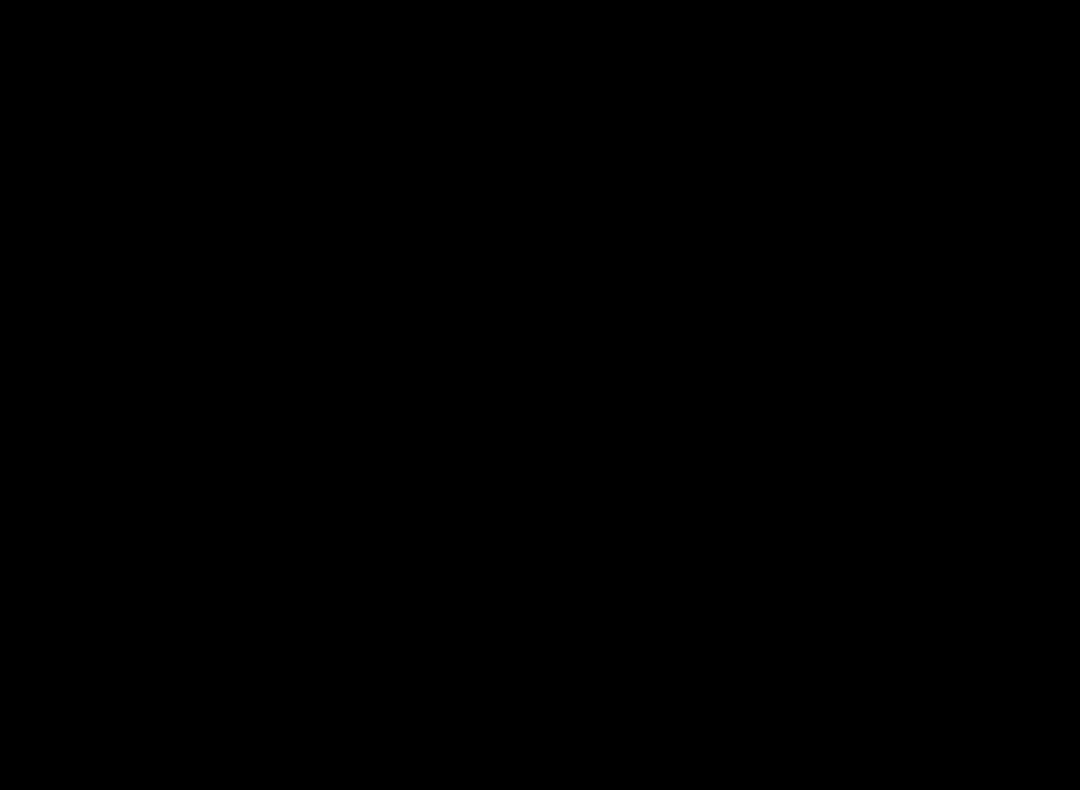 click at bounding box center [540, 395] 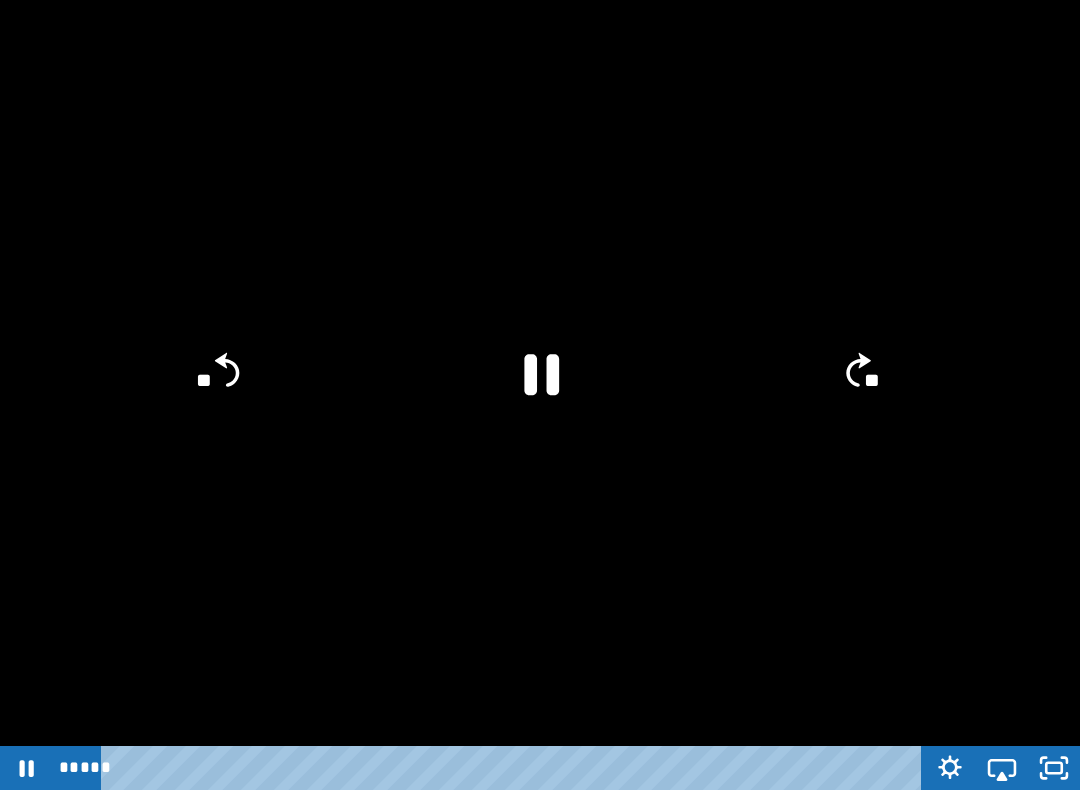 click 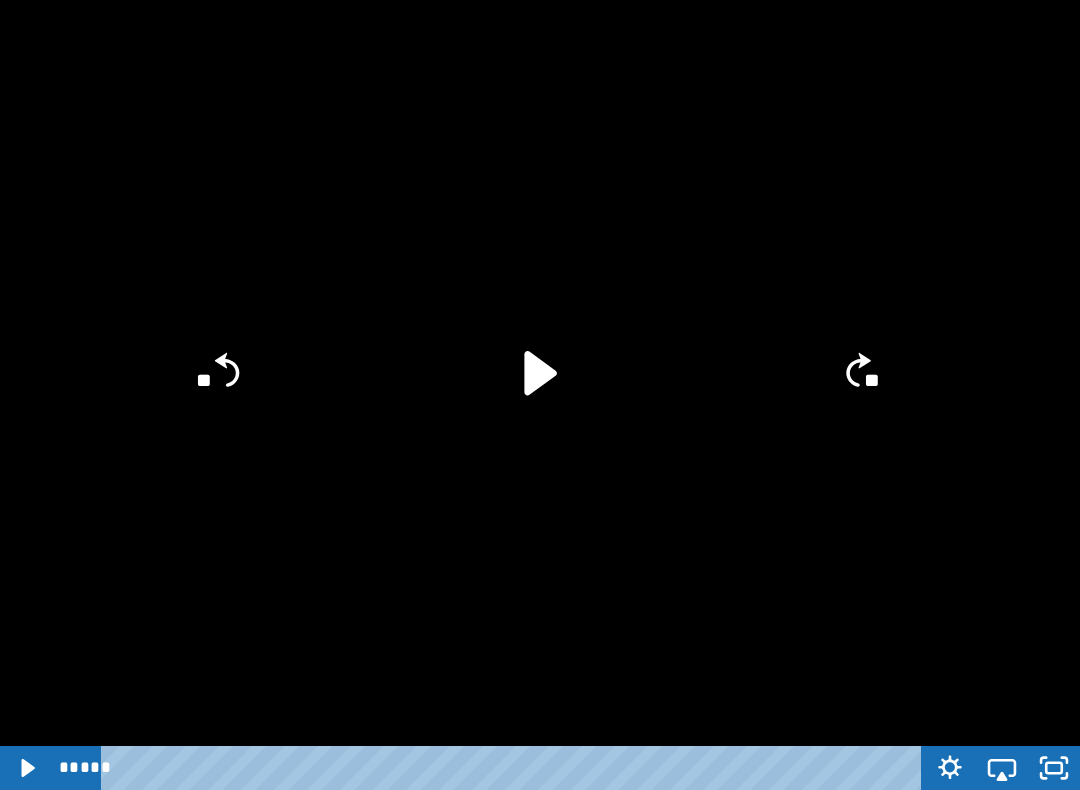 click 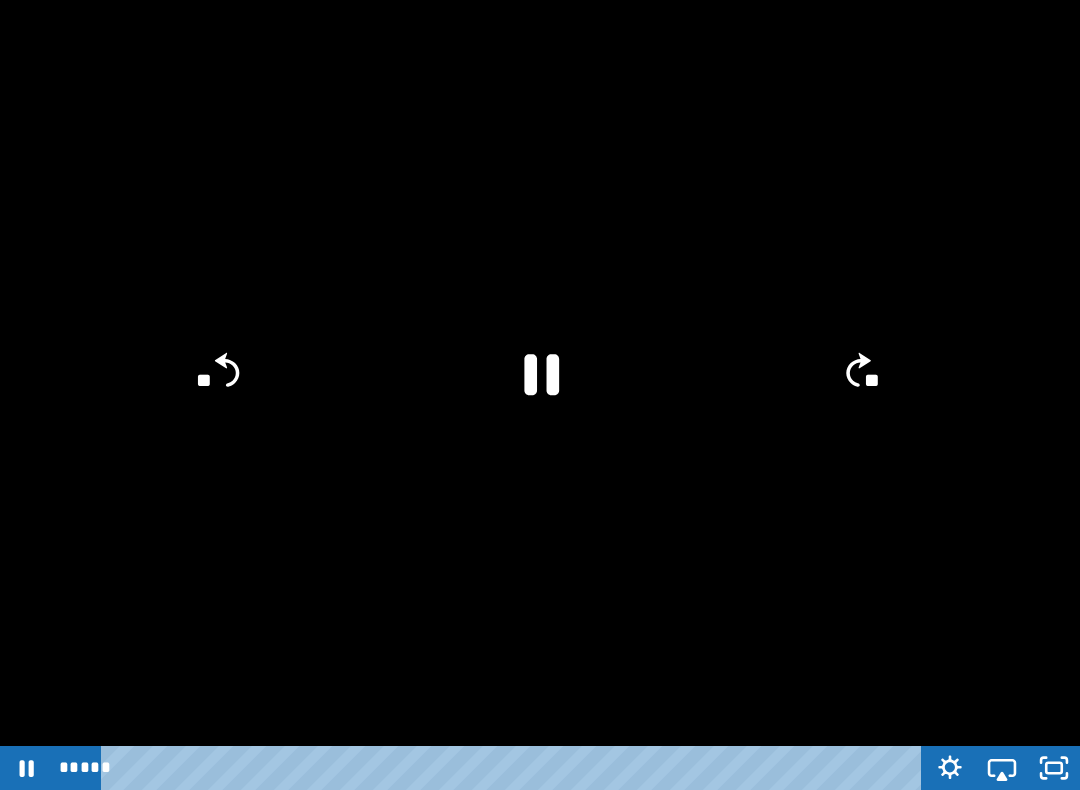 click at bounding box center [540, 395] 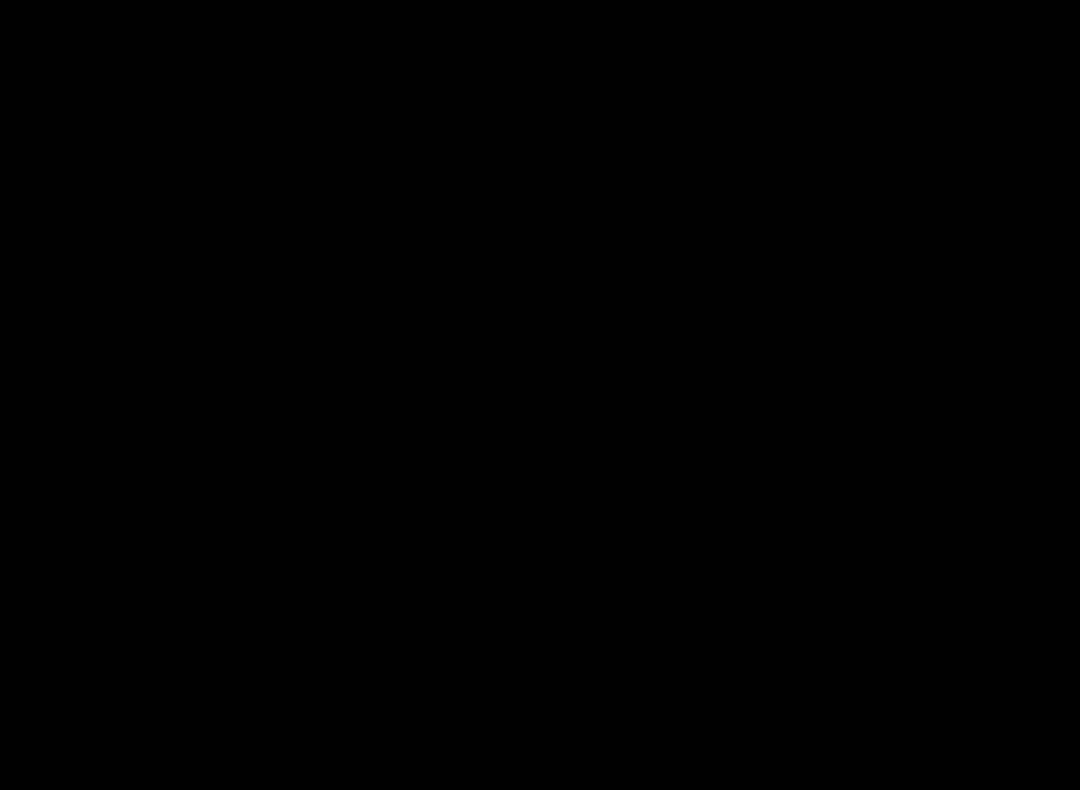 click at bounding box center (540, 395) 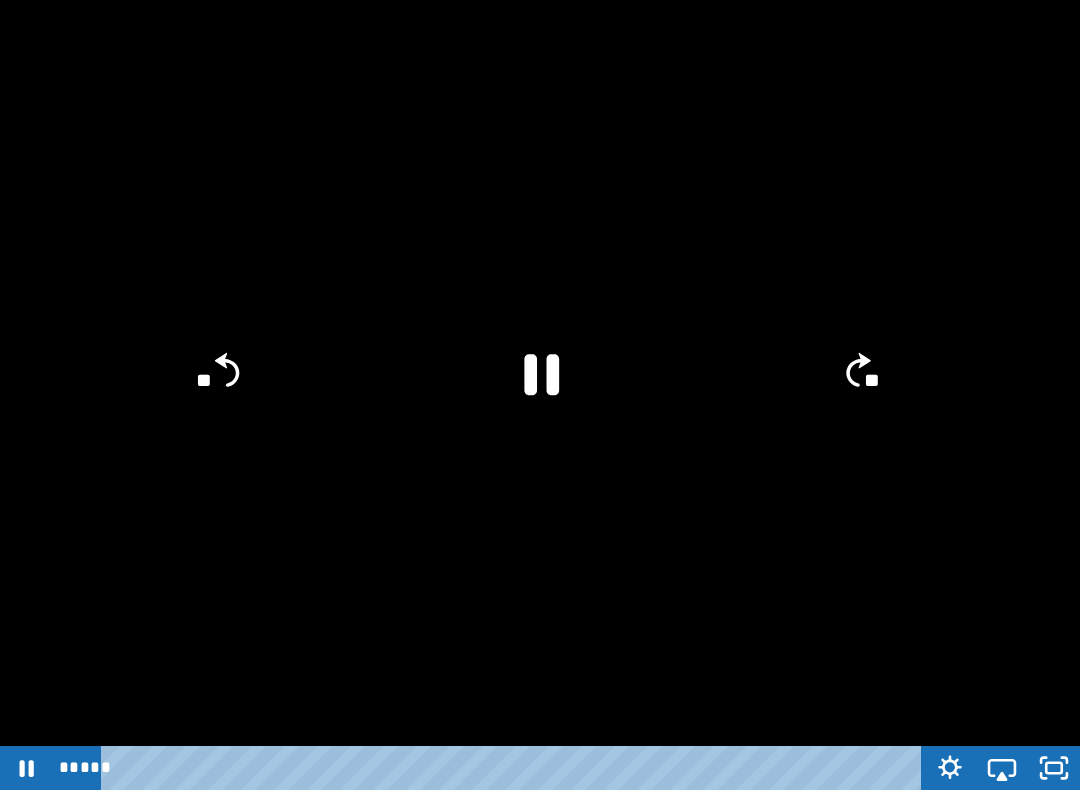 click 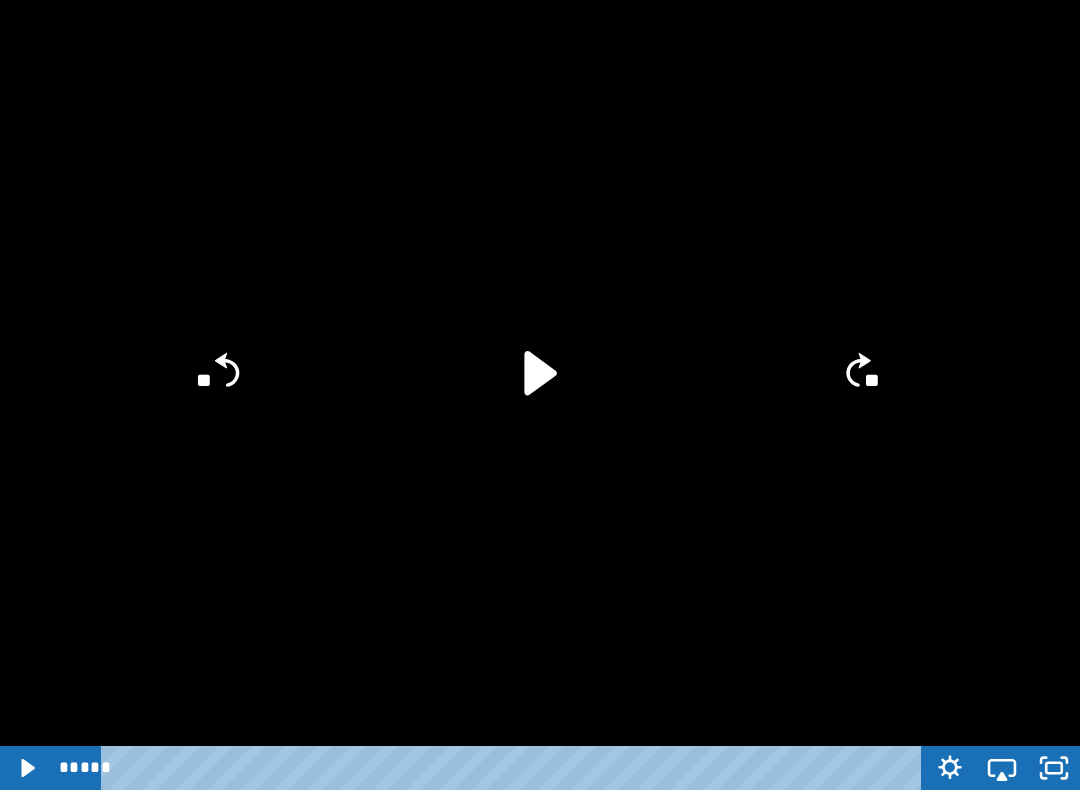 click at bounding box center (540, 395) 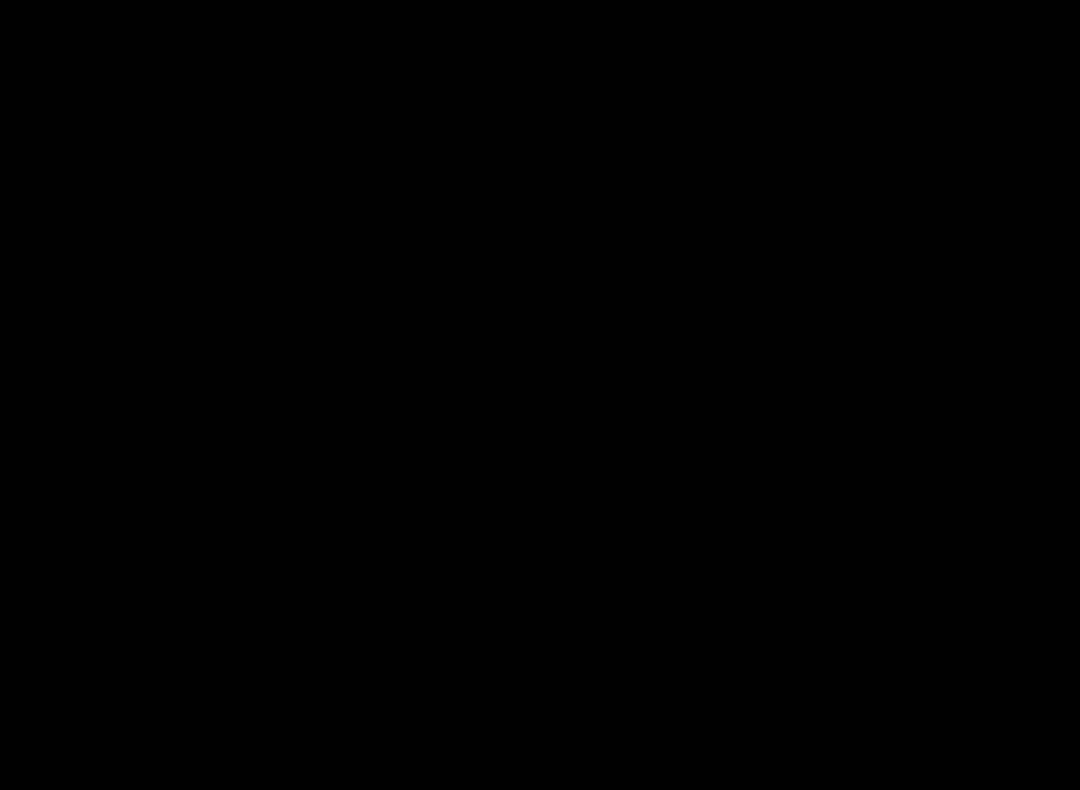 click at bounding box center (540, 395) 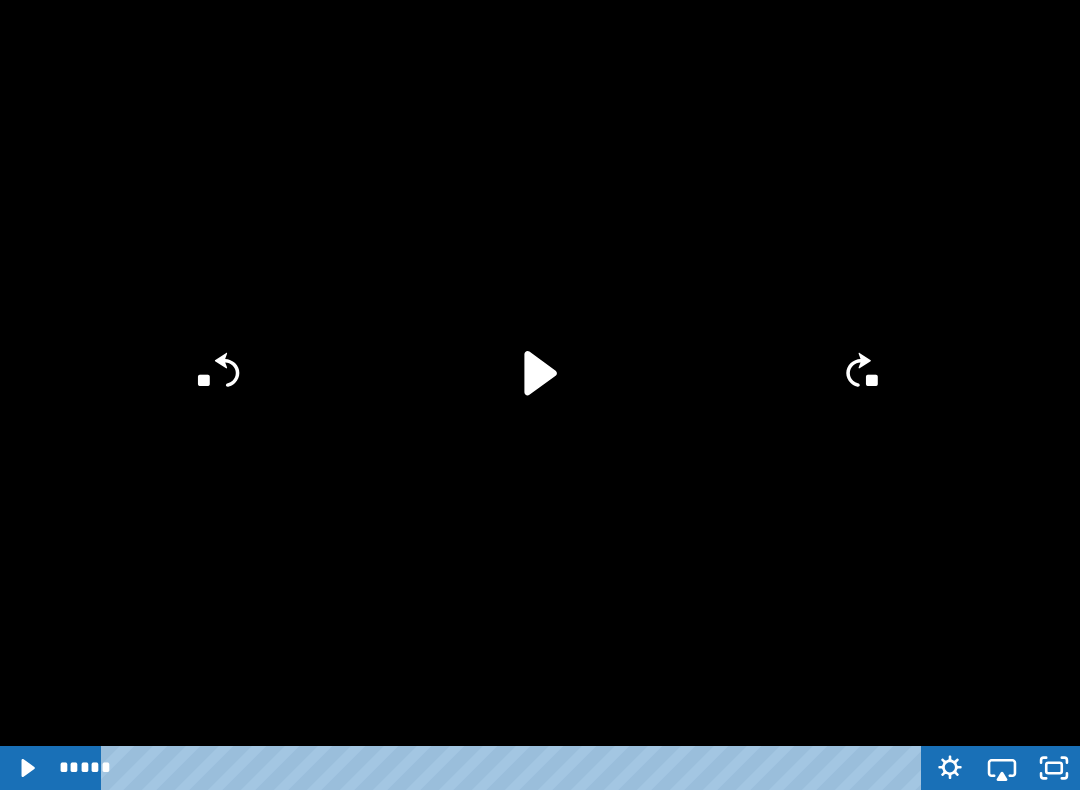 click 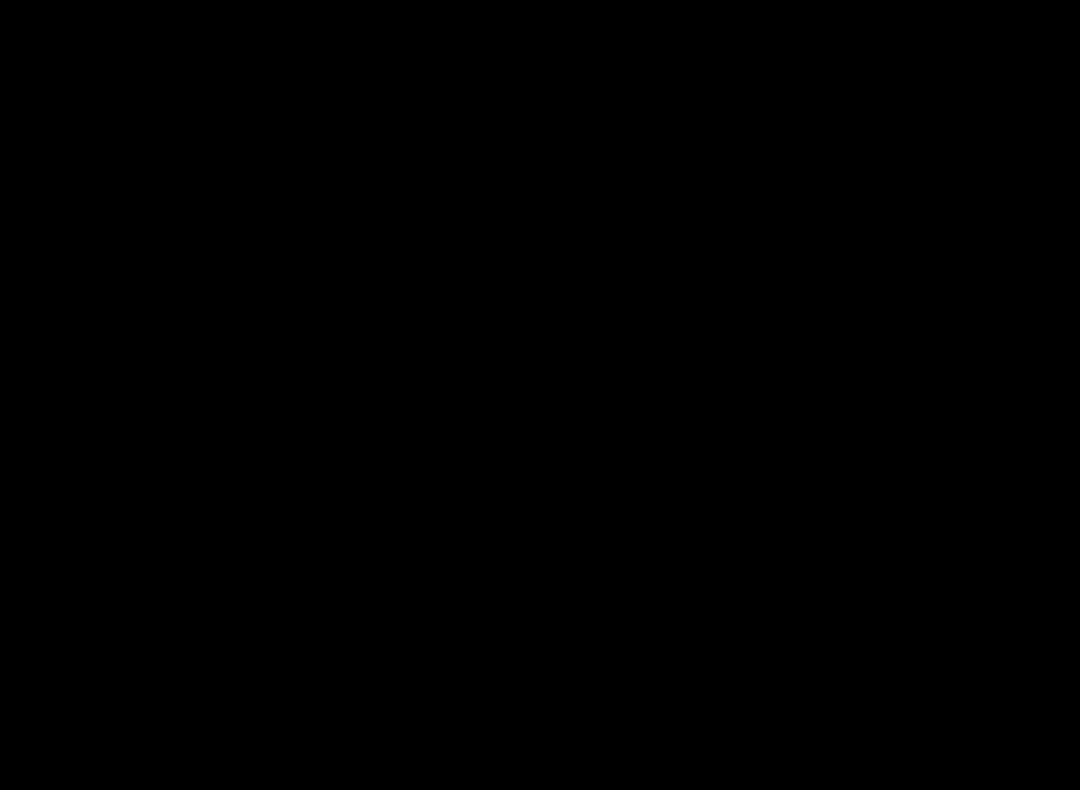 click at bounding box center [540, 395] 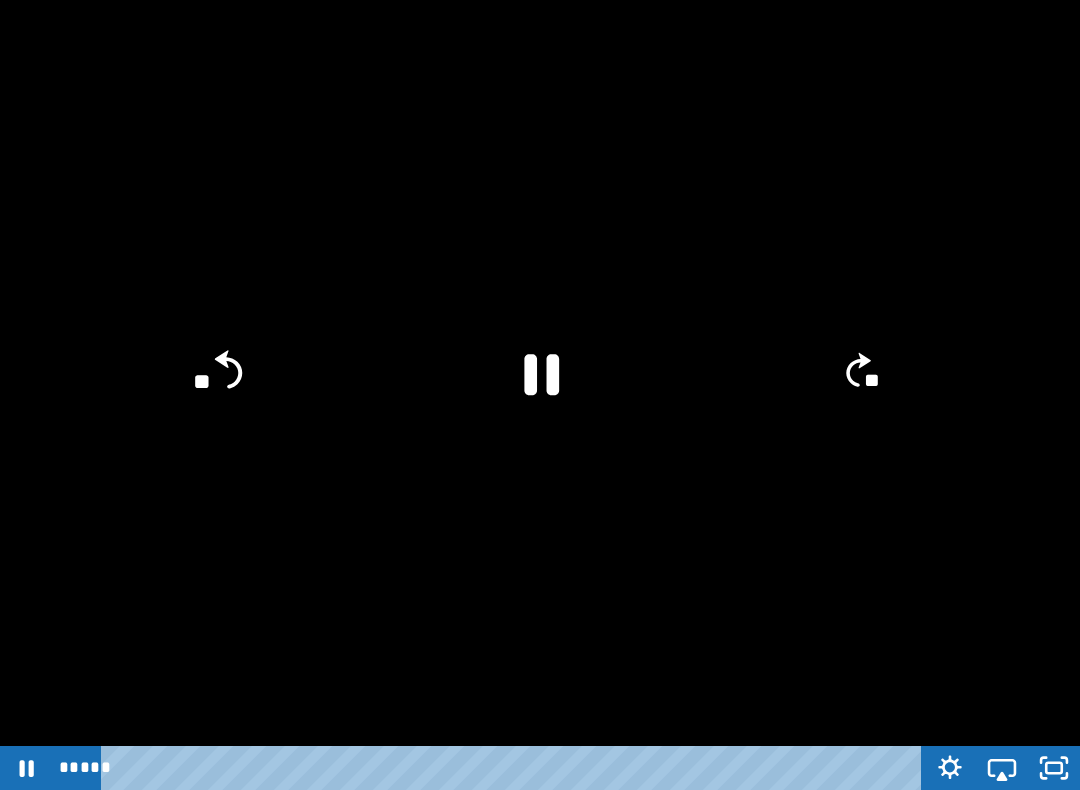 click on "**" 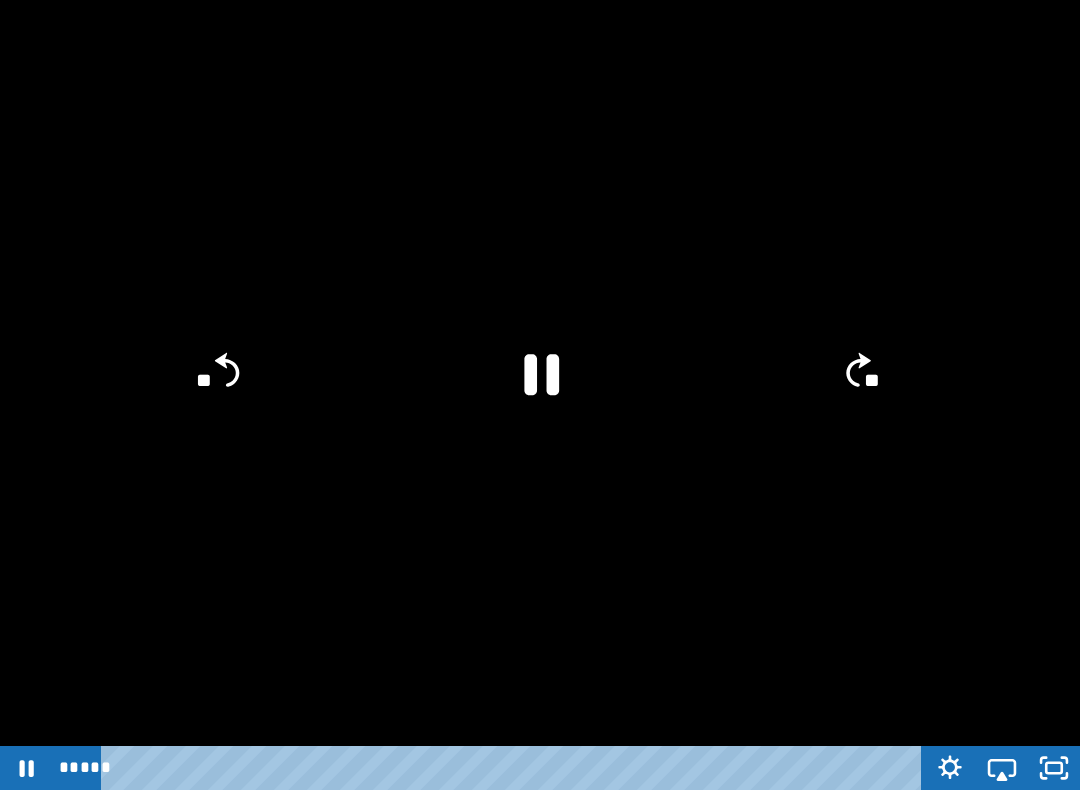 click on "**" 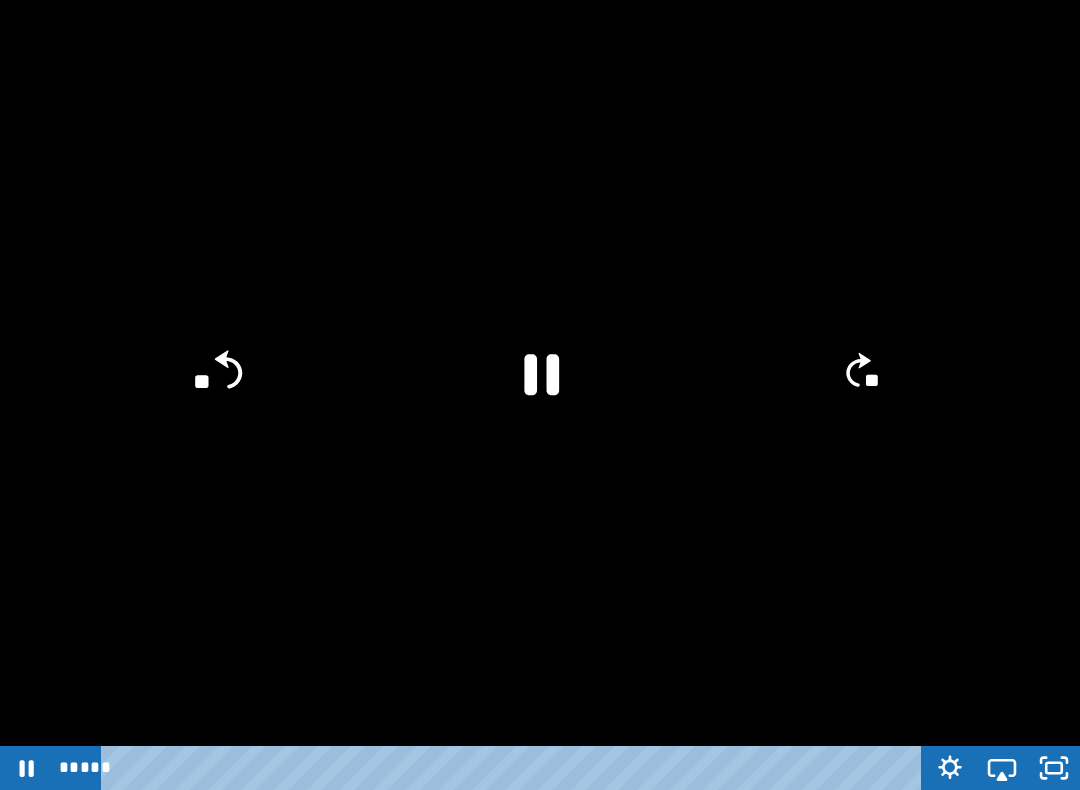 click on "**" 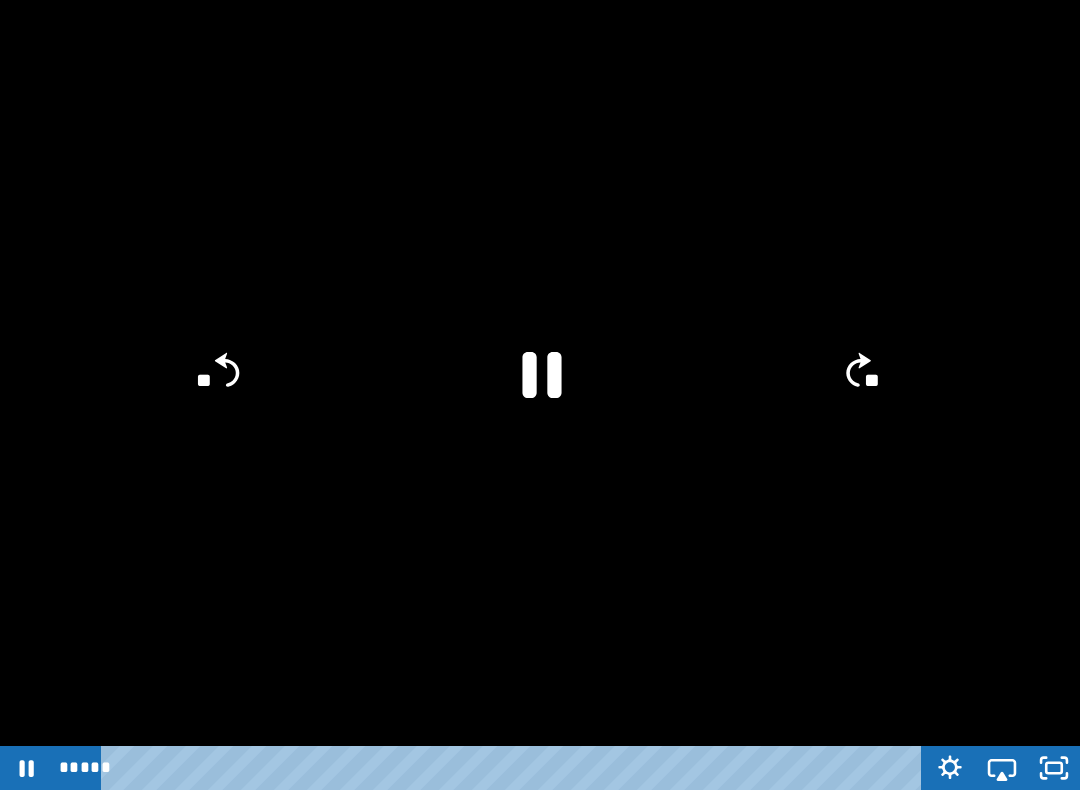 click 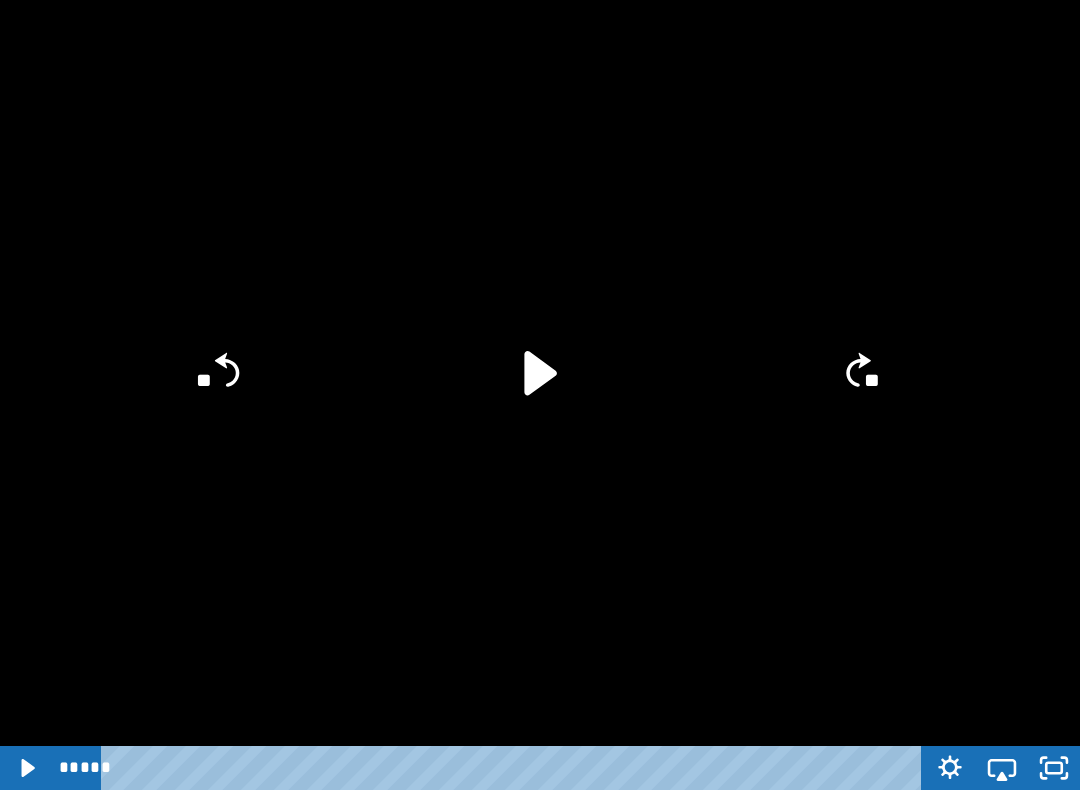 click at bounding box center (540, 395) 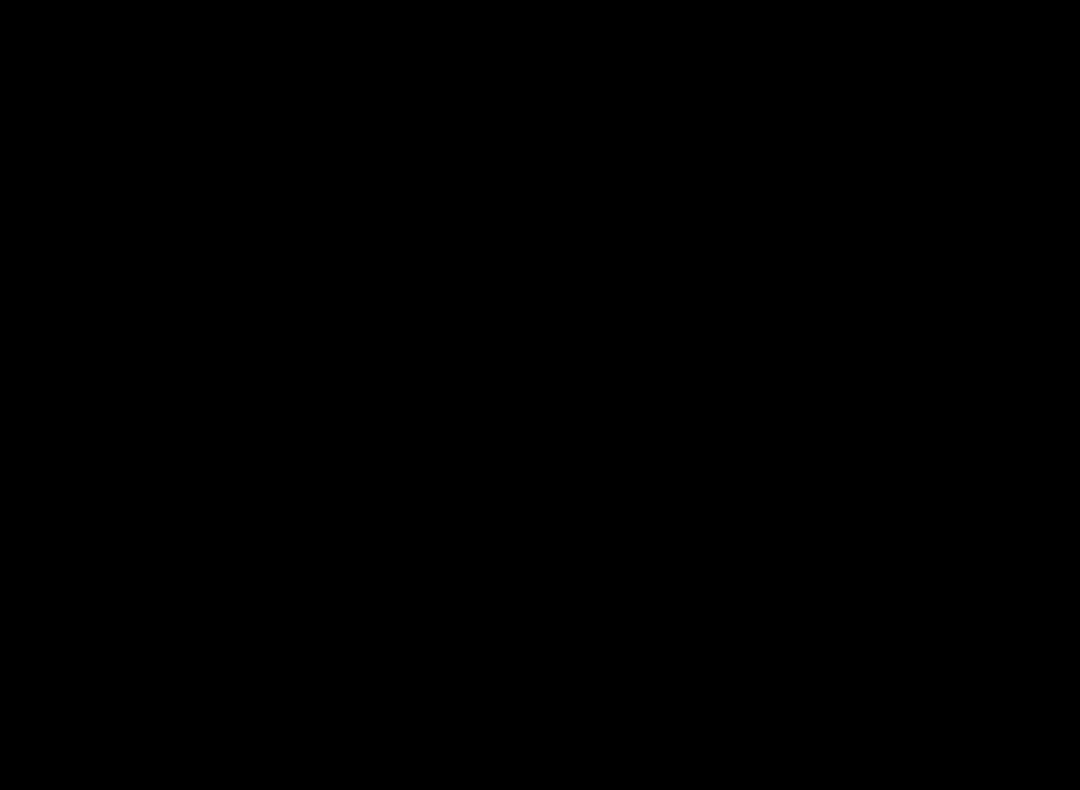 click at bounding box center [540, 395] 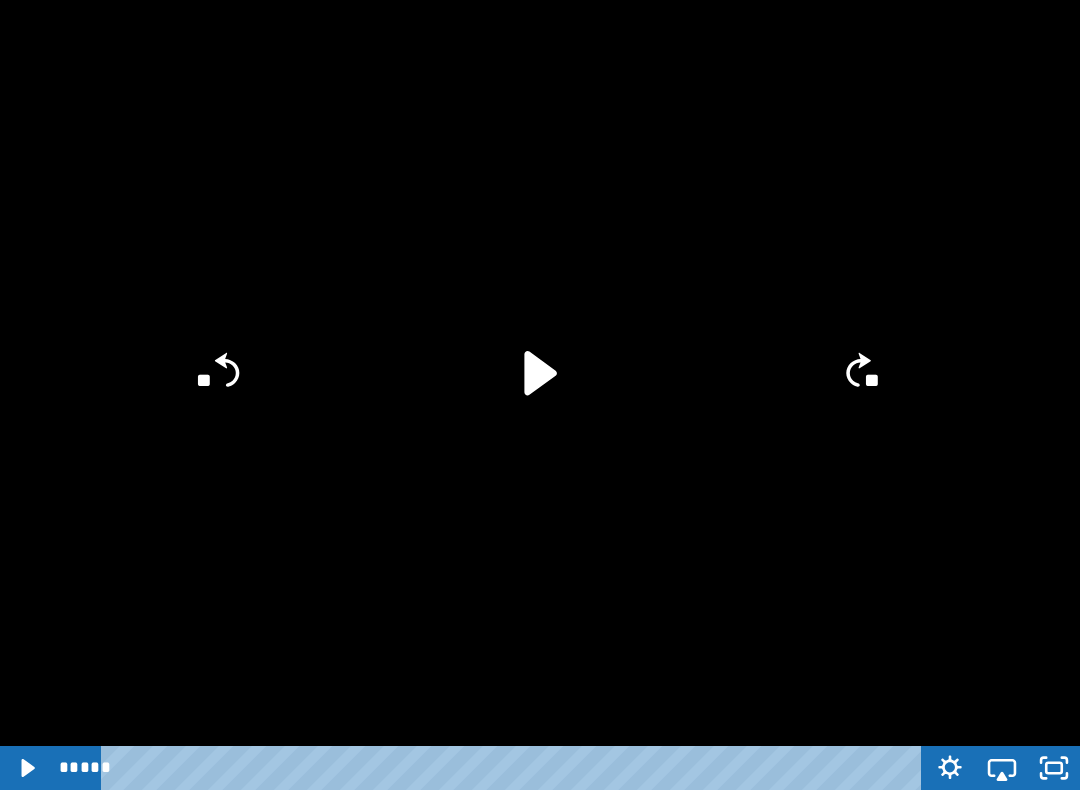 click 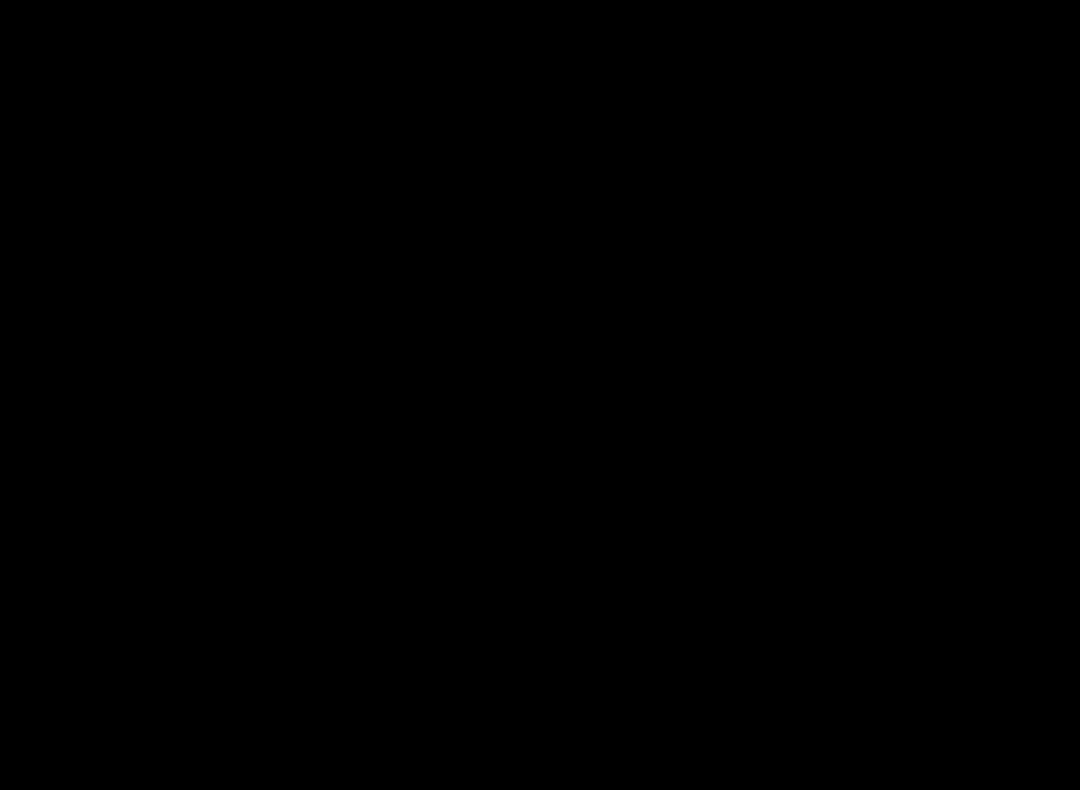 click at bounding box center (540, 395) 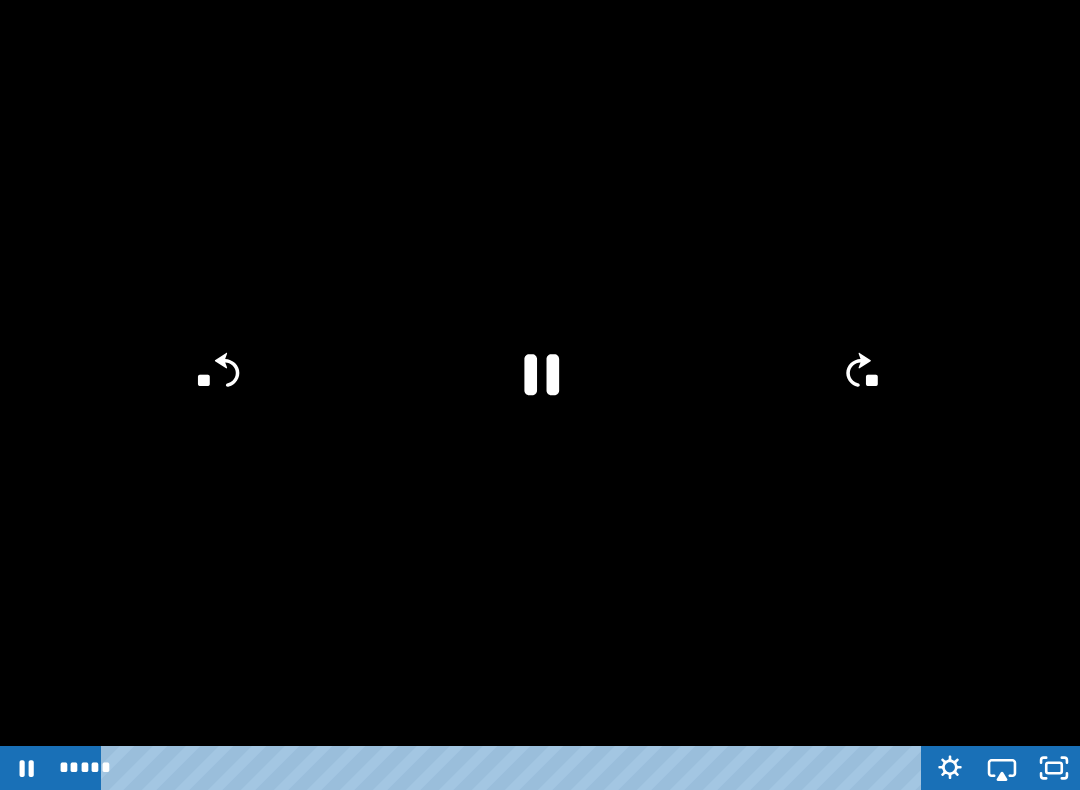 click 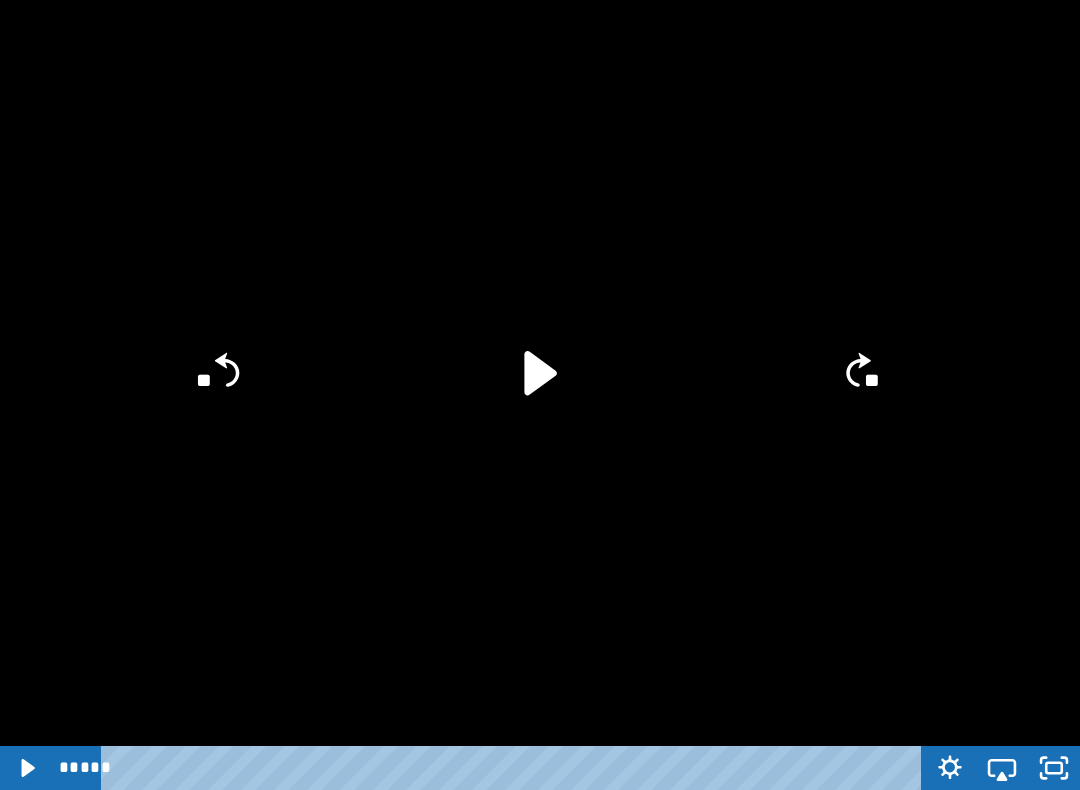 click 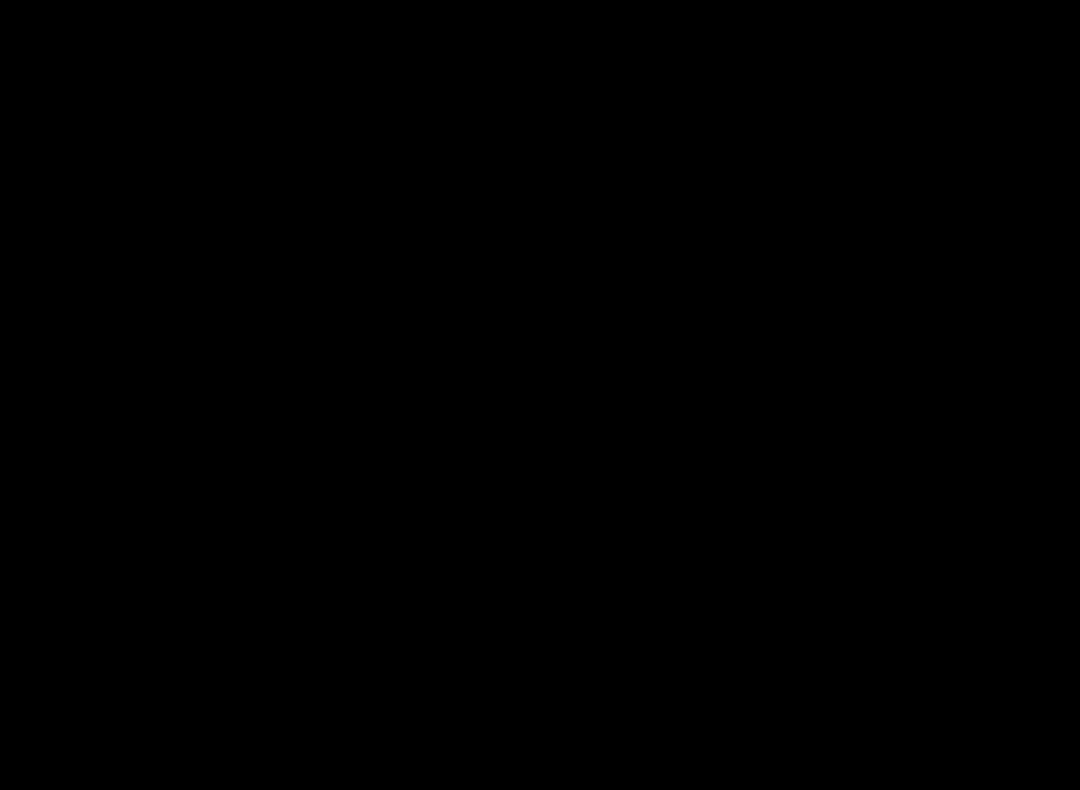 click at bounding box center (540, 395) 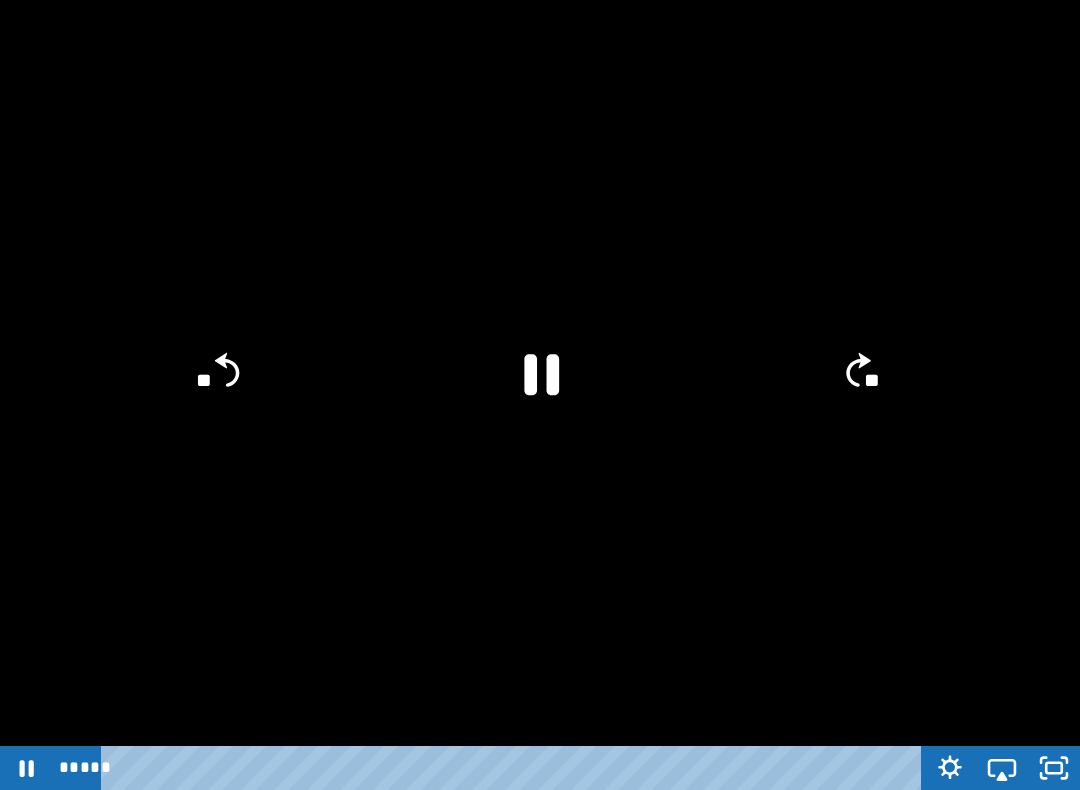 click on "**" 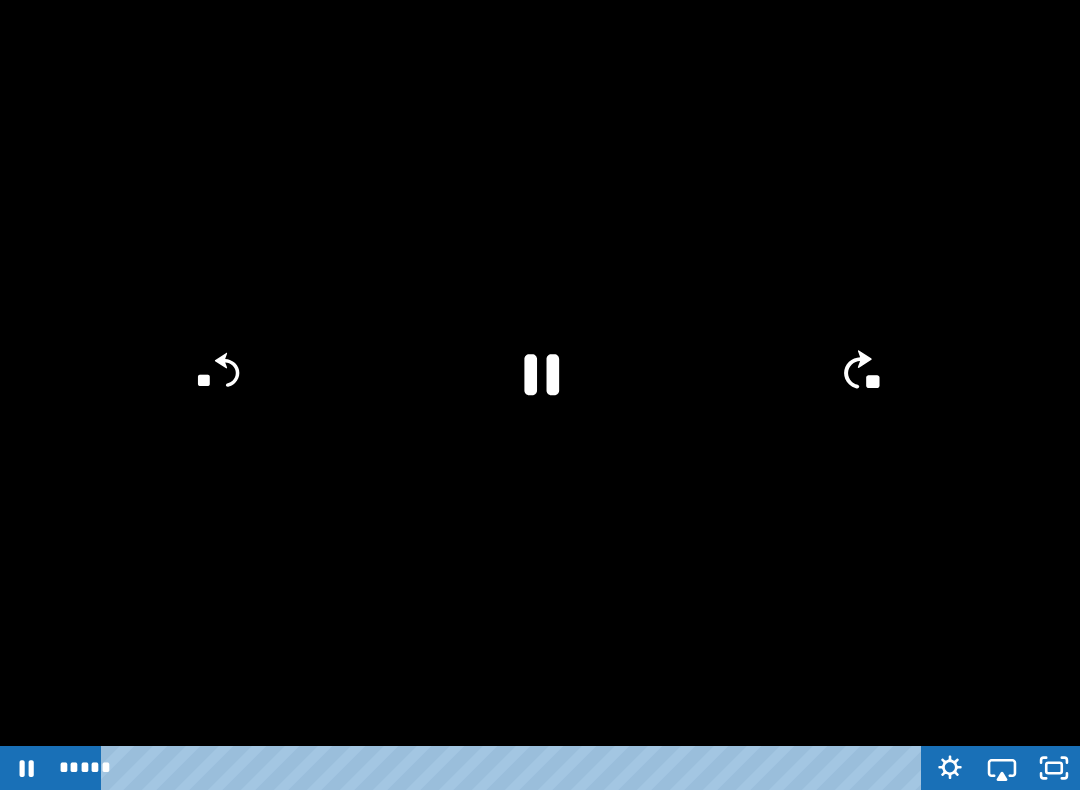 click 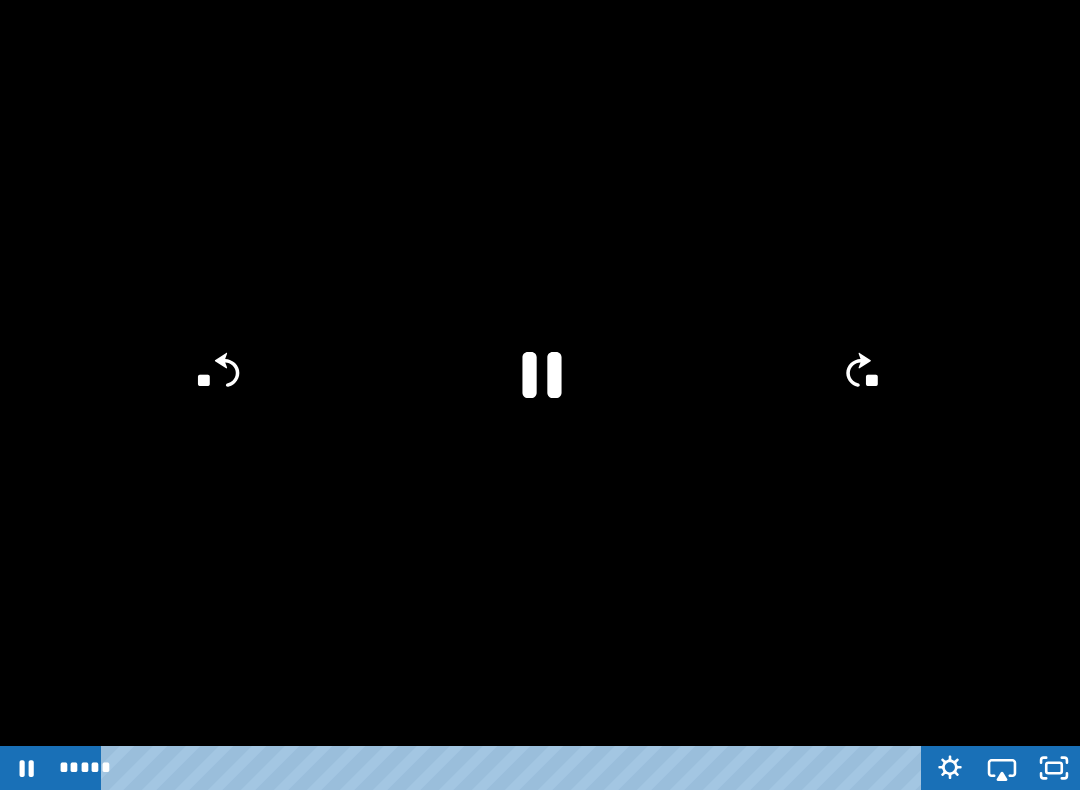 click 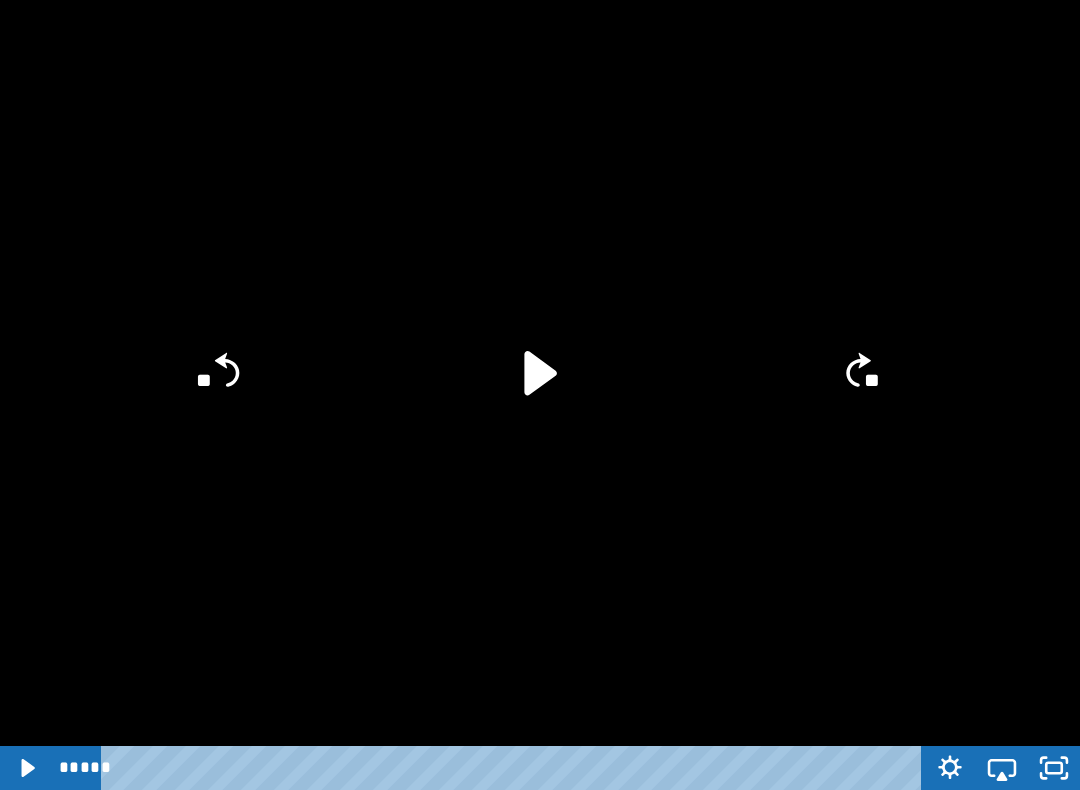 click at bounding box center (540, 395) 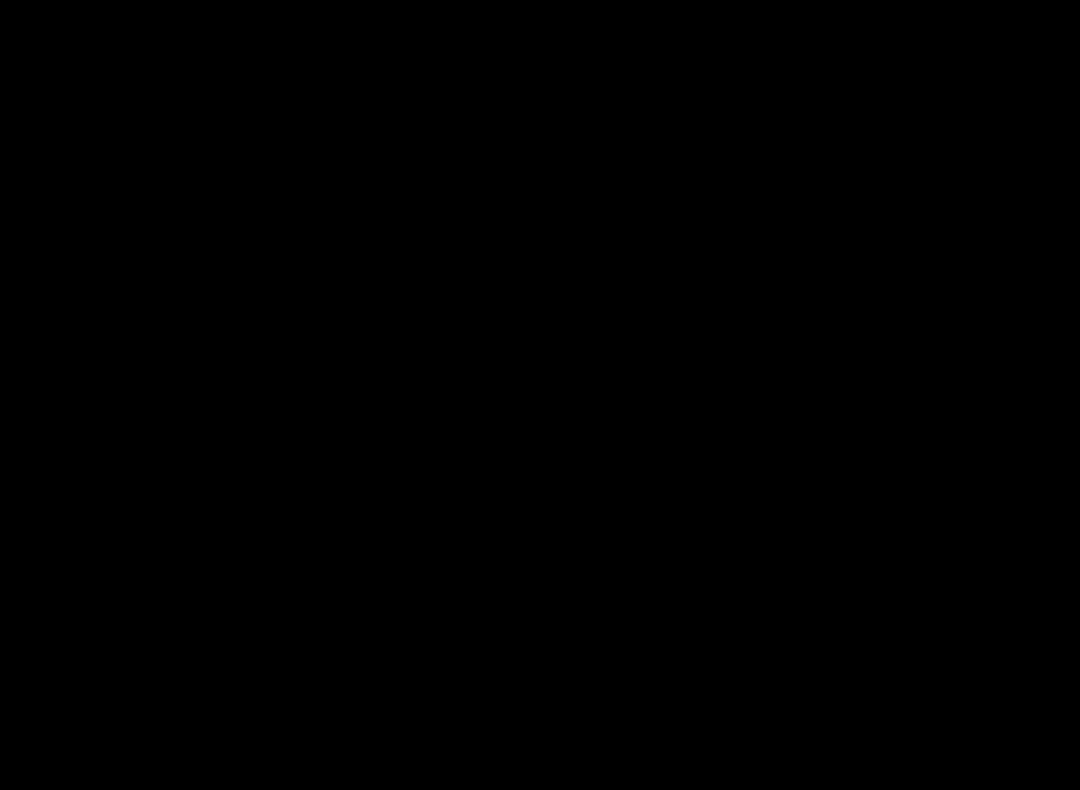 click at bounding box center (540, 395) 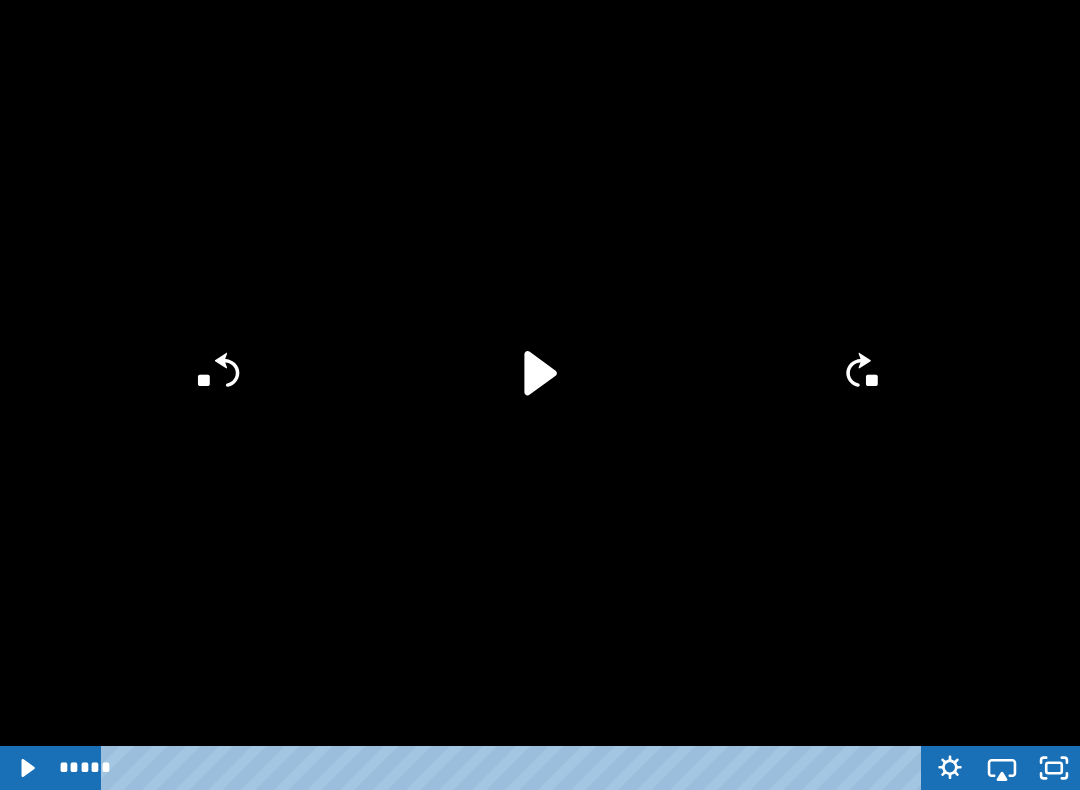 click 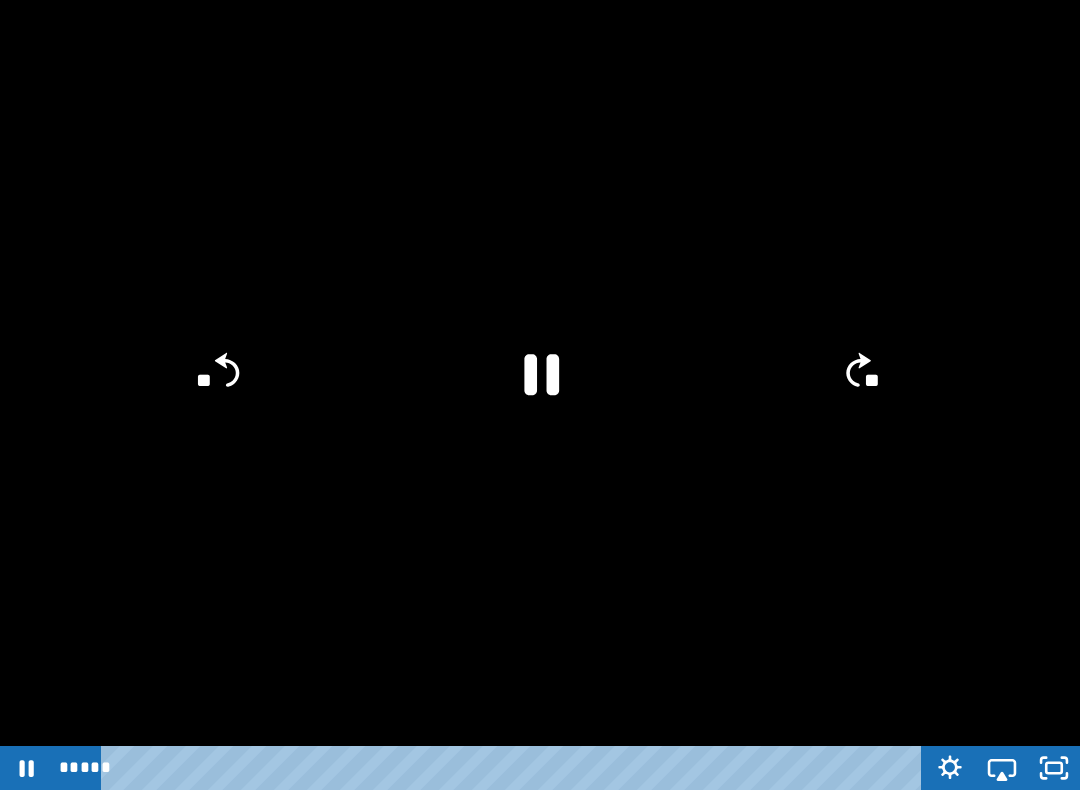 click at bounding box center (540, 395) 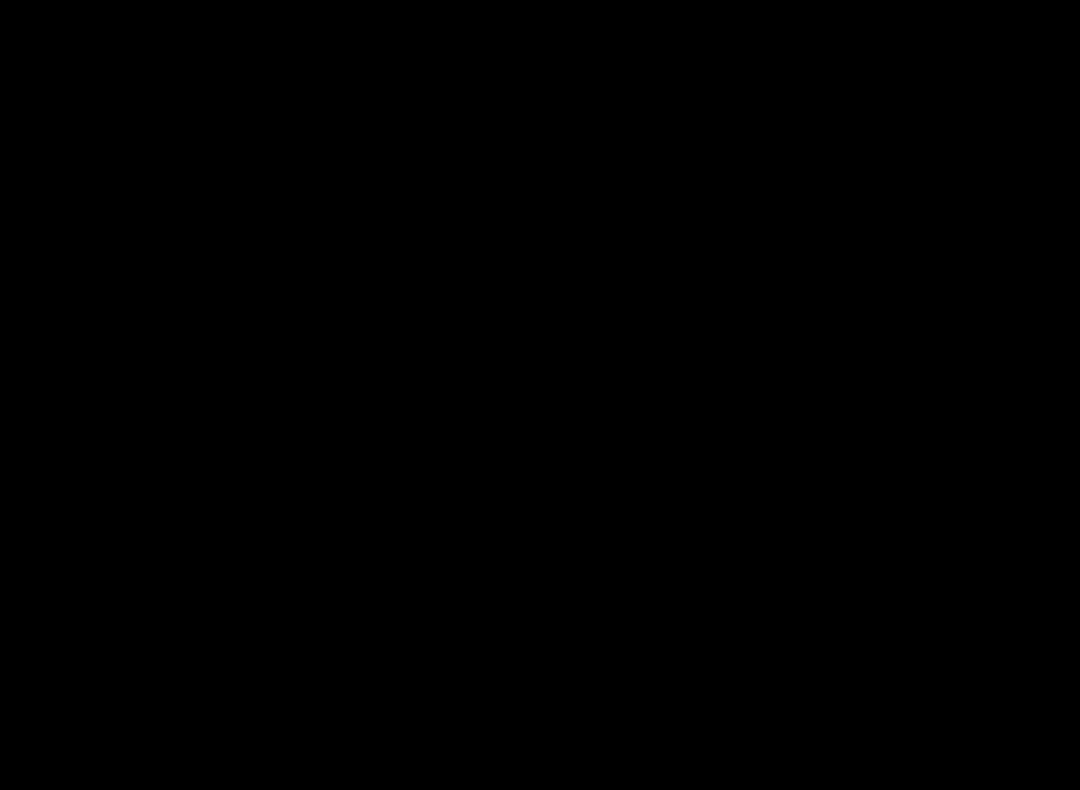 click at bounding box center (540, 395) 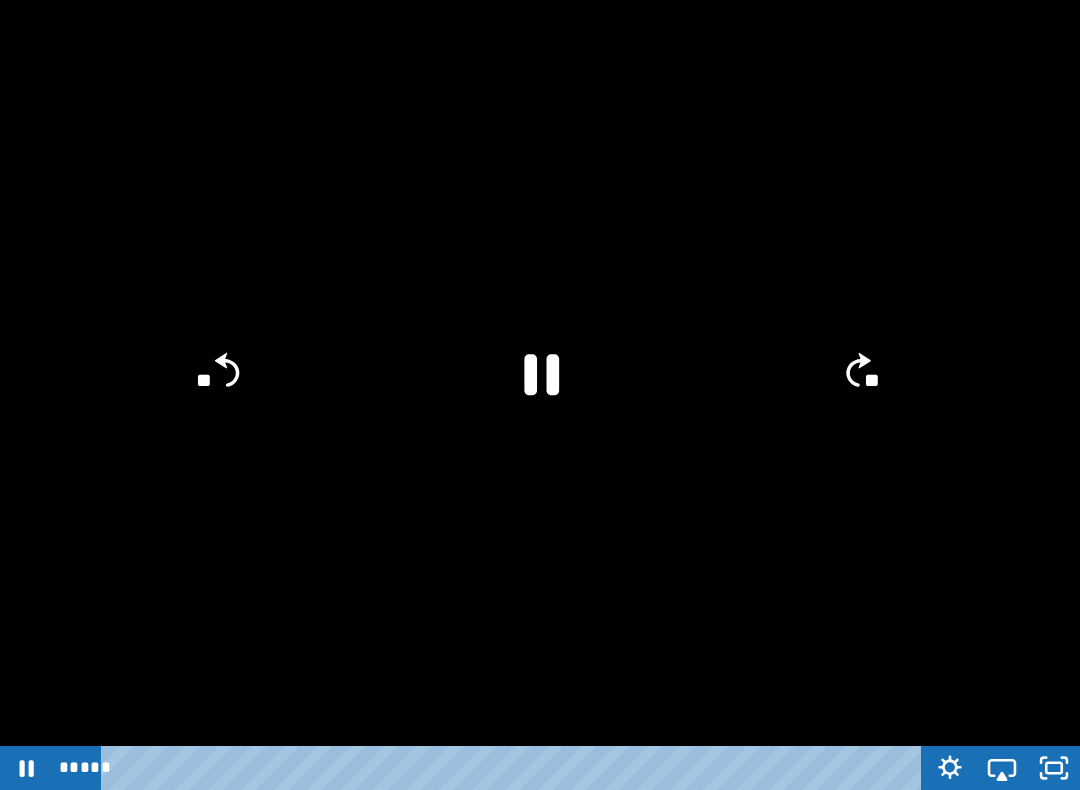 click 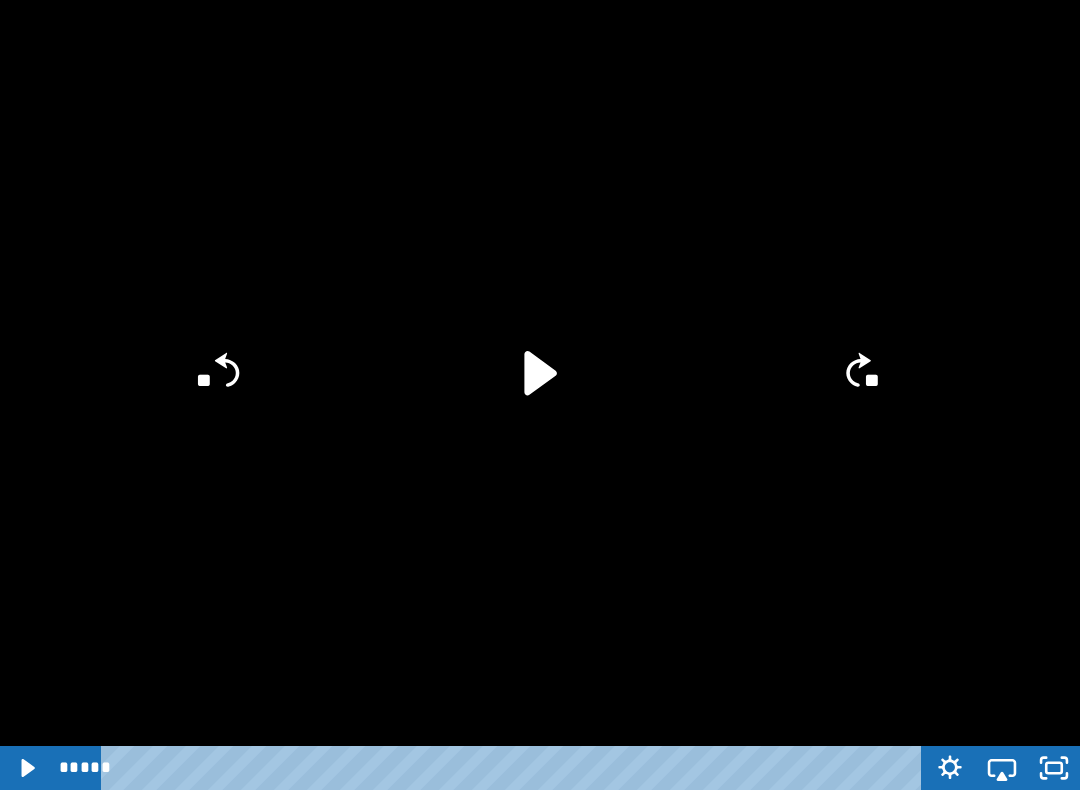 click 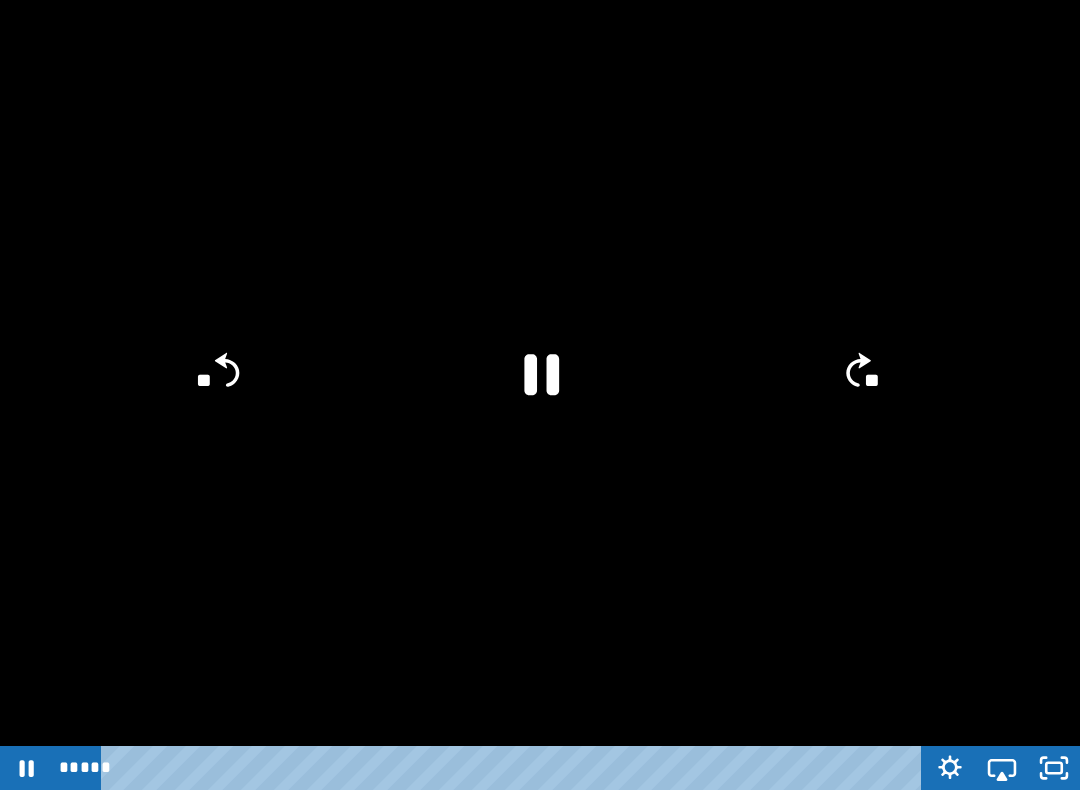click at bounding box center (540, 395) 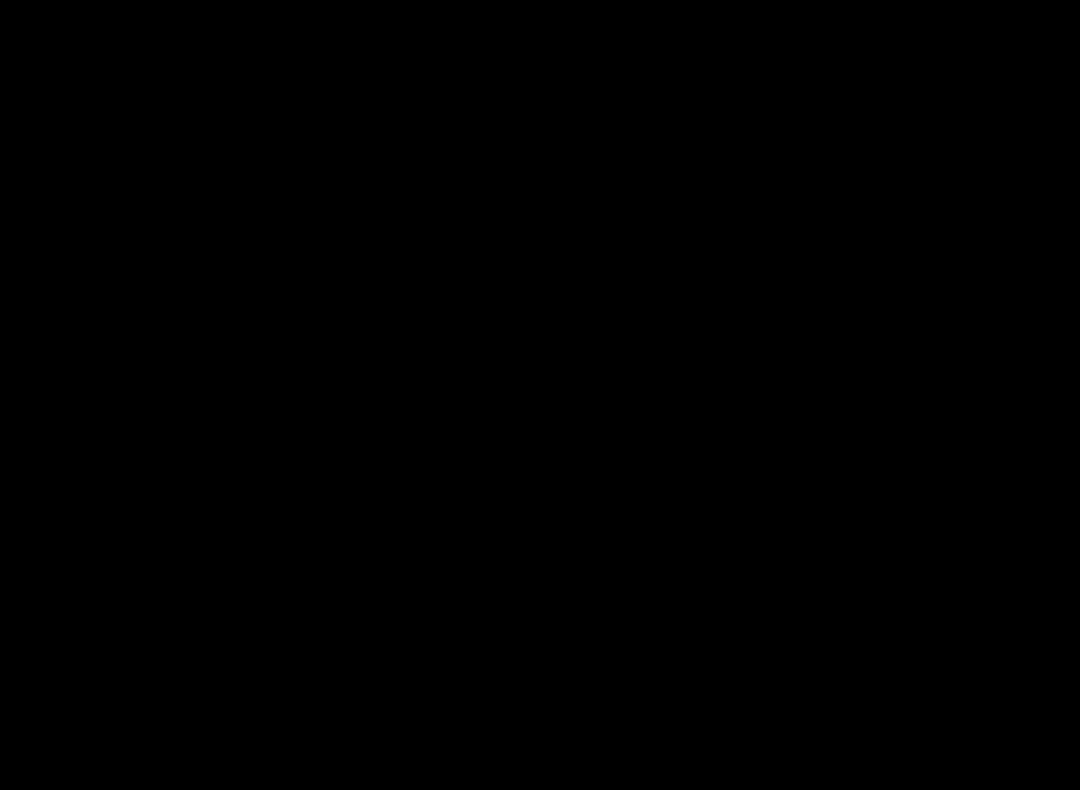 click at bounding box center (540, 395) 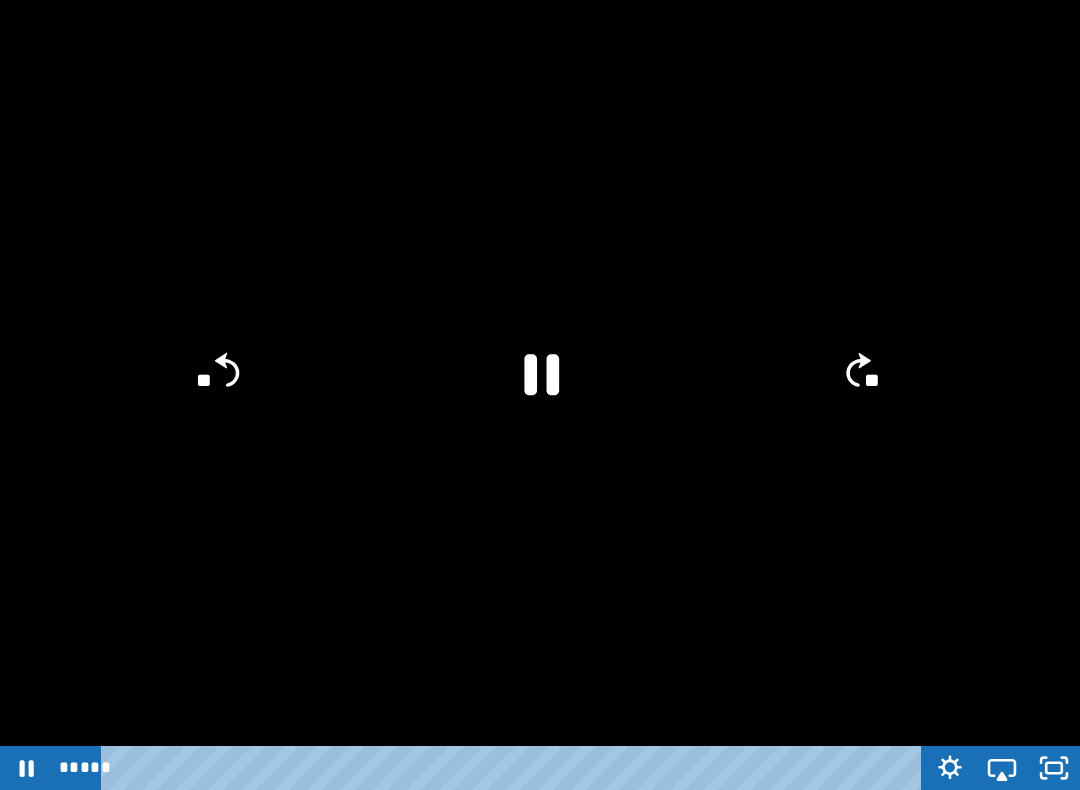 click 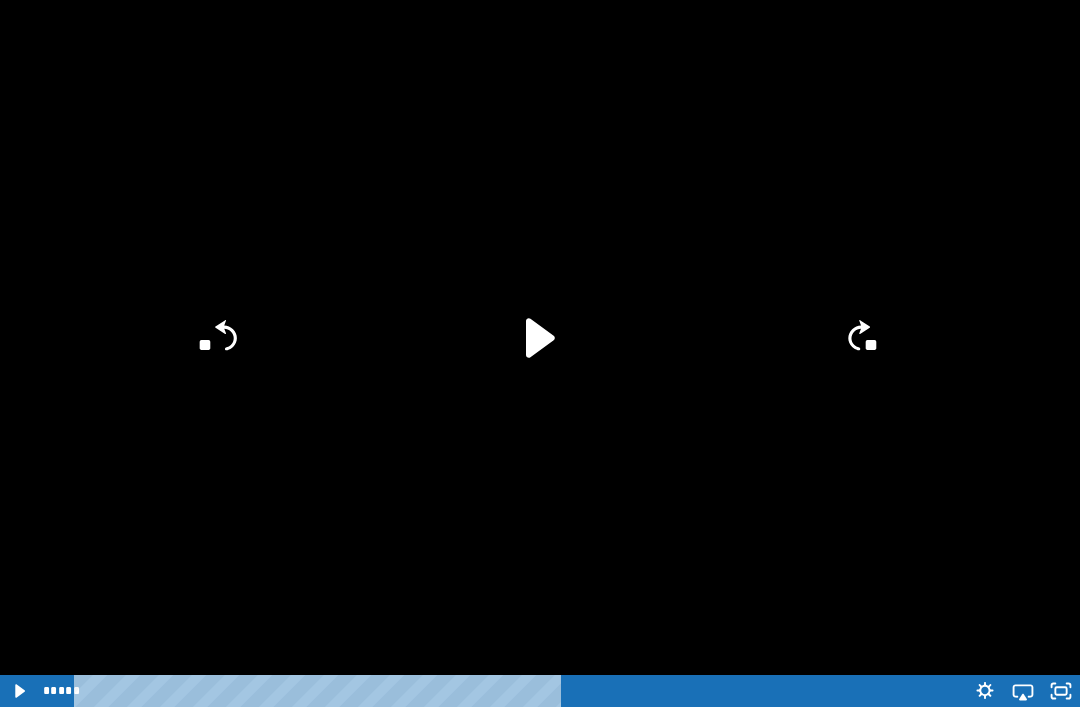 scroll, scrollTop: 334, scrollLeft: 0, axis: vertical 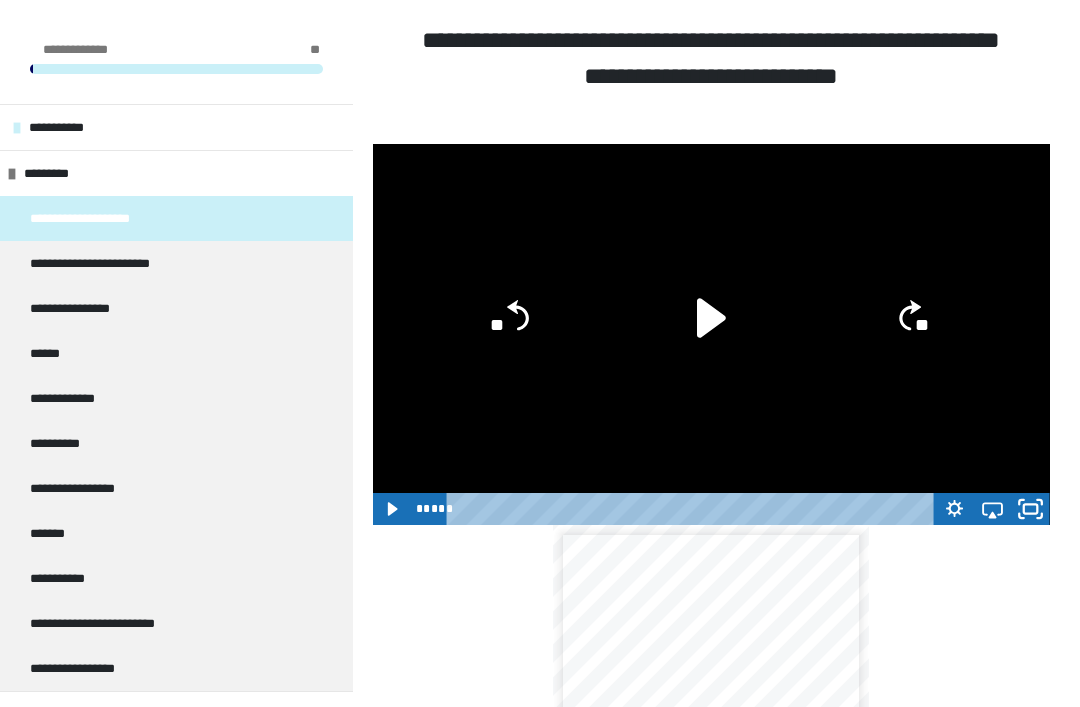 click 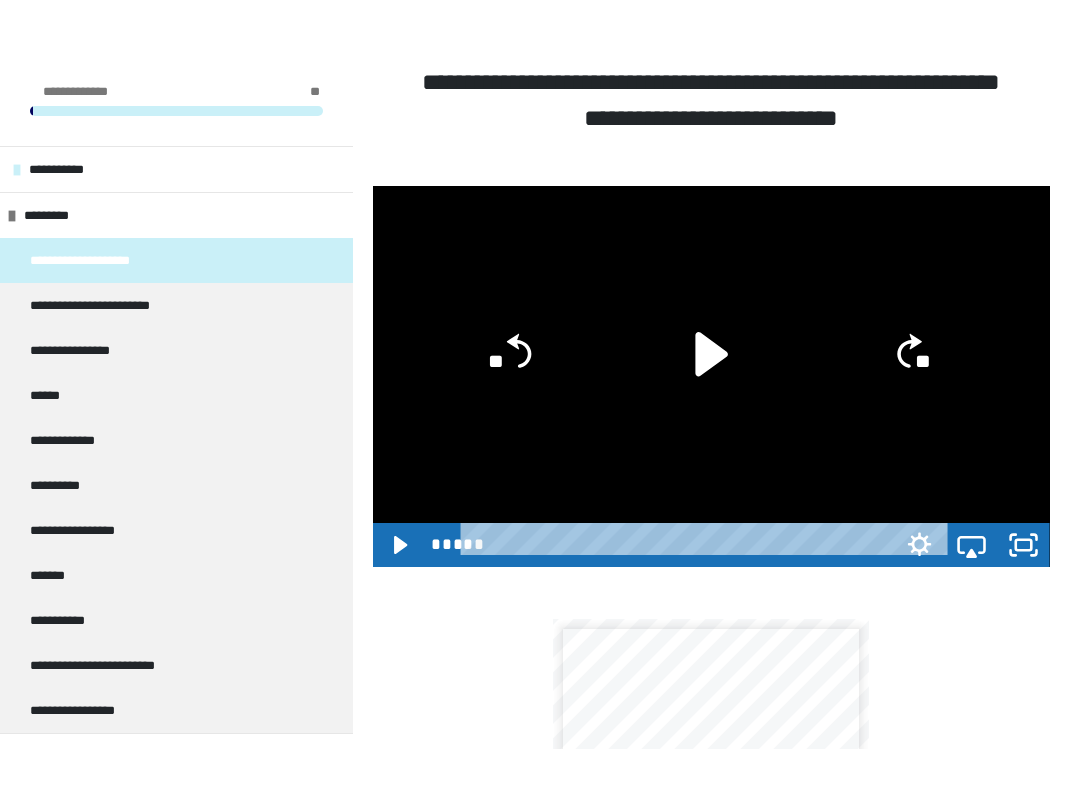 scroll, scrollTop: 20, scrollLeft: 0, axis: vertical 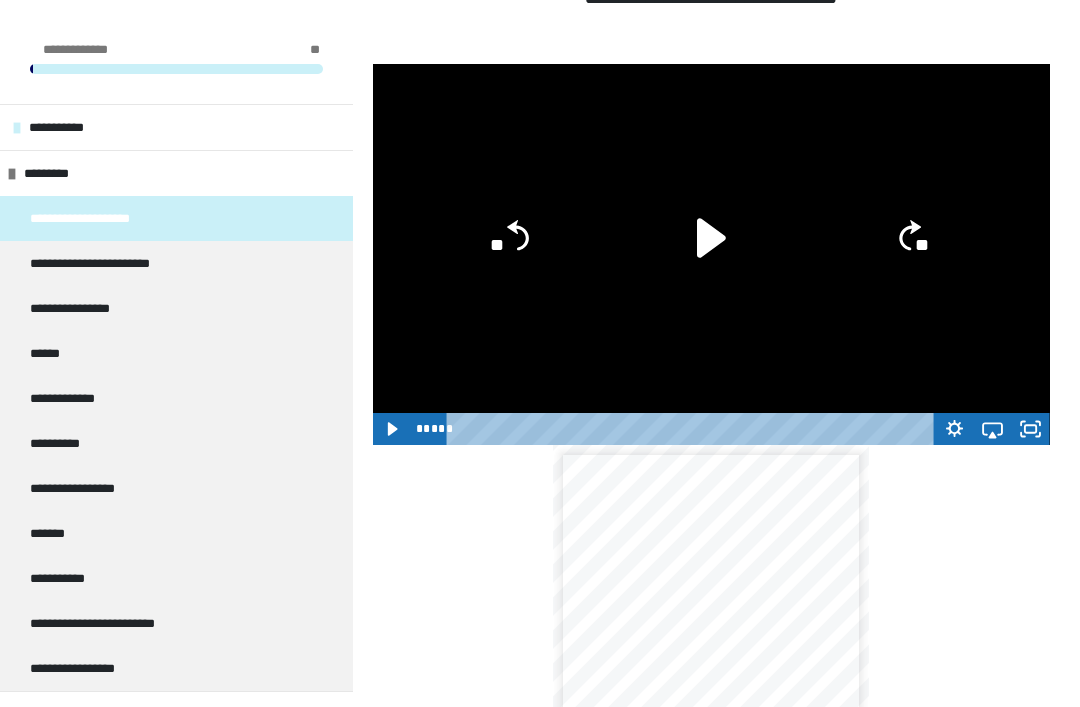 click on "**********" at bounding box center (711, 669) 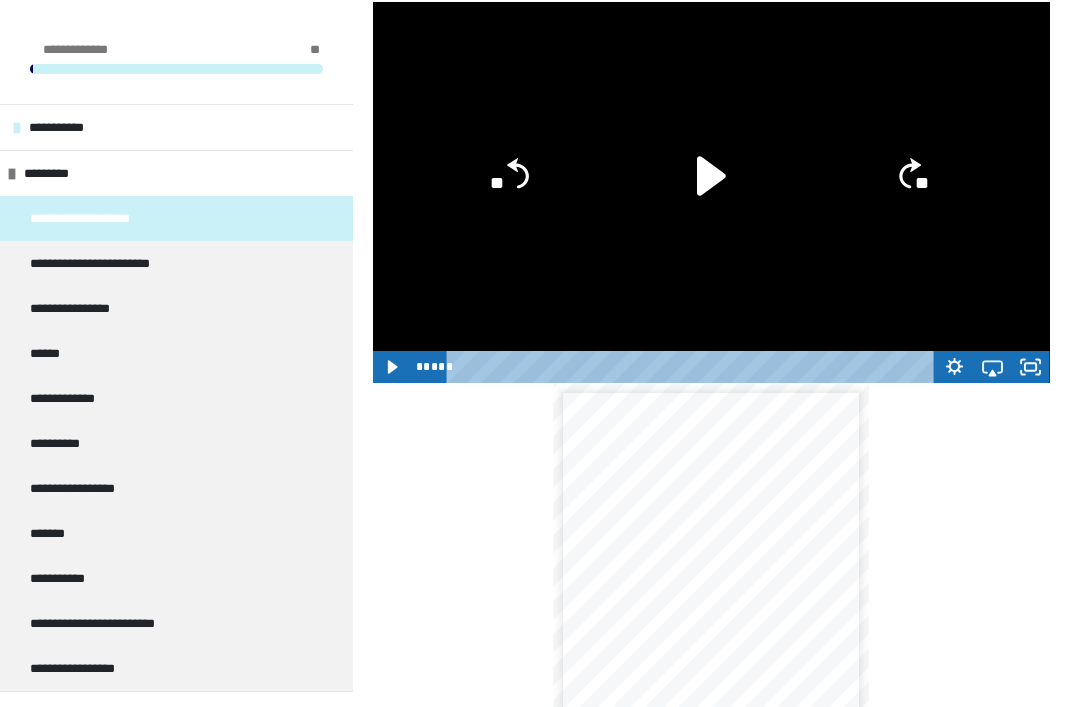scroll, scrollTop: 478, scrollLeft: 0, axis: vertical 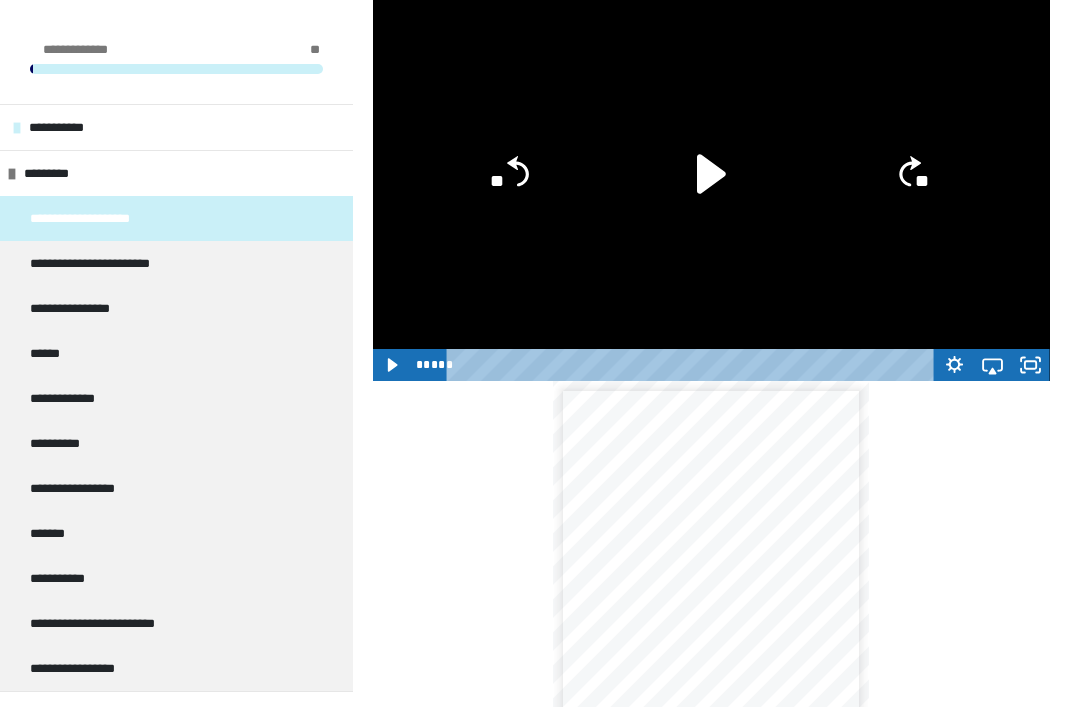 click 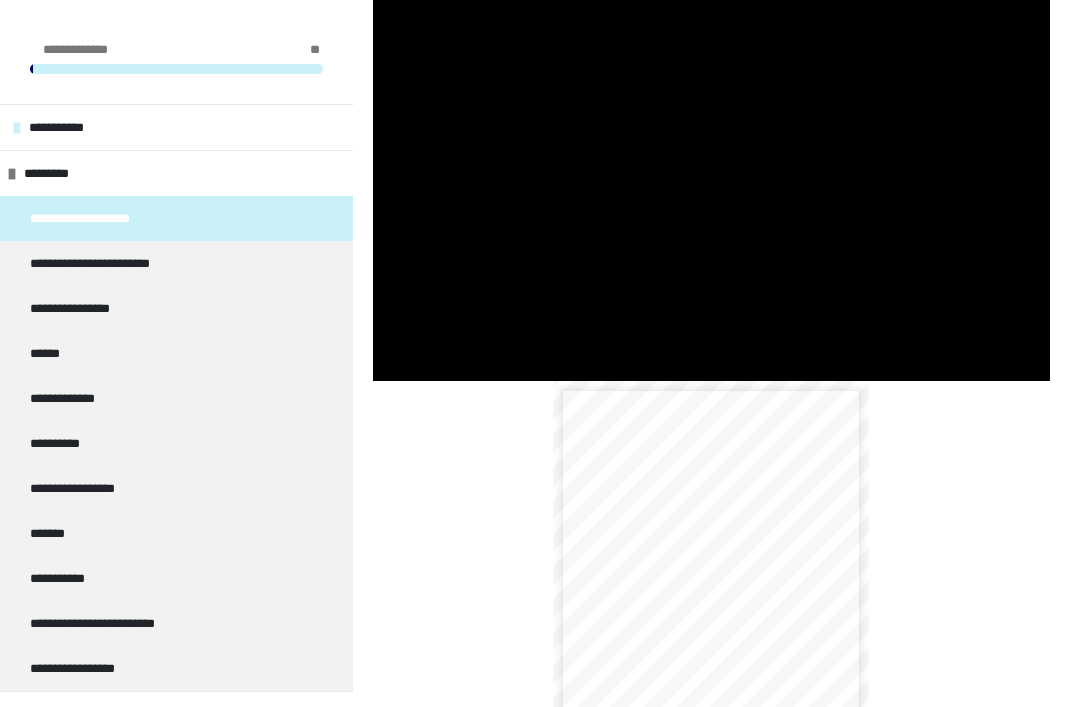 click at bounding box center (711, 190) 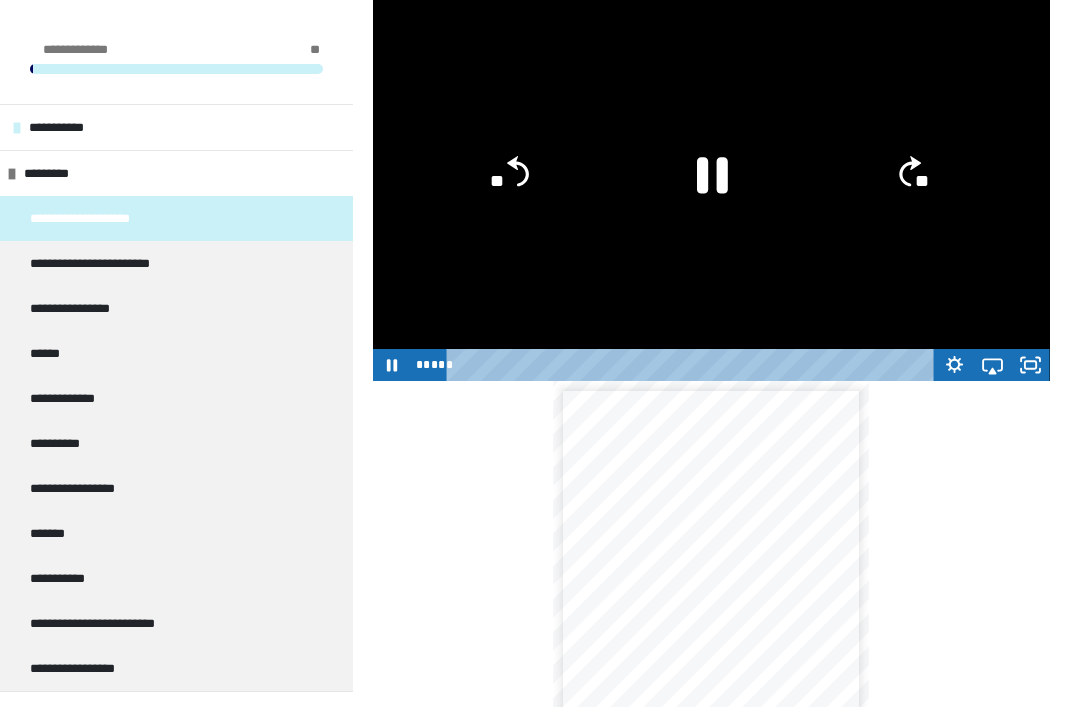 click 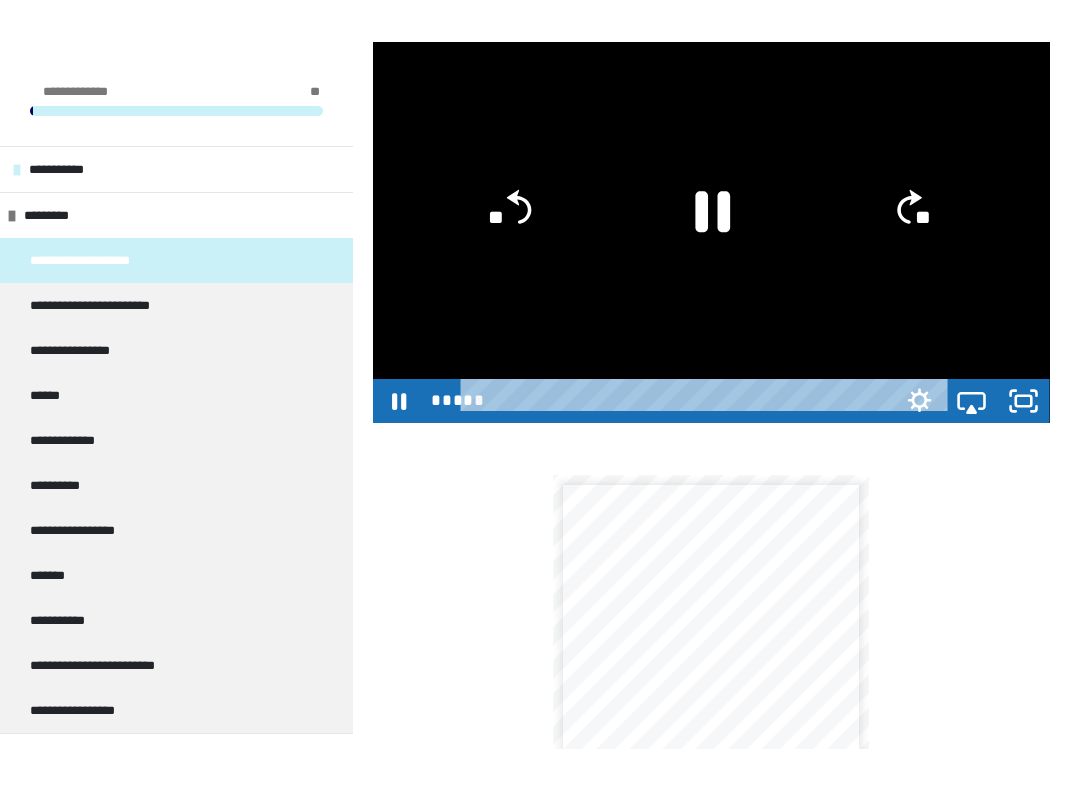 scroll, scrollTop: 20, scrollLeft: 0, axis: vertical 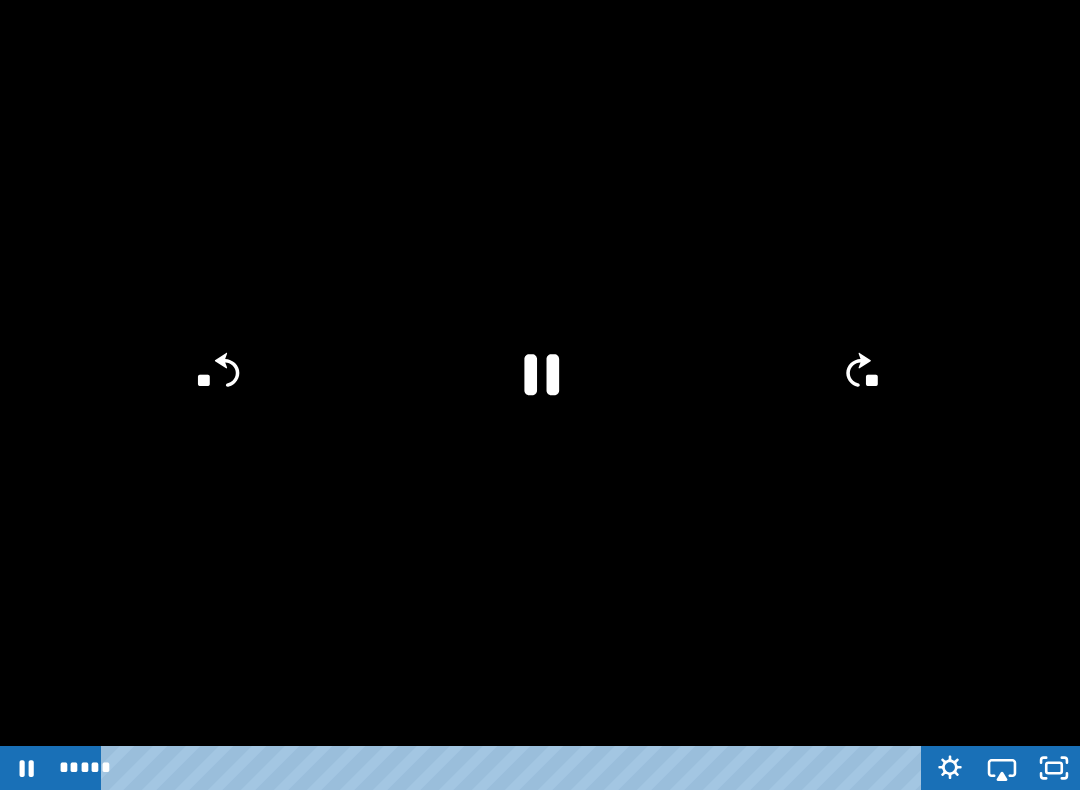 click 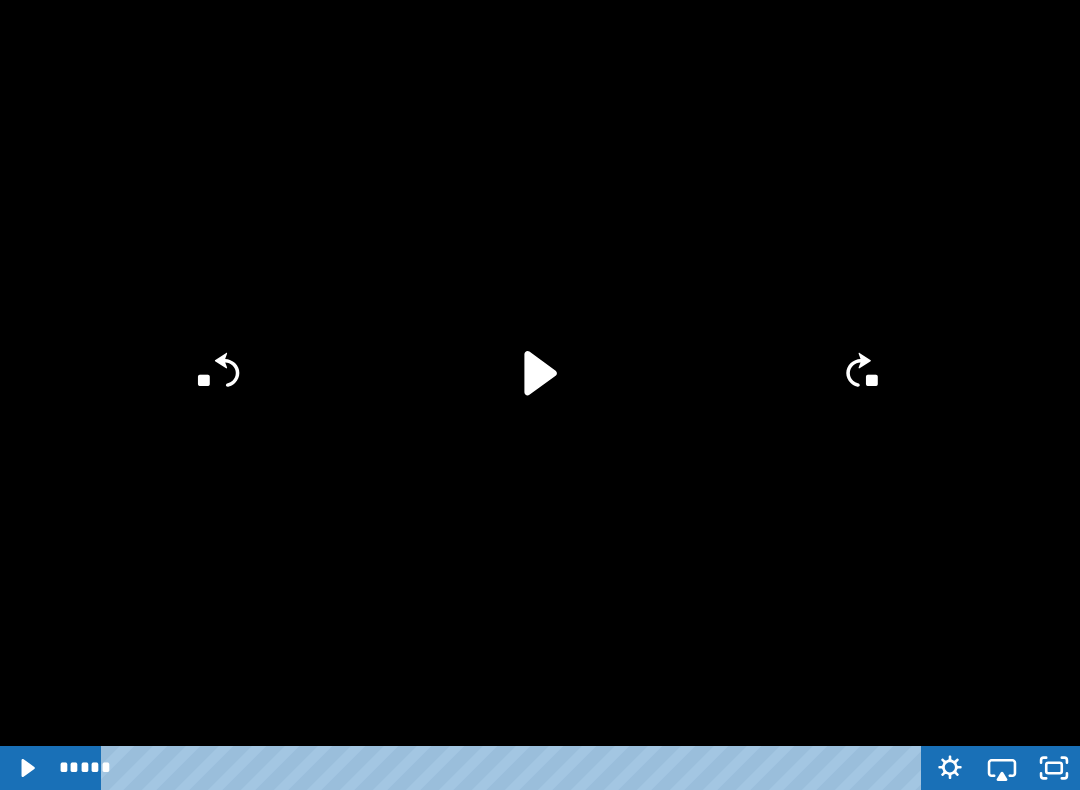 click 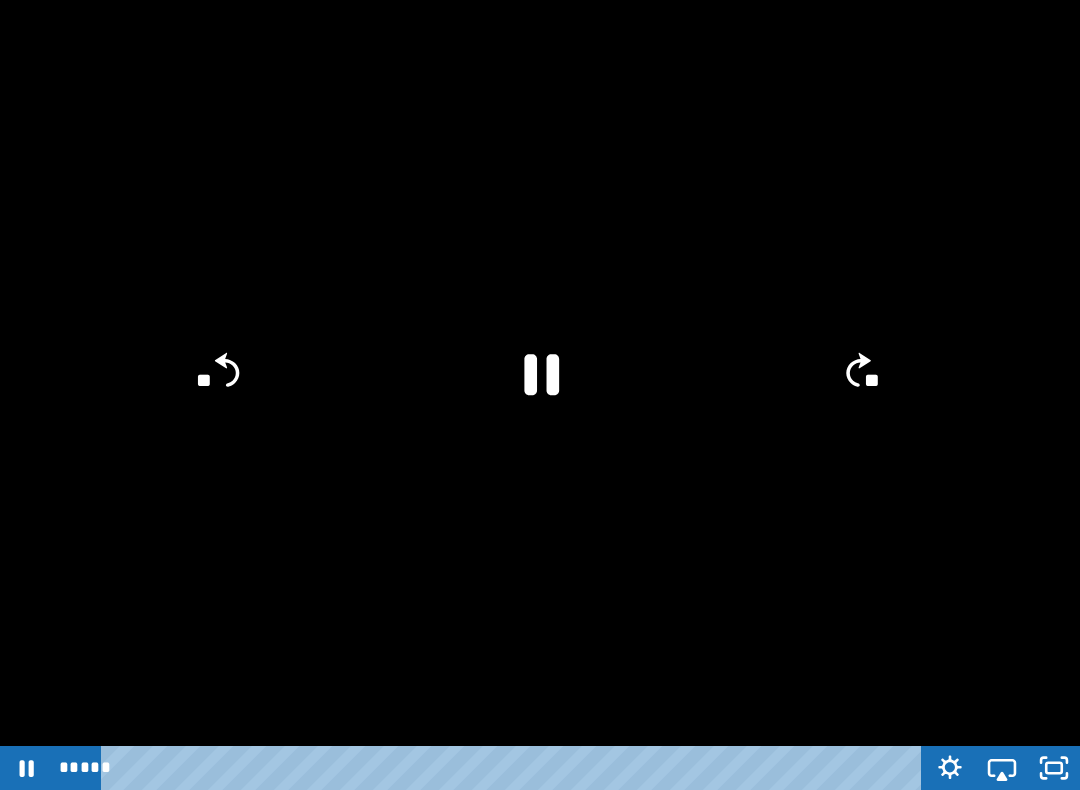 click at bounding box center (540, 395) 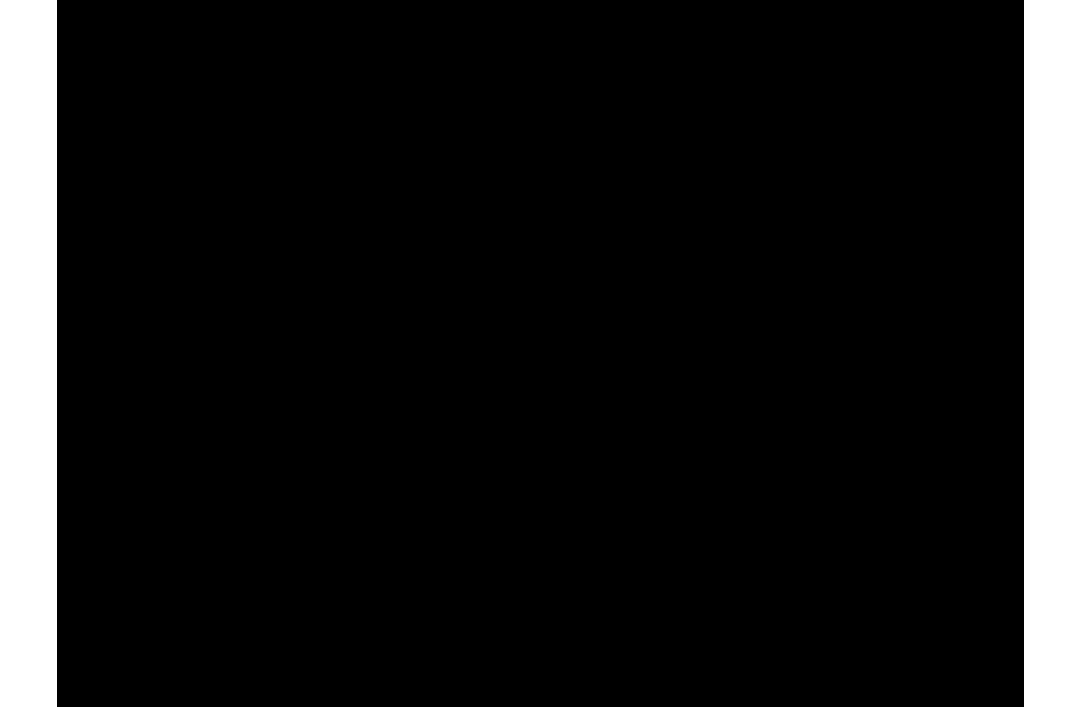 scroll, scrollTop: 478, scrollLeft: 0, axis: vertical 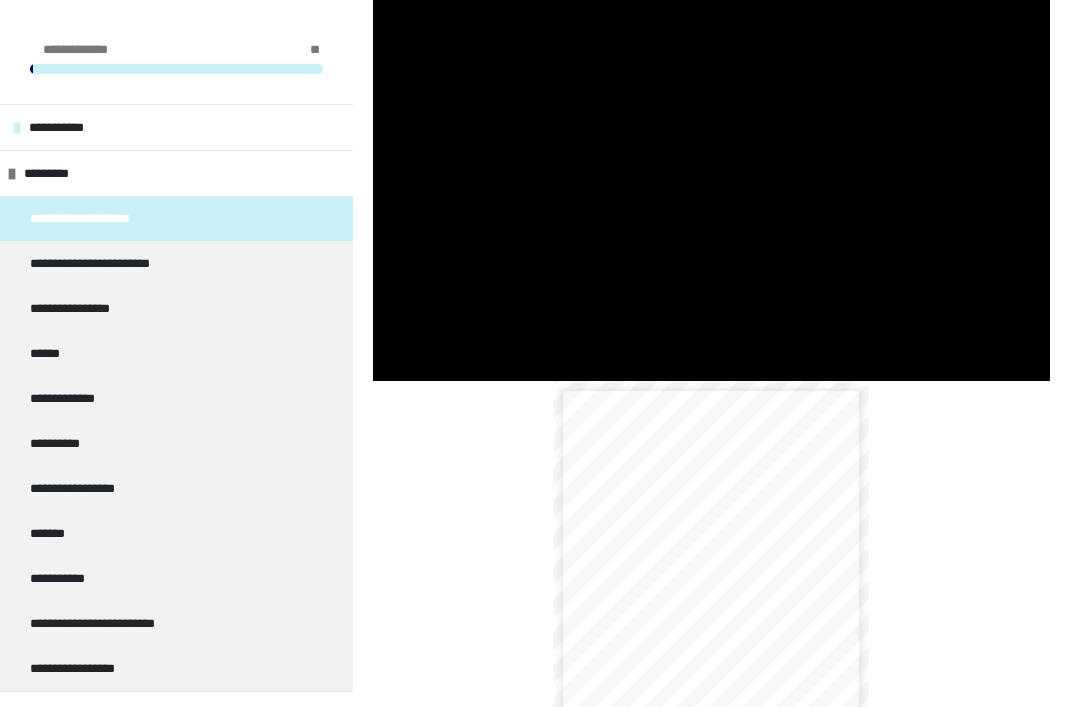 click on "**********" at bounding box center [113, 263] 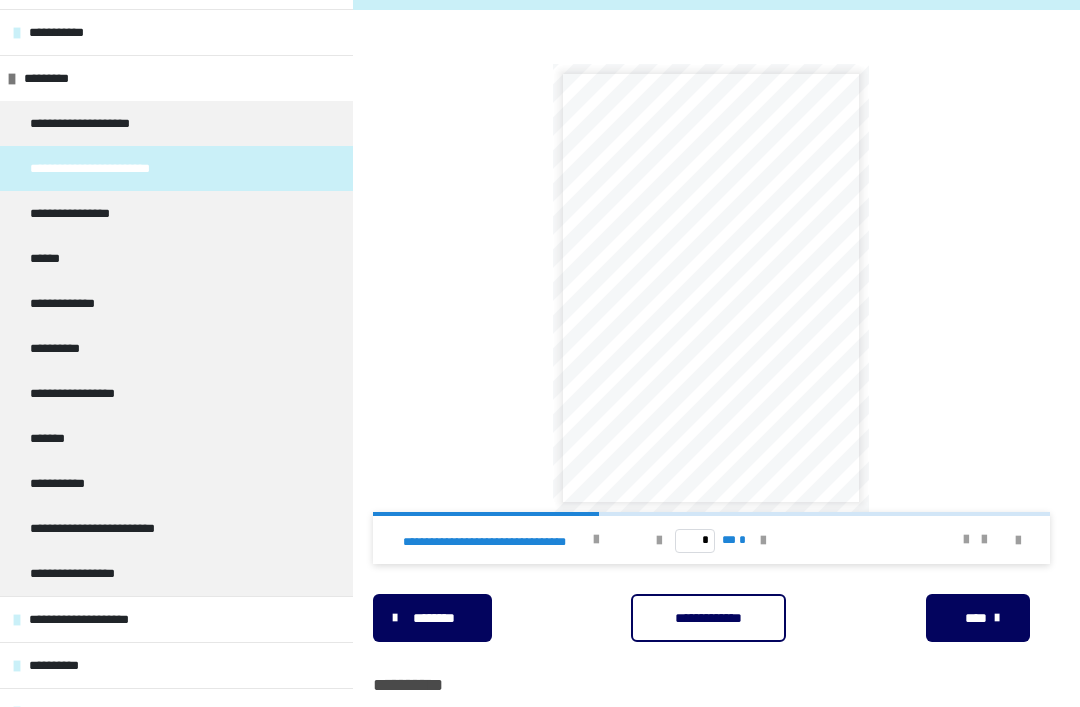scroll, scrollTop: 100, scrollLeft: 0, axis: vertical 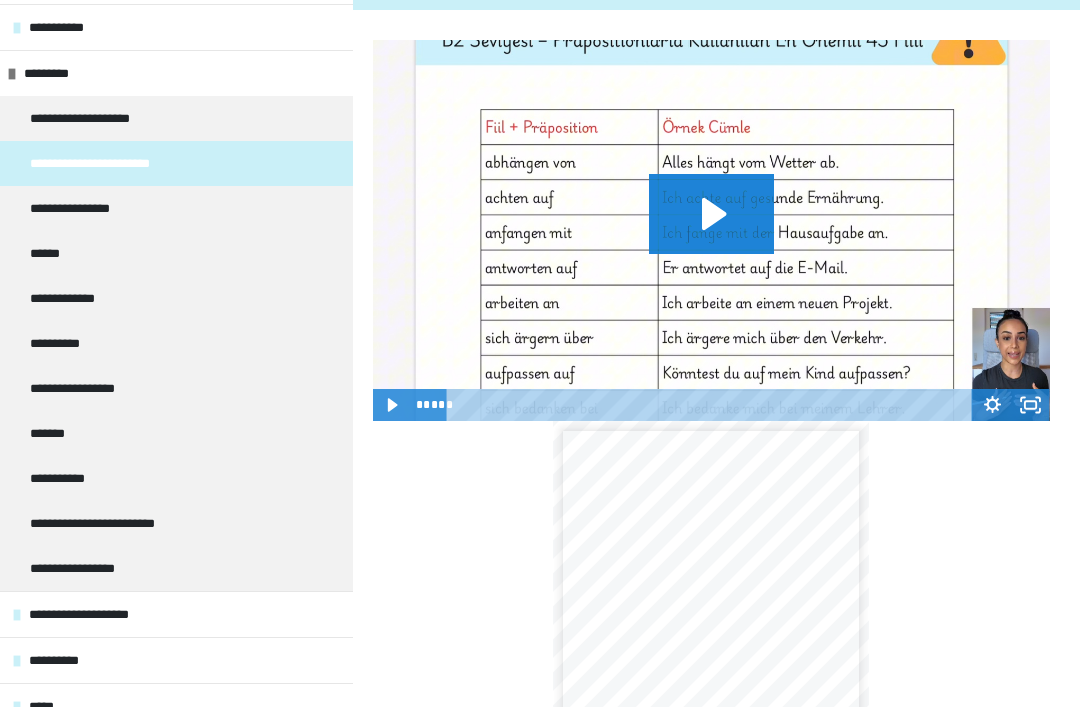 click 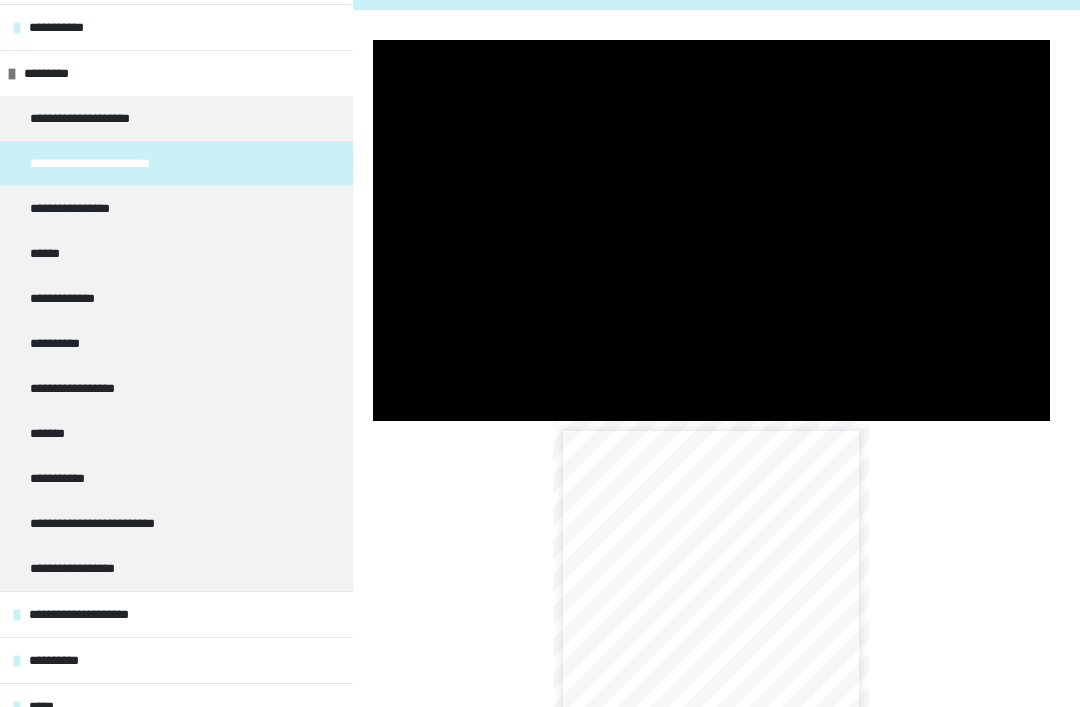 click at bounding box center (711, 230) 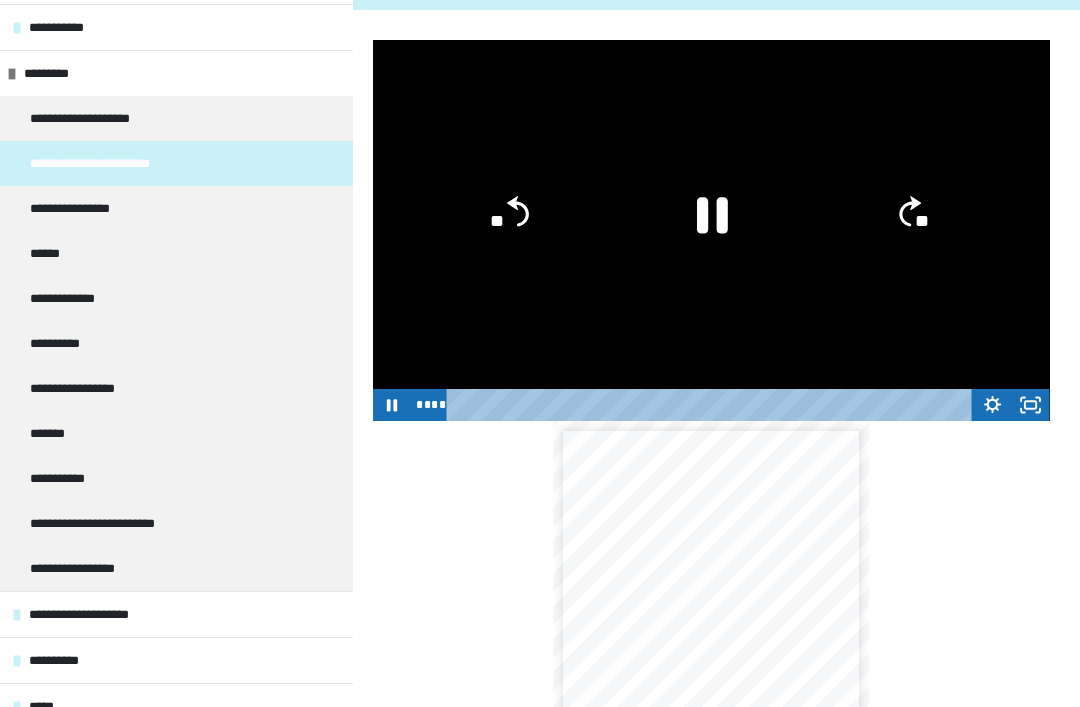 click 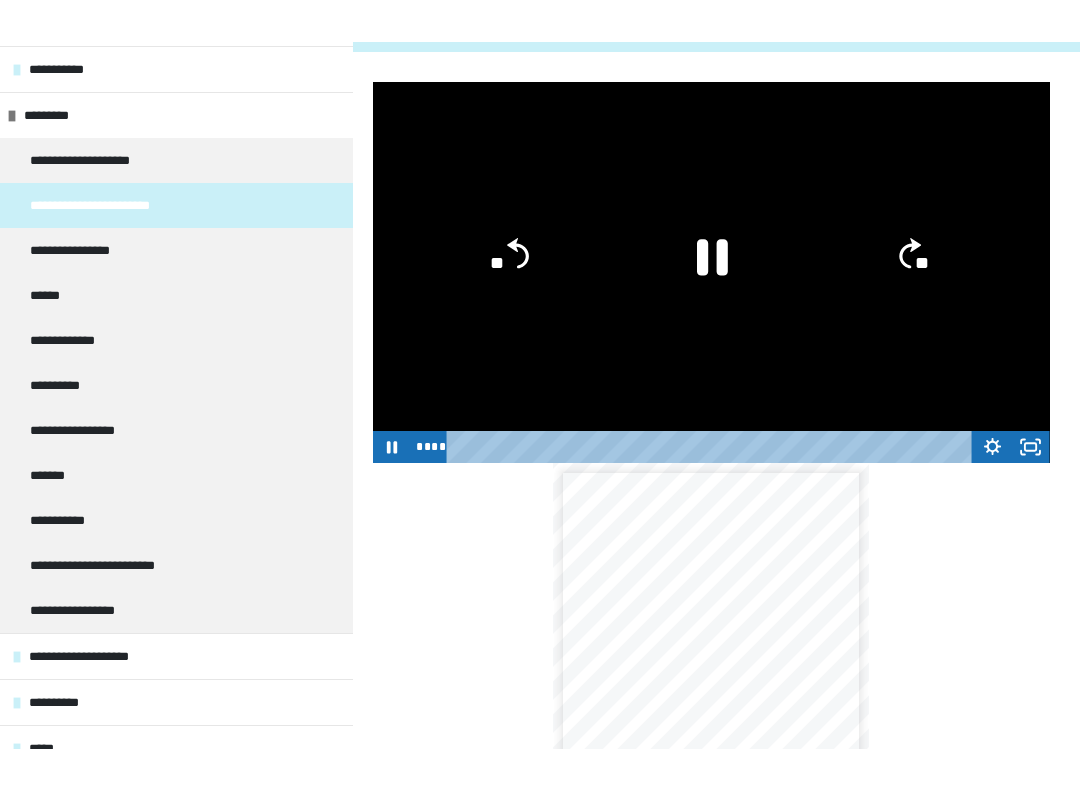 scroll, scrollTop: 20, scrollLeft: 0, axis: vertical 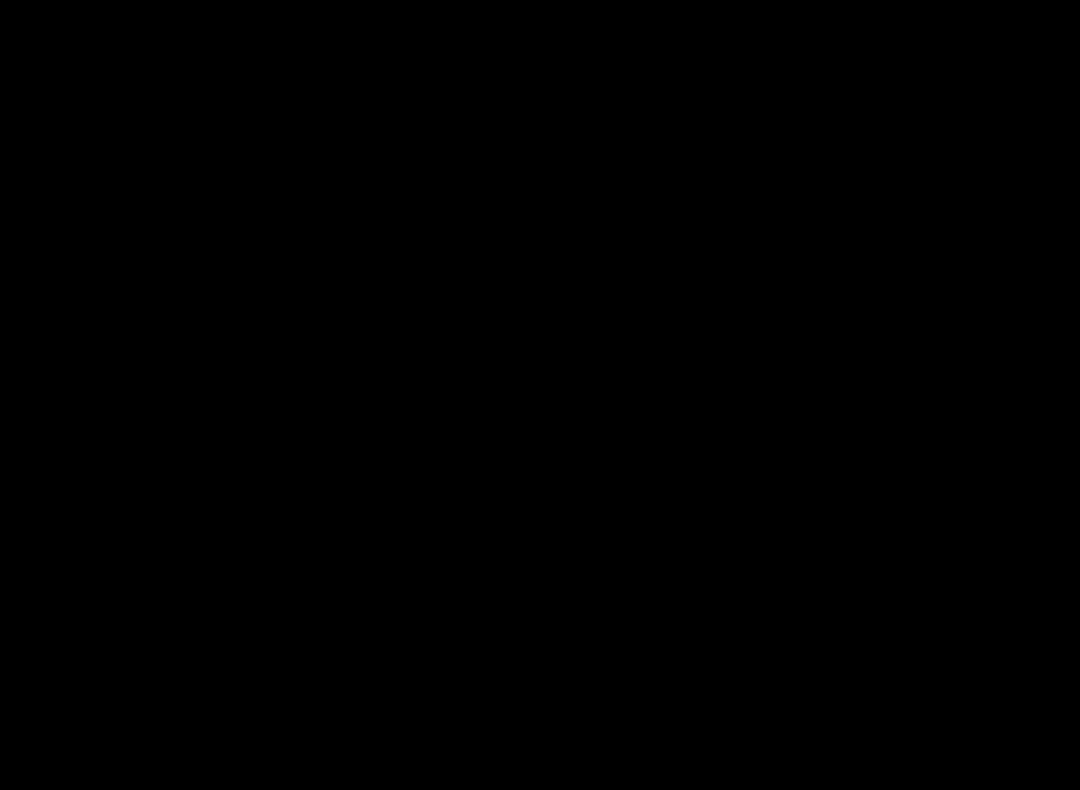 click at bounding box center (540, 395) 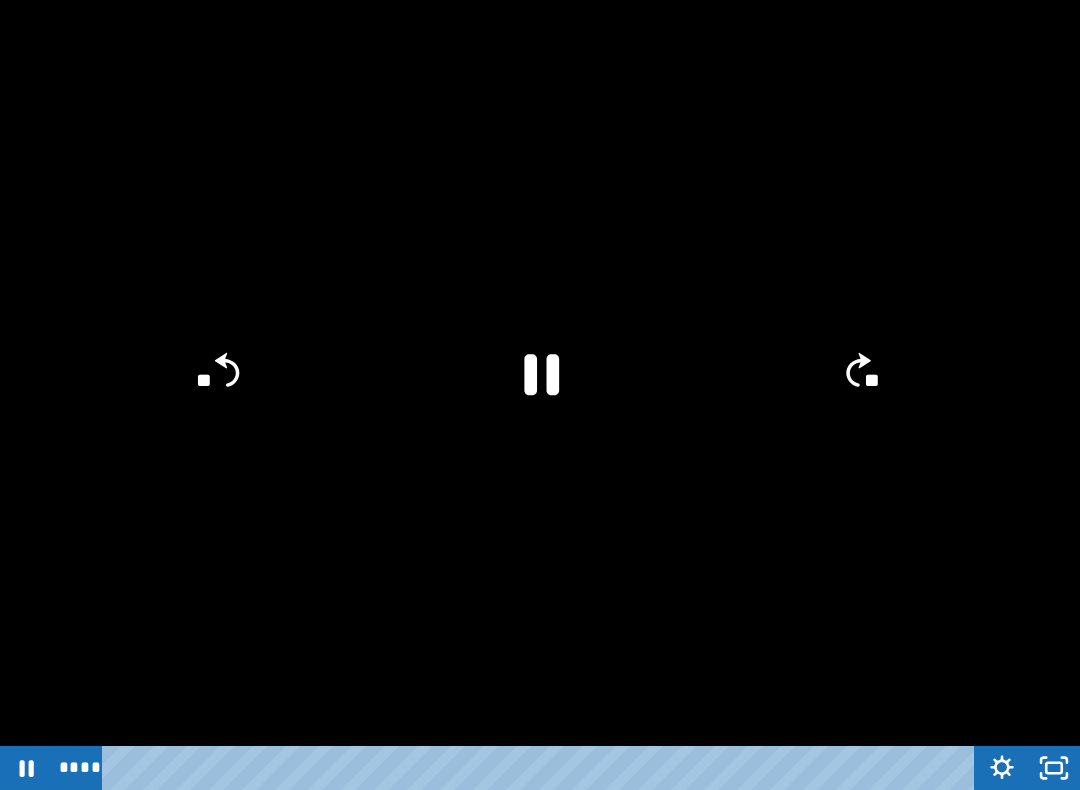 click 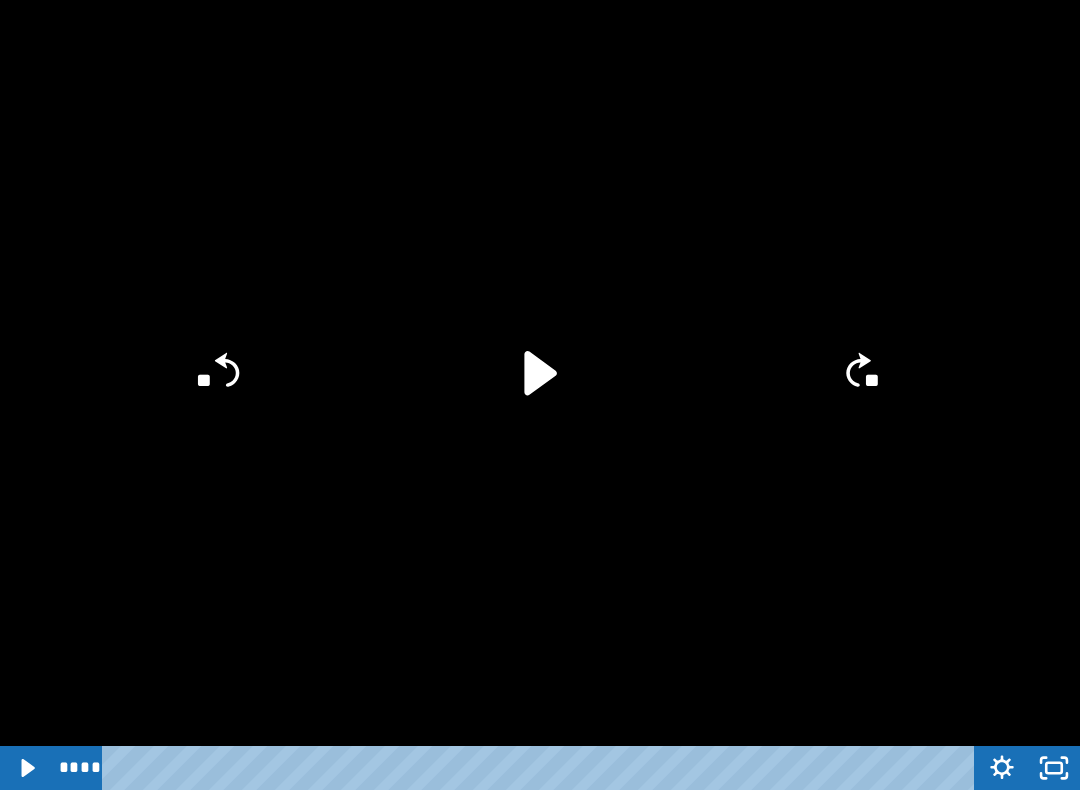 click 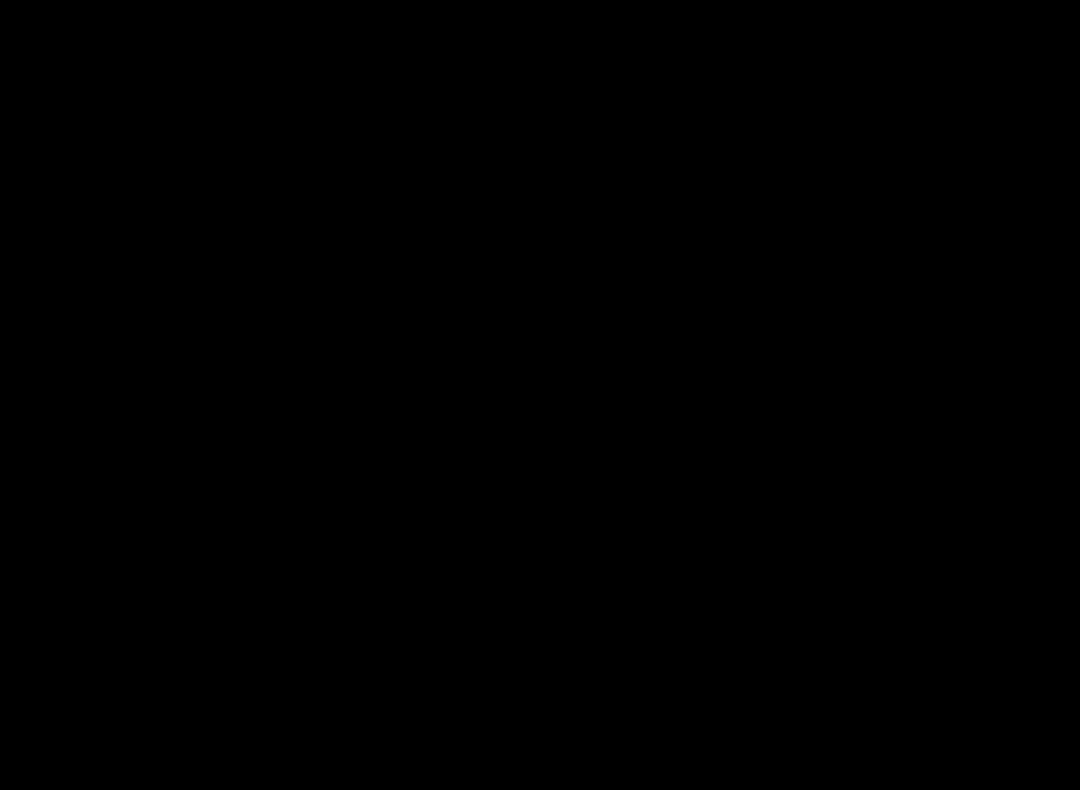 click at bounding box center [540, 395] 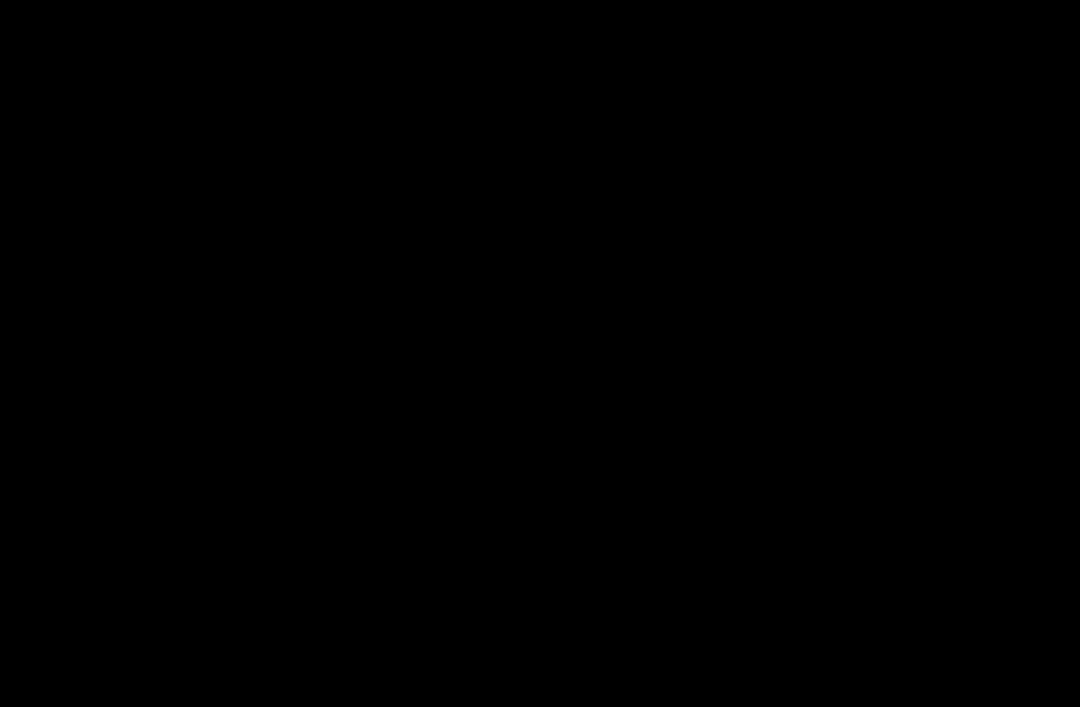 scroll, scrollTop: 567, scrollLeft: 0, axis: vertical 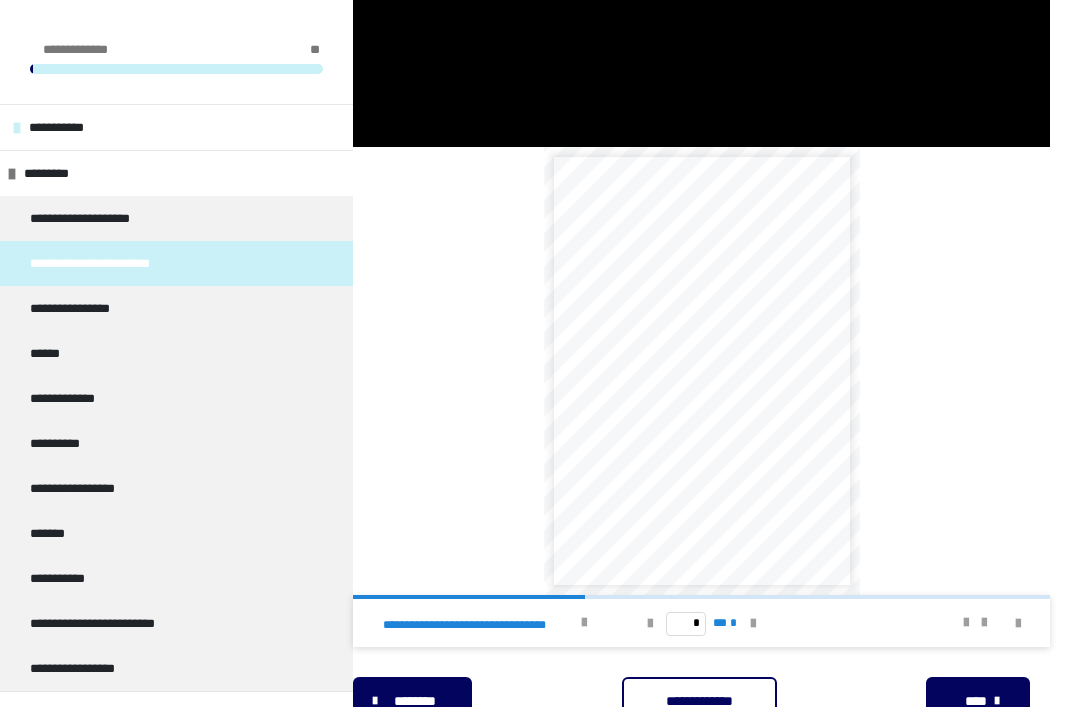 click at bounding box center (753, 623) 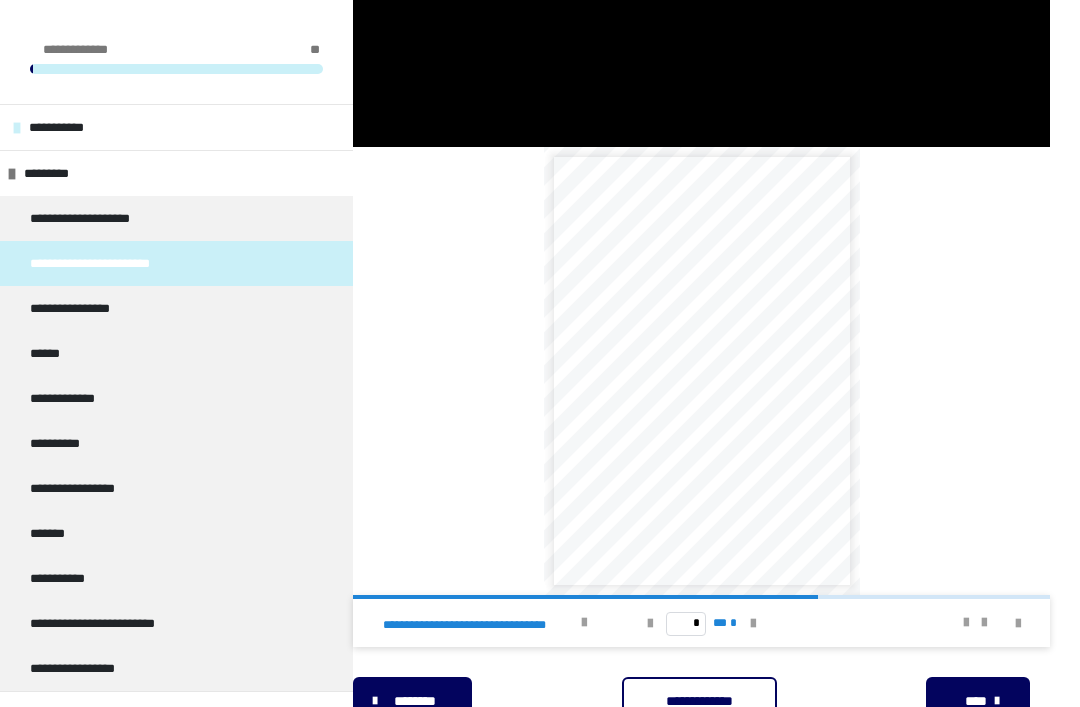 click at bounding box center (753, 624) 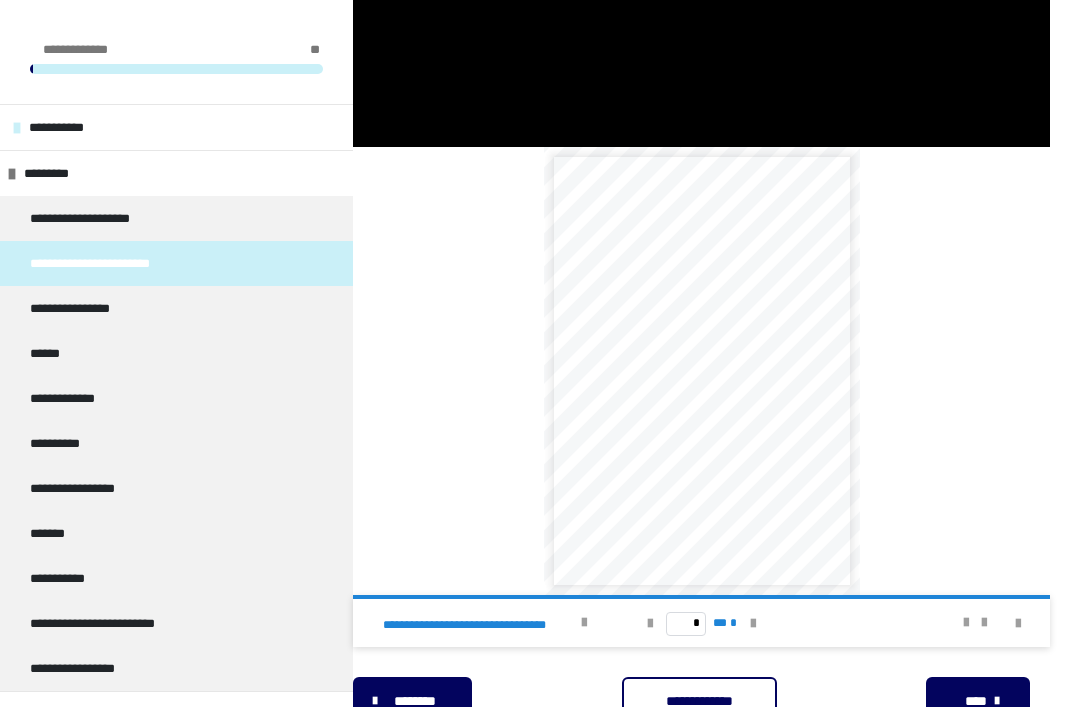 click on "* ** *" at bounding box center [702, 623] 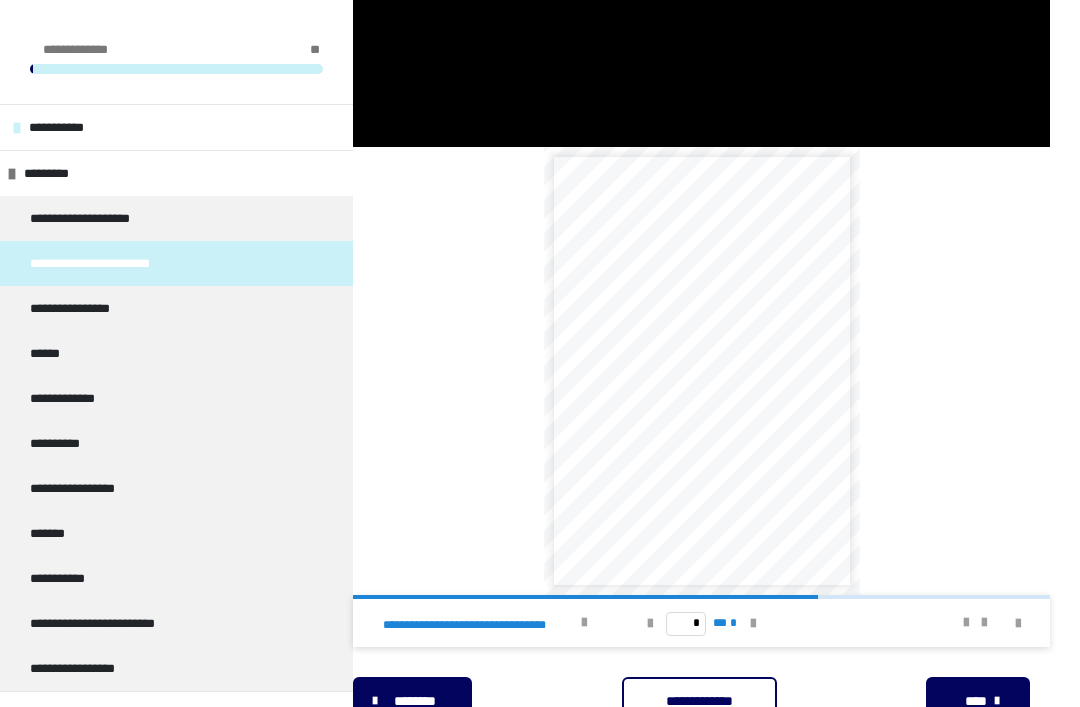 click at bounding box center (650, 623) 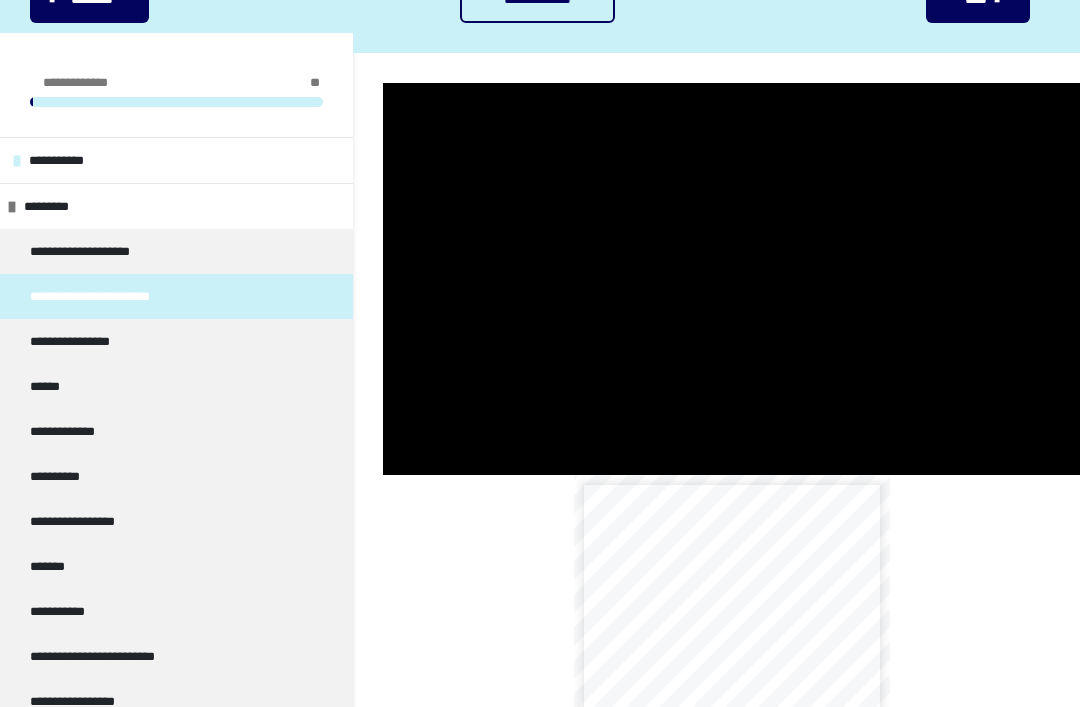 scroll, scrollTop: 239, scrollLeft: 0, axis: vertical 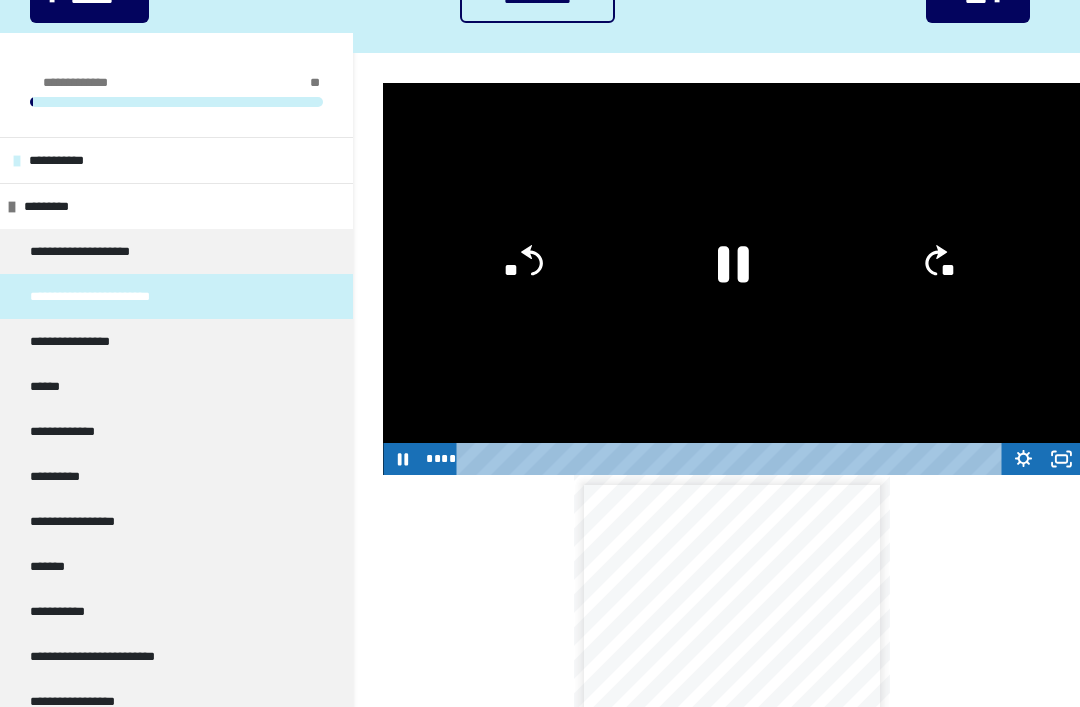 click 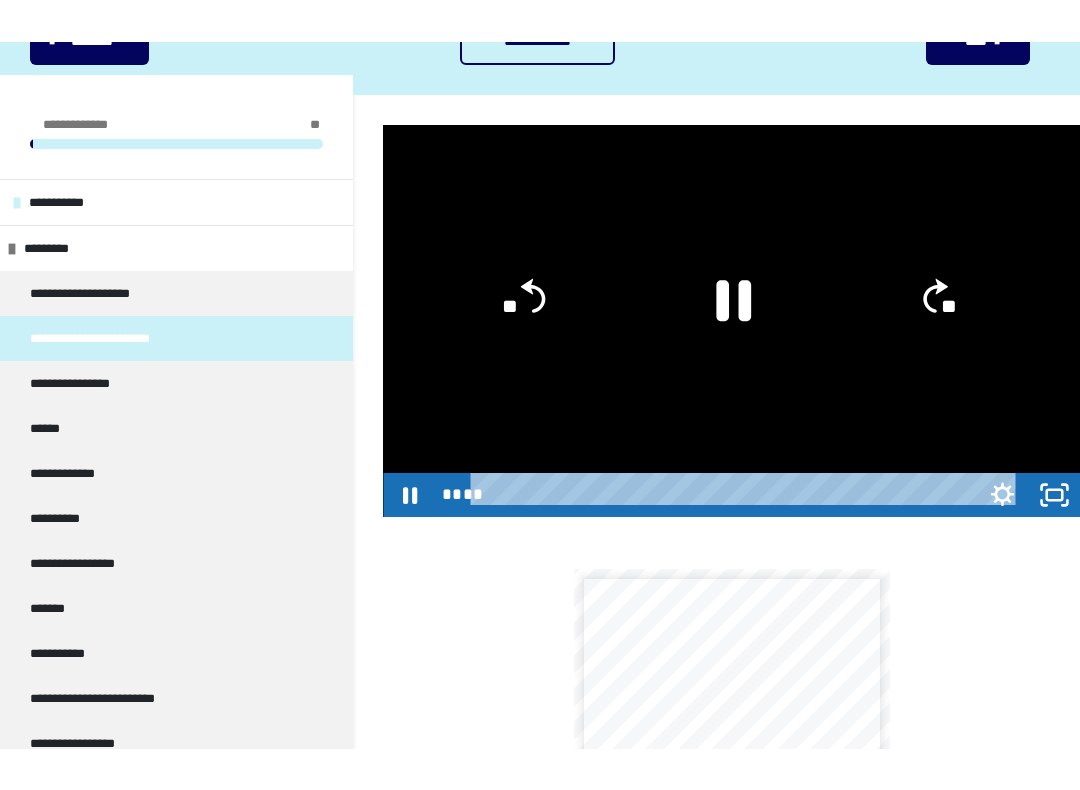 scroll, scrollTop: 20, scrollLeft: 0, axis: vertical 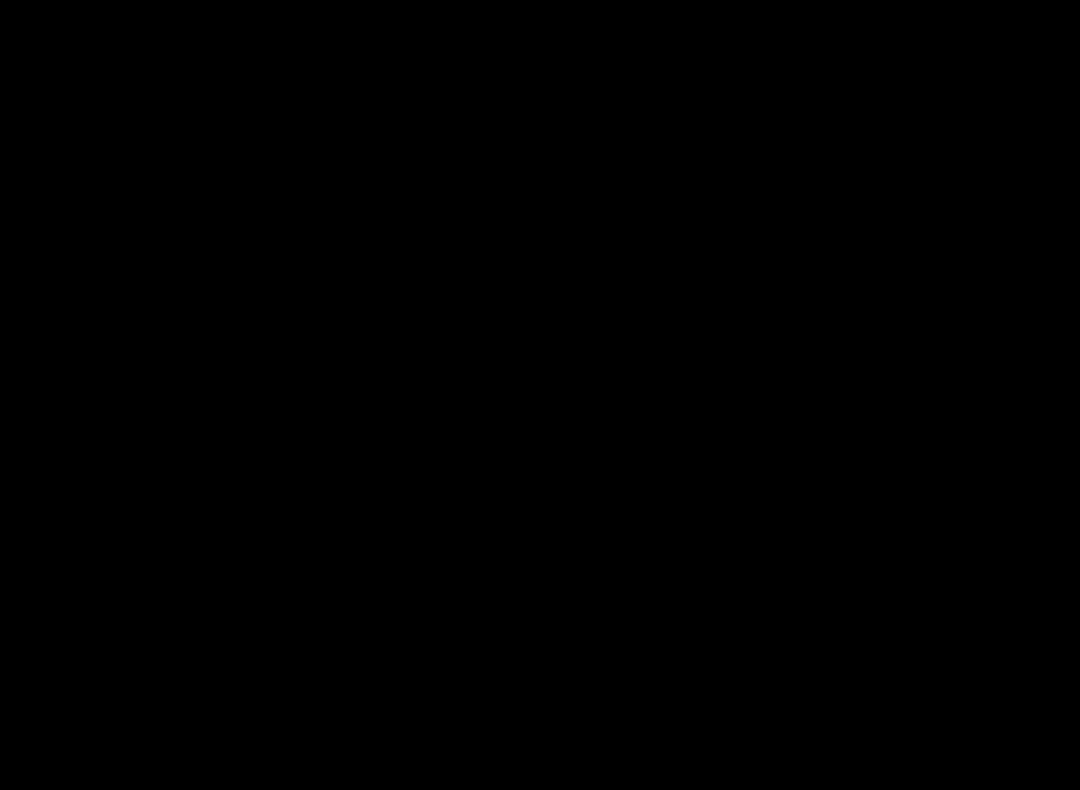 click at bounding box center (540, 395) 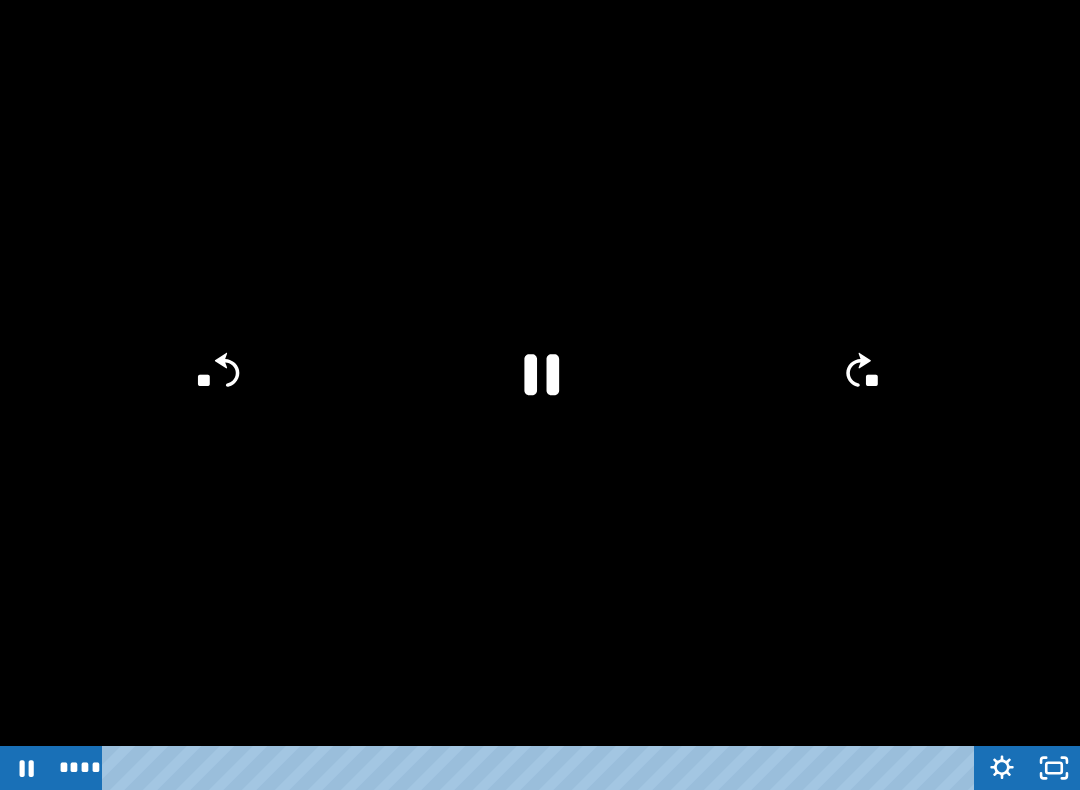 click 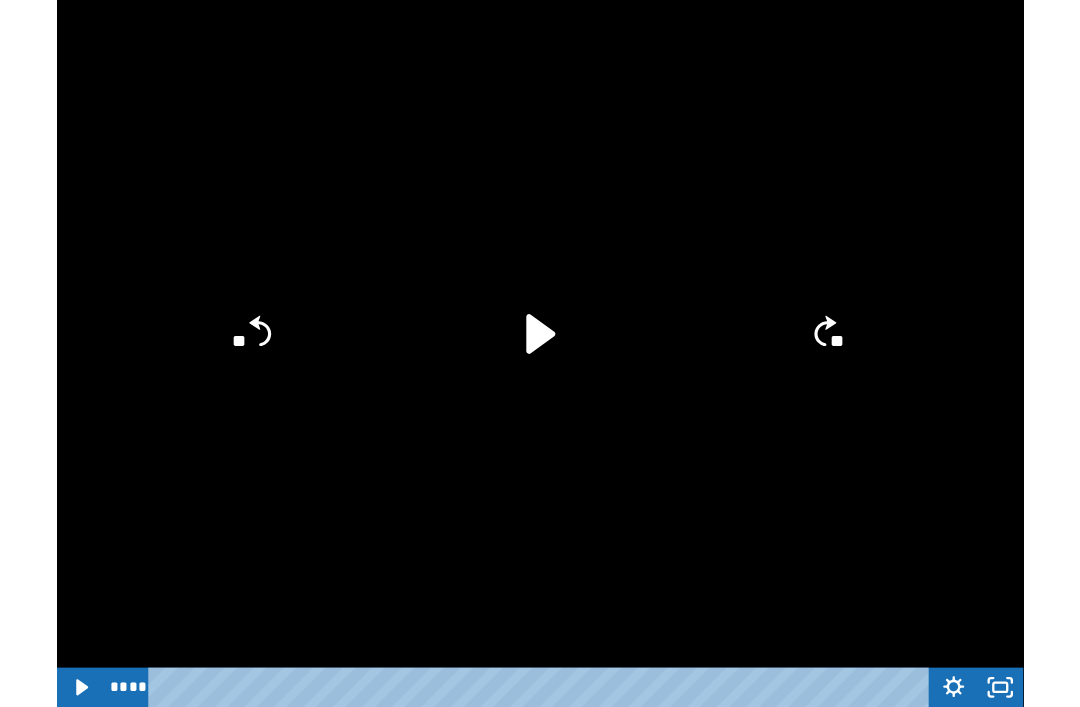 scroll, scrollTop: 239, scrollLeft: 0, axis: vertical 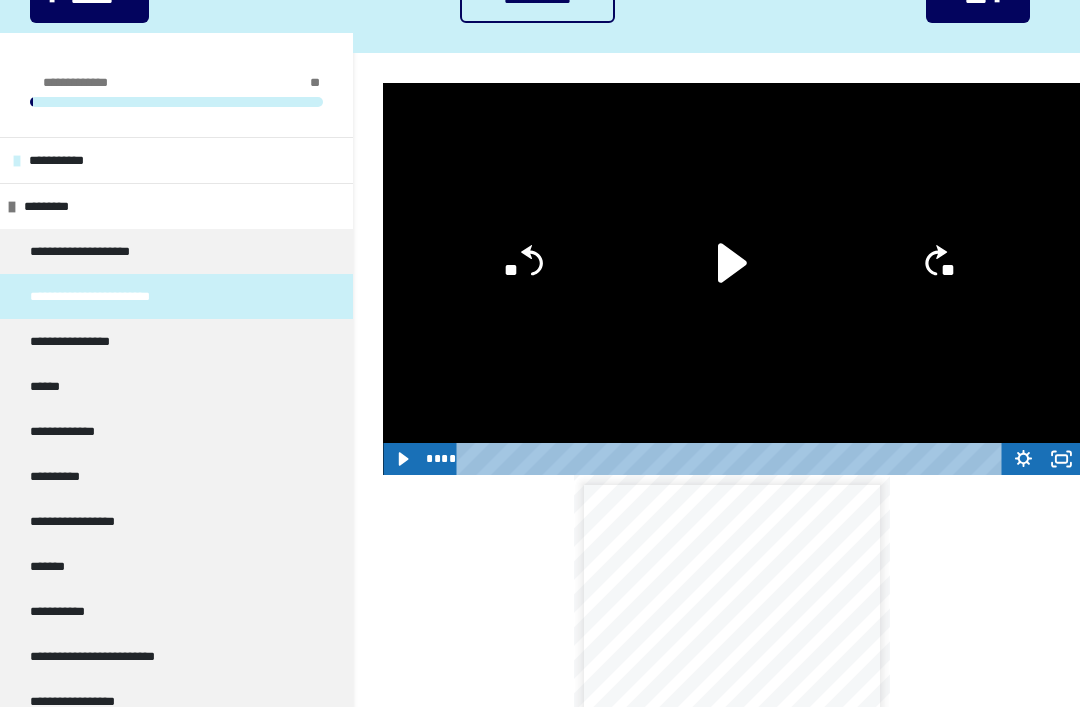 click at bounding box center (685, 601) 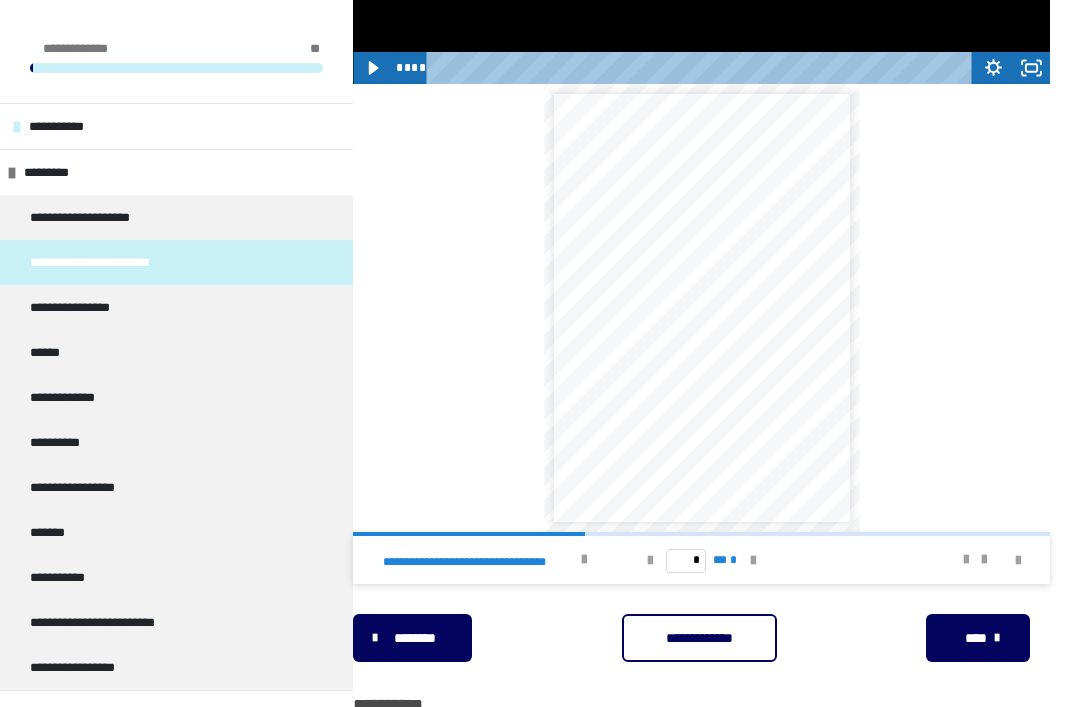 scroll, scrollTop: 630, scrollLeft: 0, axis: vertical 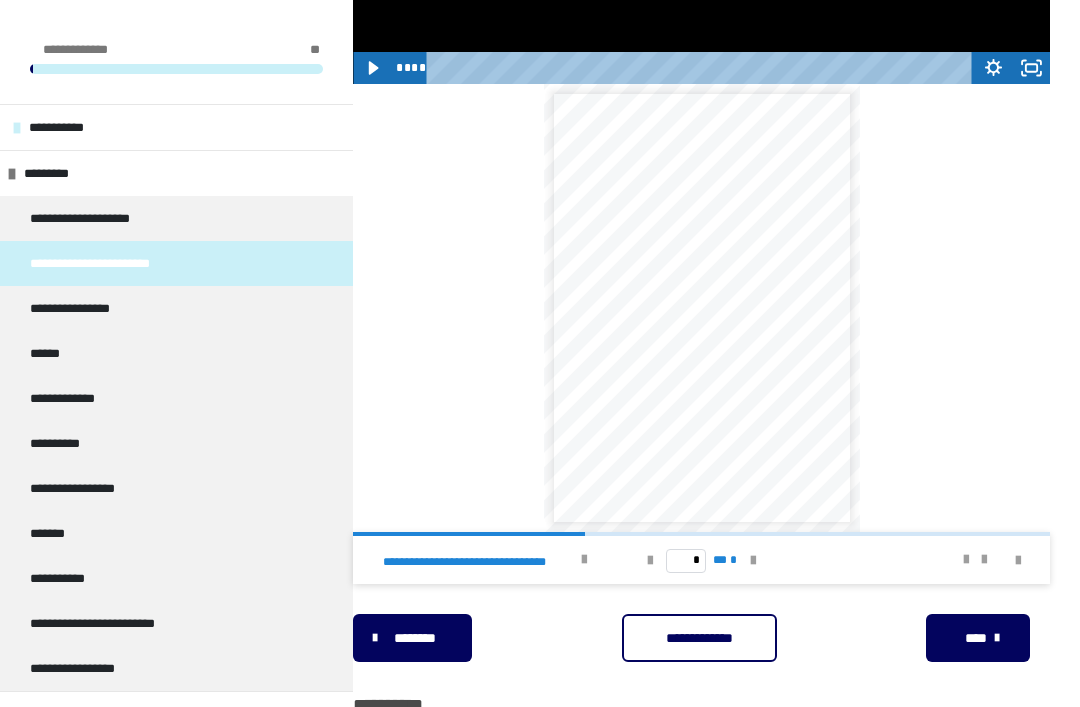click at bounding box center [753, 561] 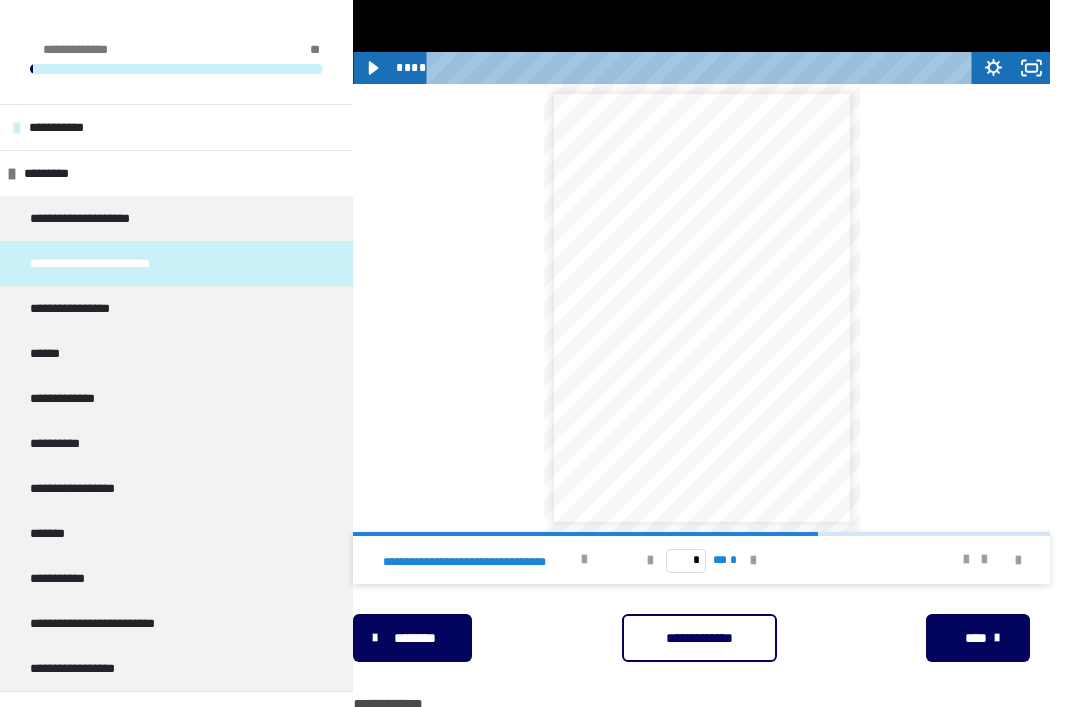 click at bounding box center [753, 561] 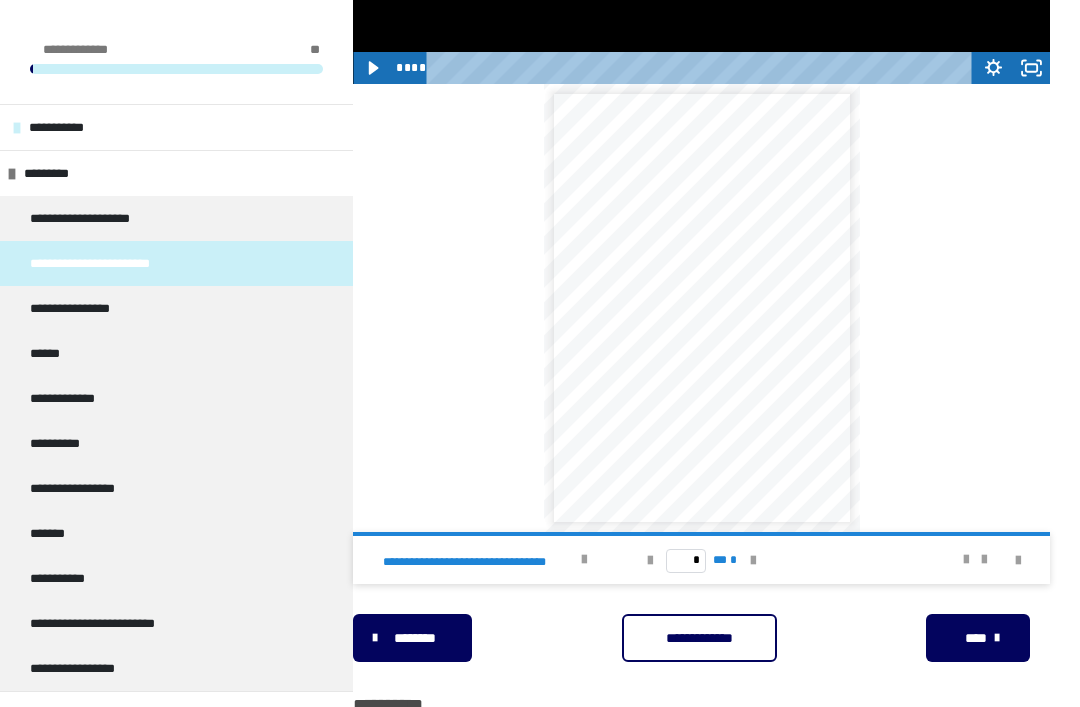 click at bounding box center [650, 560] 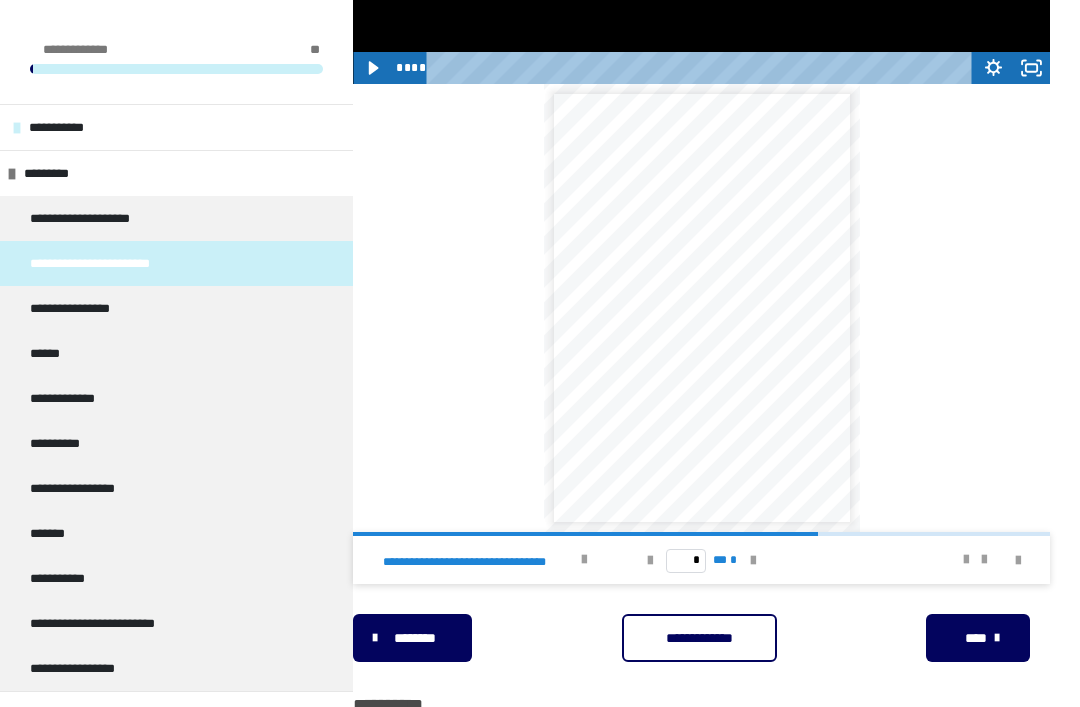 click on "* ** *" at bounding box center (702, 560) 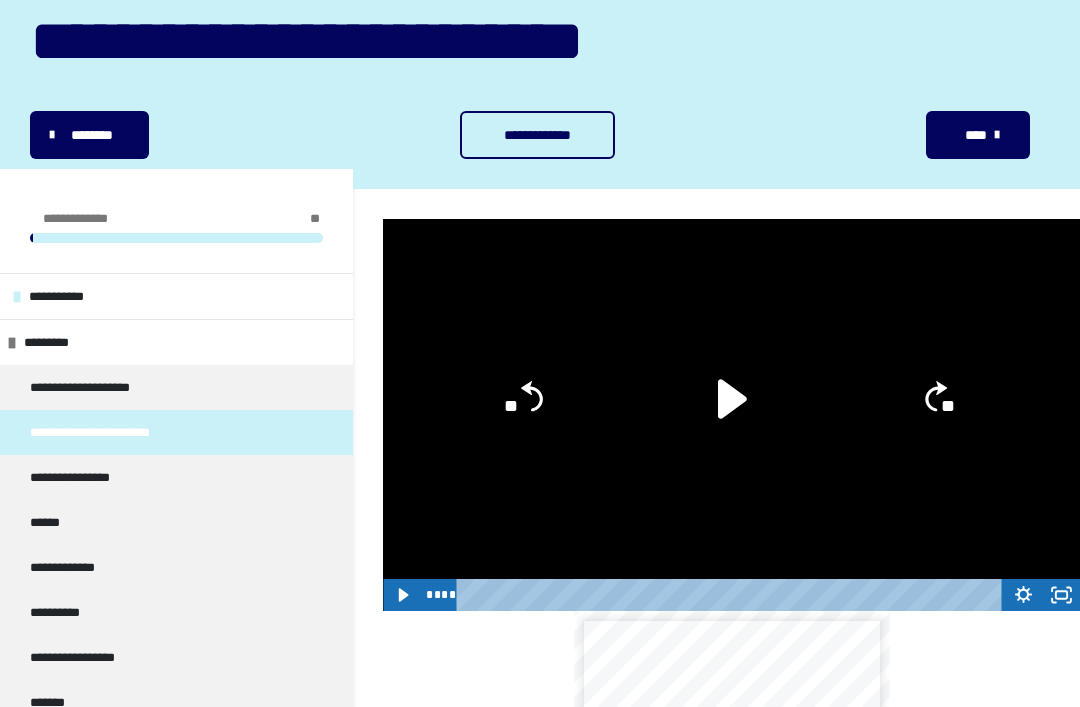 scroll, scrollTop: 103, scrollLeft: 0, axis: vertical 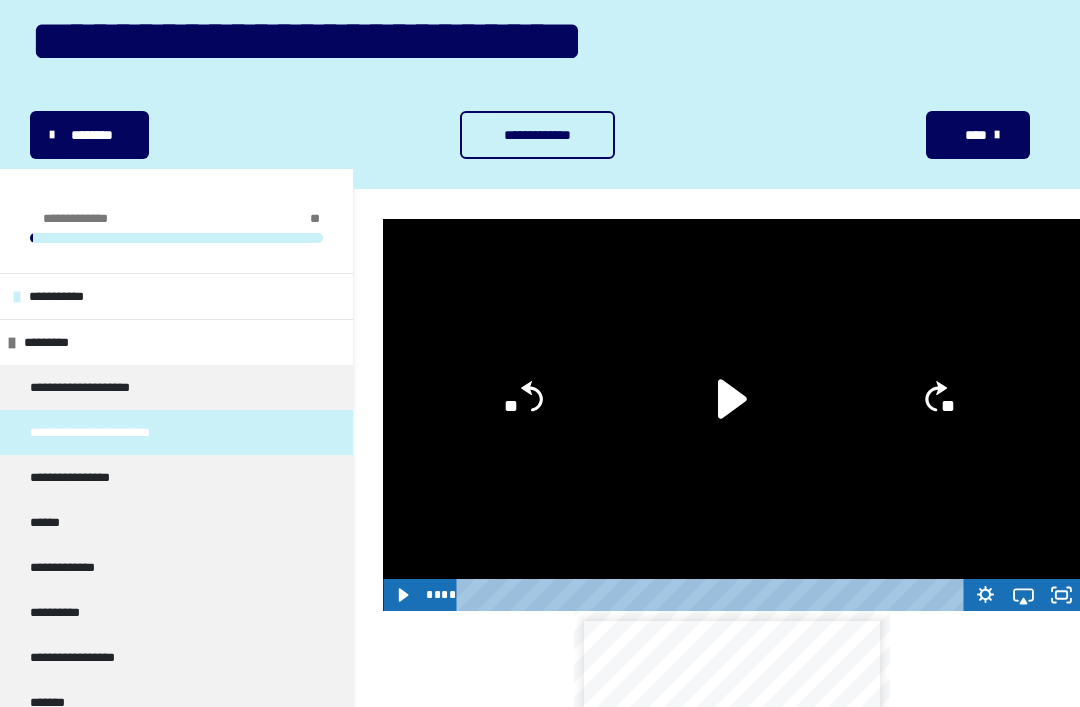 click 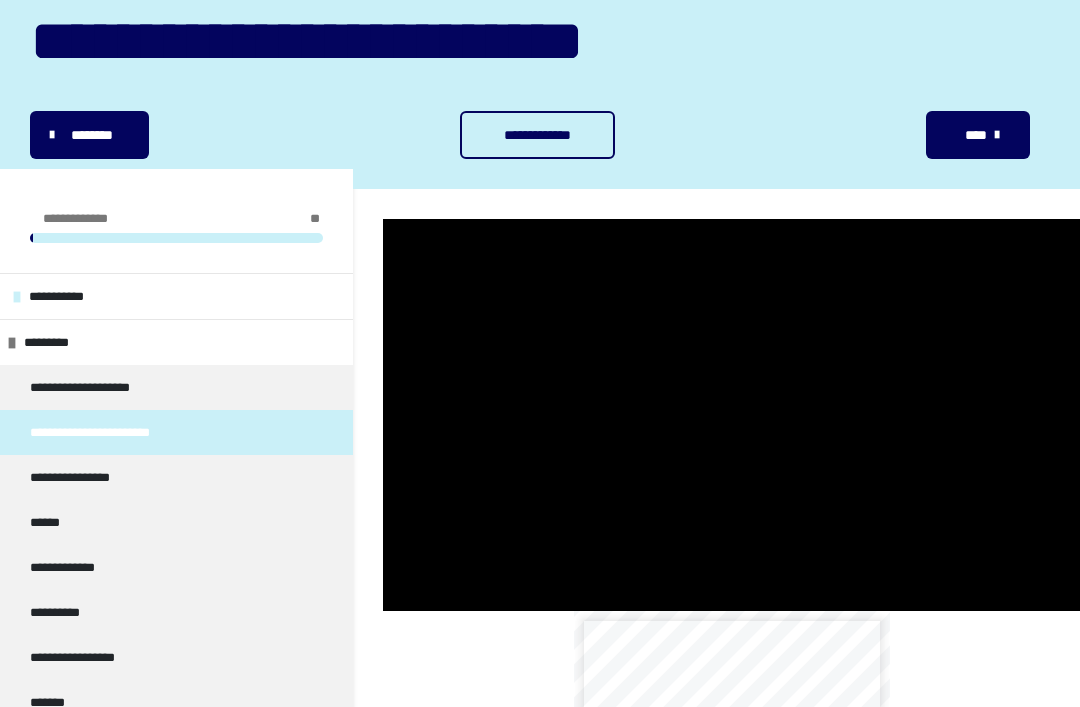 click at bounding box center (731, 415) 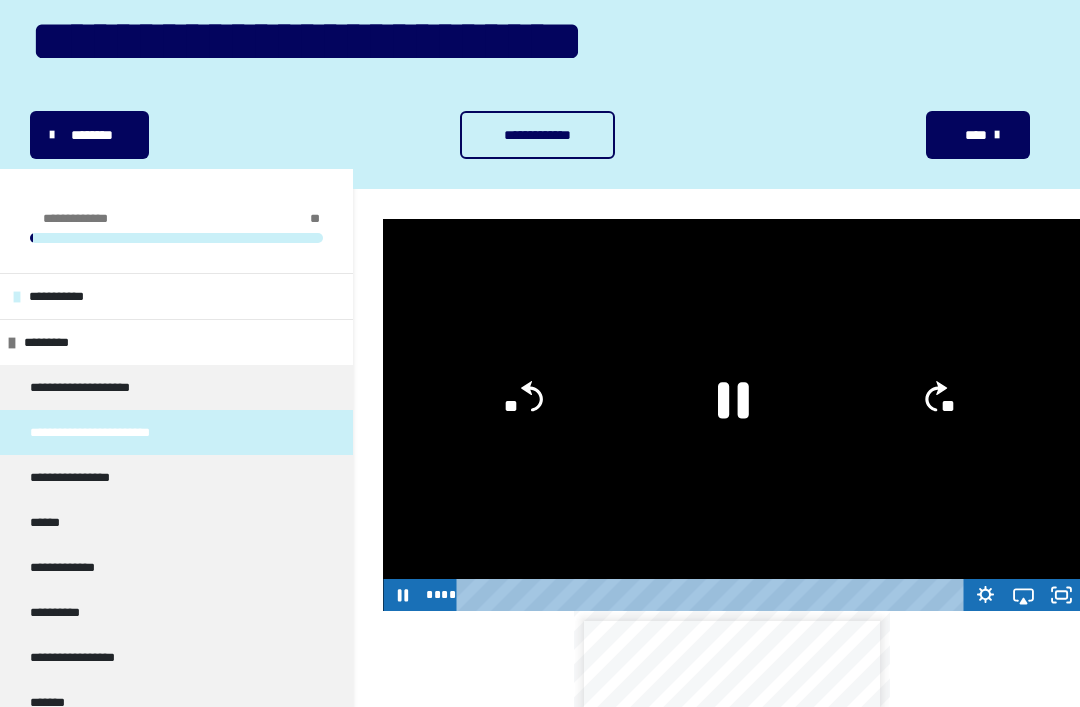 click 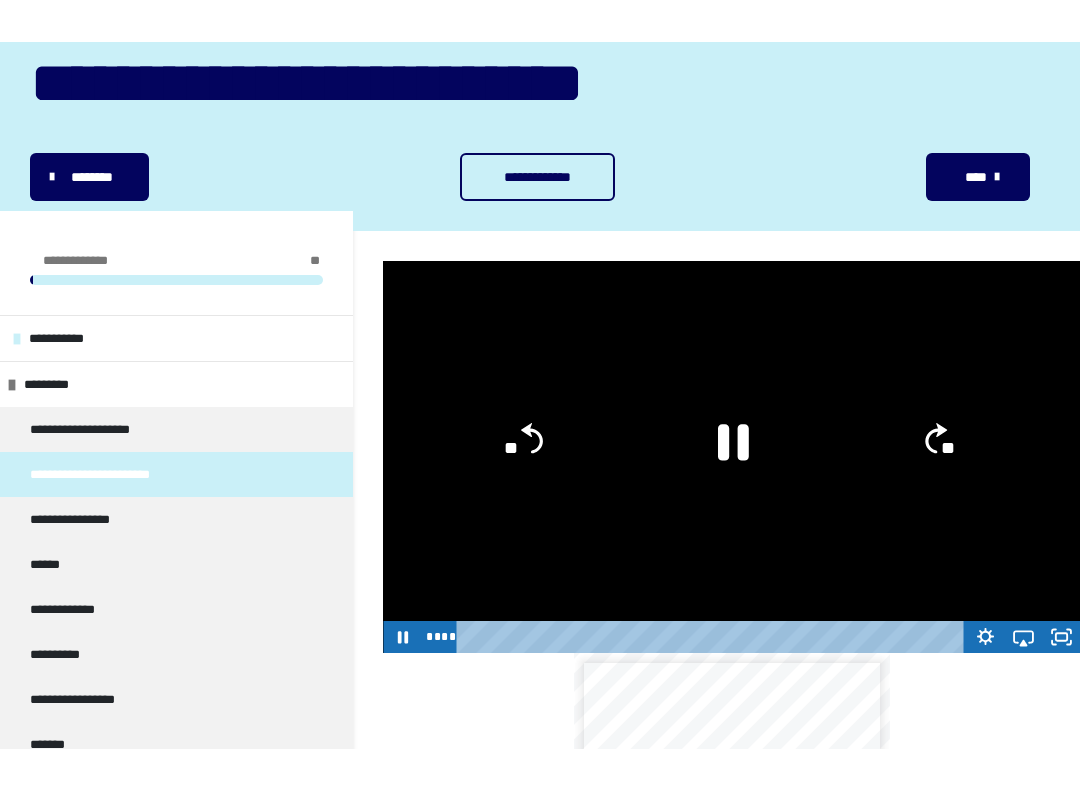 scroll, scrollTop: 20, scrollLeft: 0, axis: vertical 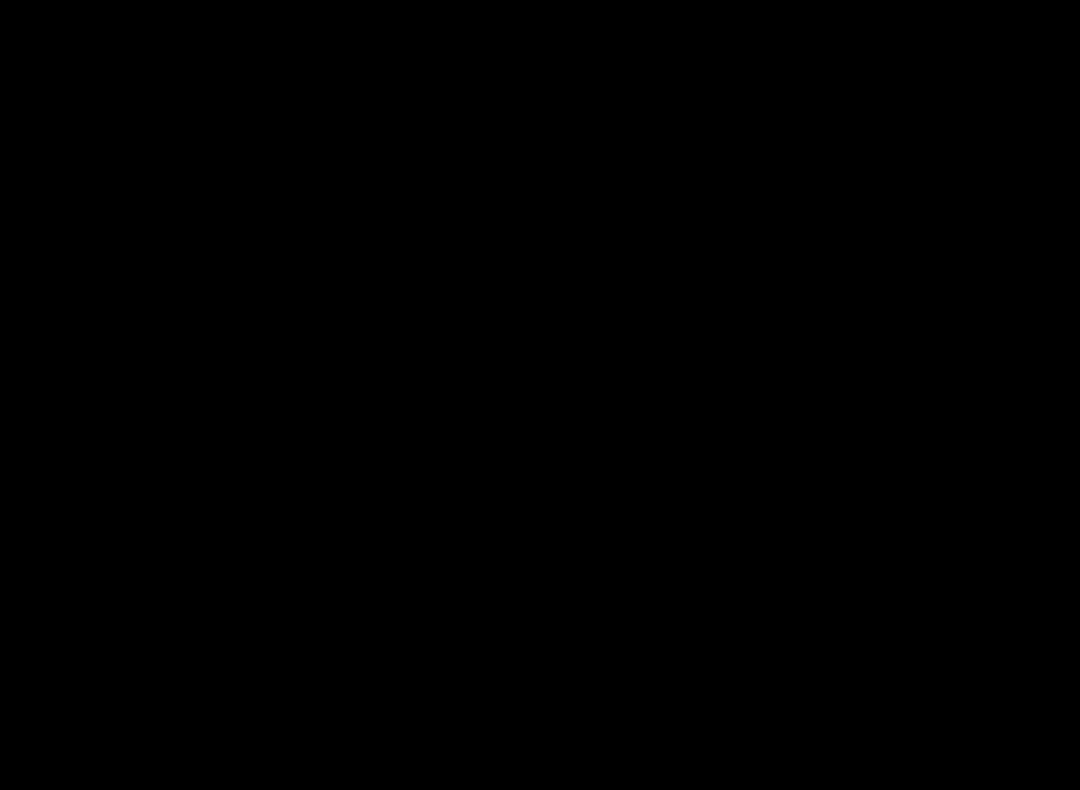 click at bounding box center [540, 395] 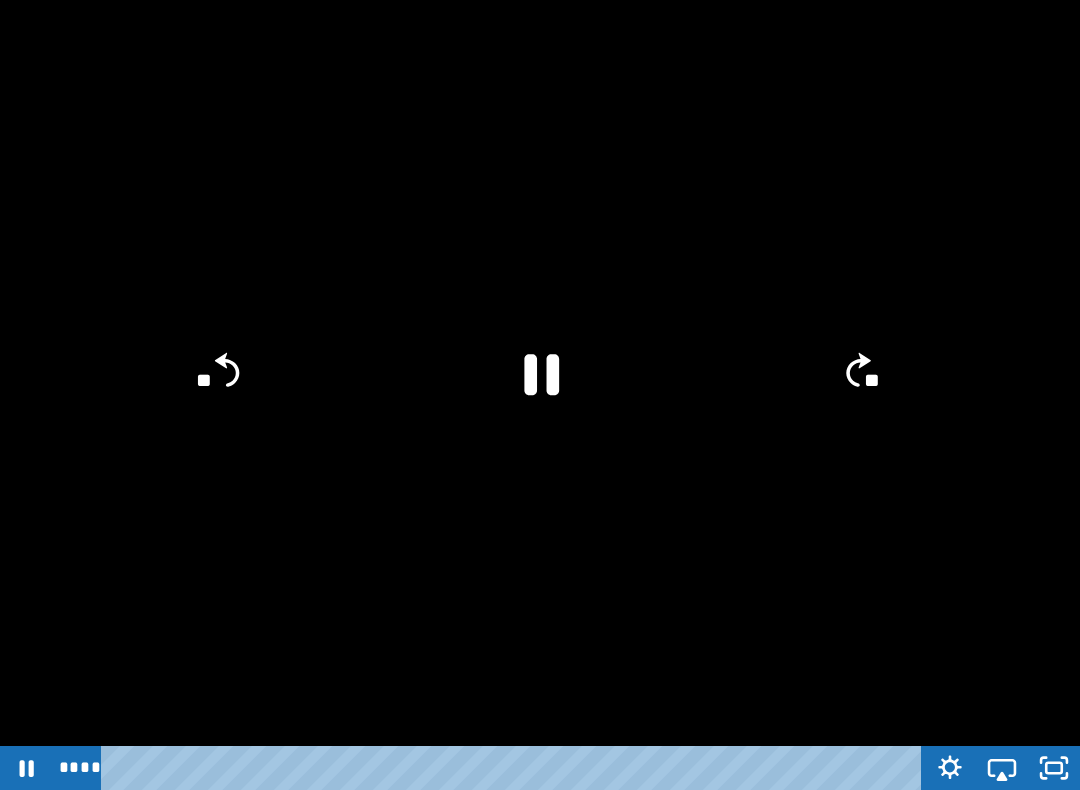 click on "**" 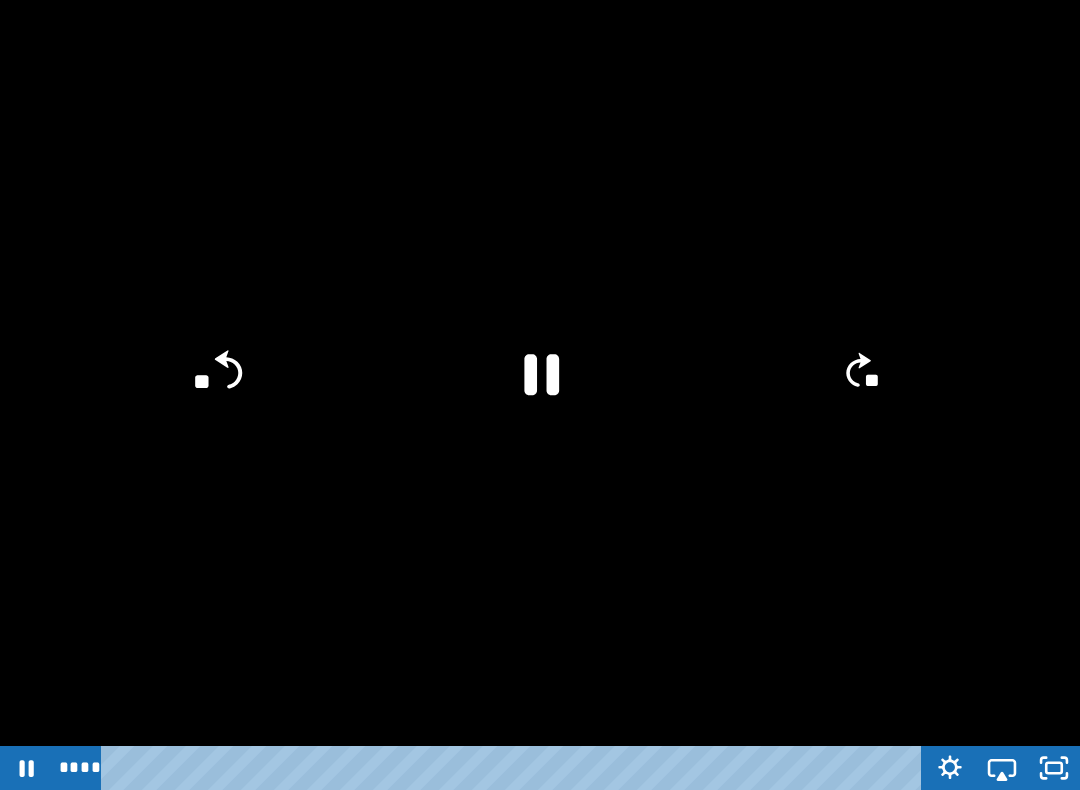 click on "**" 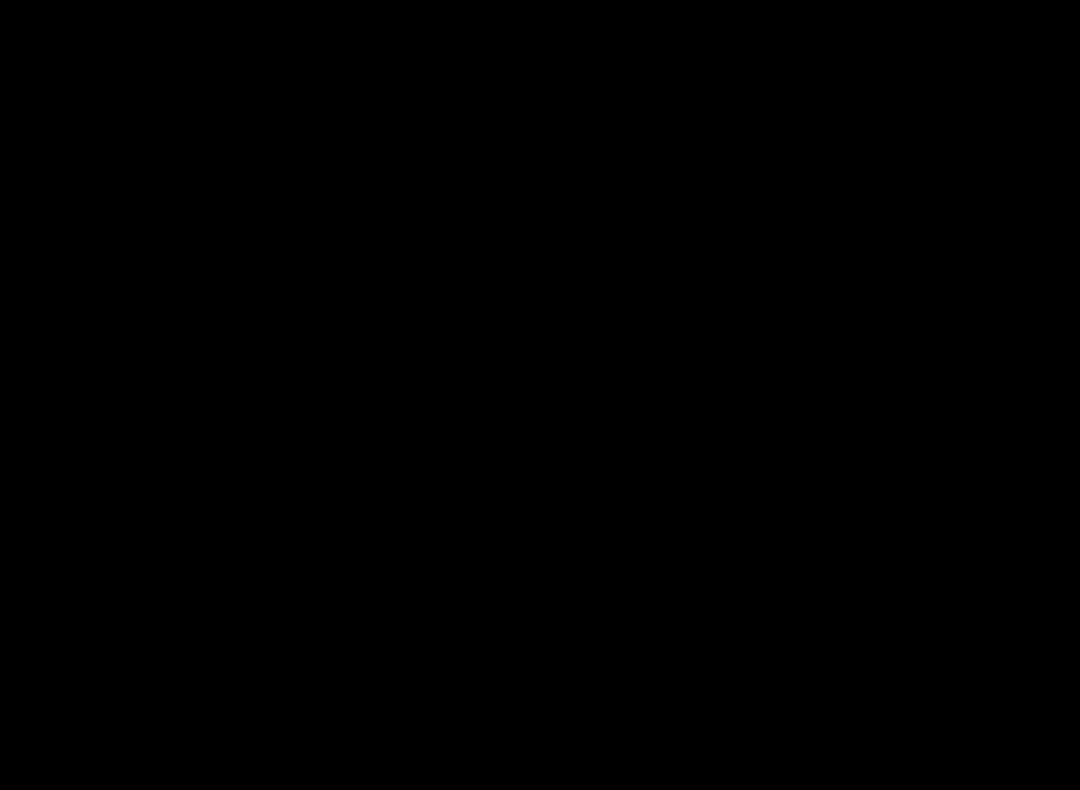 click at bounding box center (540, 395) 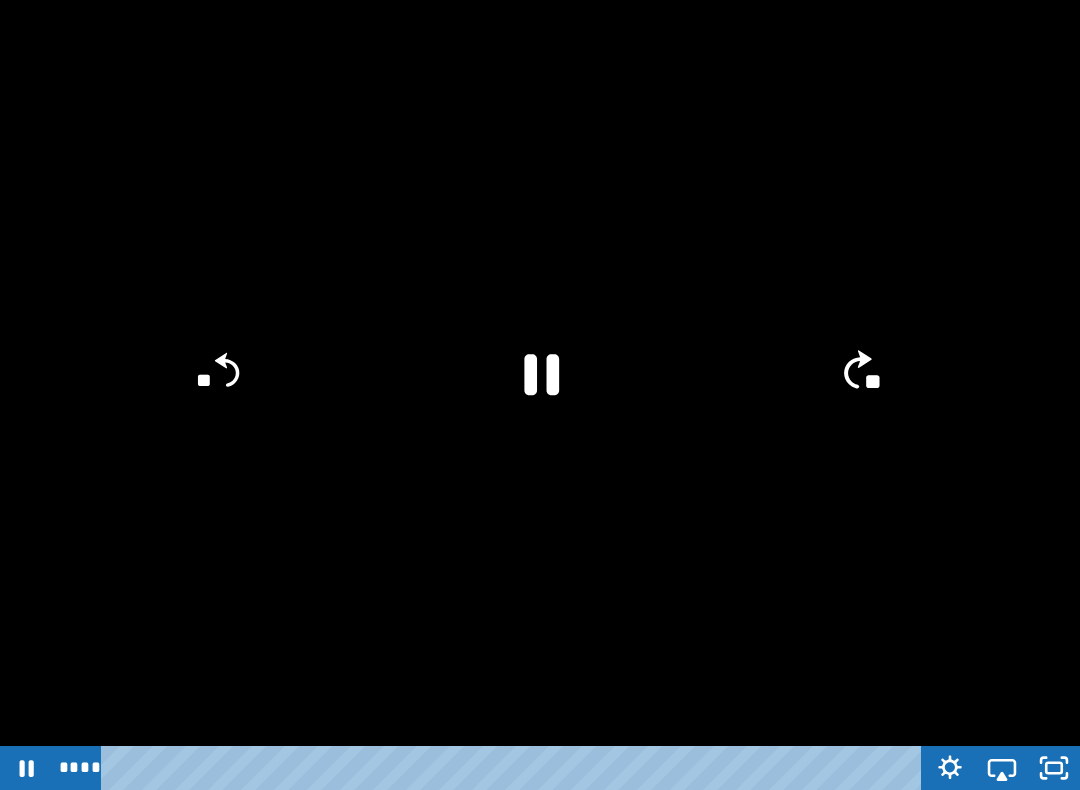 click on "**" 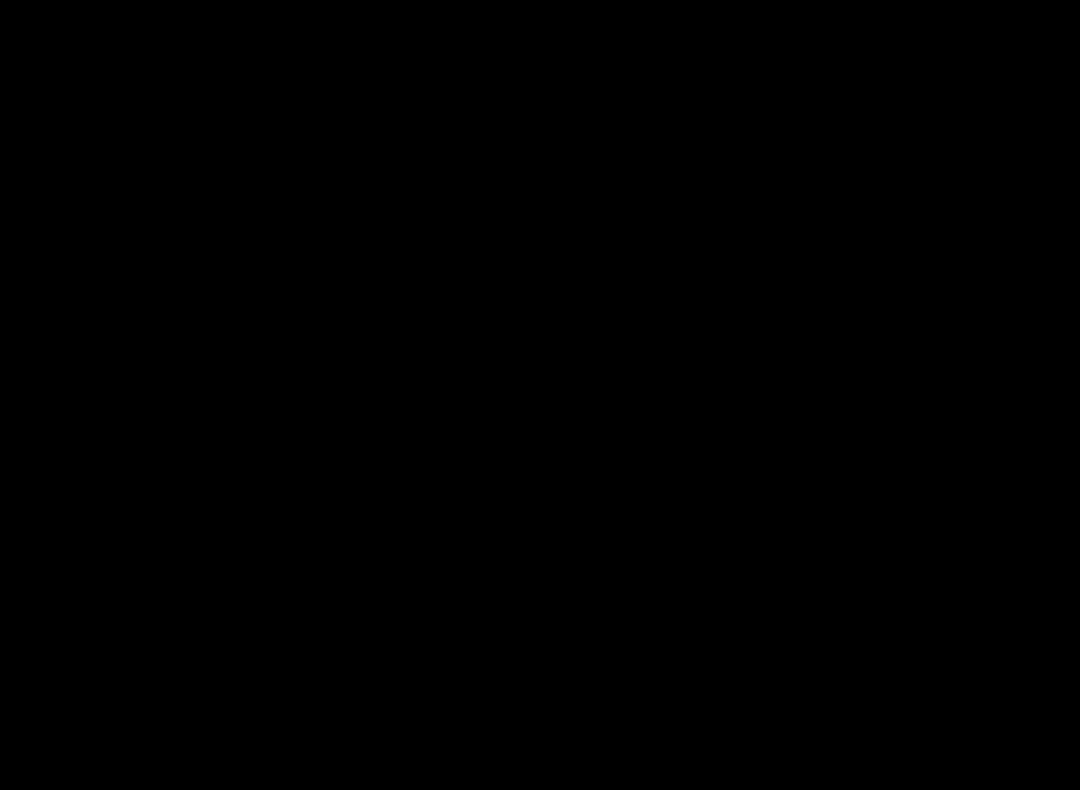 click at bounding box center [540, 395] 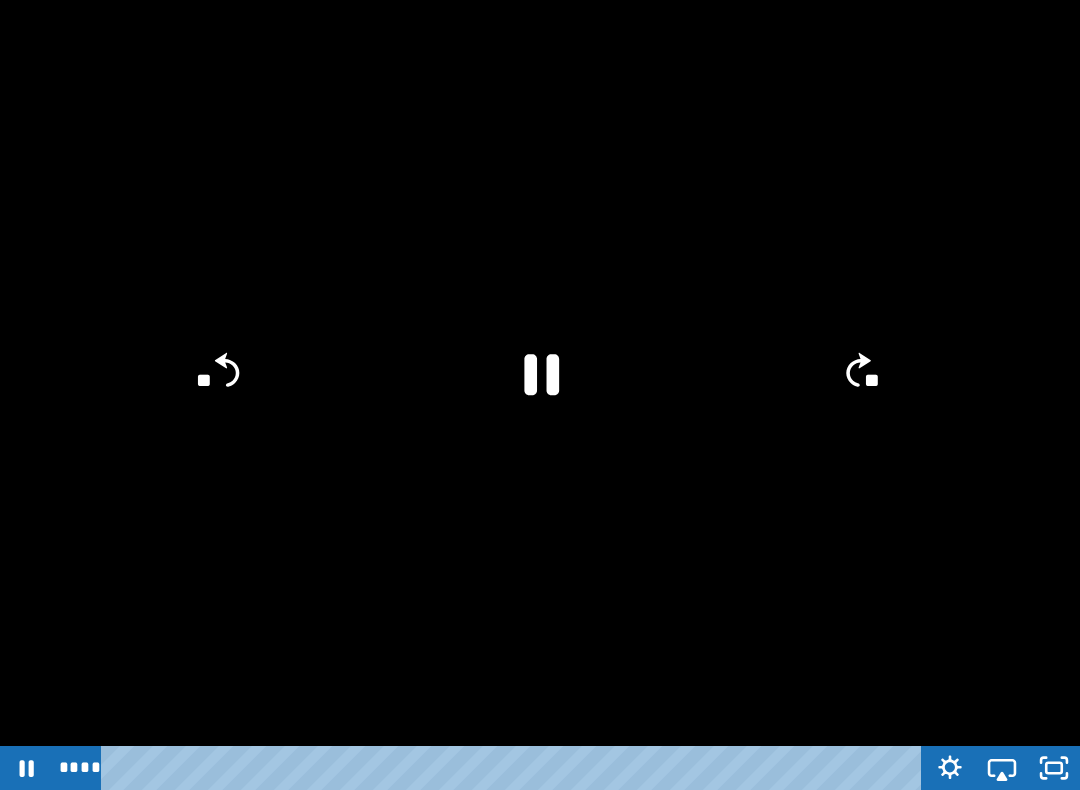 click on "**" 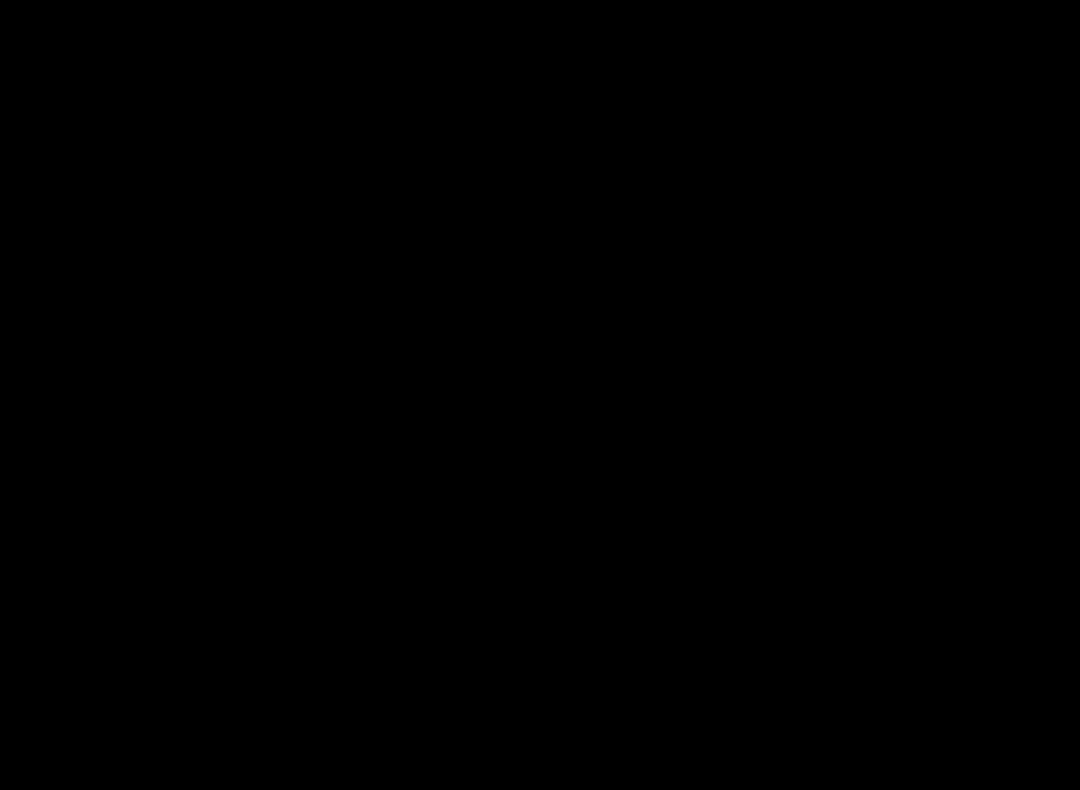 click at bounding box center [540, 395] 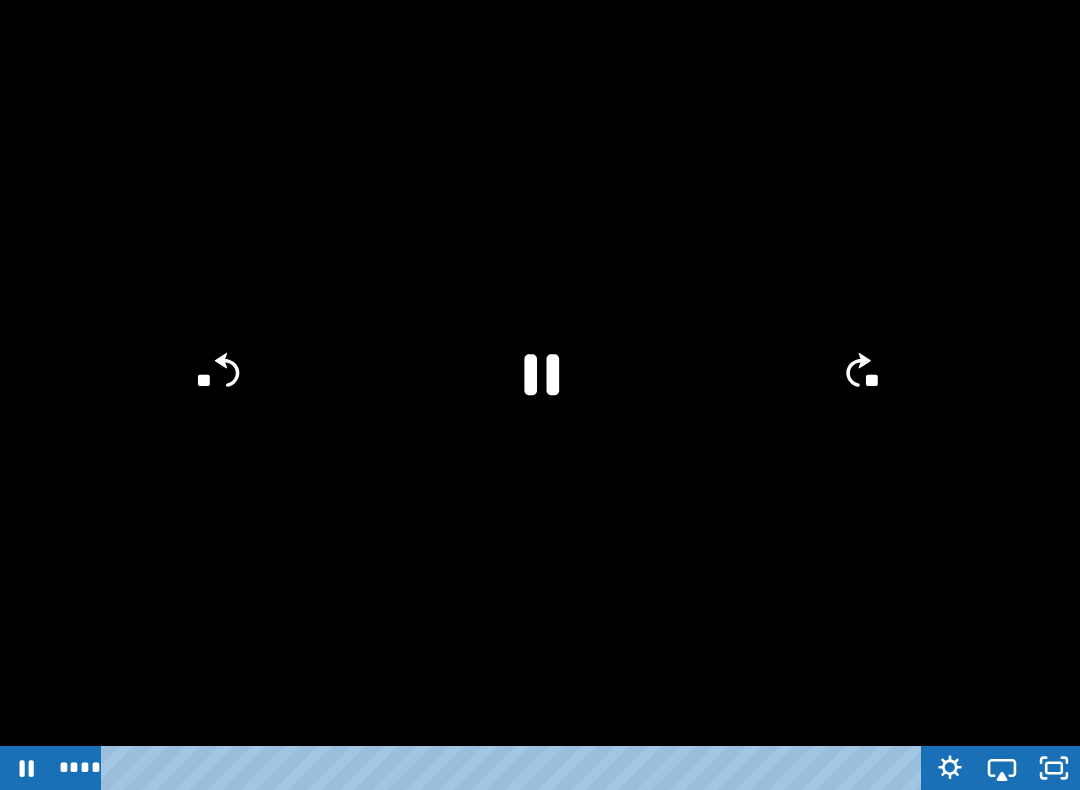 click on "**" 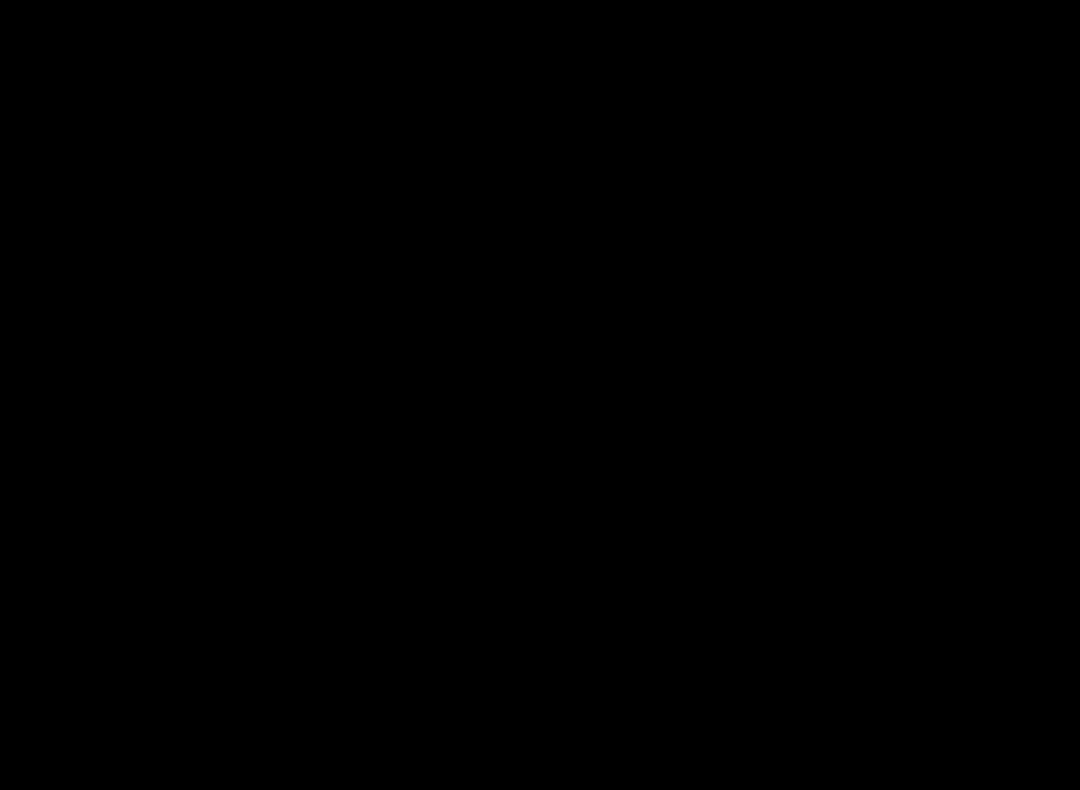 click at bounding box center (540, 395) 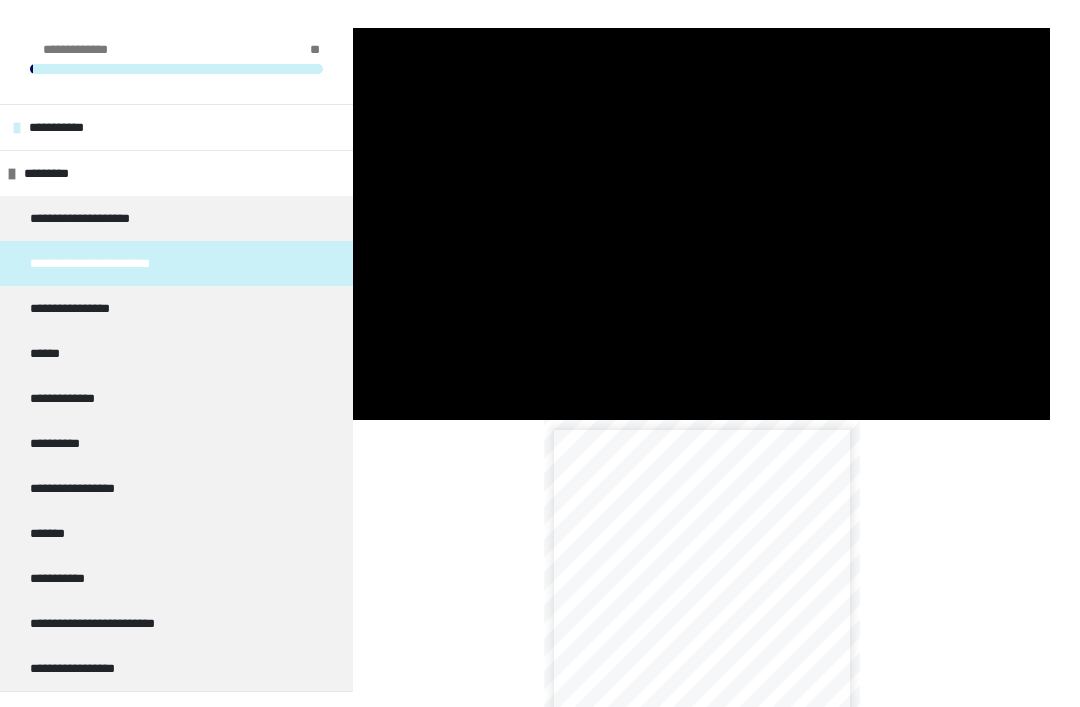 click on "**********" at bounding box center [84, 308] 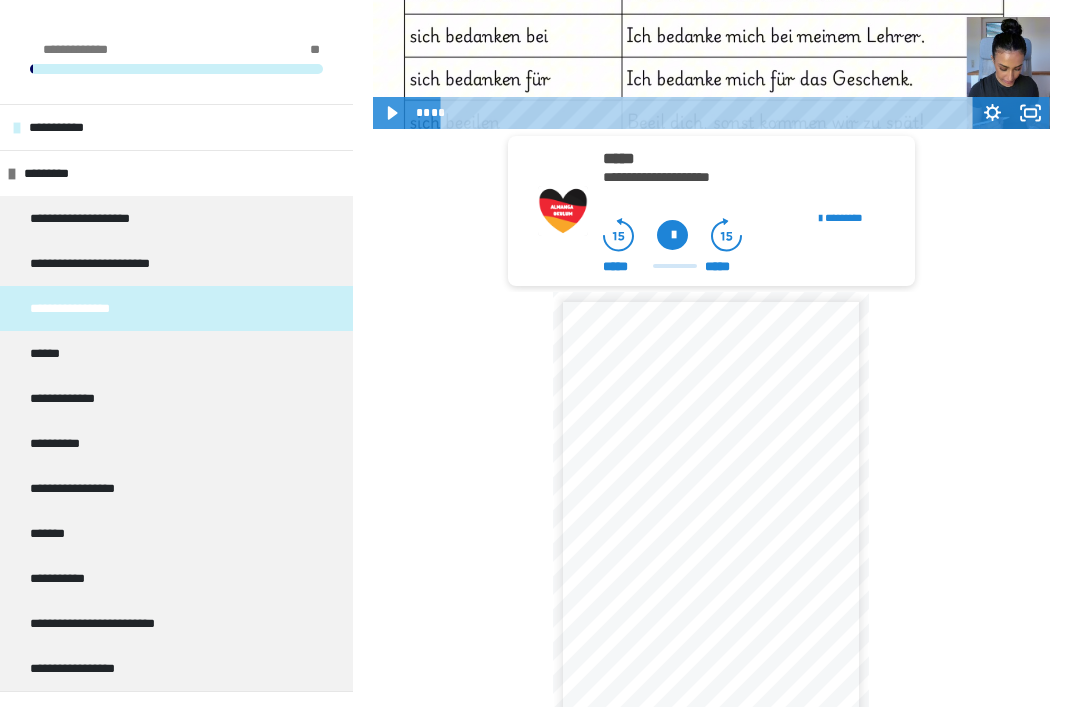 scroll, scrollTop: 575, scrollLeft: 0, axis: vertical 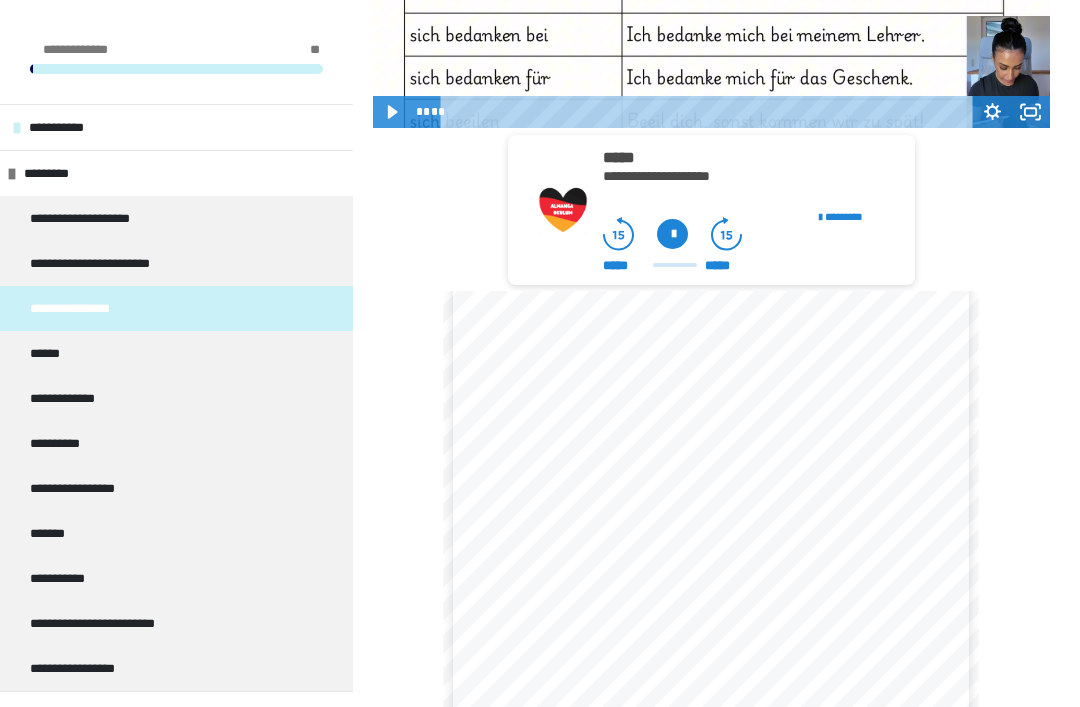 click at bounding box center [763, 768] 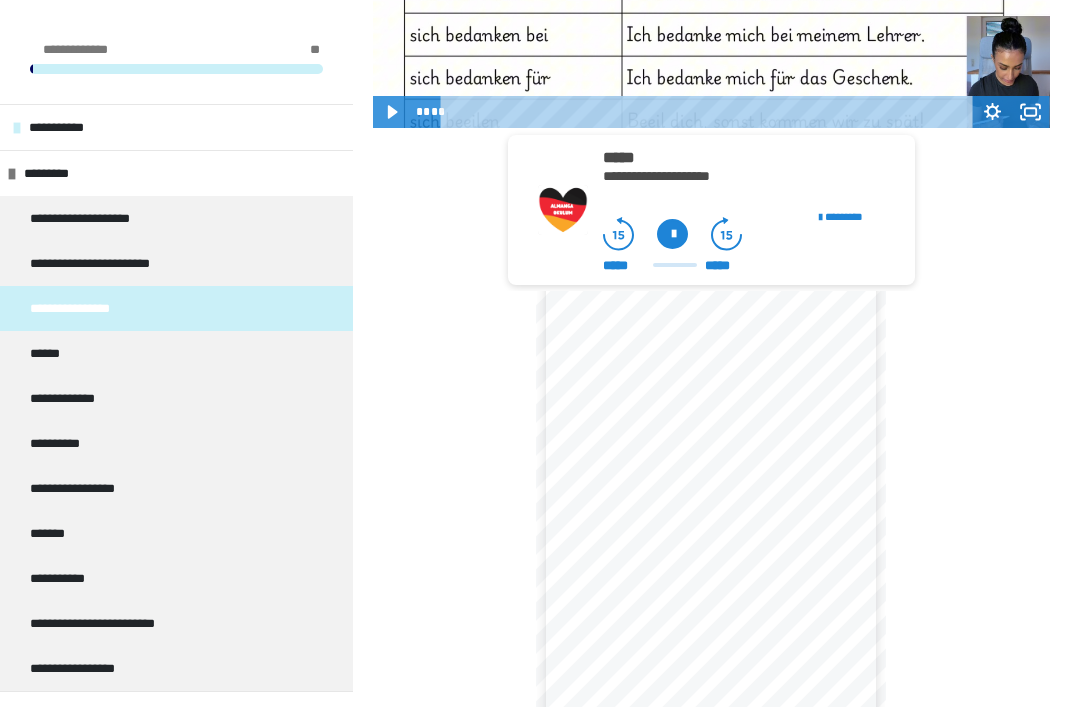 scroll, scrollTop: 48, scrollLeft: 0, axis: vertical 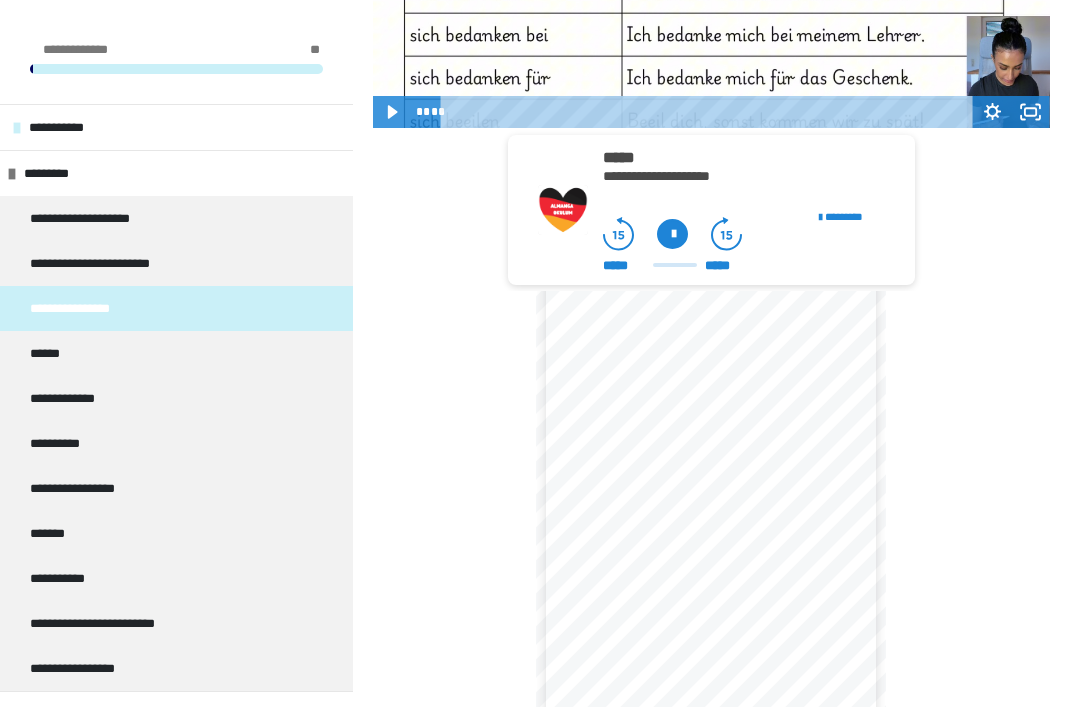 click at bounding box center (659, 768) 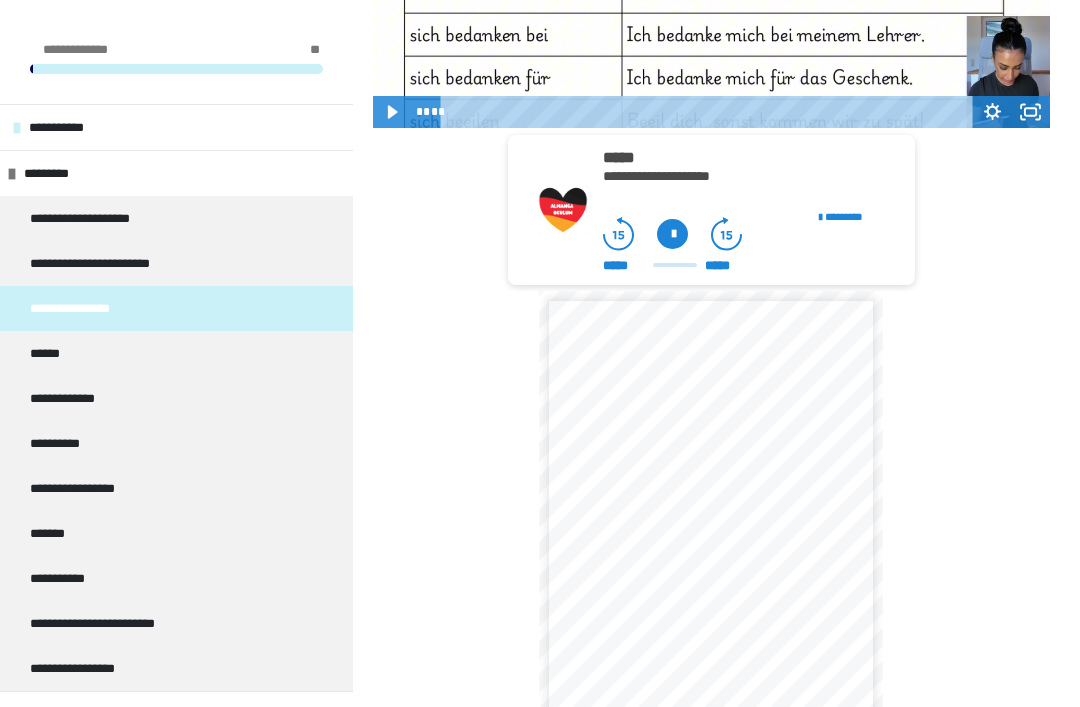 click at bounding box center [763, 767] 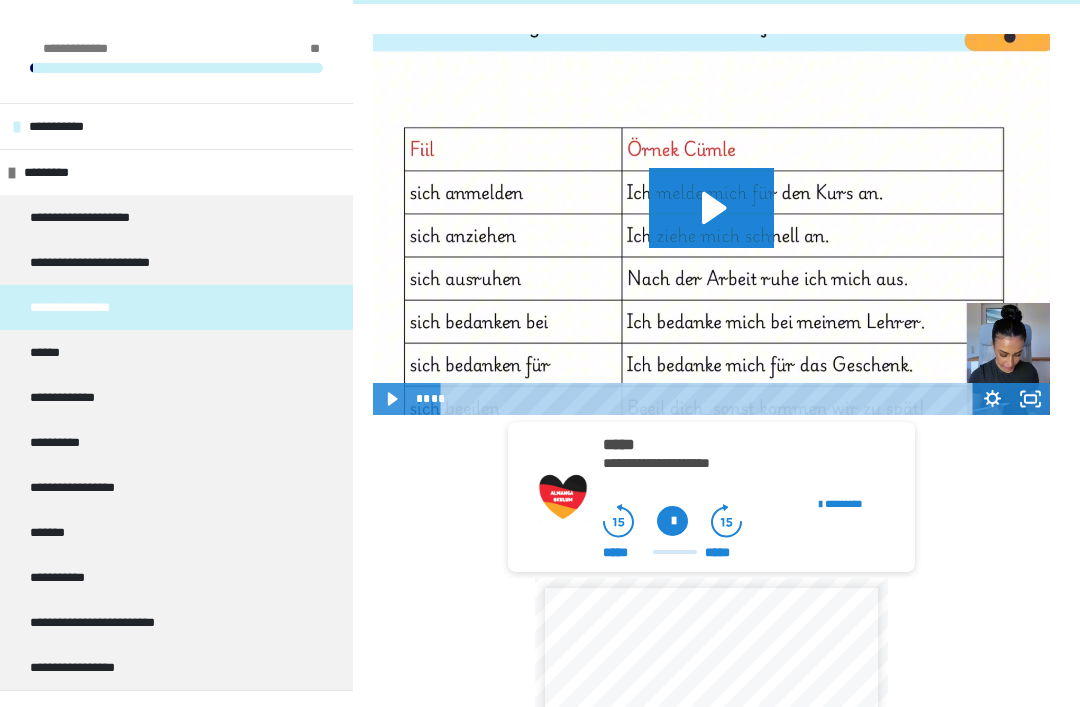 scroll, scrollTop: 277, scrollLeft: 0, axis: vertical 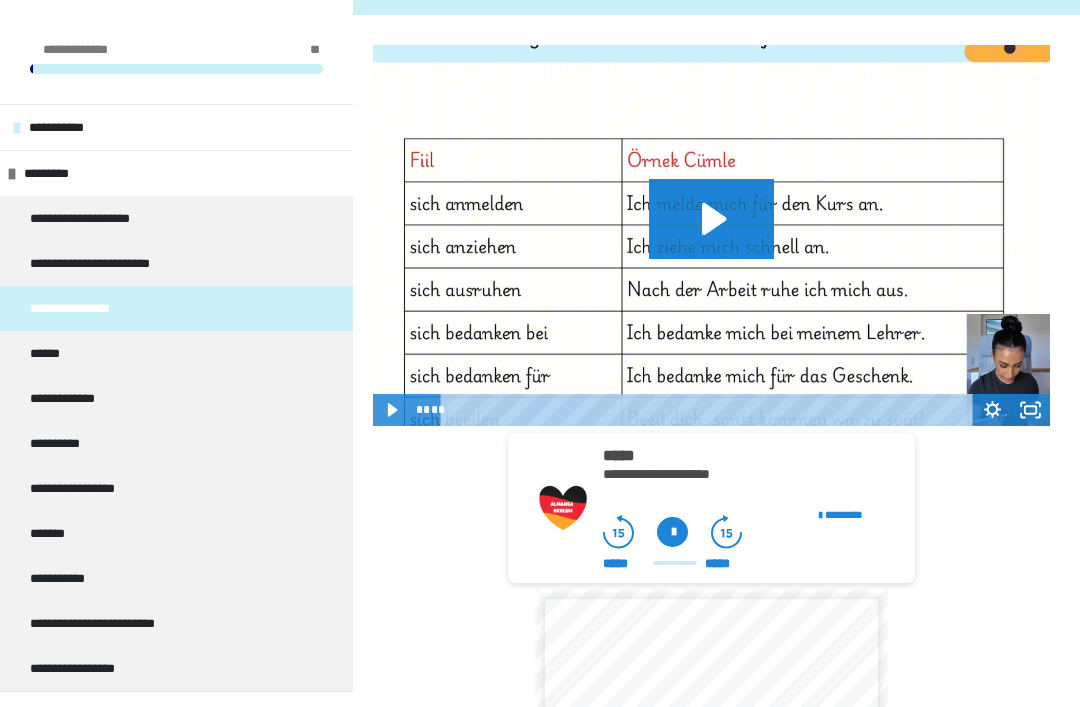 click on "******" at bounding box center (176, 353) 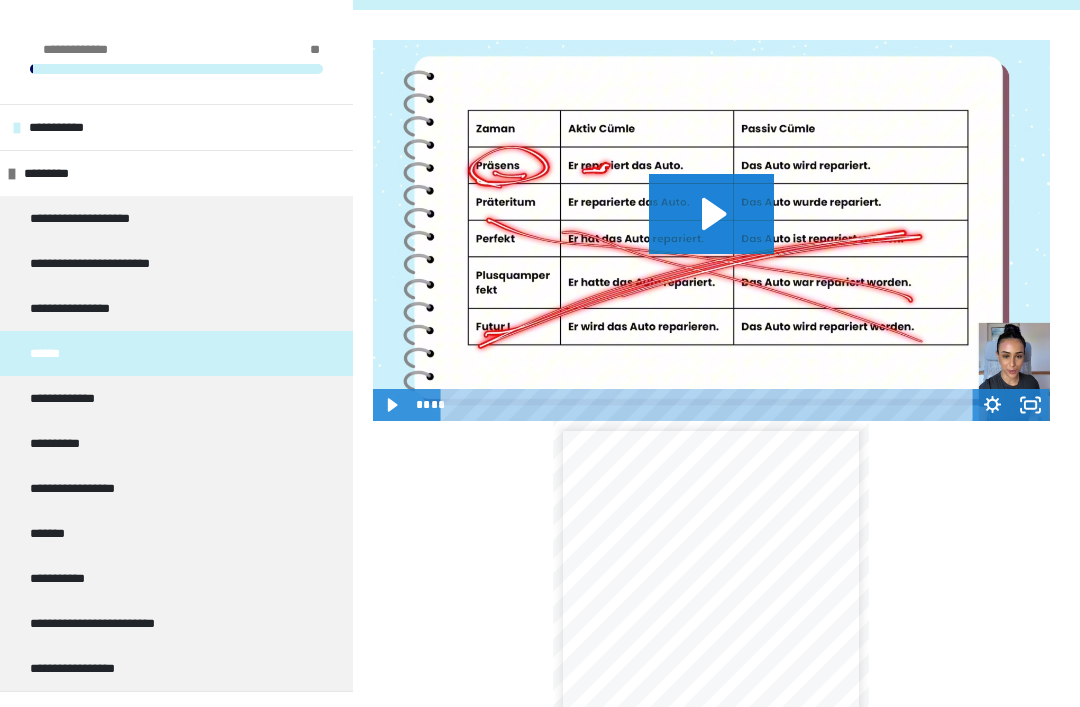 click 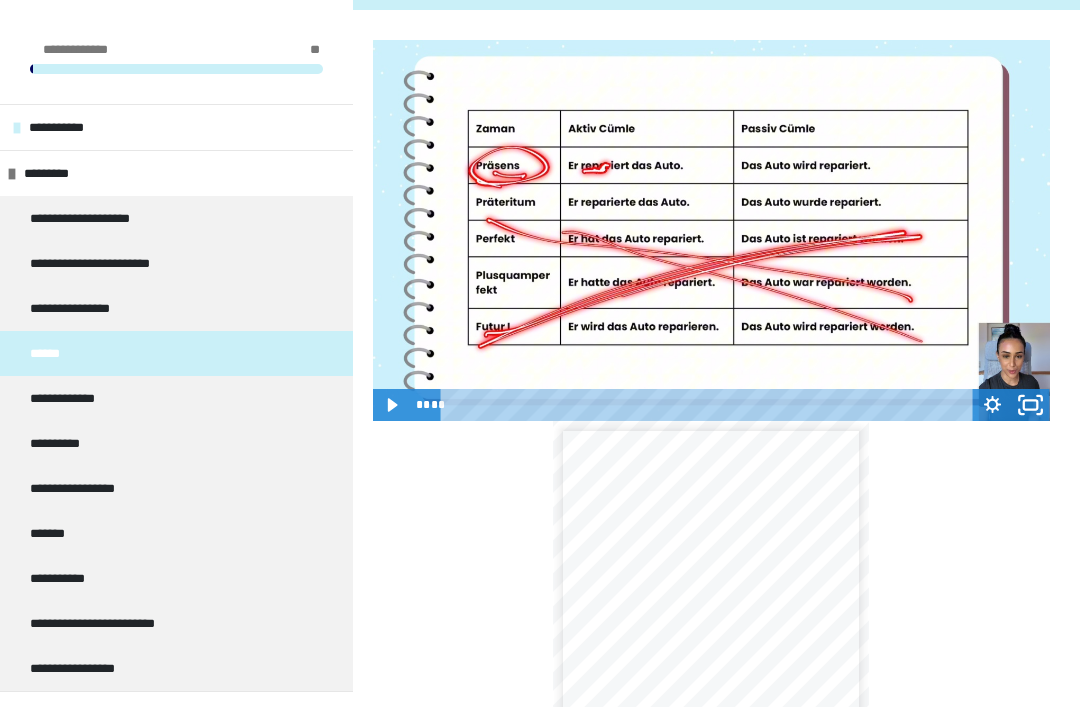 click 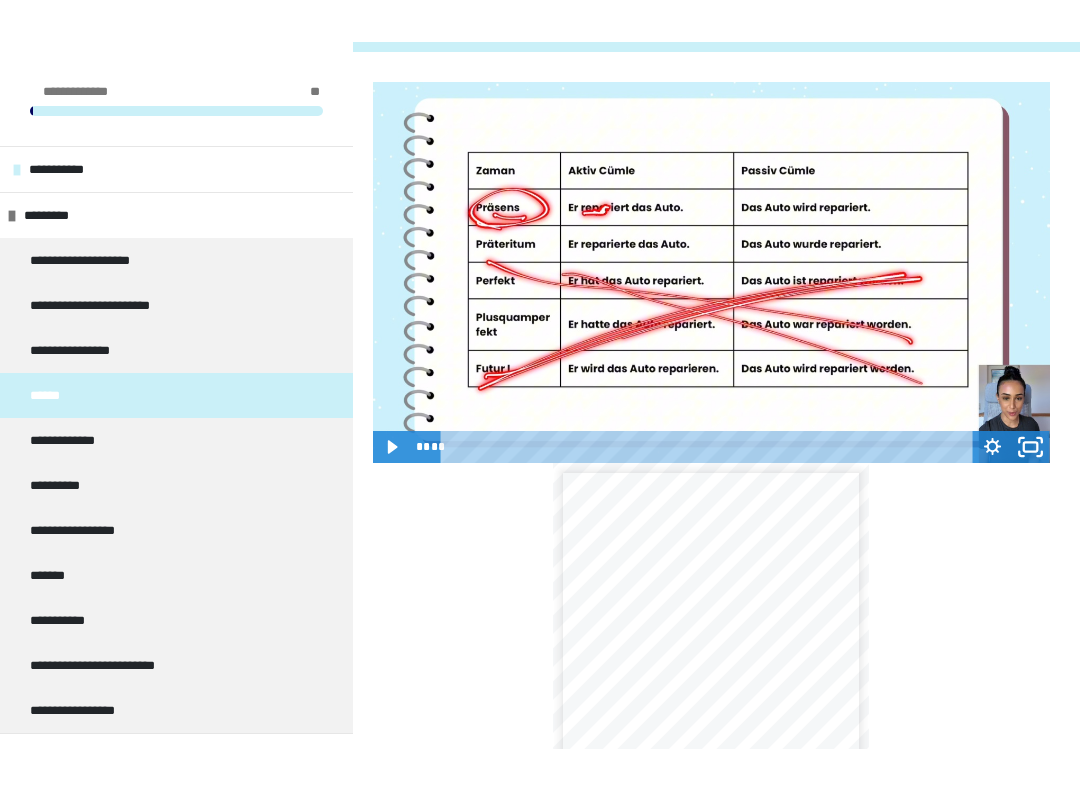 scroll, scrollTop: 20, scrollLeft: 0, axis: vertical 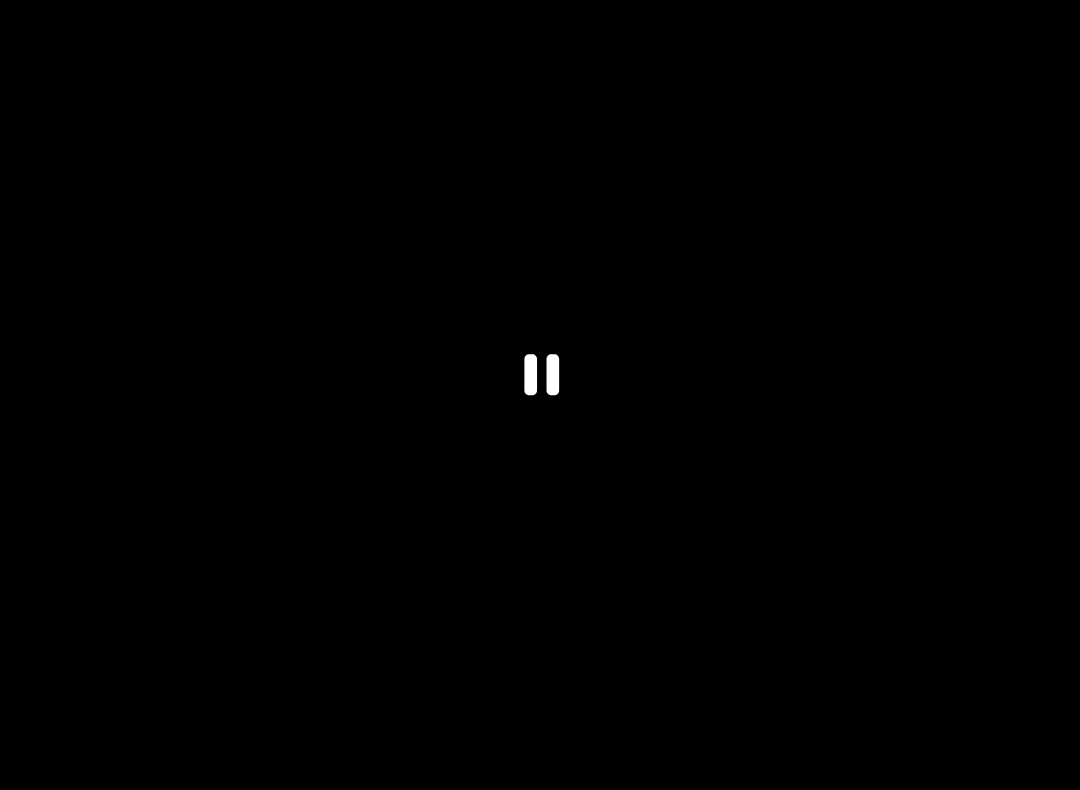click at bounding box center [540, 395] 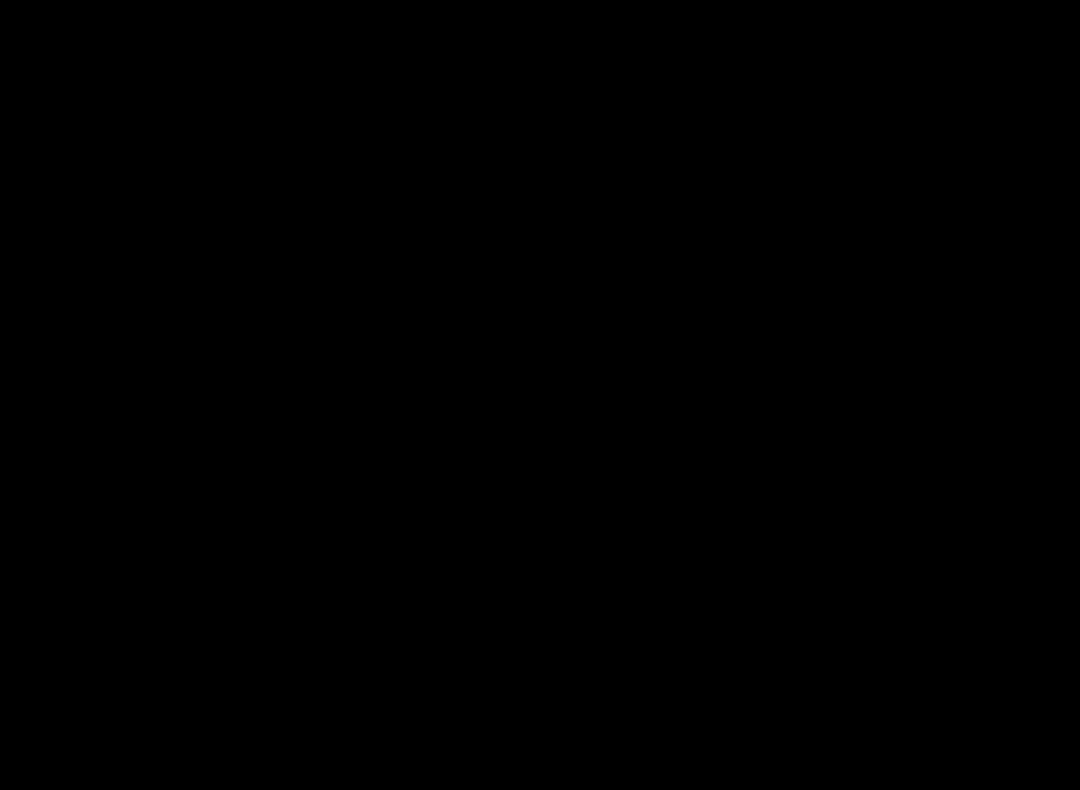 click at bounding box center (540, 395) 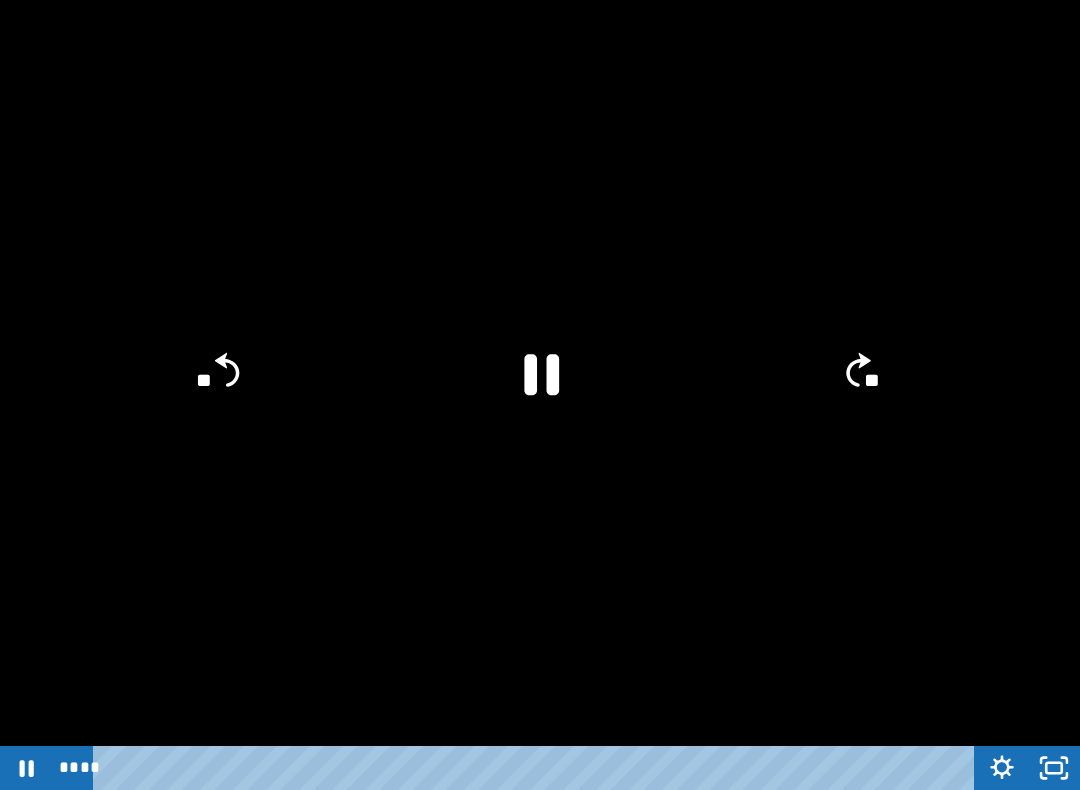 click on "**" 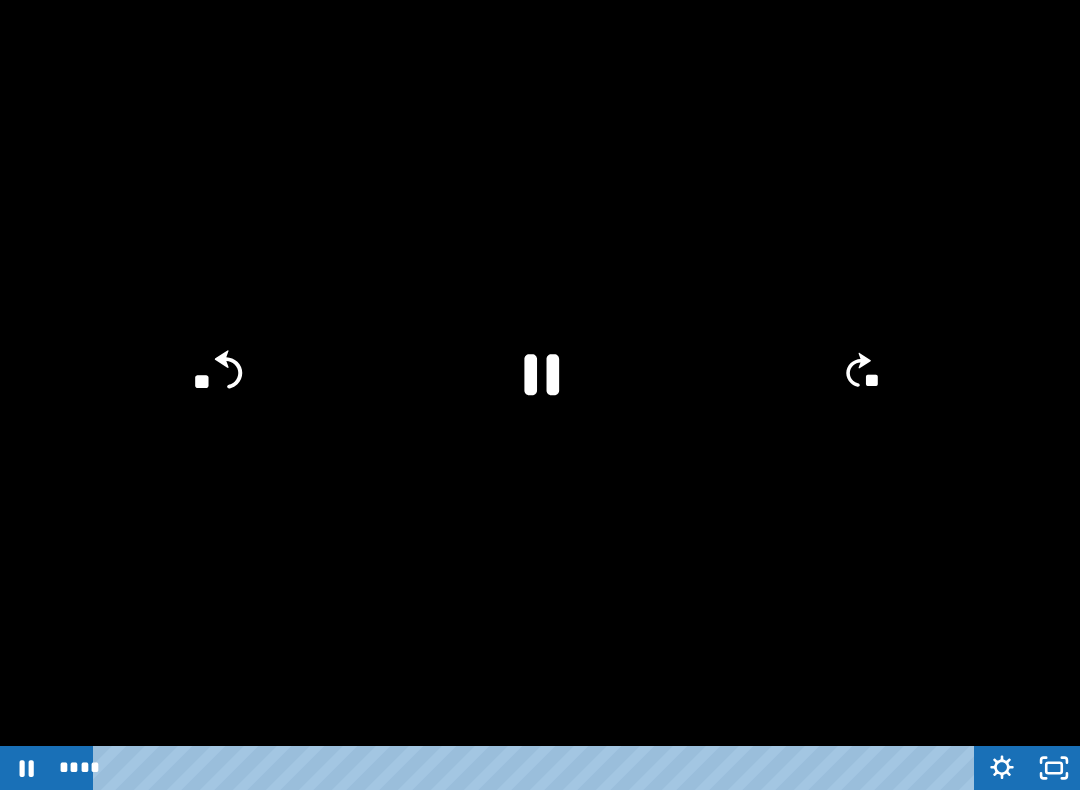 click on "**" 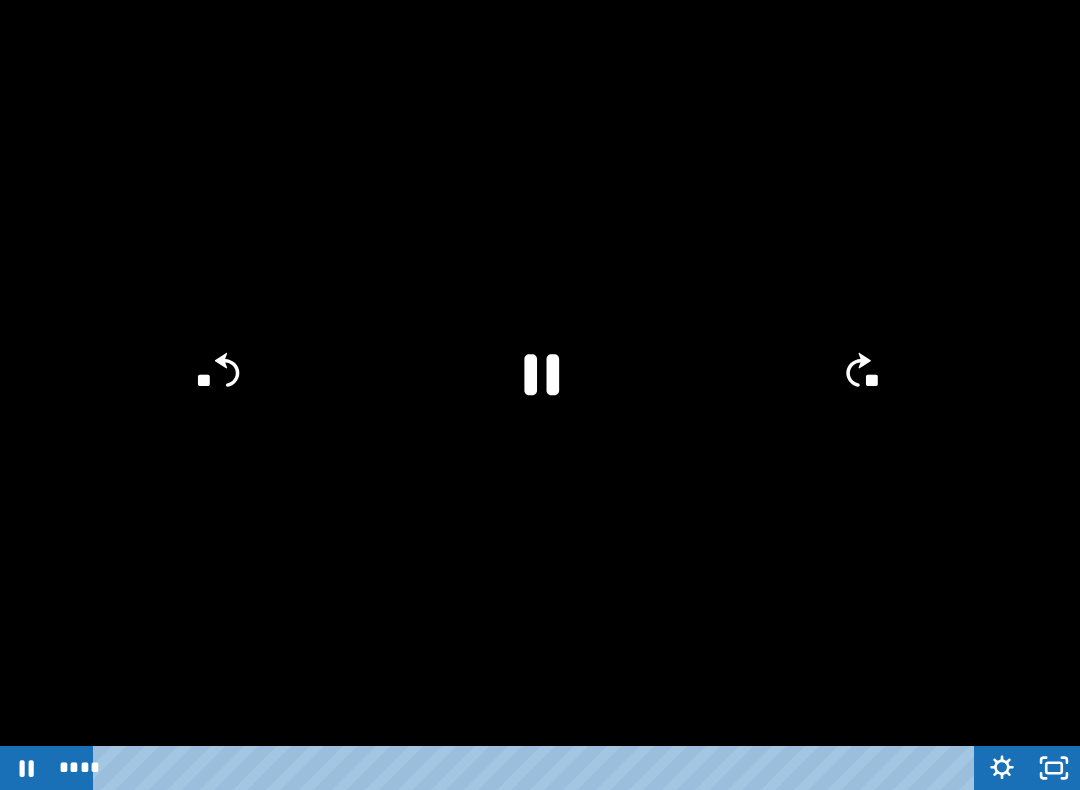 click on "**" 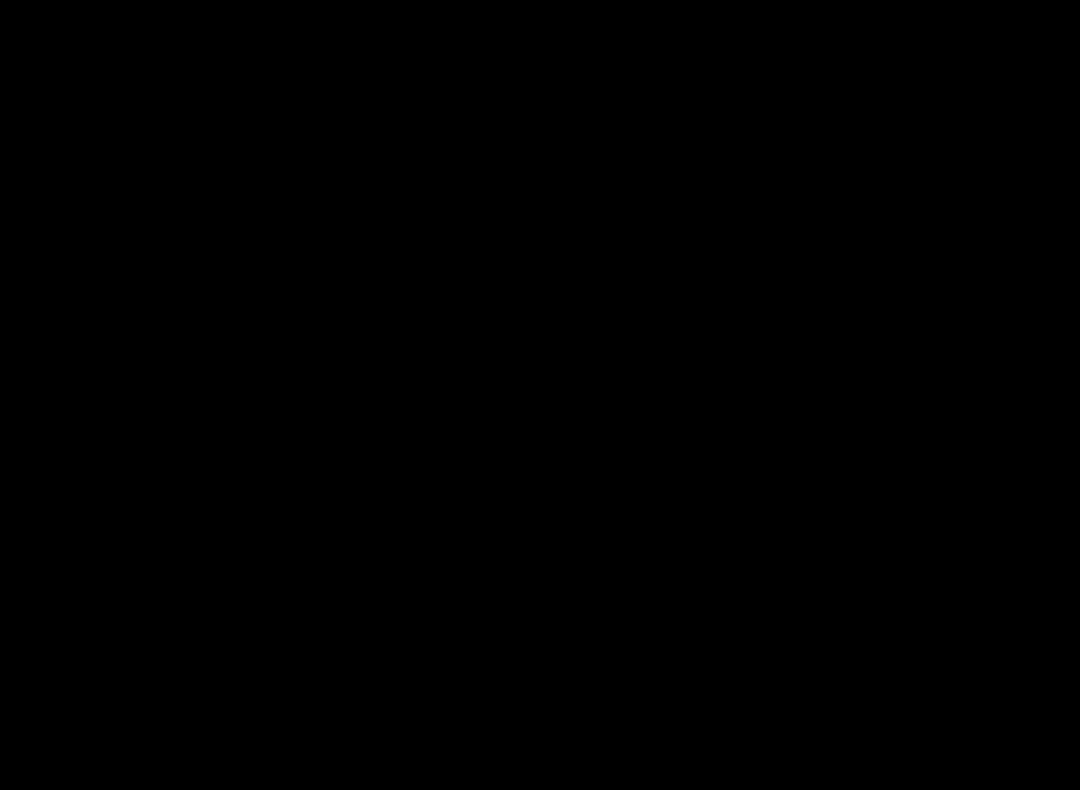 click at bounding box center (540, 395) 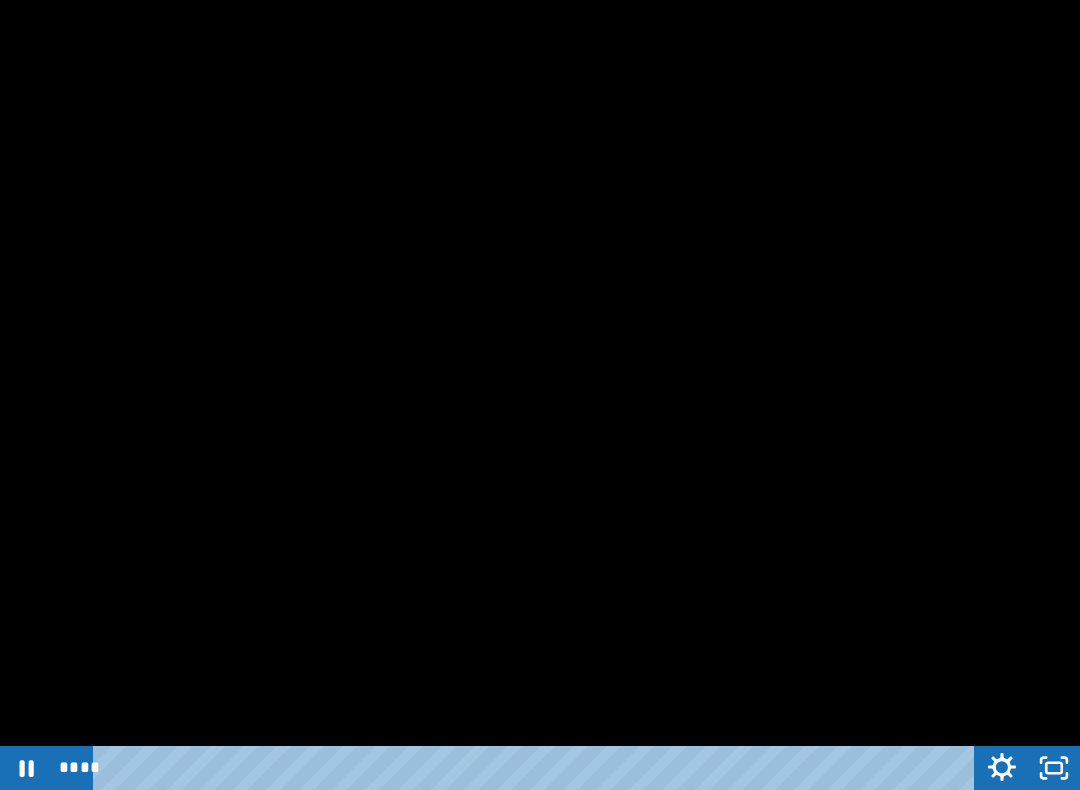 click 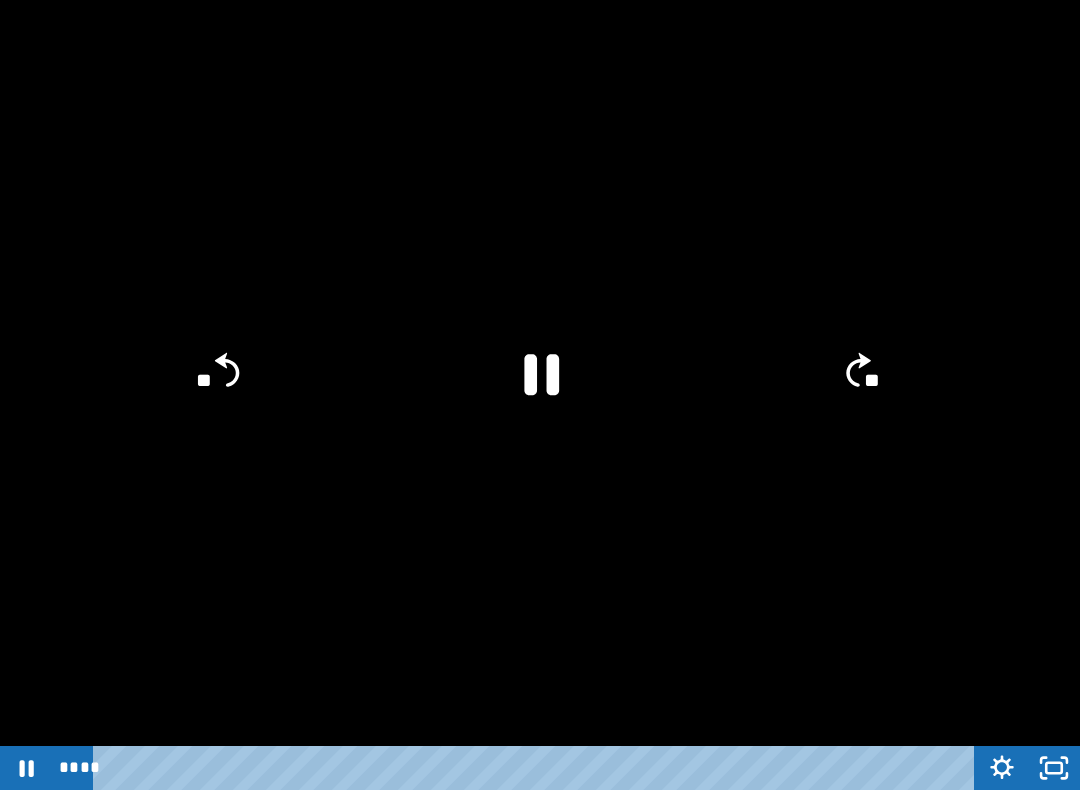 click 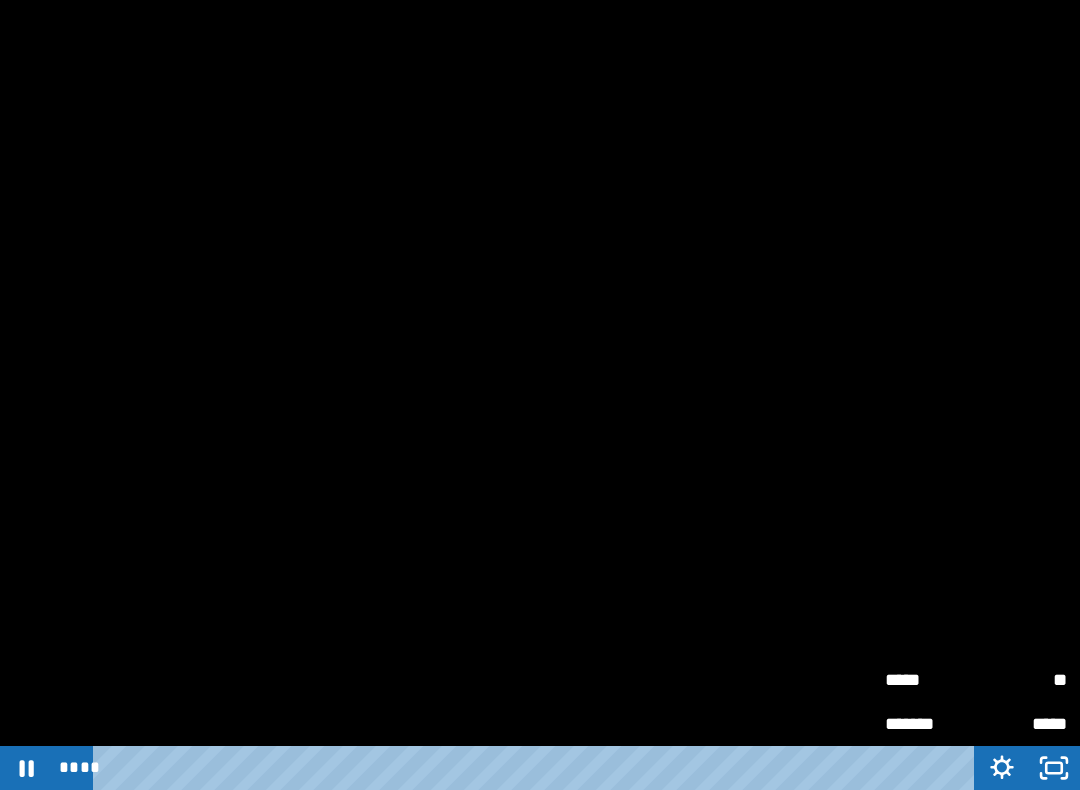 click on "*****" at bounding box center [1021, 724] 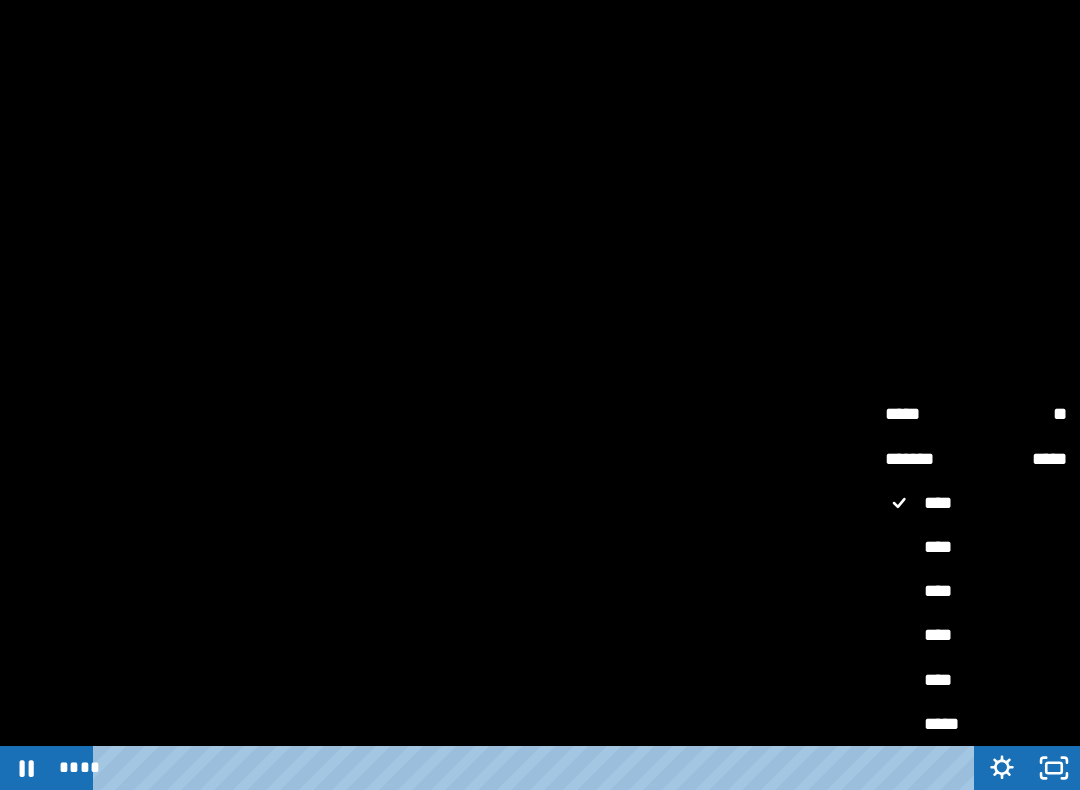 click on "****" at bounding box center (976, 635) 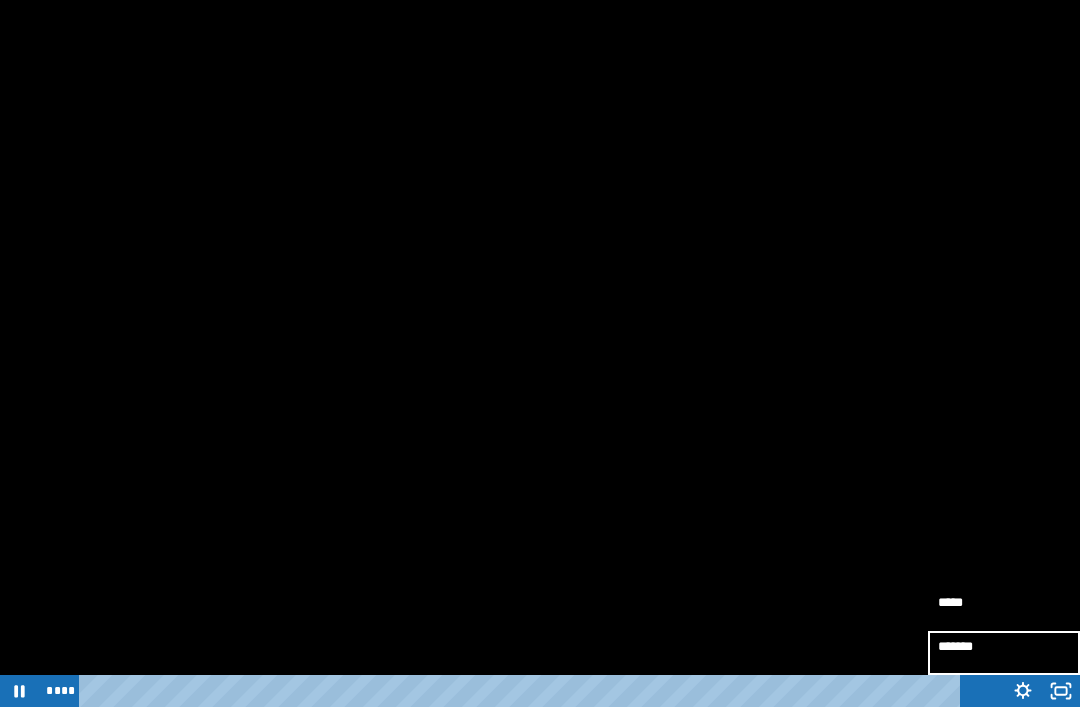 scroll, scrollTop: 282, scrollLeft: 0, axis: vertical 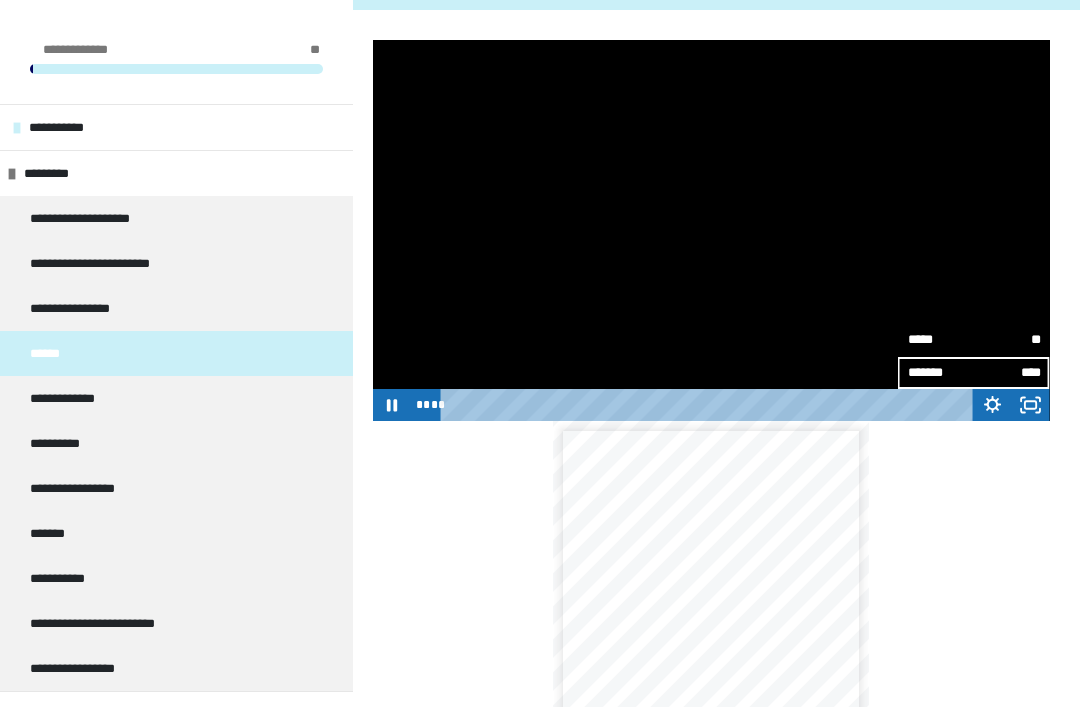 click on "****" at bounding box center [1007, 373] 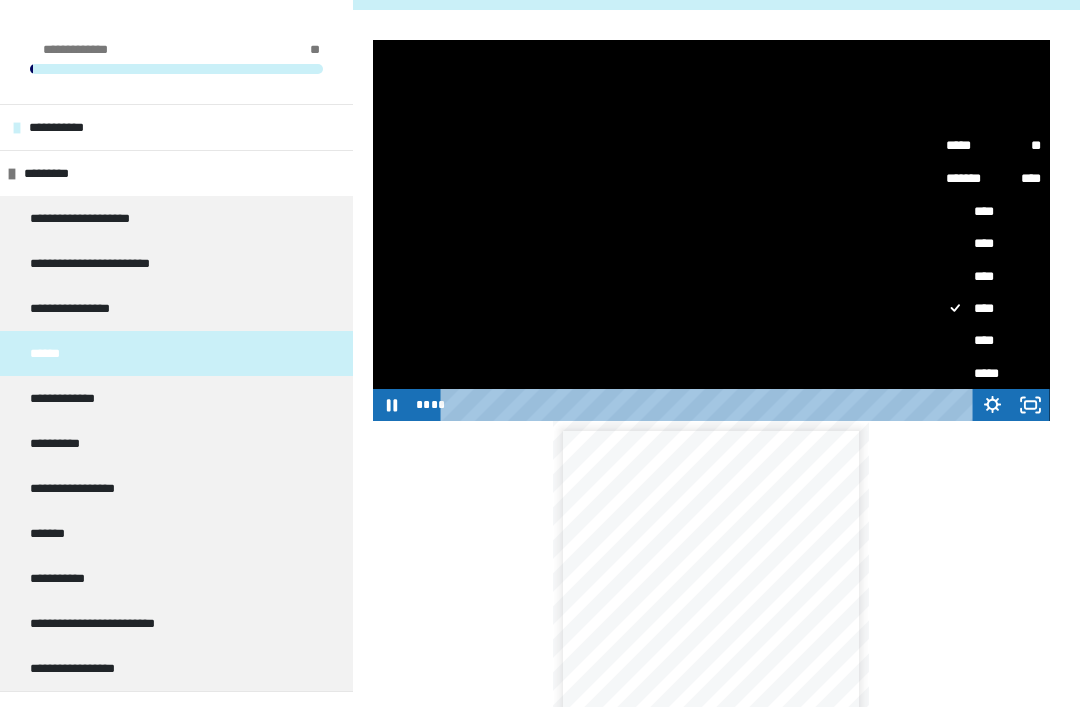 click on "****" at bounding box center (993, 211) 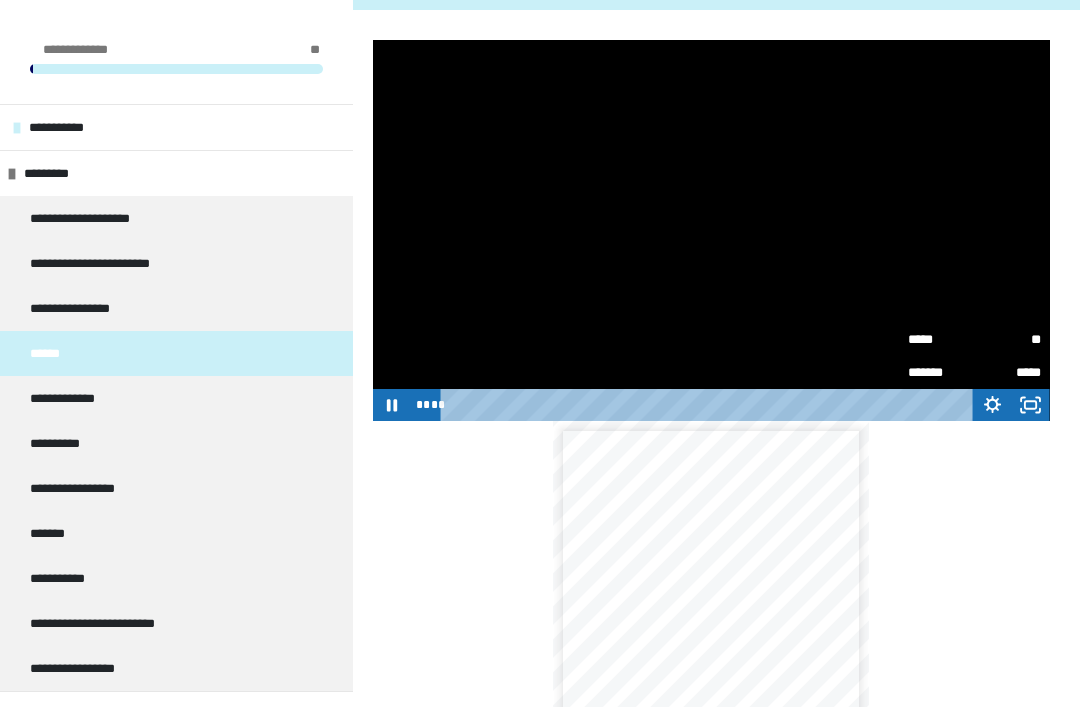 click at bounding box center [711, 230] 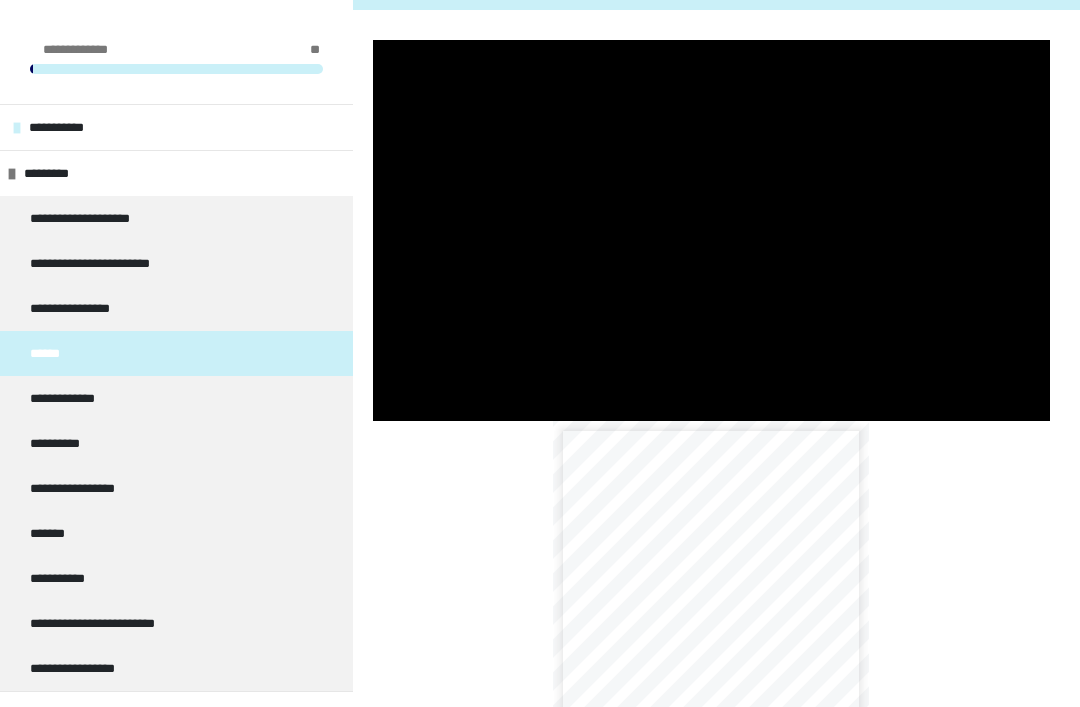click at bounding box center (711, 230) 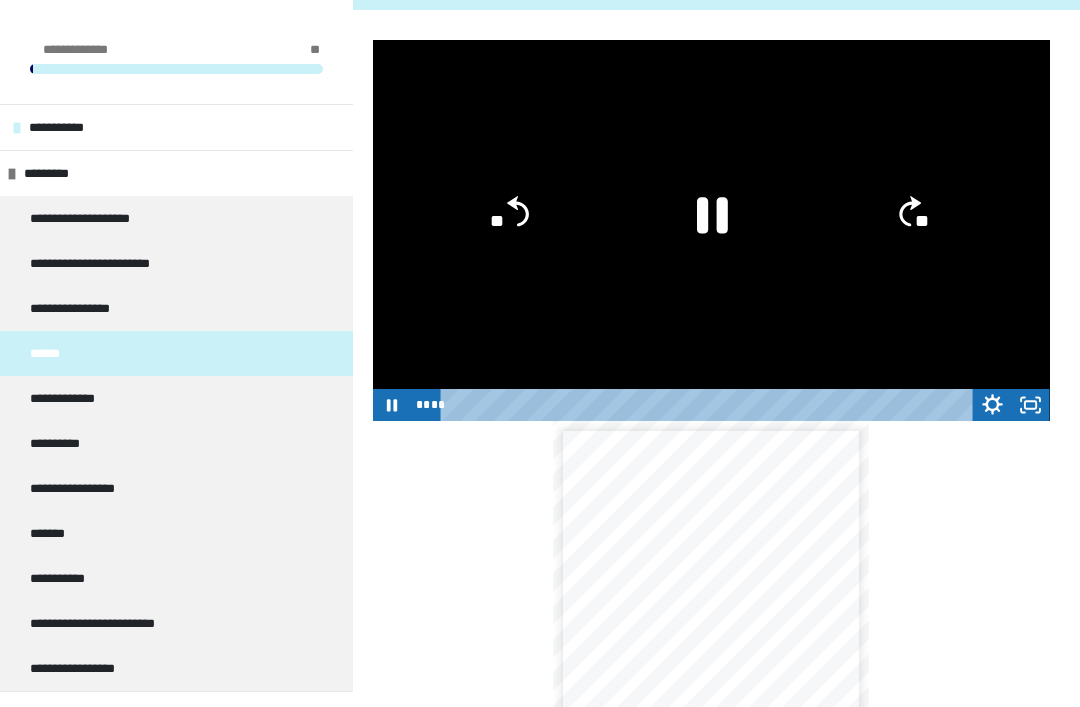 click 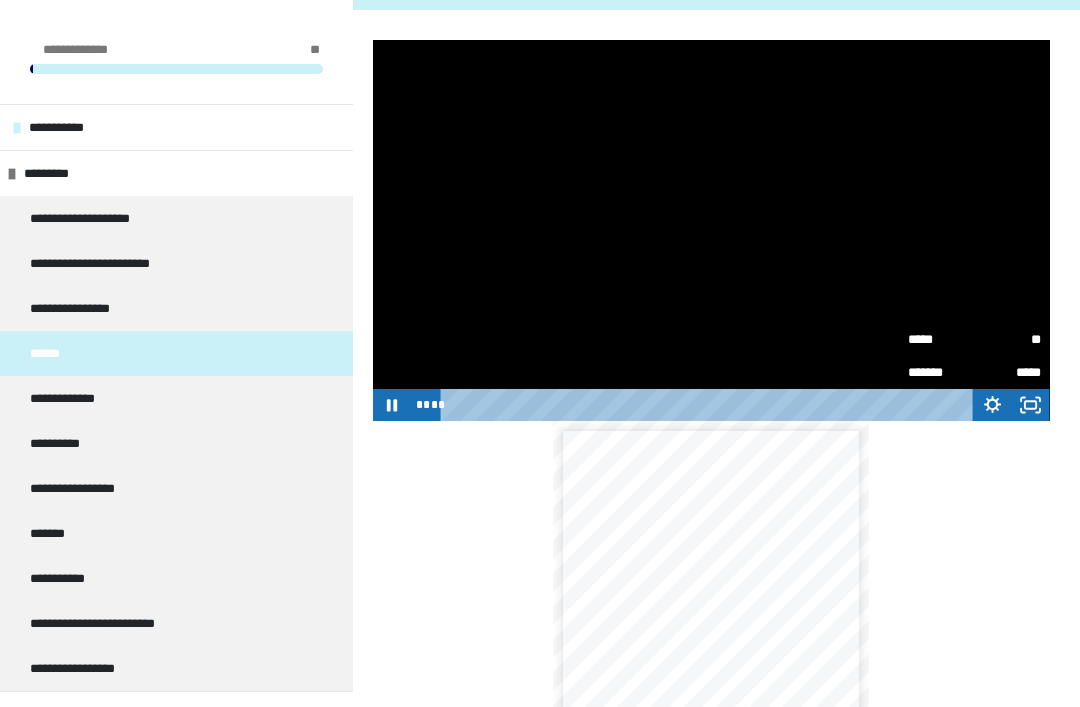 click on "**" at bounding box center (1007, 334) 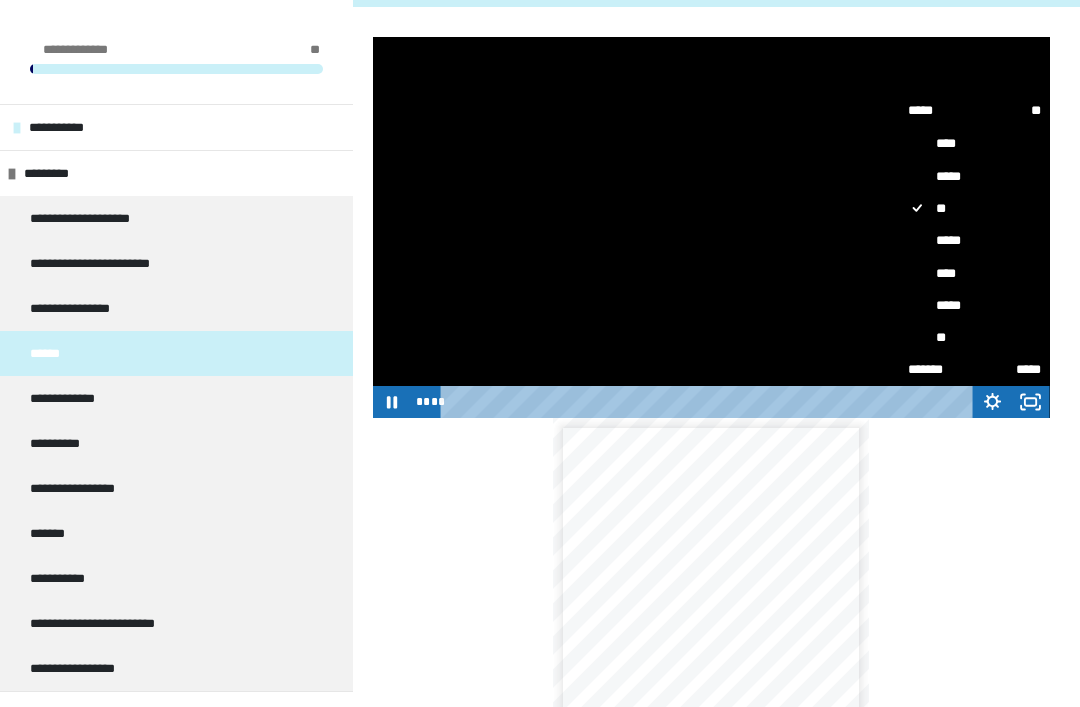 scroll, scrollTop: 286, scrollLeft: 0, axis: vertical 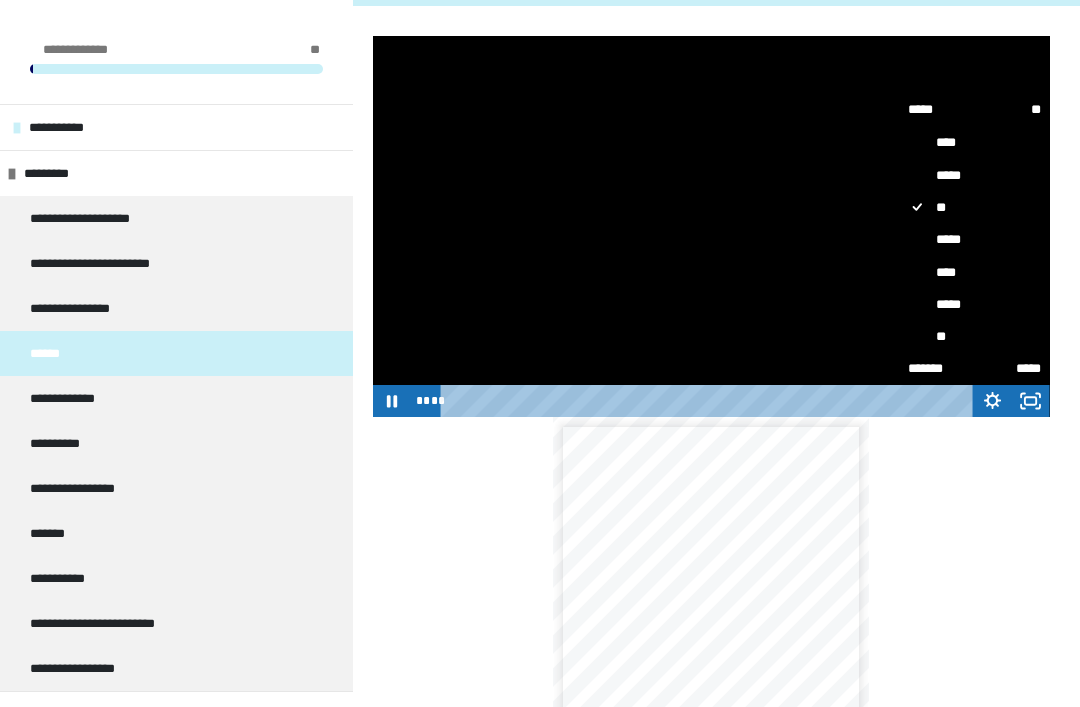 click on "*****" at bounding box center (974, 304) 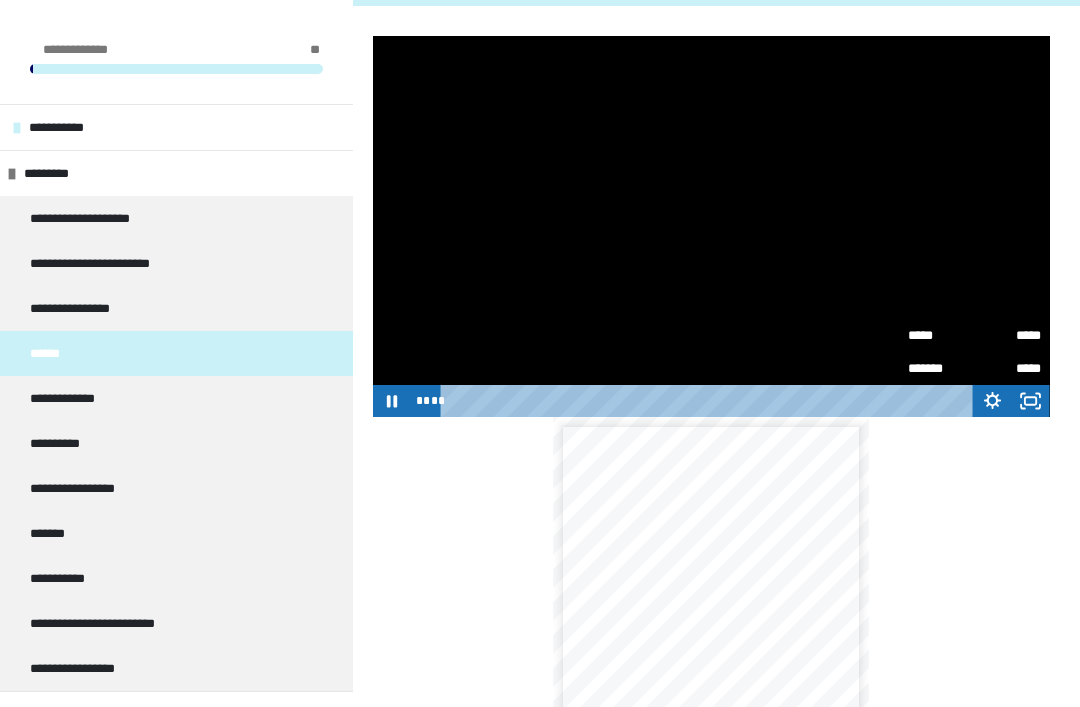 click 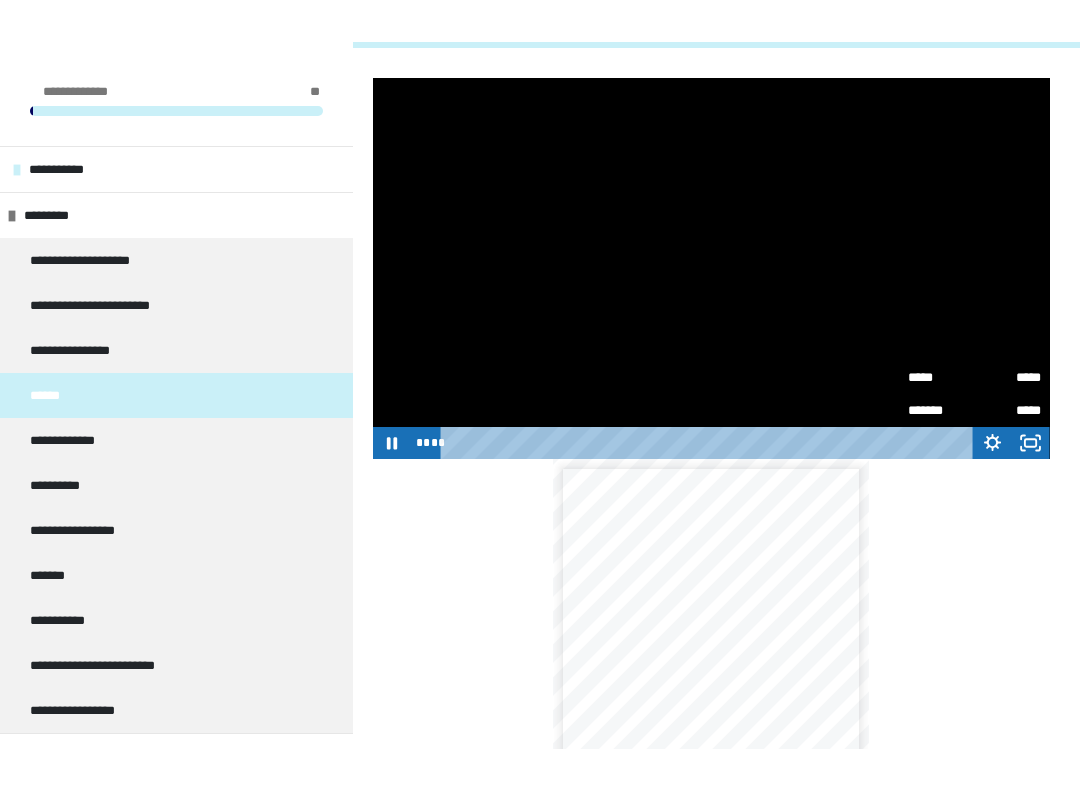 scroll, scrollTop: 20, scrollLeft: 0, axis: vertical 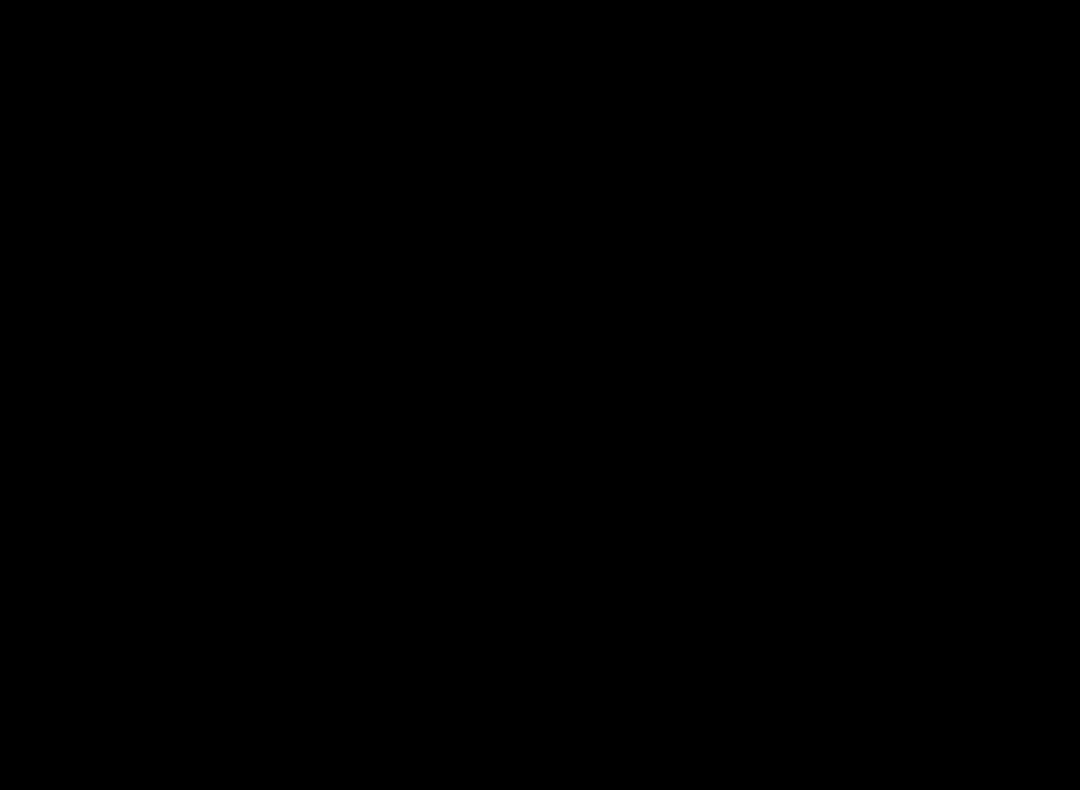 click at bounding box center [540, 395] 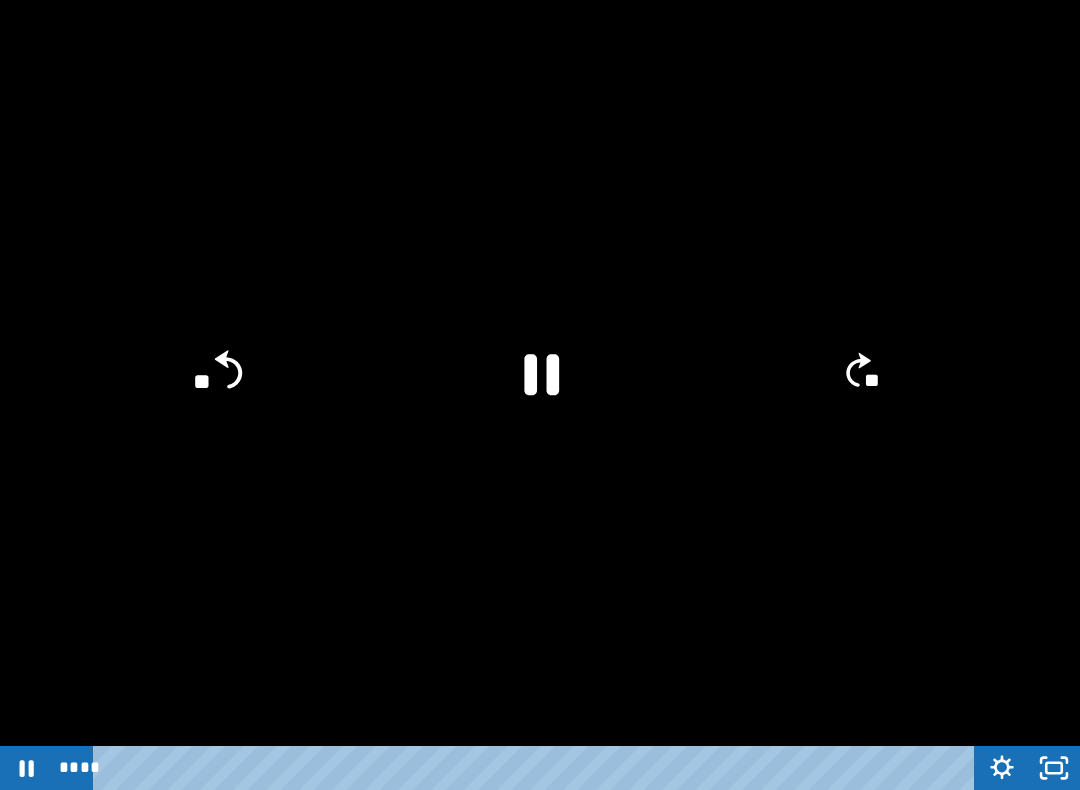 click on "**" 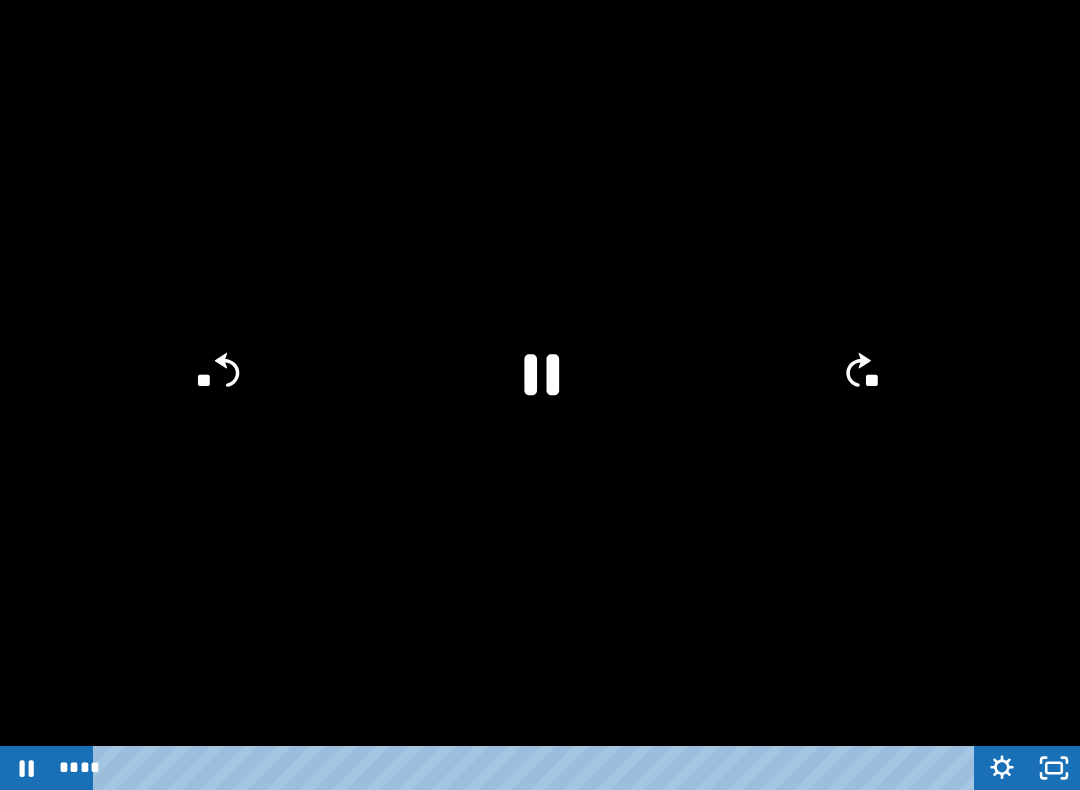 click 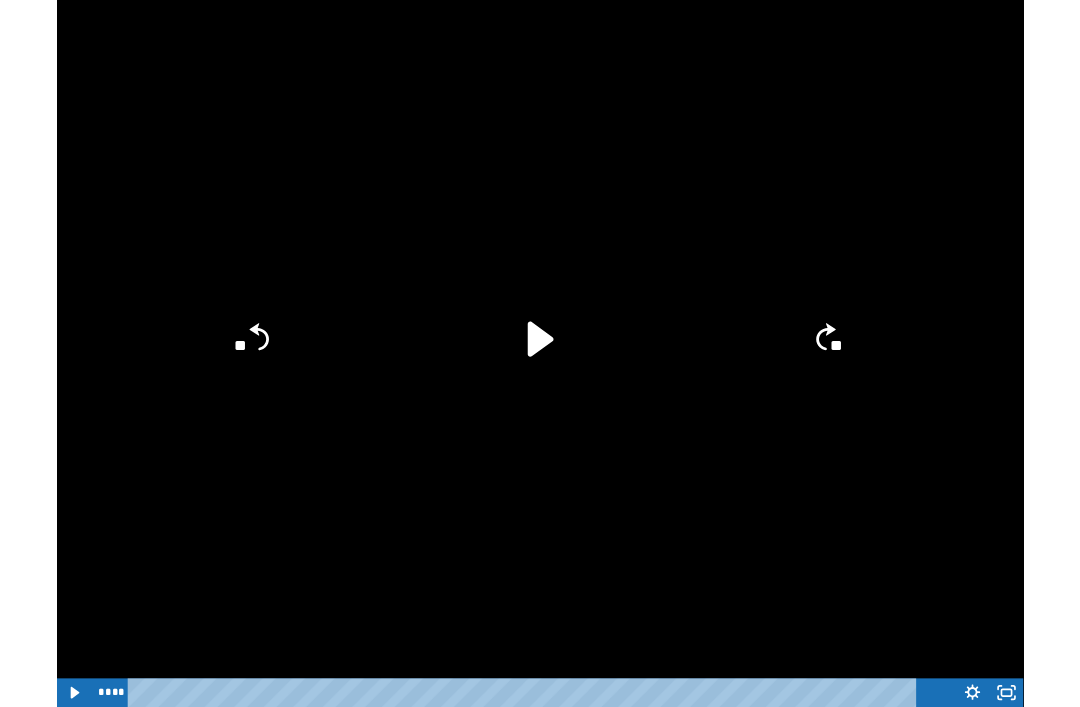 scroll, scrollTop: 286, scrollLeft: 0, axis: vertical 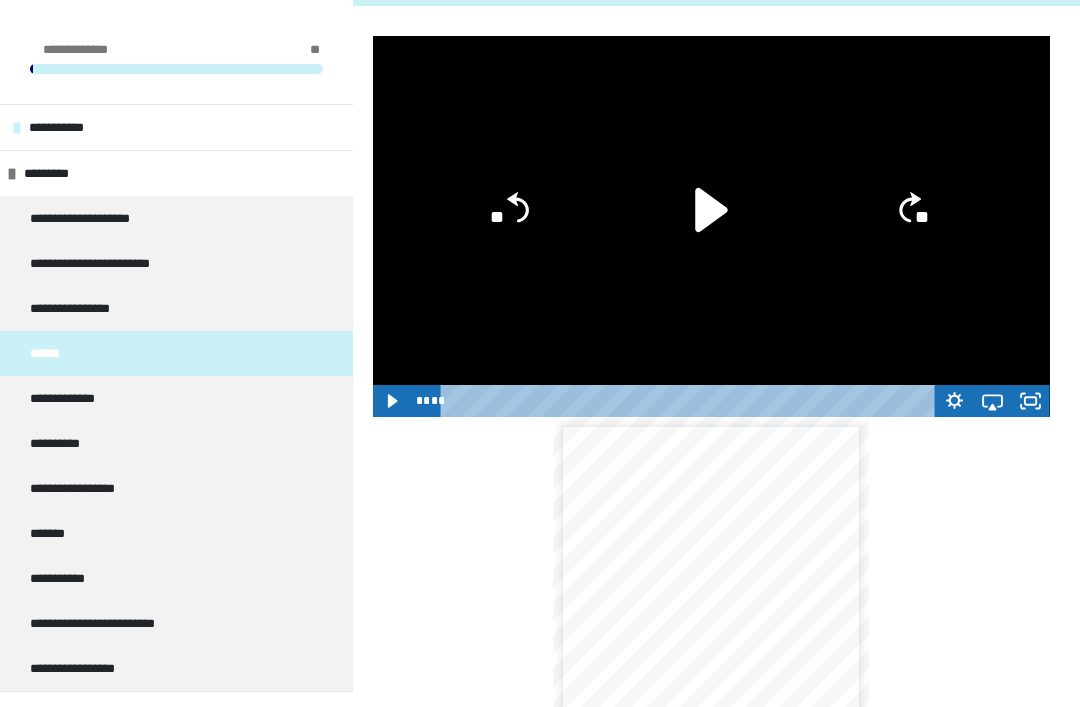 click 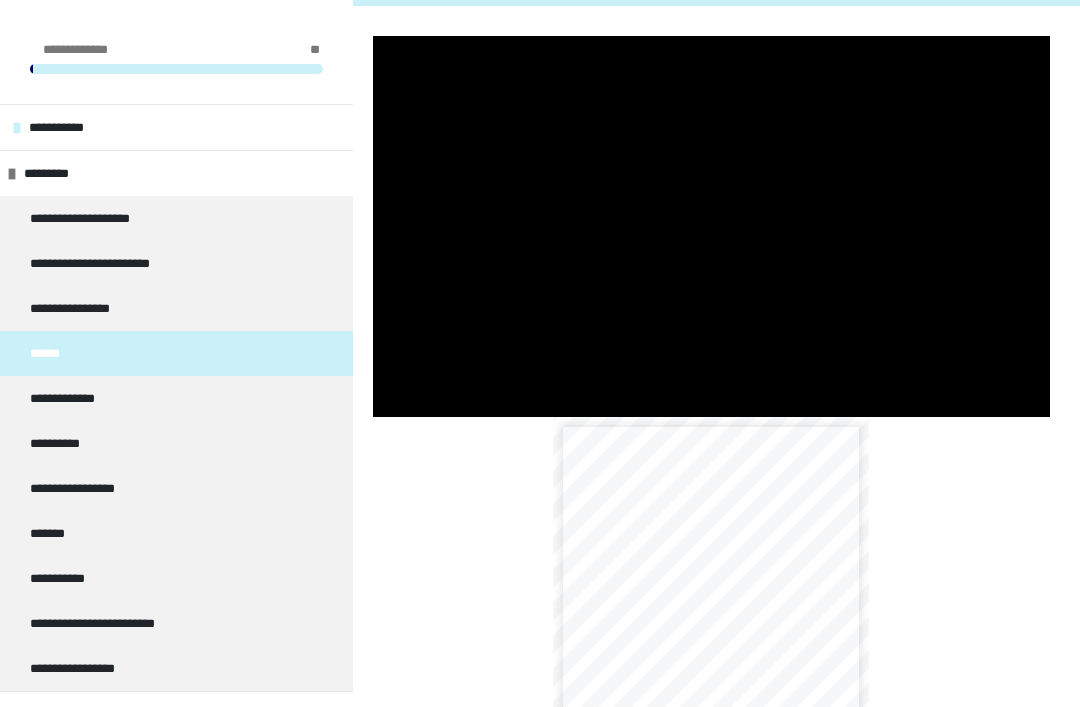 click 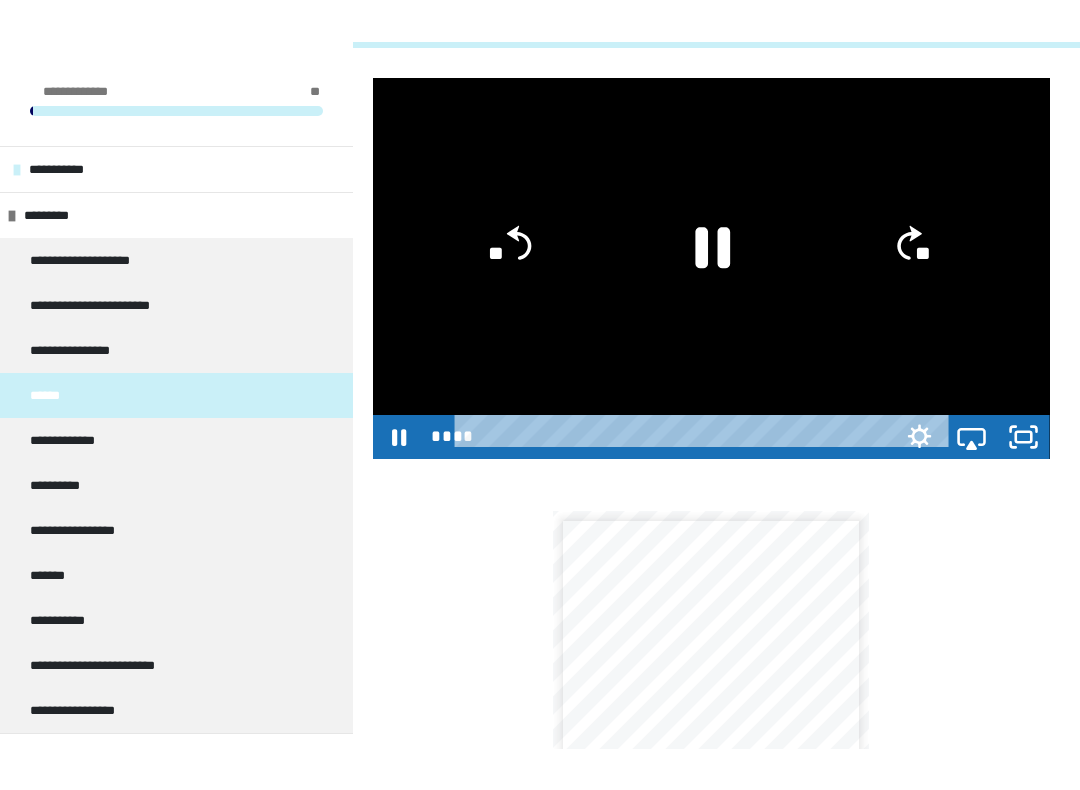 scroll, scrollTop: 20, scrollLeft: 0, axis: vertical 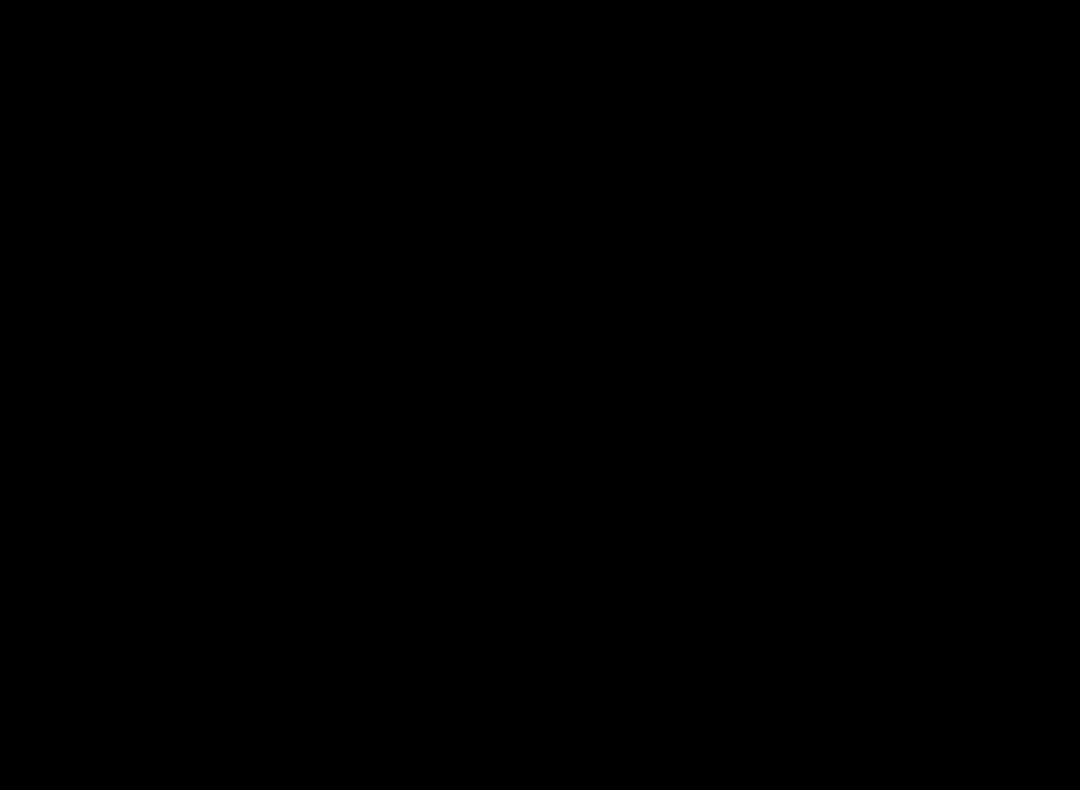 click 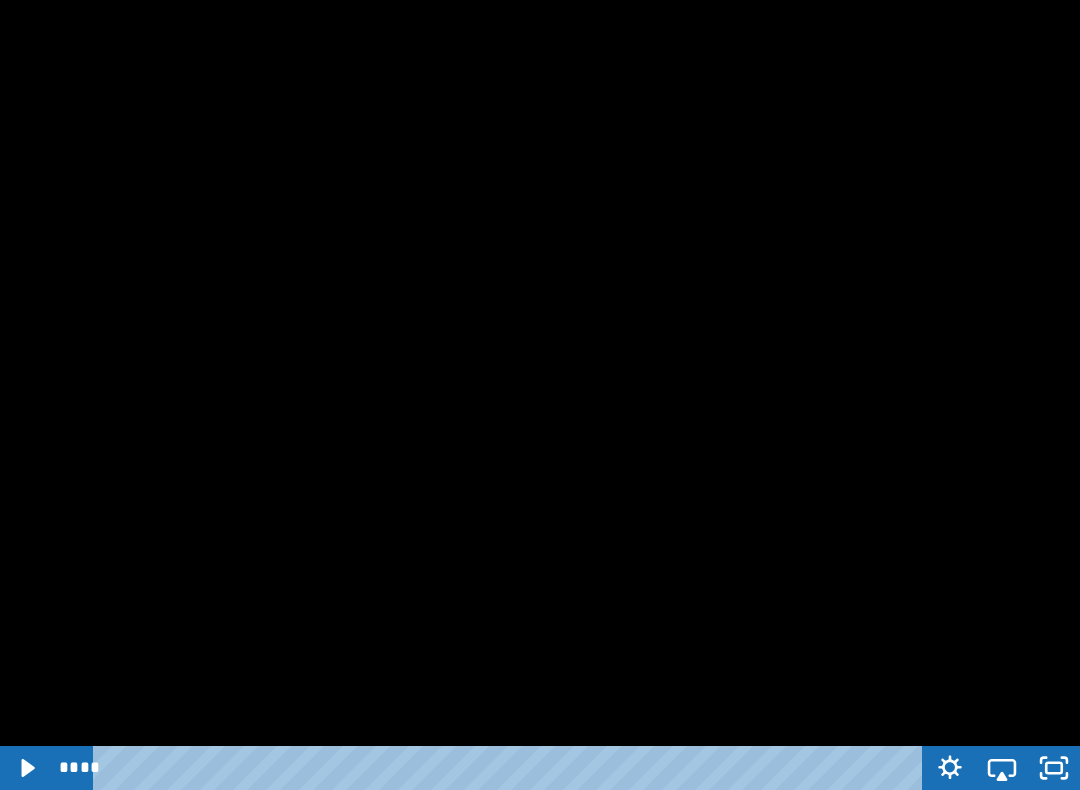 click at bounding box center [540, 395] 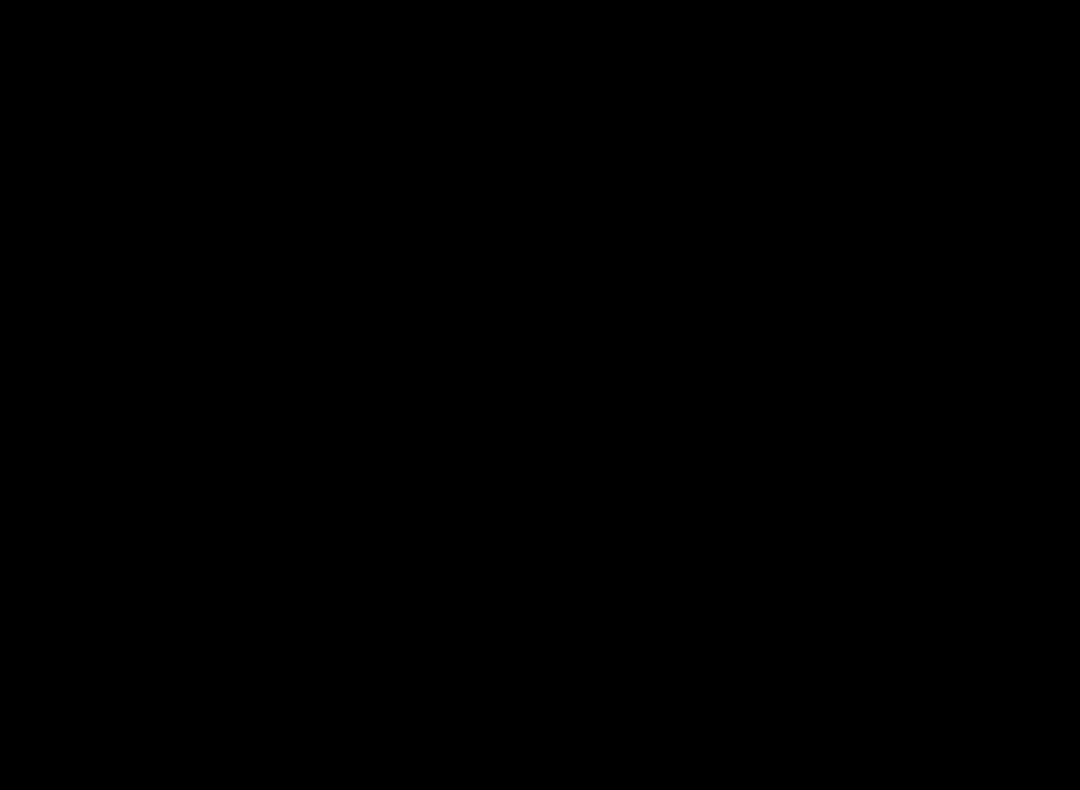 click at bounding box center (540, 395) 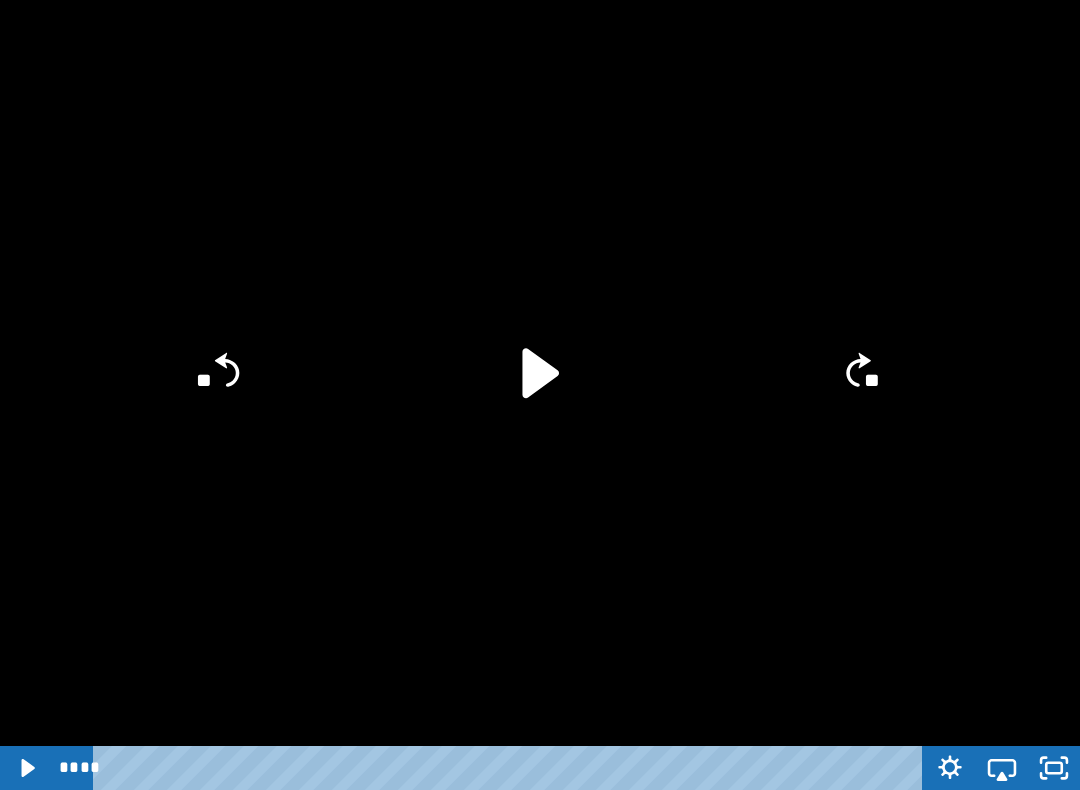 click 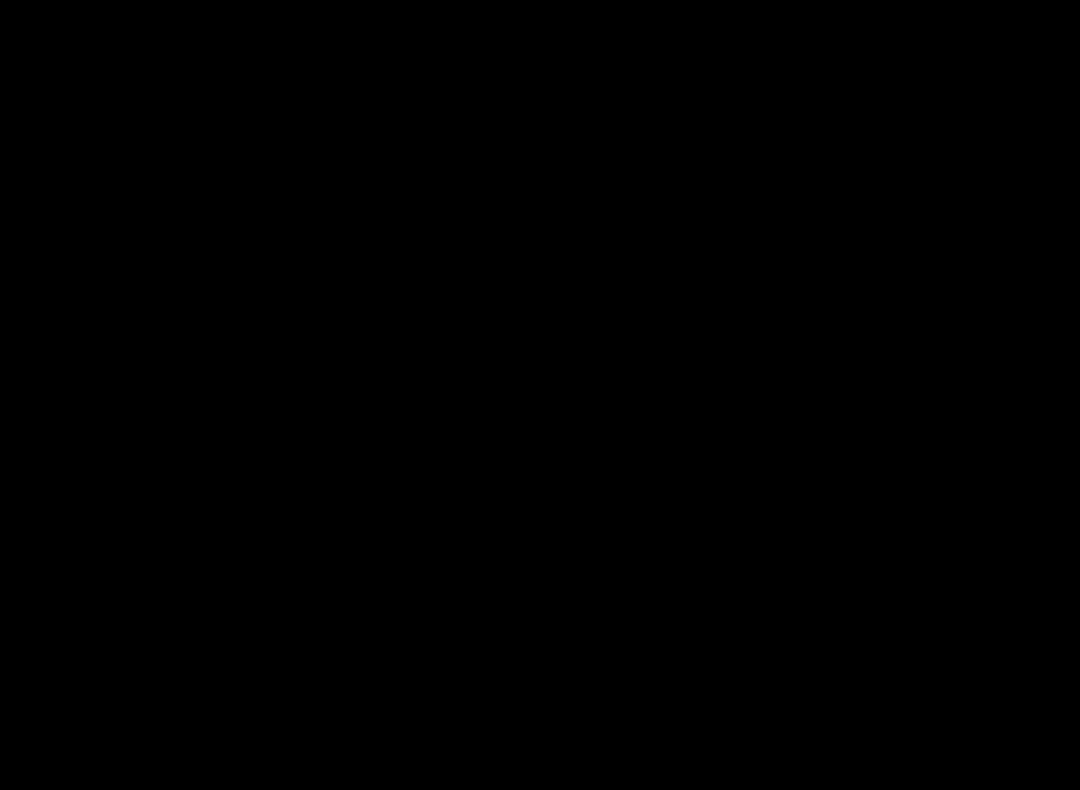 click at bounding box center (540, 395) 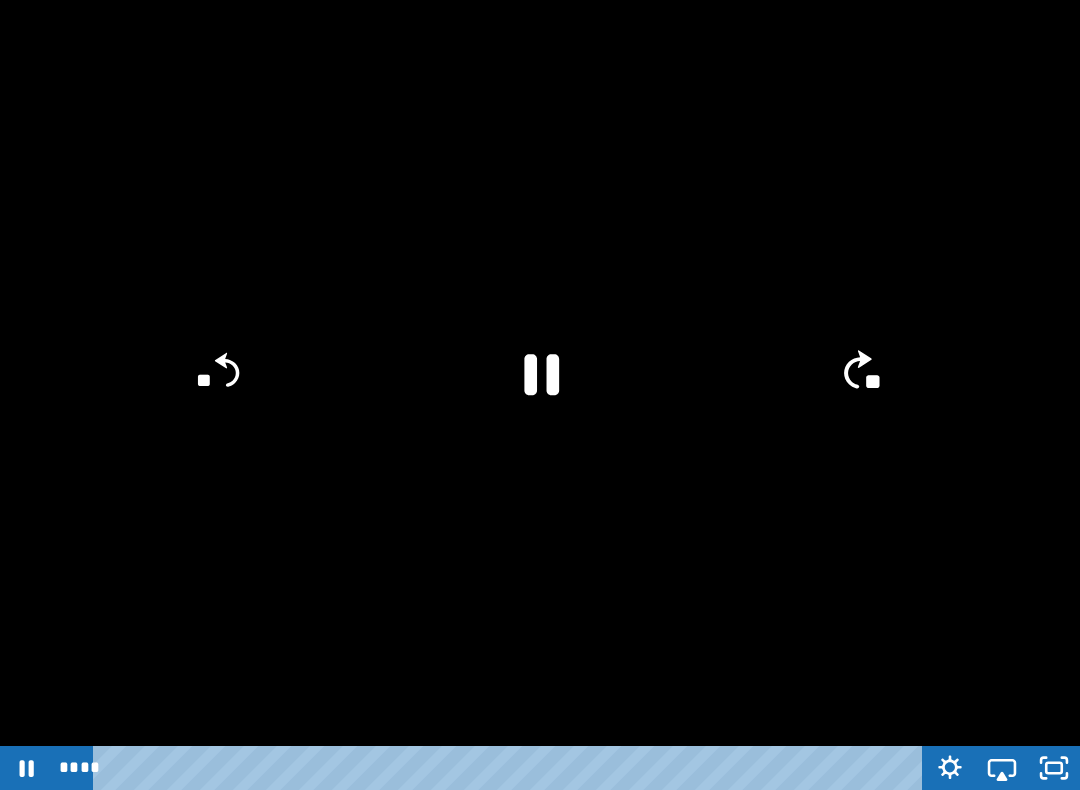 click on "**" 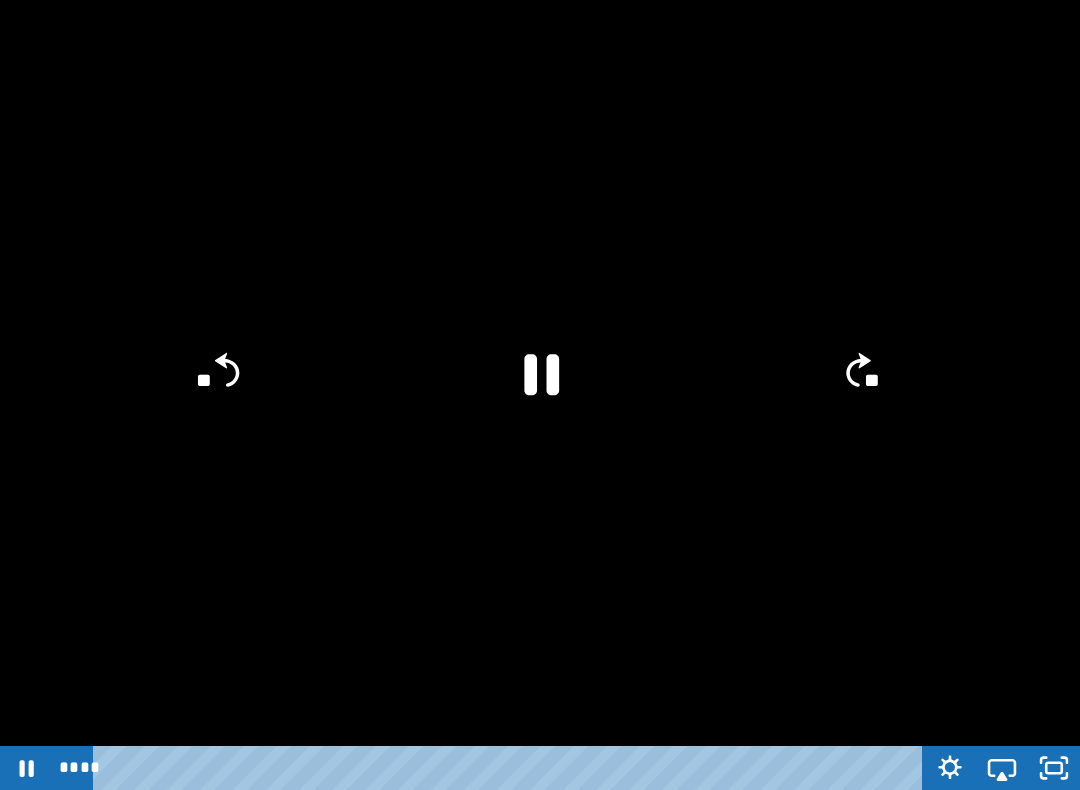 click on "**" 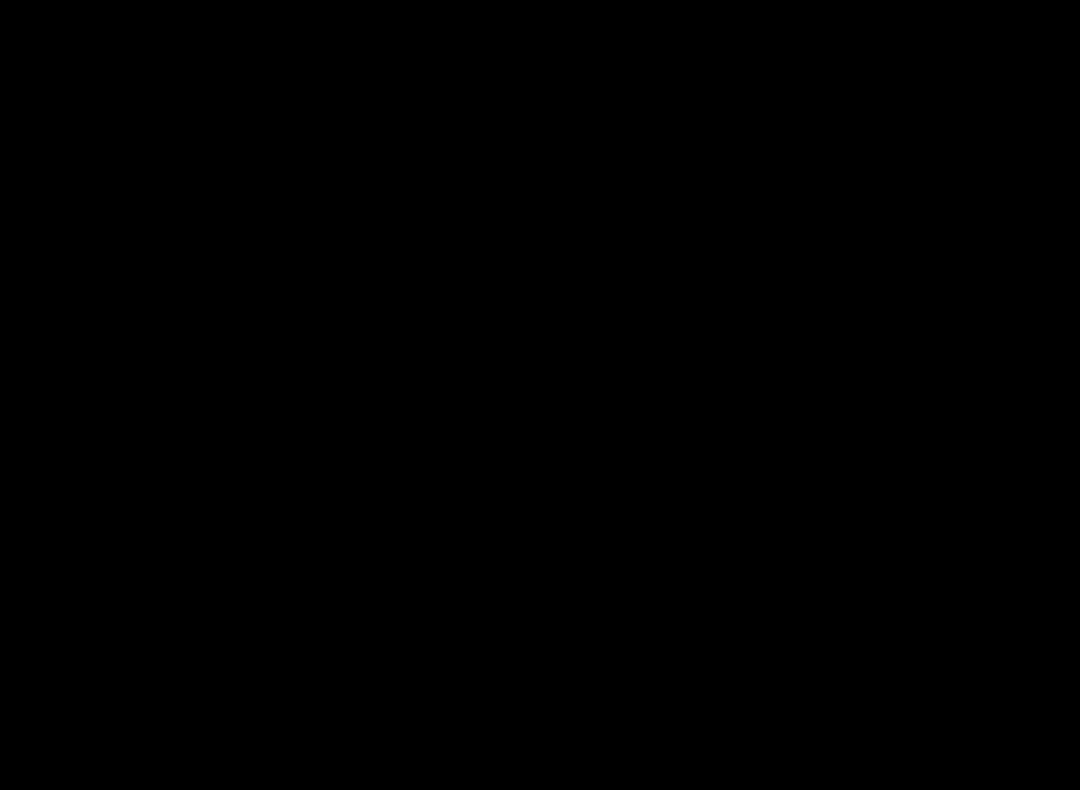 click at bounding box center [540, 395] 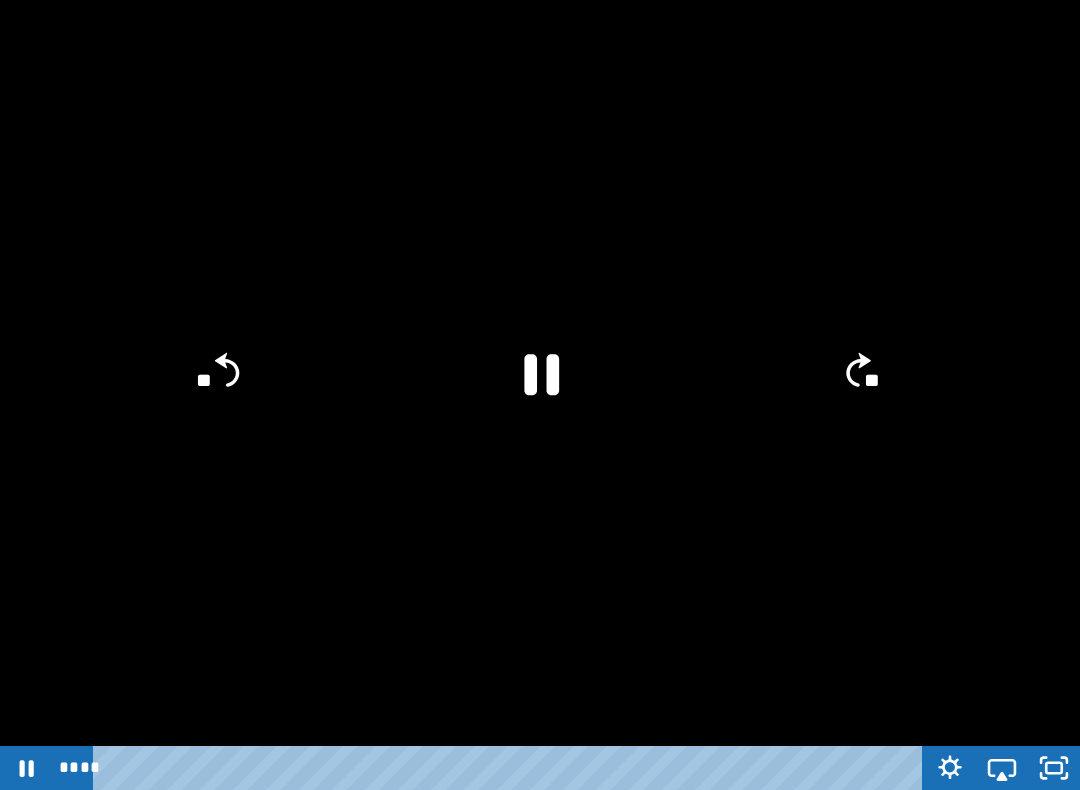 click on "**" 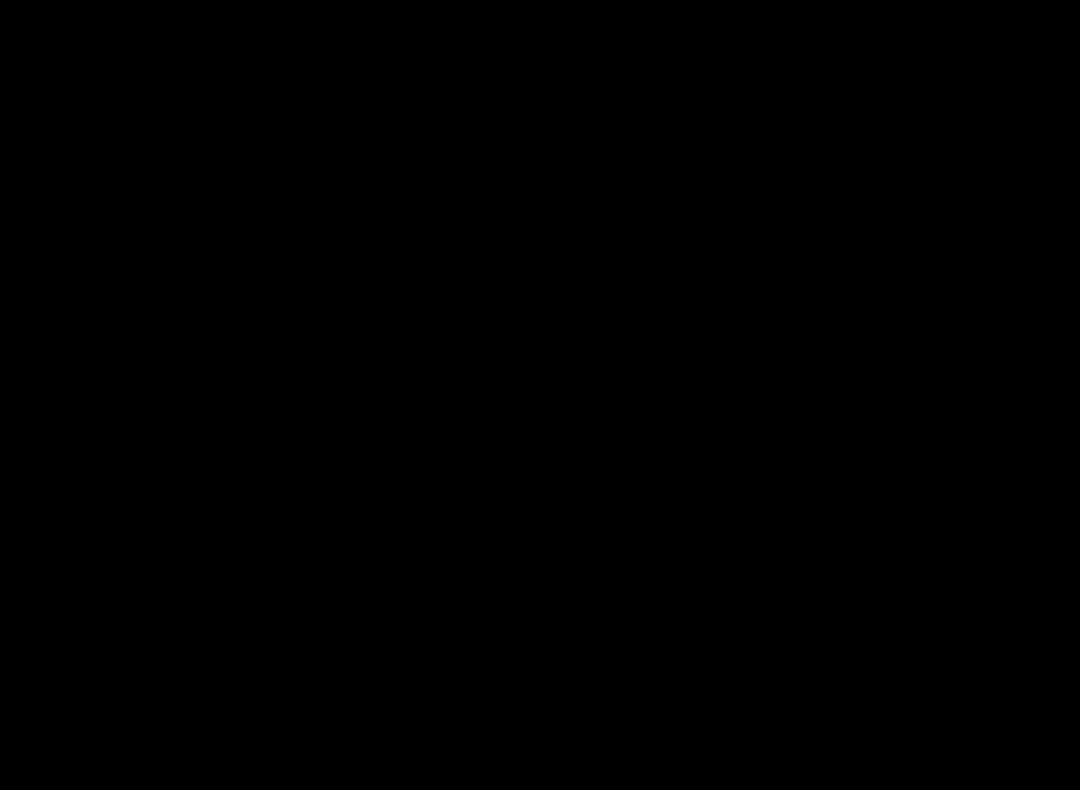 click at bounding box center [540, 395] 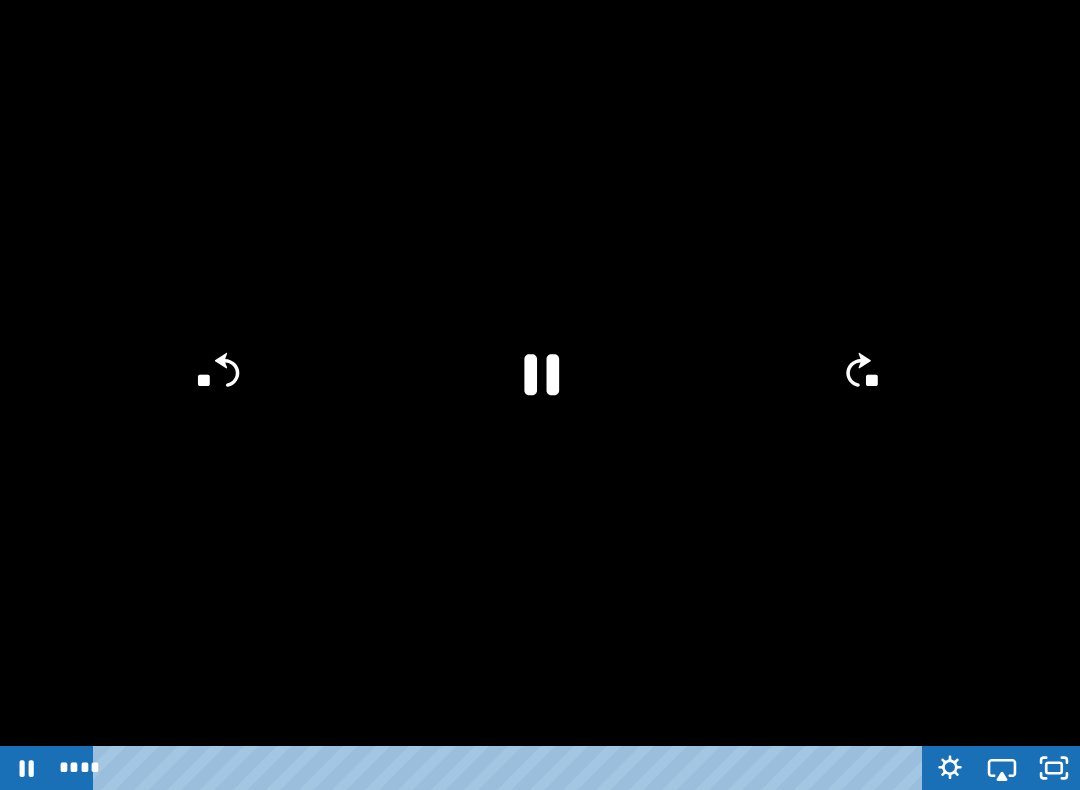 click on "**" 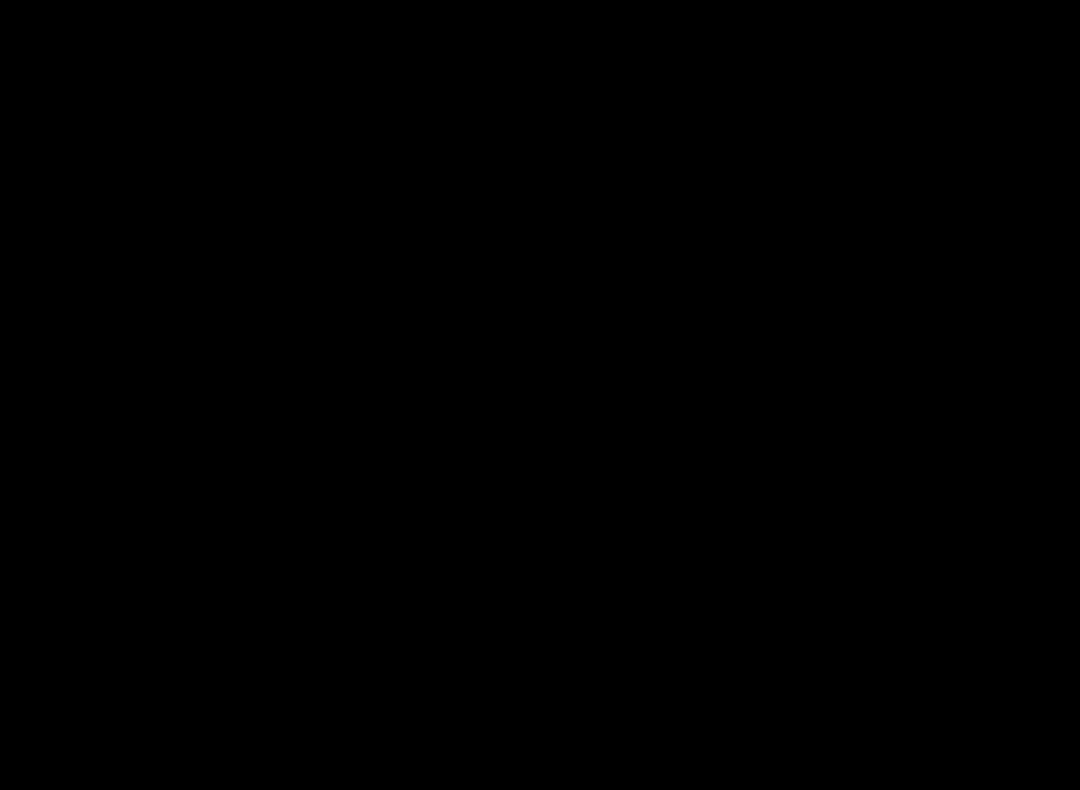 click at bounding box center (540, 395) 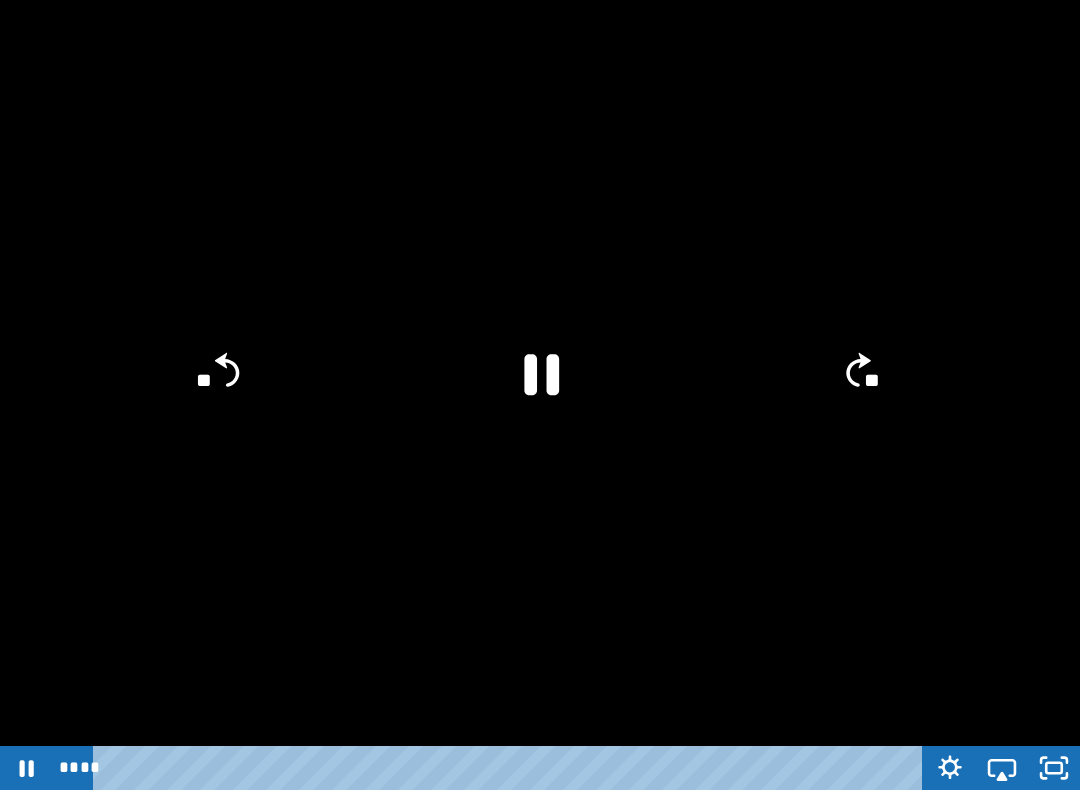 click 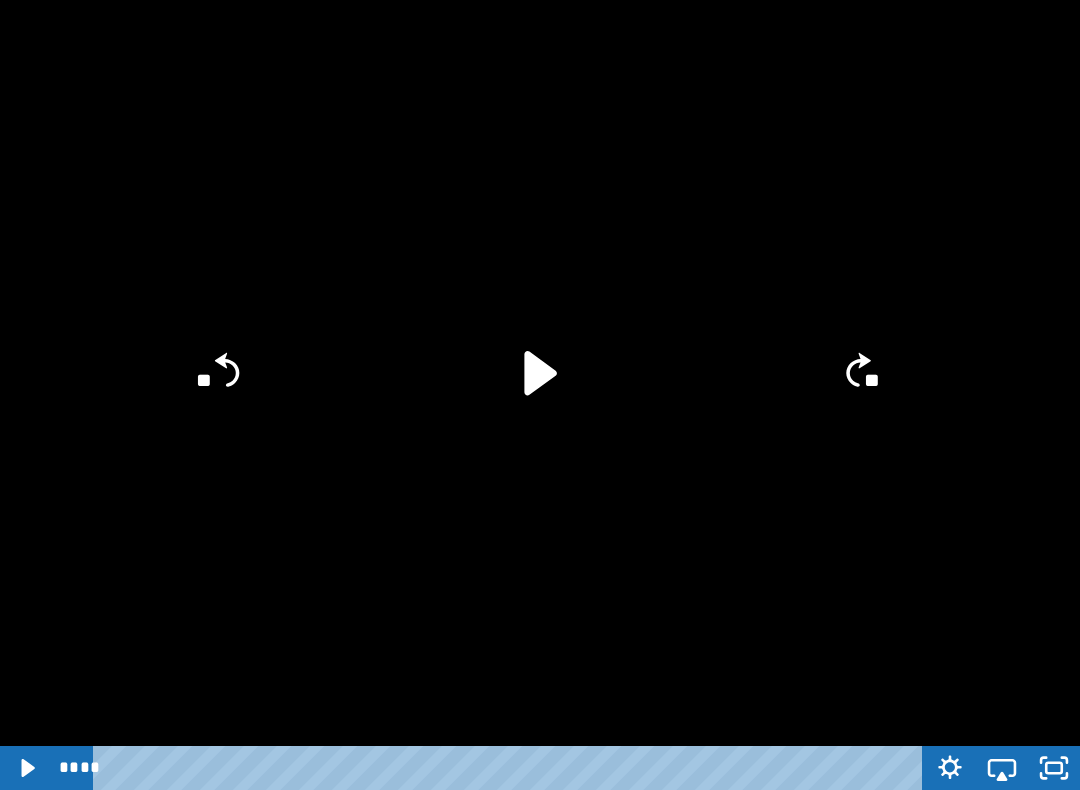 click at bounding box center [540, 395] 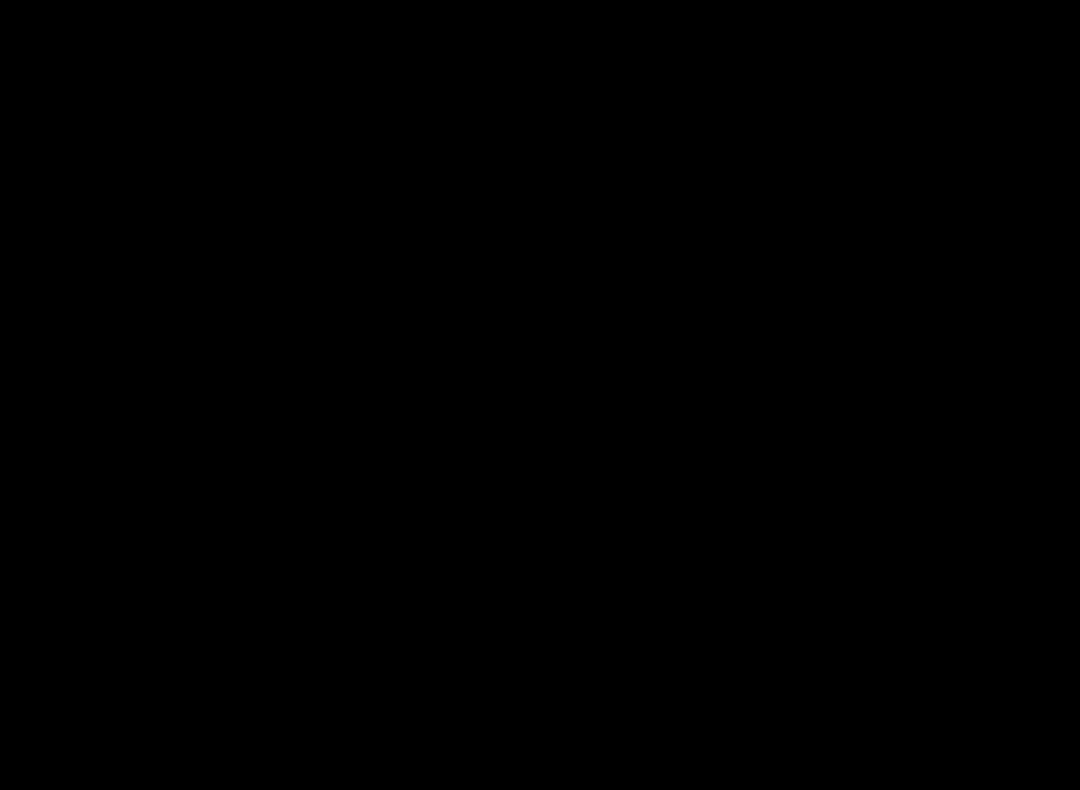 click at bounding box center [540, 395] 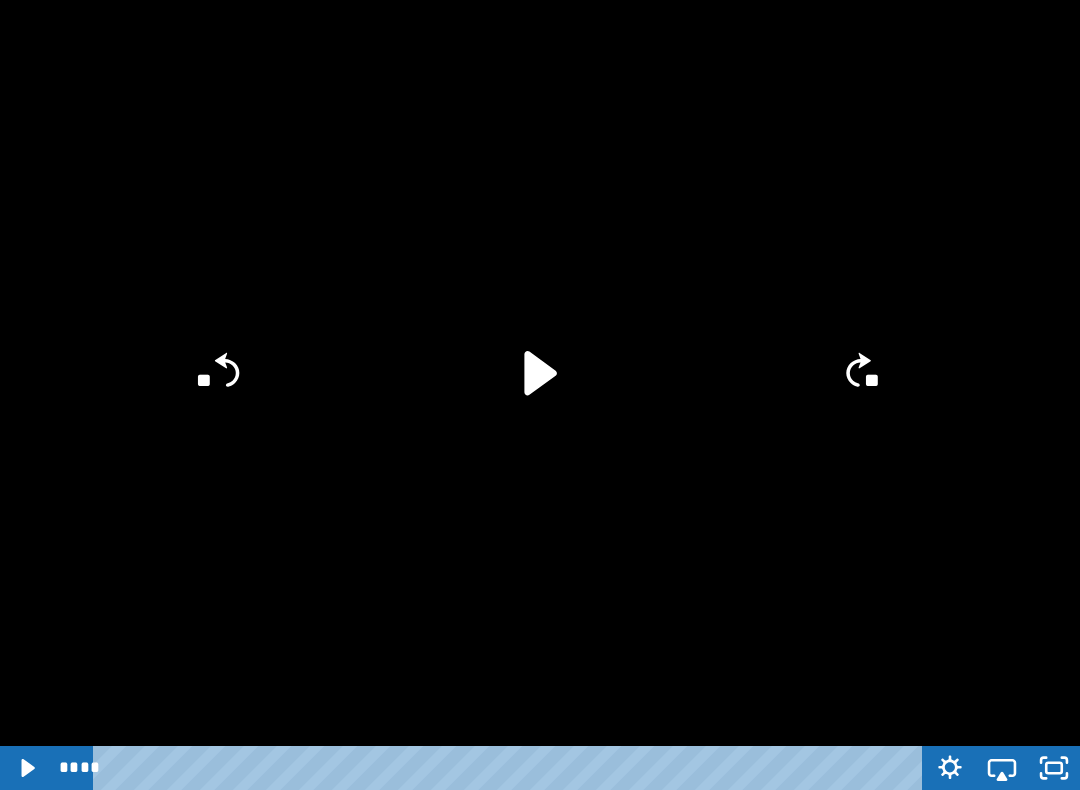 click 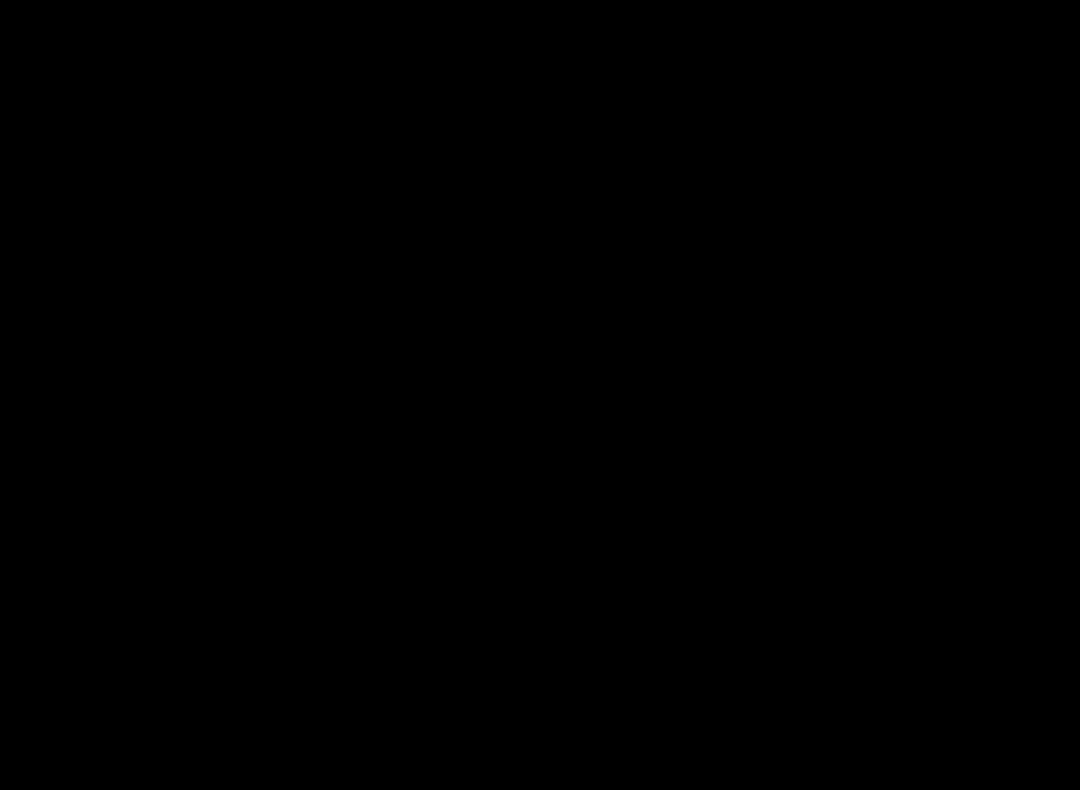 click at bounding box center [540, 395] 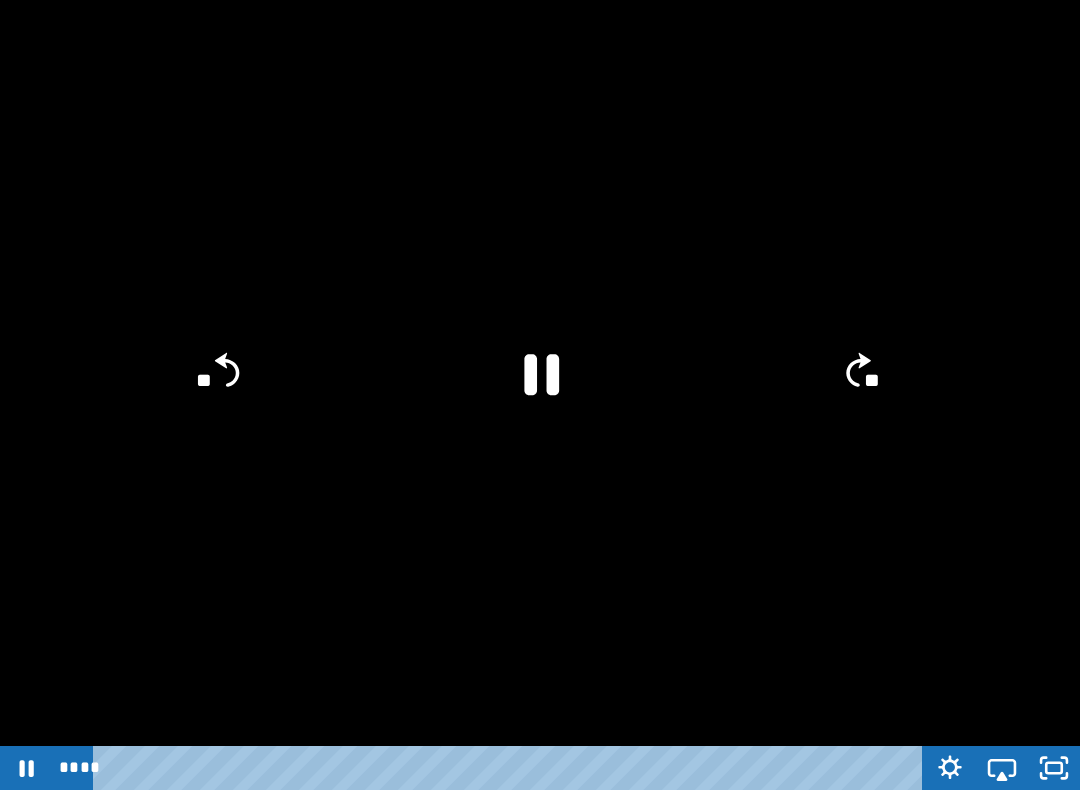 click on "**" 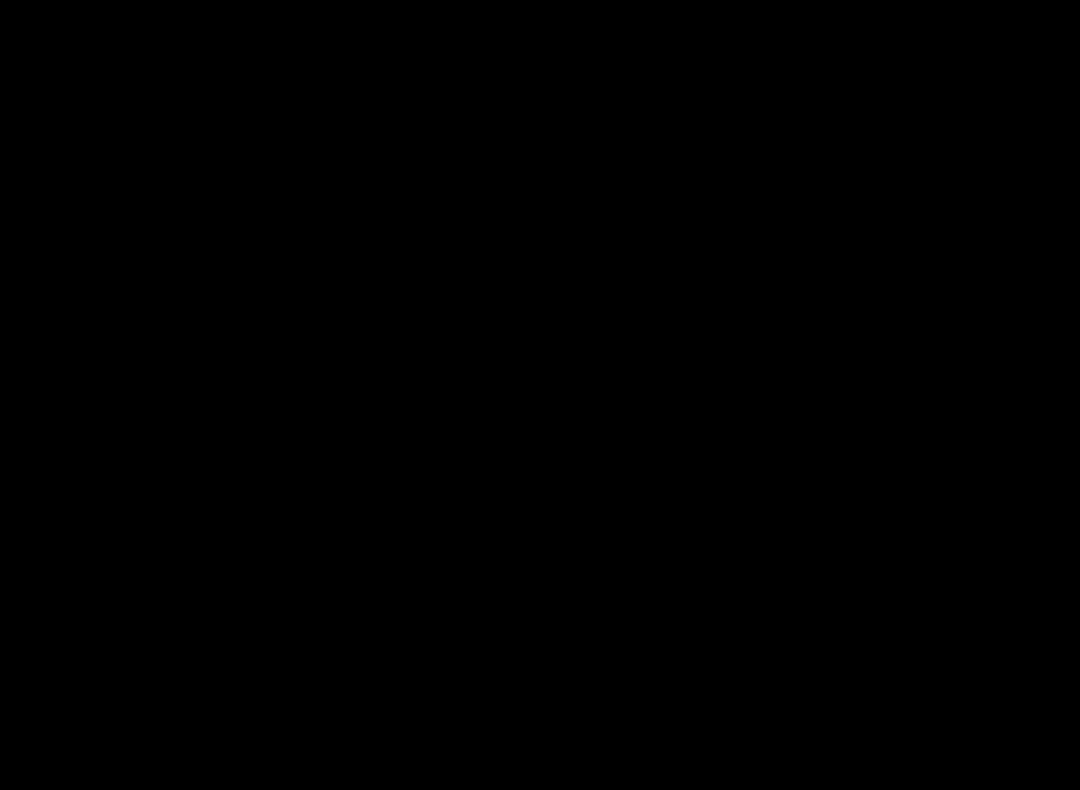 click at bounding box center [540, 395] 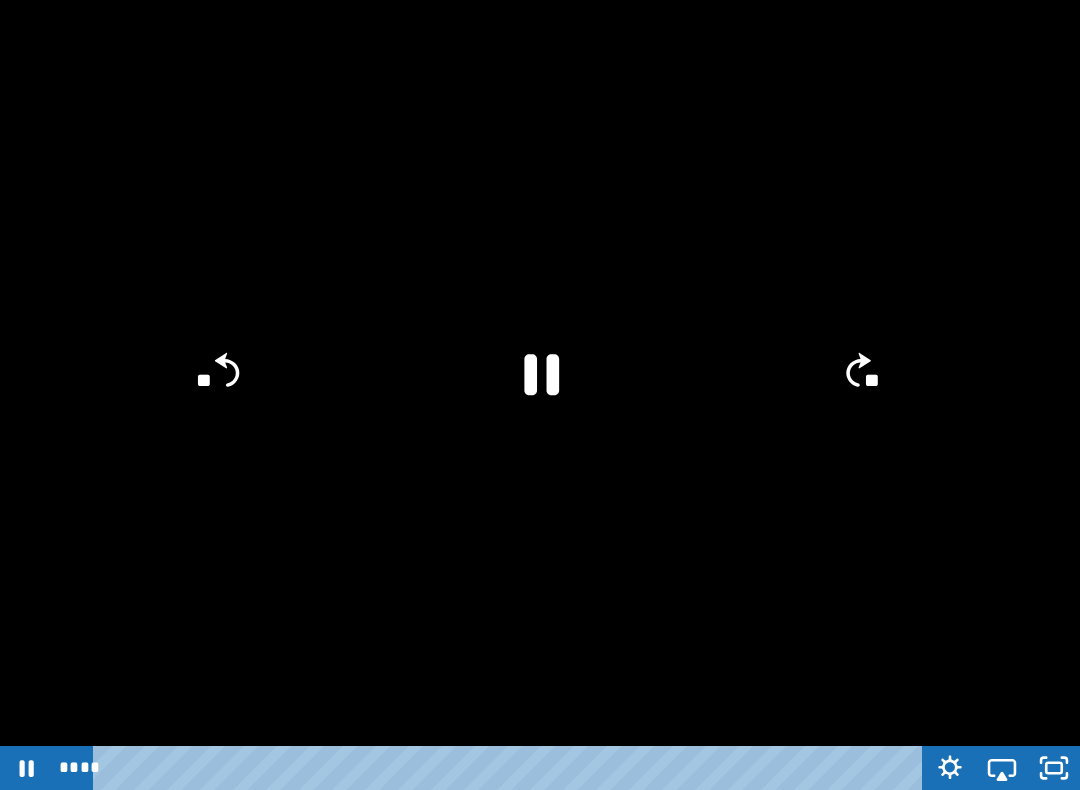 click on "**" 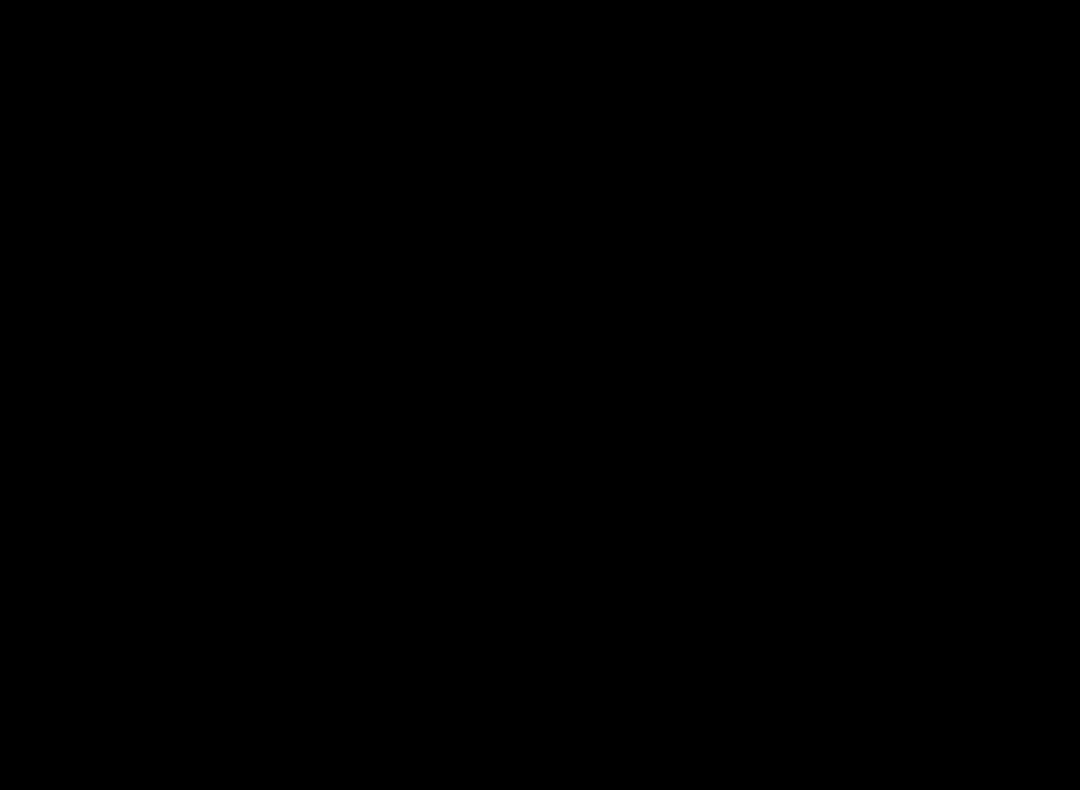 click at bounding box center [540, 395] 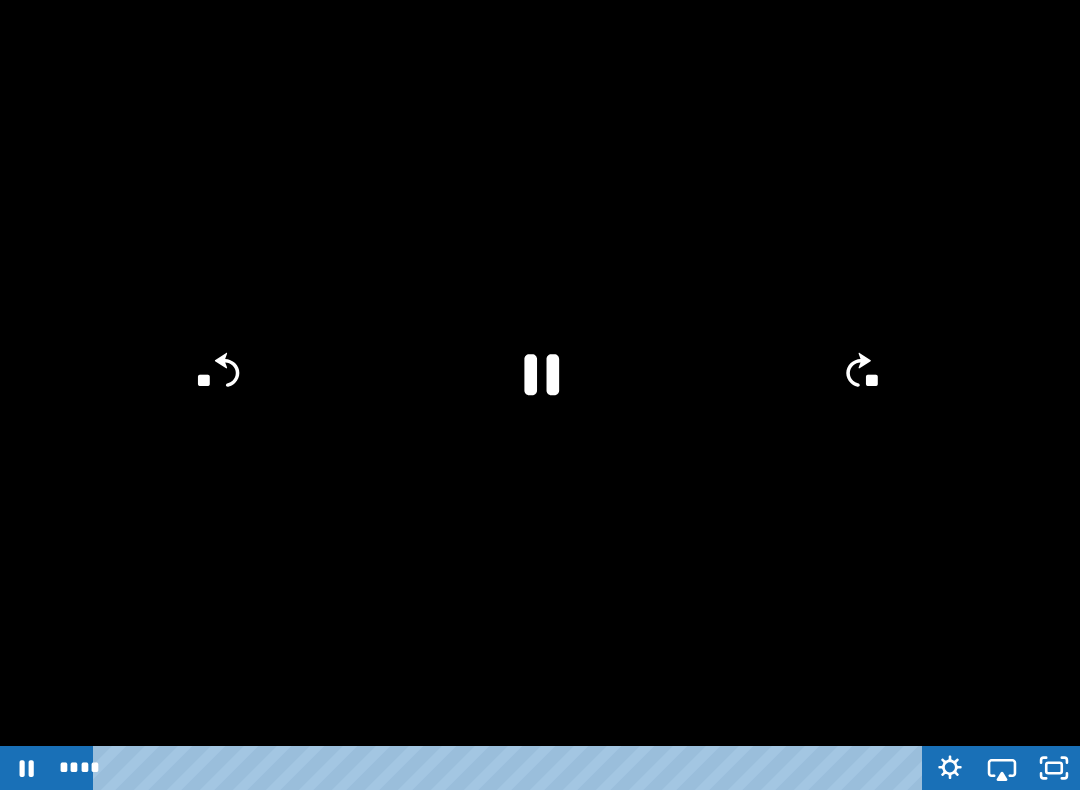 click 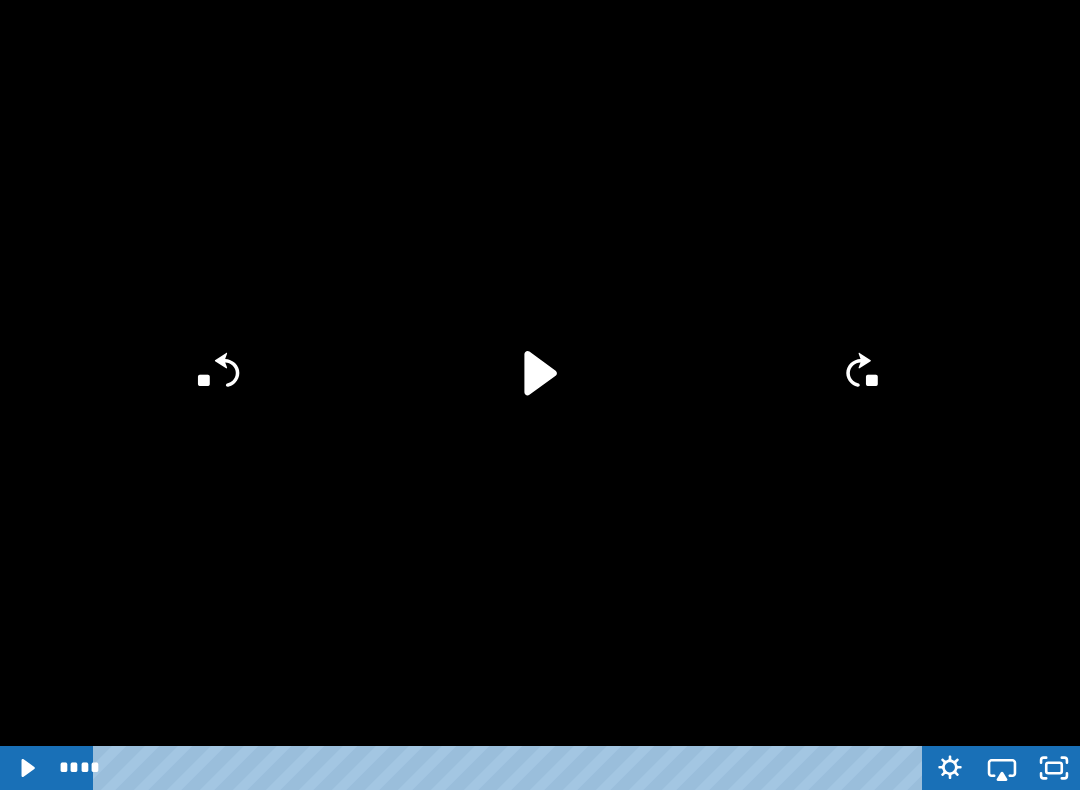 click 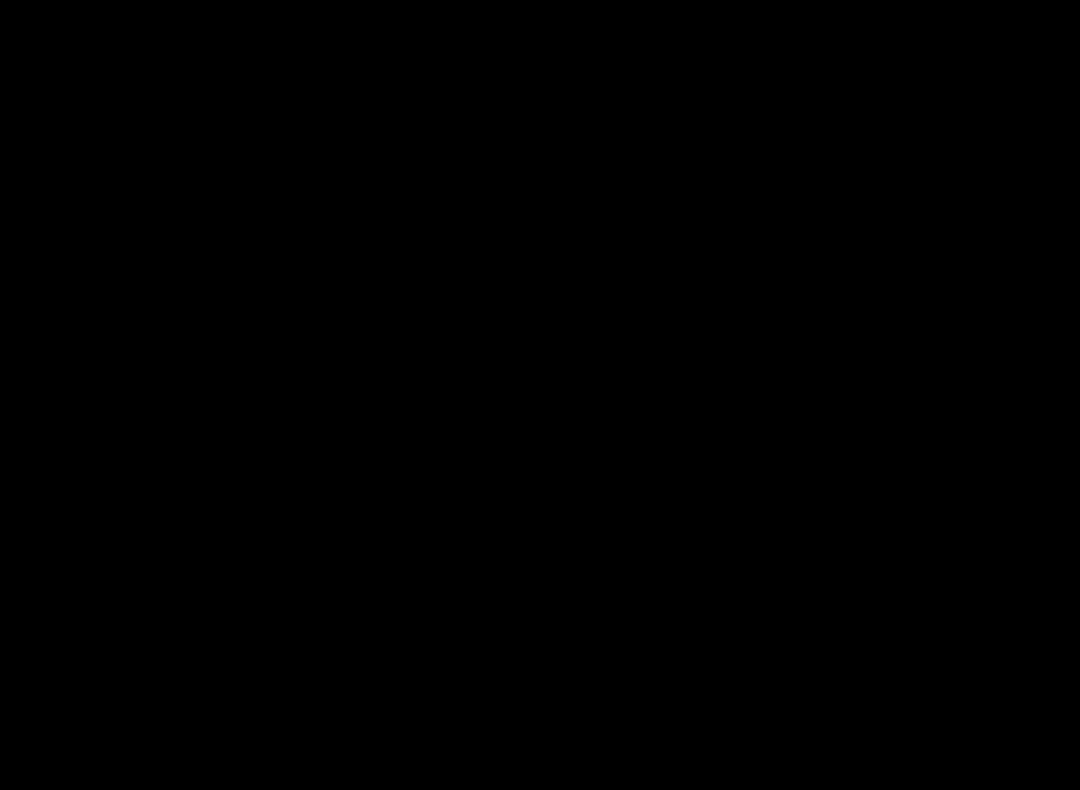 click at bounding box center [540, 395] 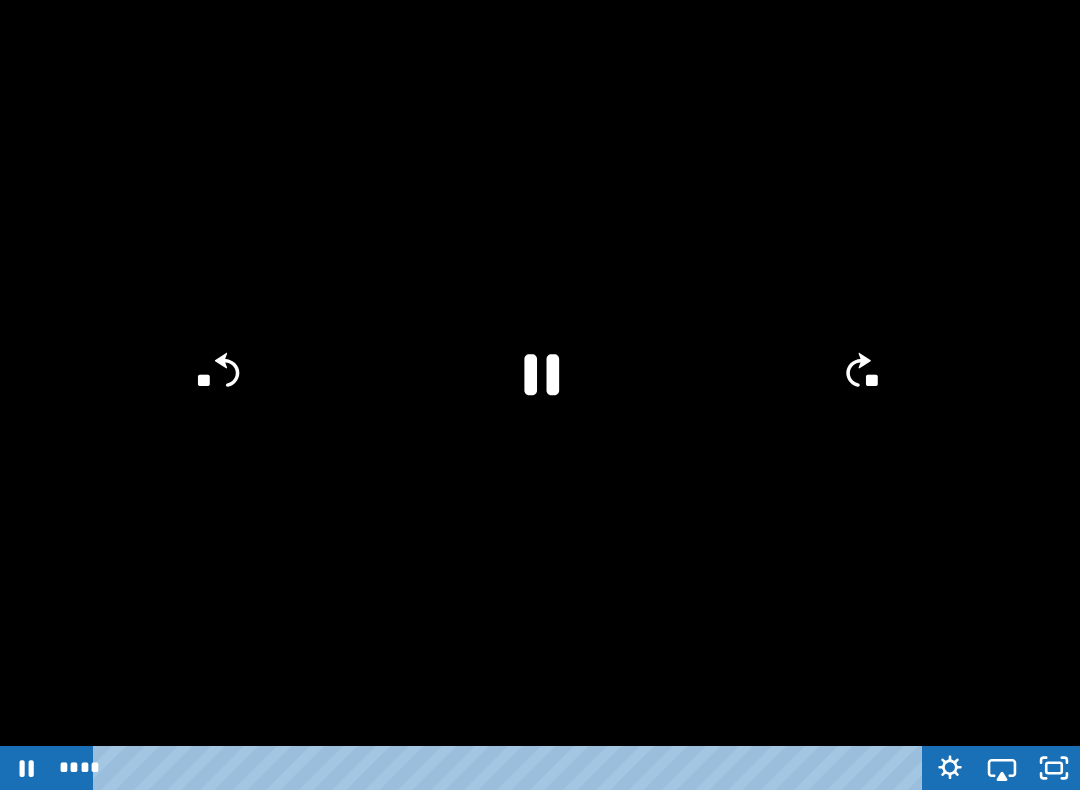 click on "**" 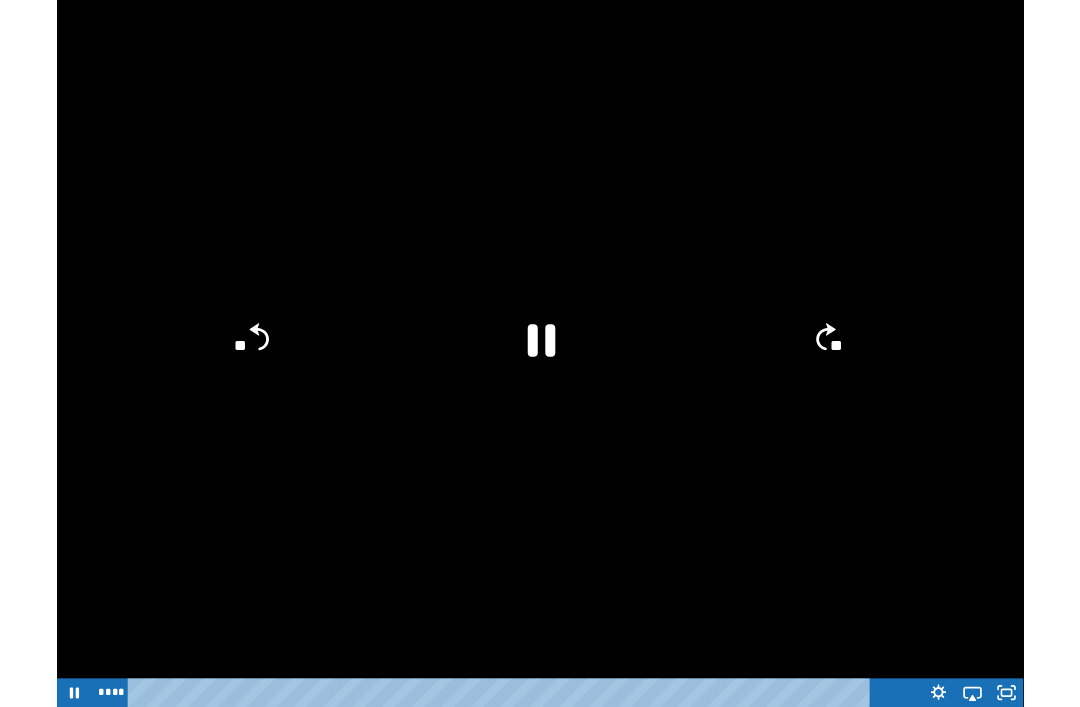 scroll, scrollTop: 286, scrollLeft: 0, axis: vertical 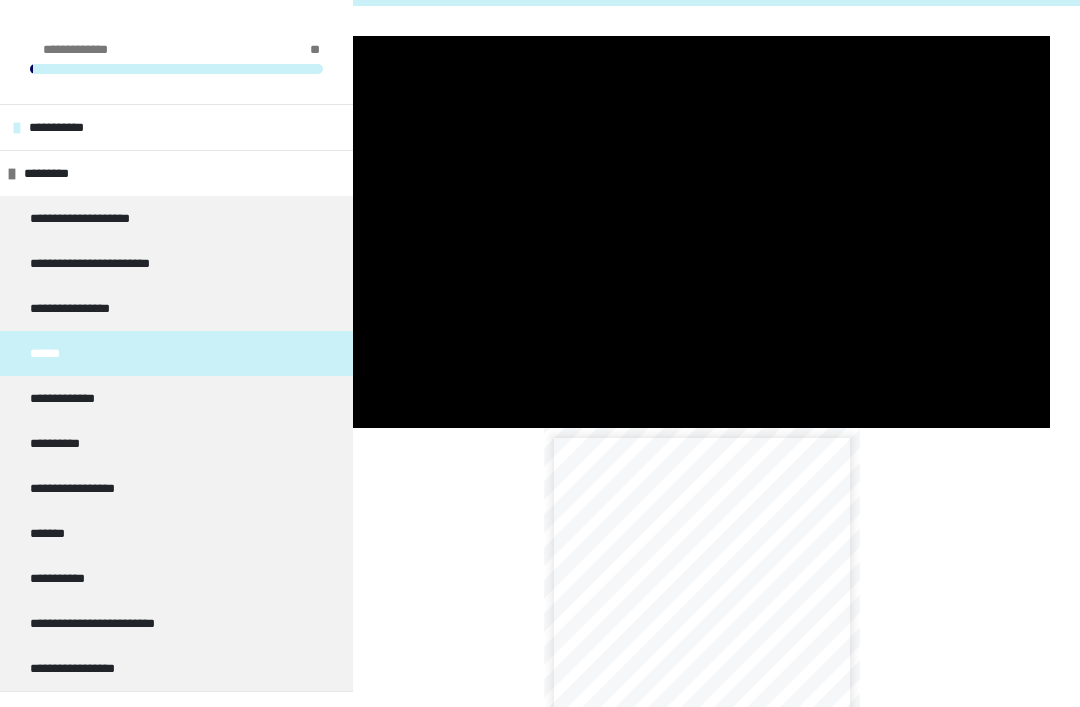 click on "**********" at bounding box center [71, 398] 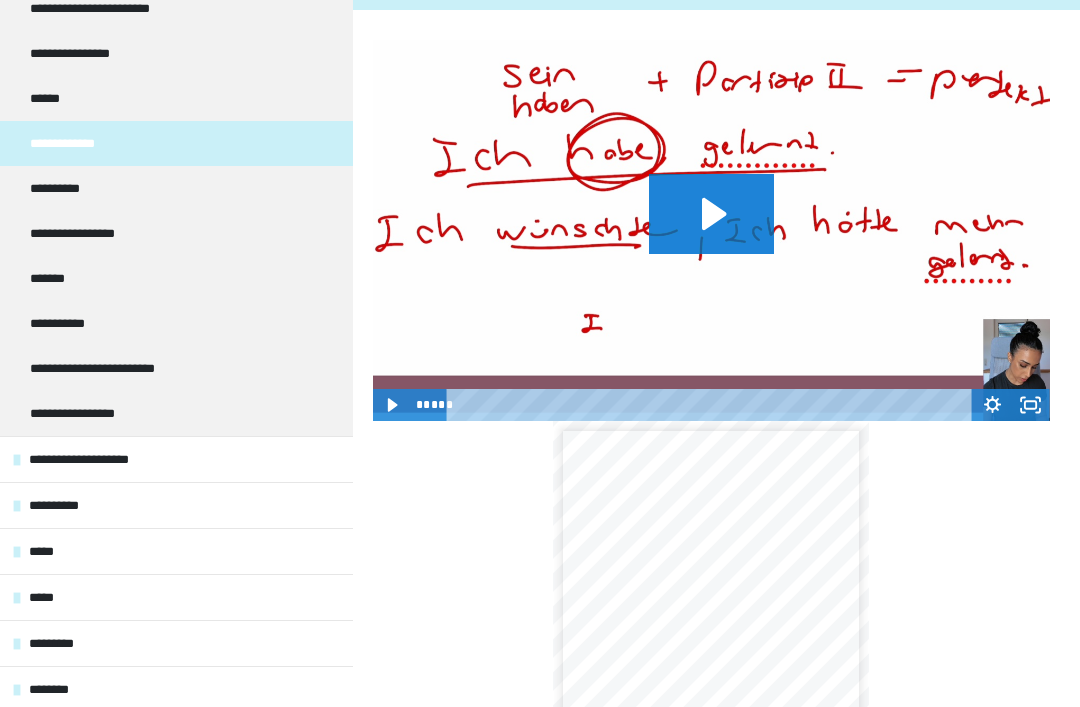 scroll, scrollTop: 255, scrollLeft: 0, axis: vertical 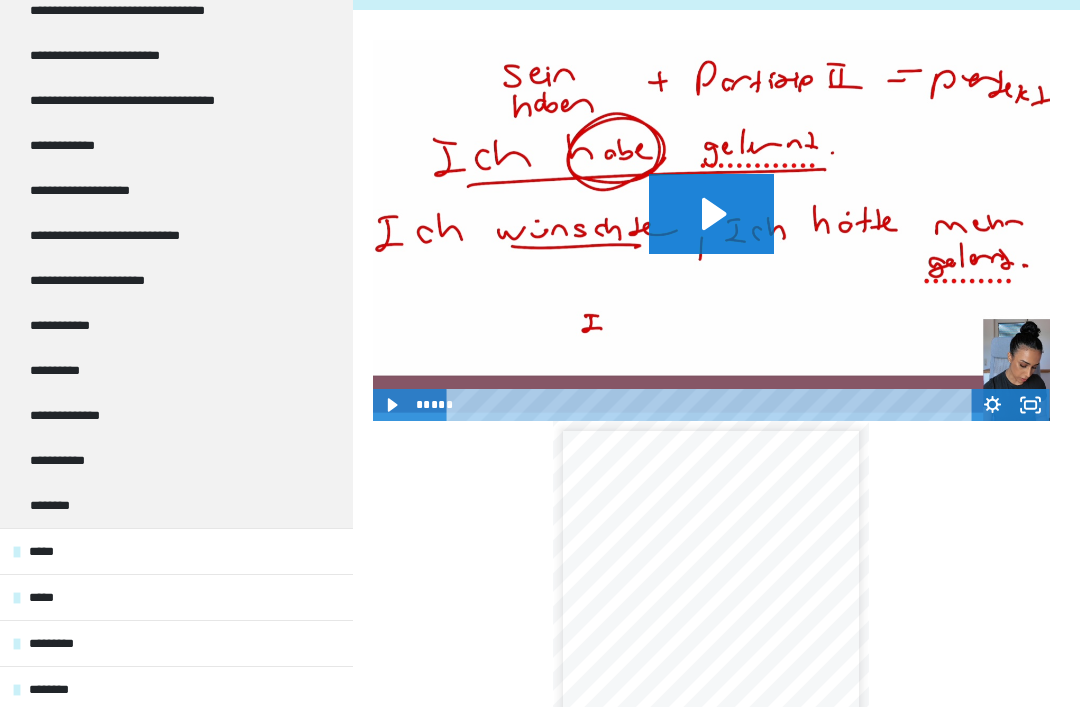 click on "*****" at bounding box center [54, 551] 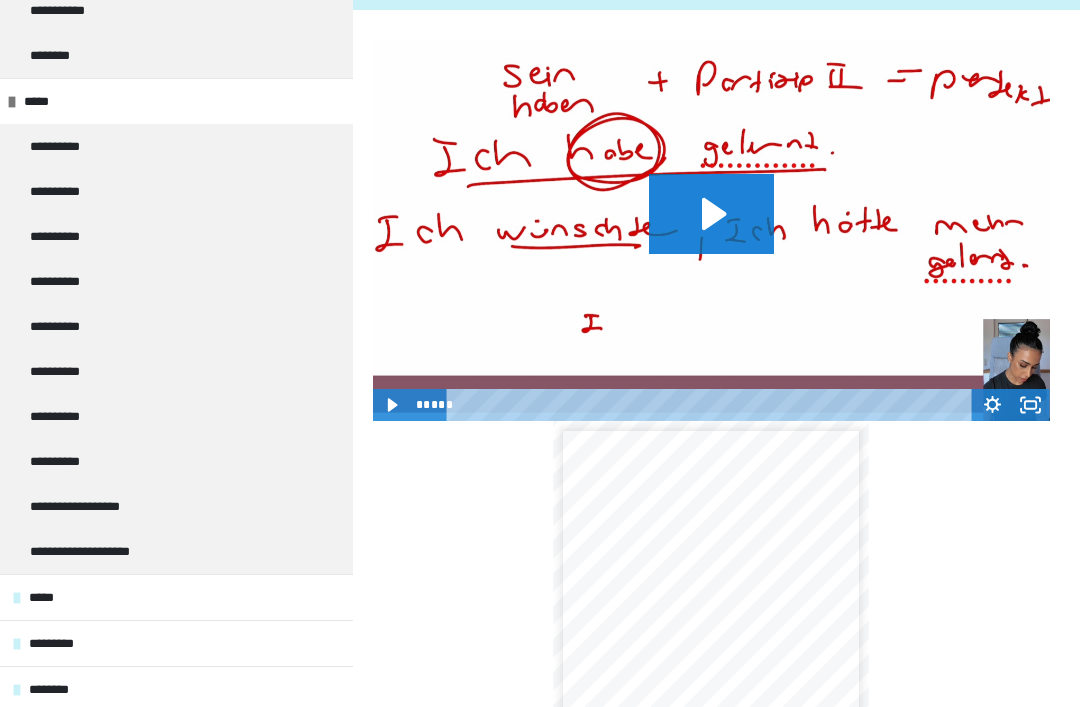 click on "*****" at bounding box center (51, 597) 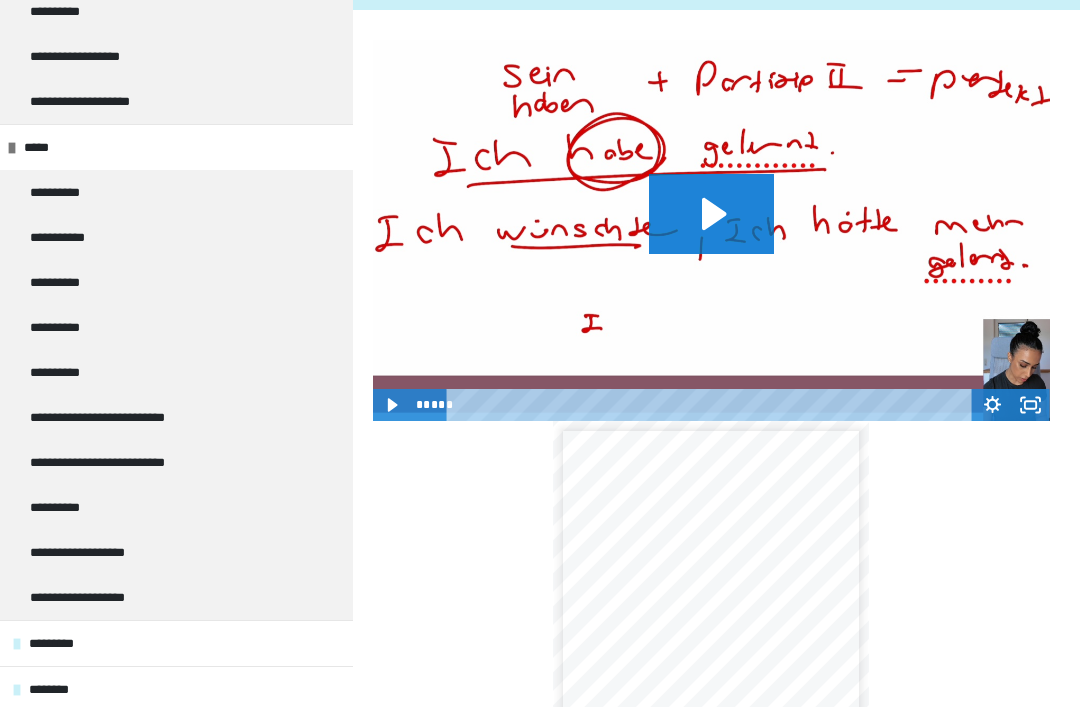 scroll, scrollTop: 2100, scrollLeft: 0, axis: vertical 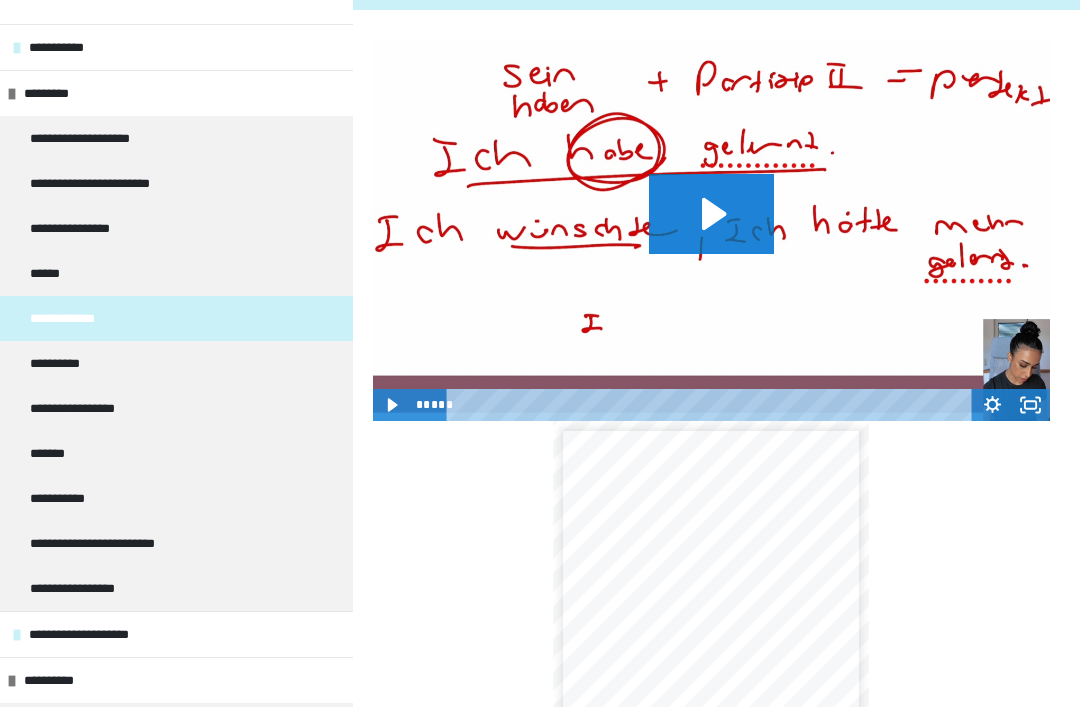 click 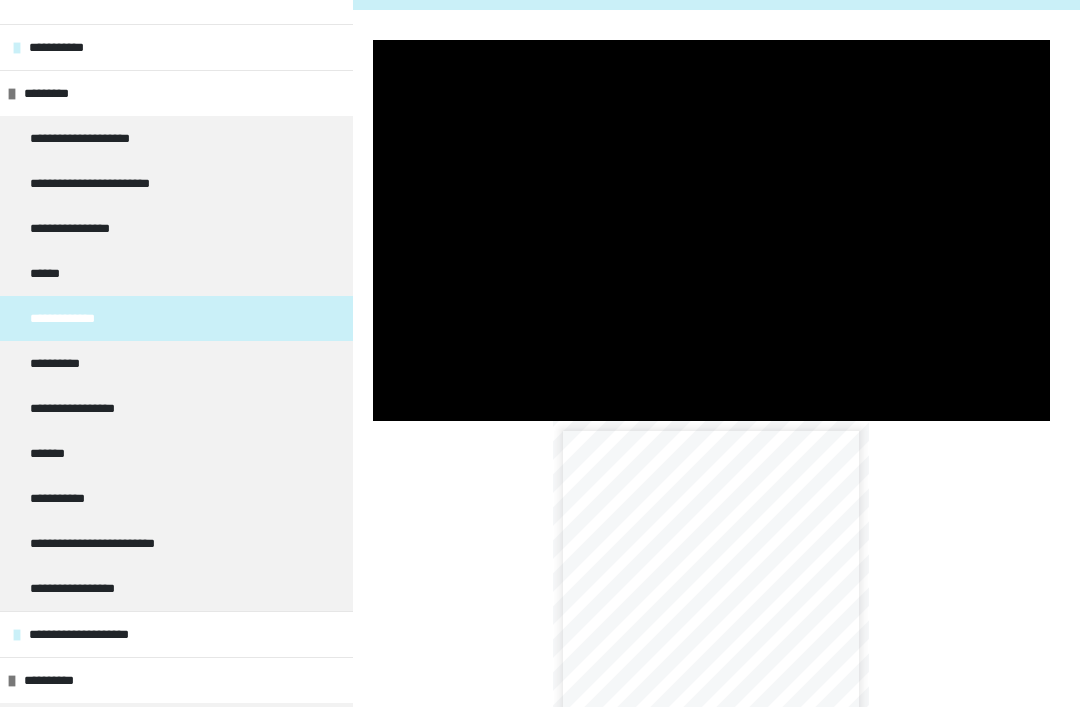 click at bounding box center (711, 230) 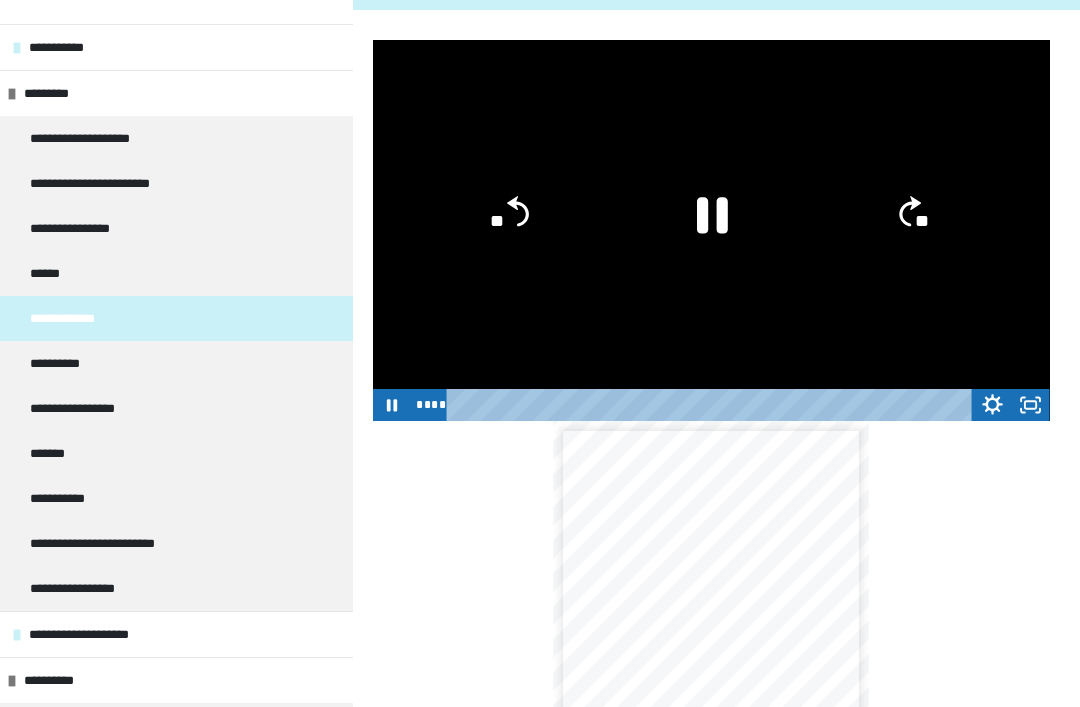 click 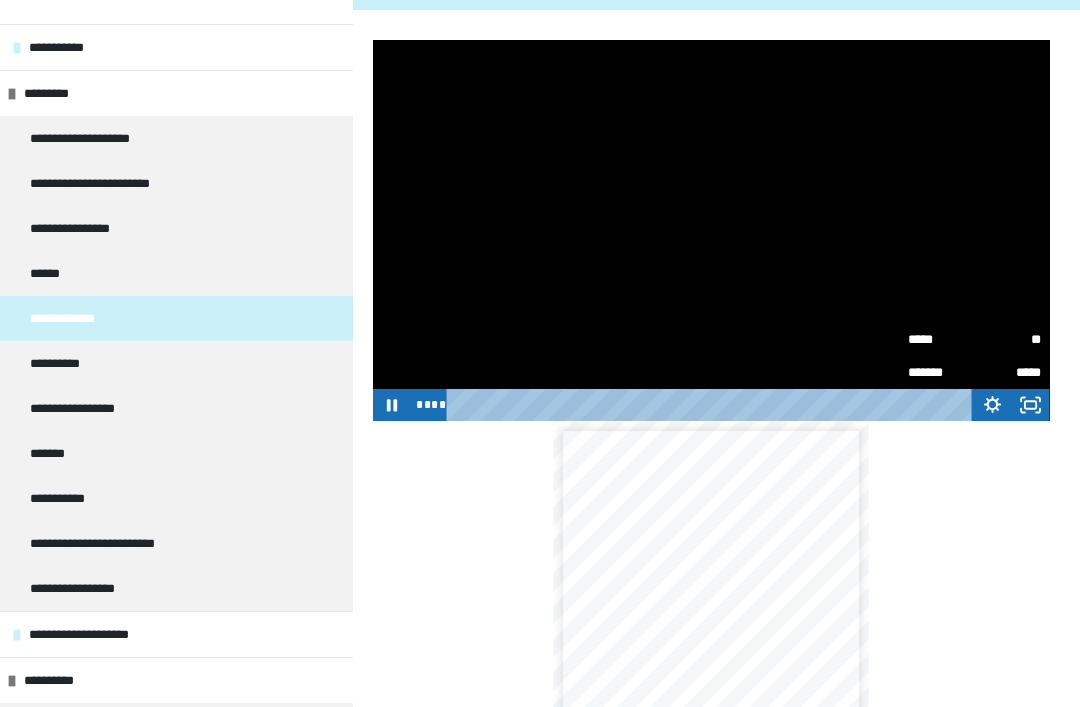 click on "***** **" at bounding box center [974, 340] 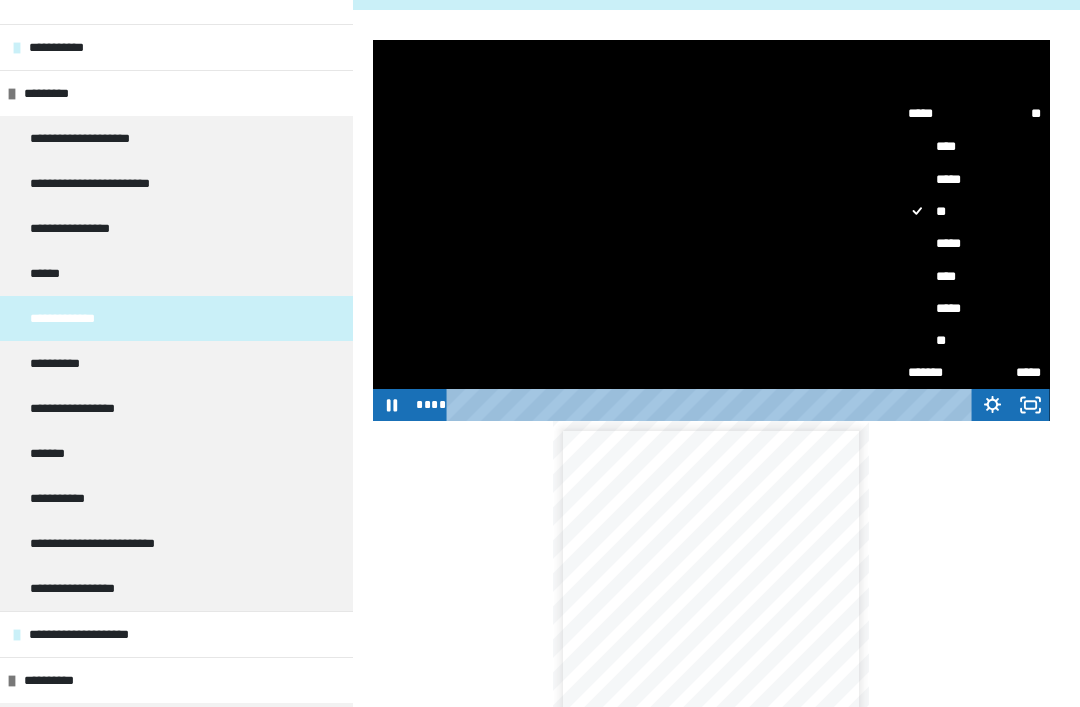 click on "****" at bounding box center (974, 276) 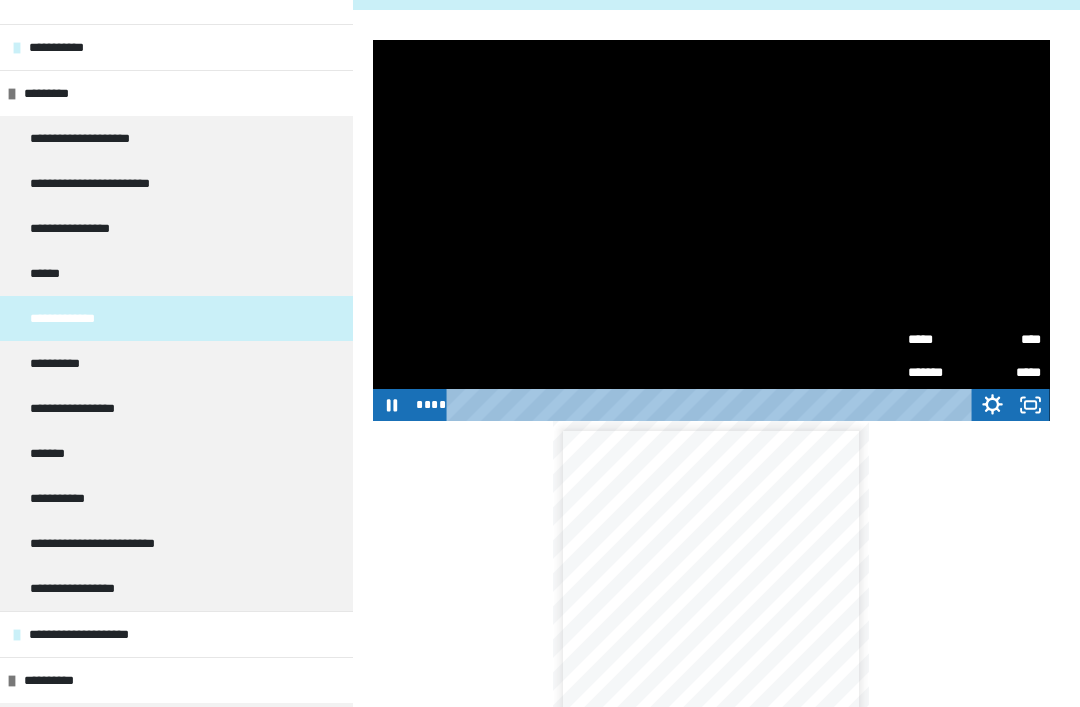 click 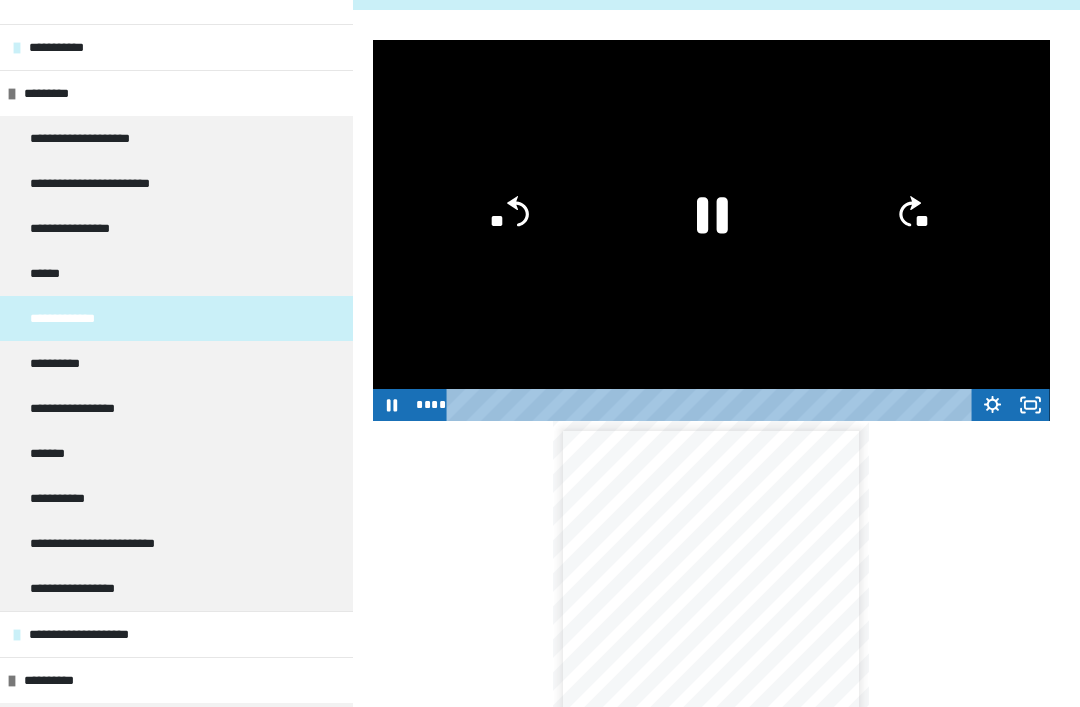 click 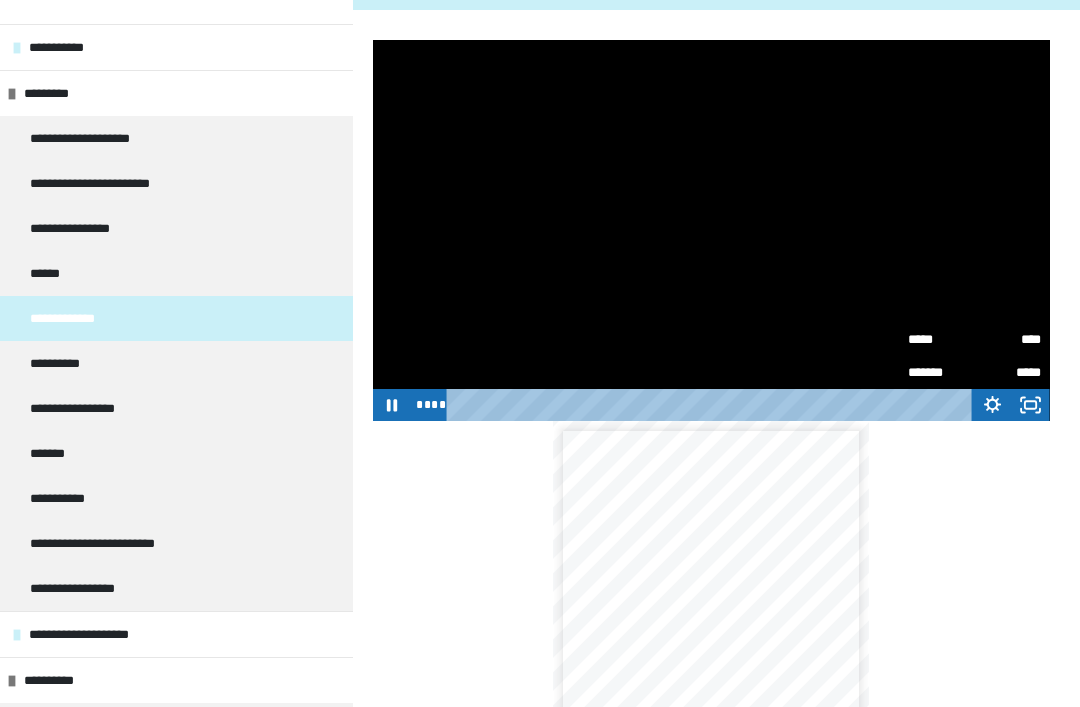 click on "****" at bounding box center (1007, 340) 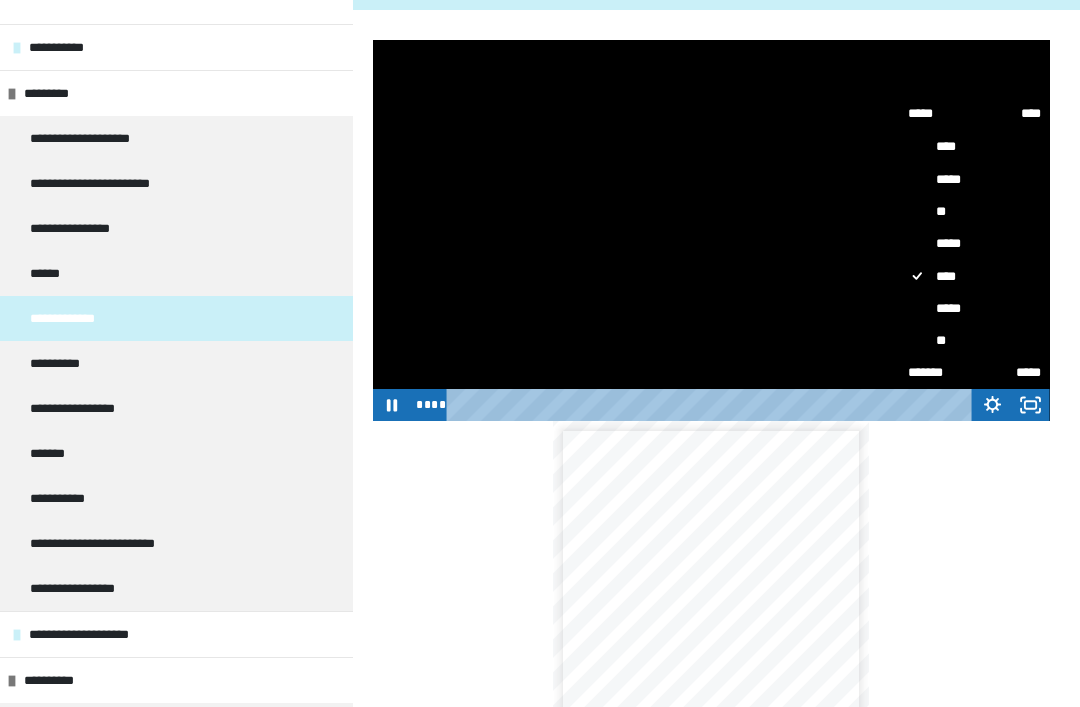 click on "*****" at bounding box center (974, 308) 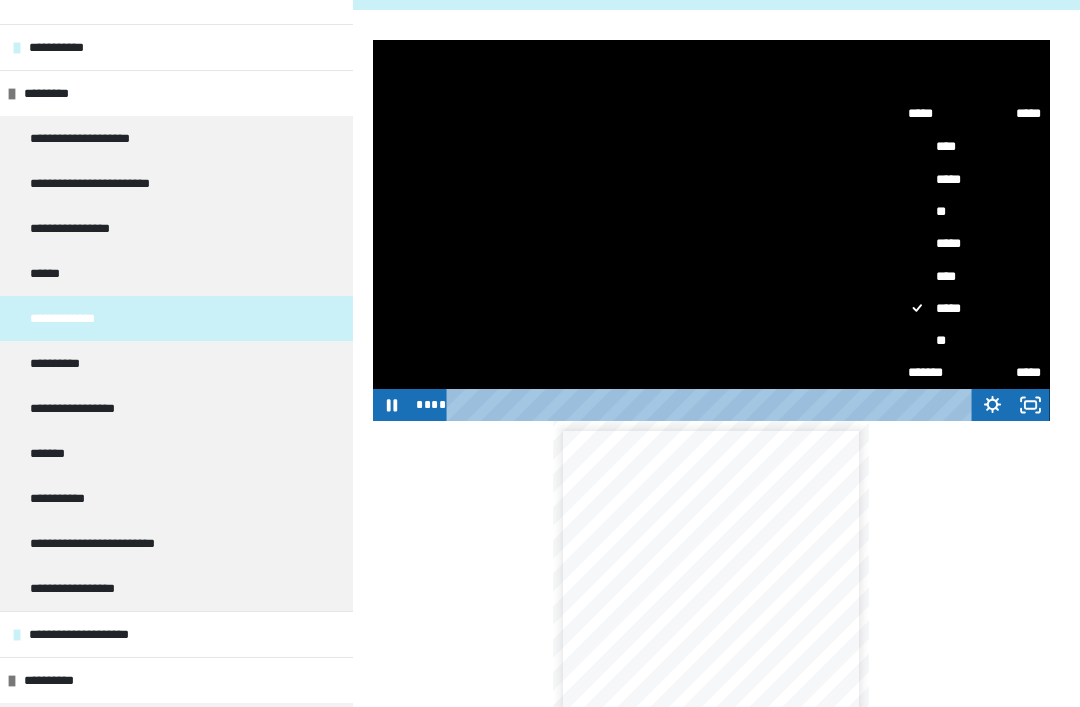 click 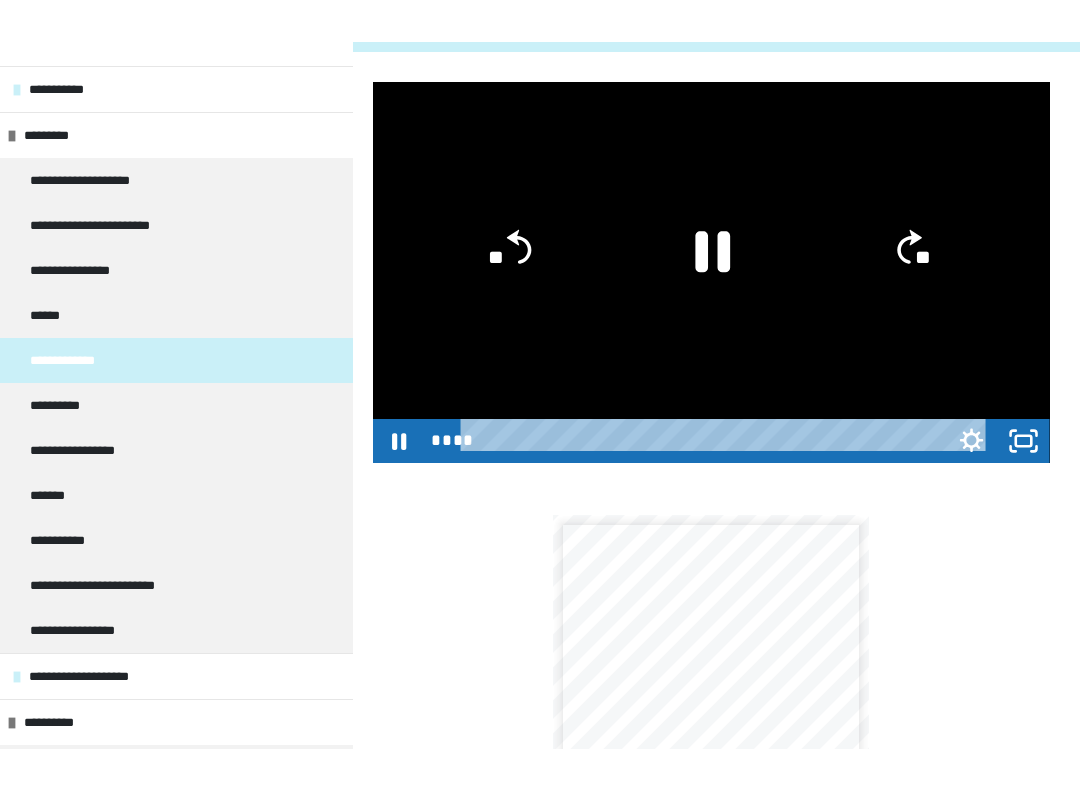 scroll, scrollTop: 20, scrollLeft: 0, axis: vertical 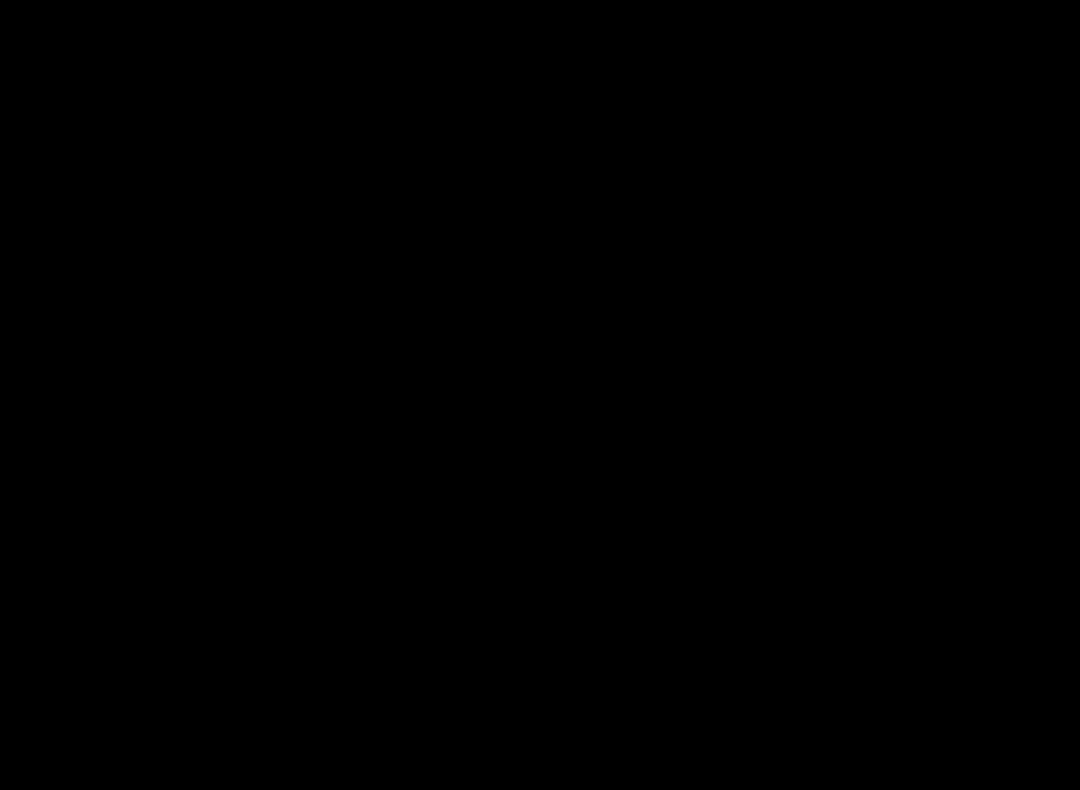 click at bounding box center (540, 395) 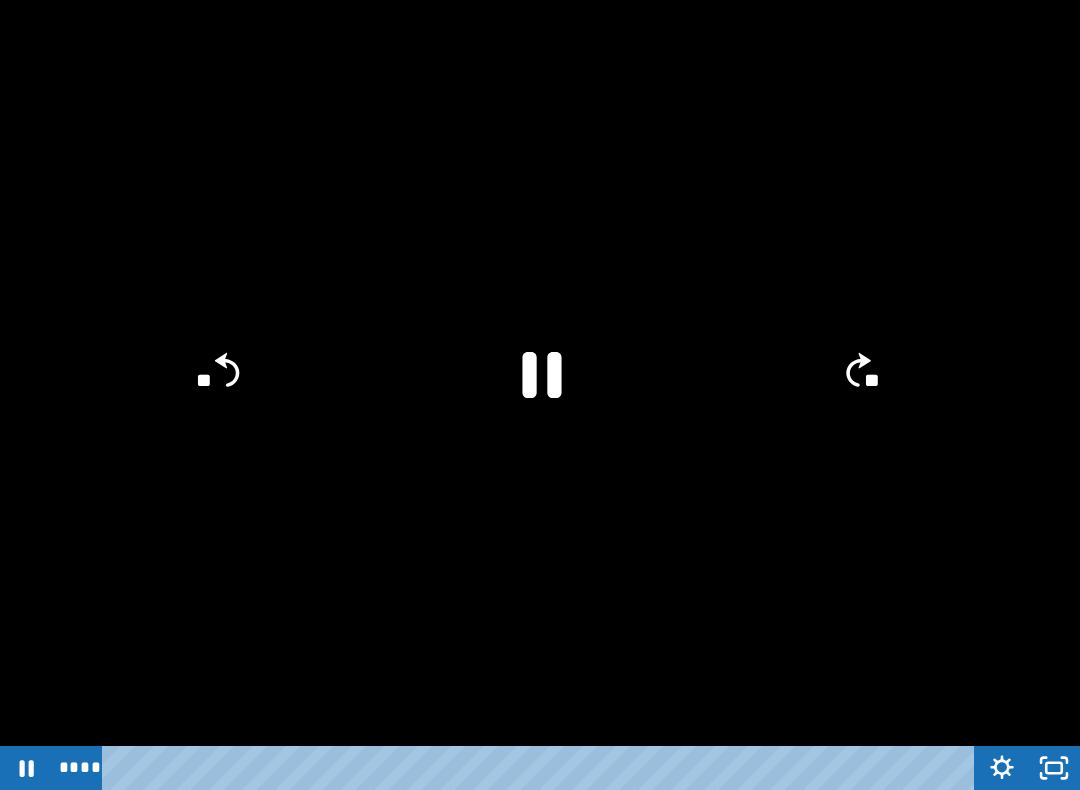click 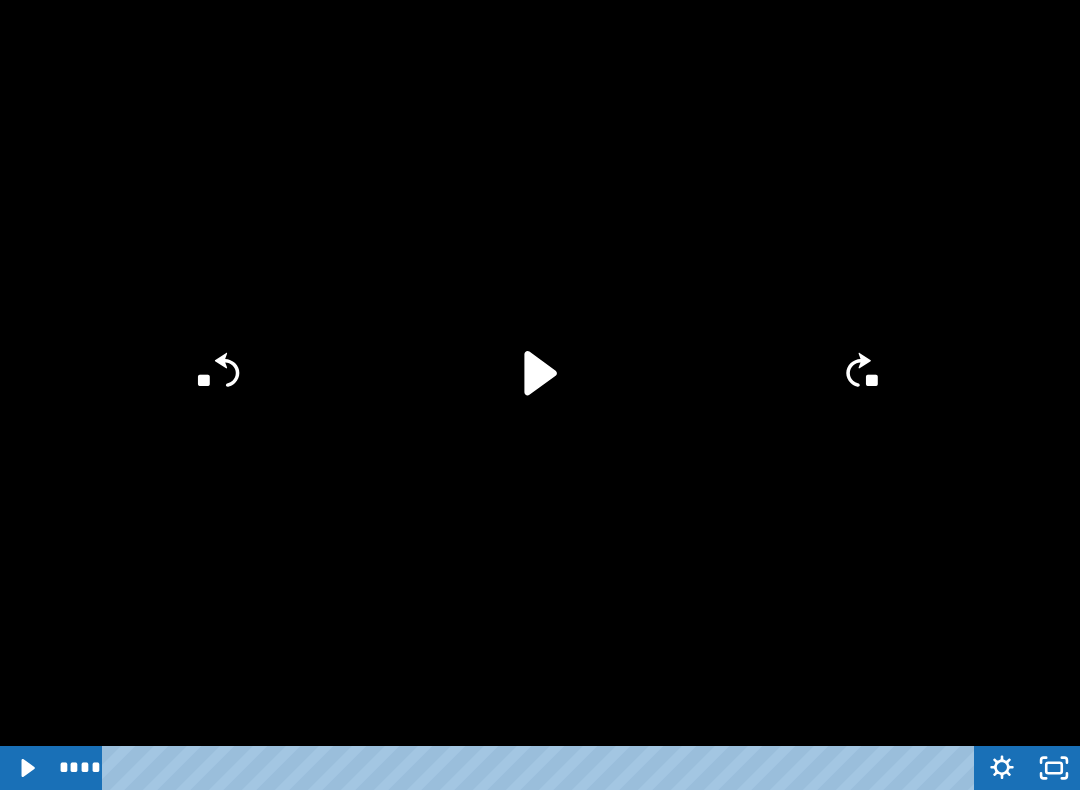 click 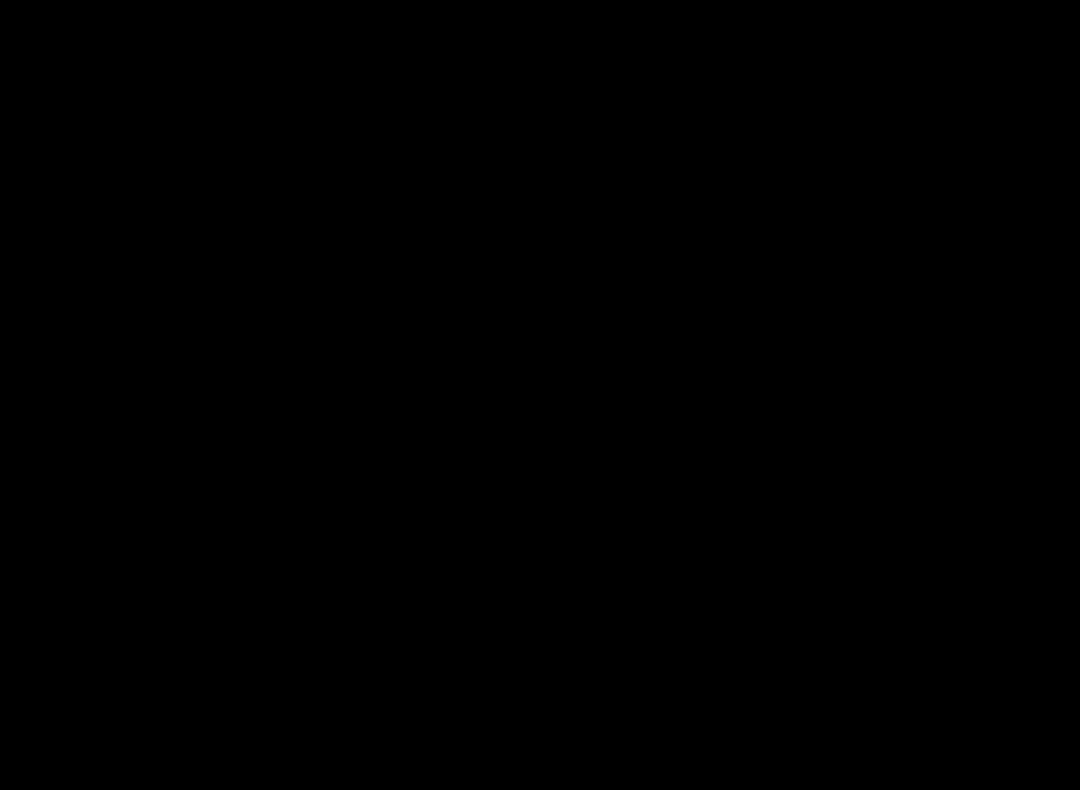 click at bounding box center (540, 395) 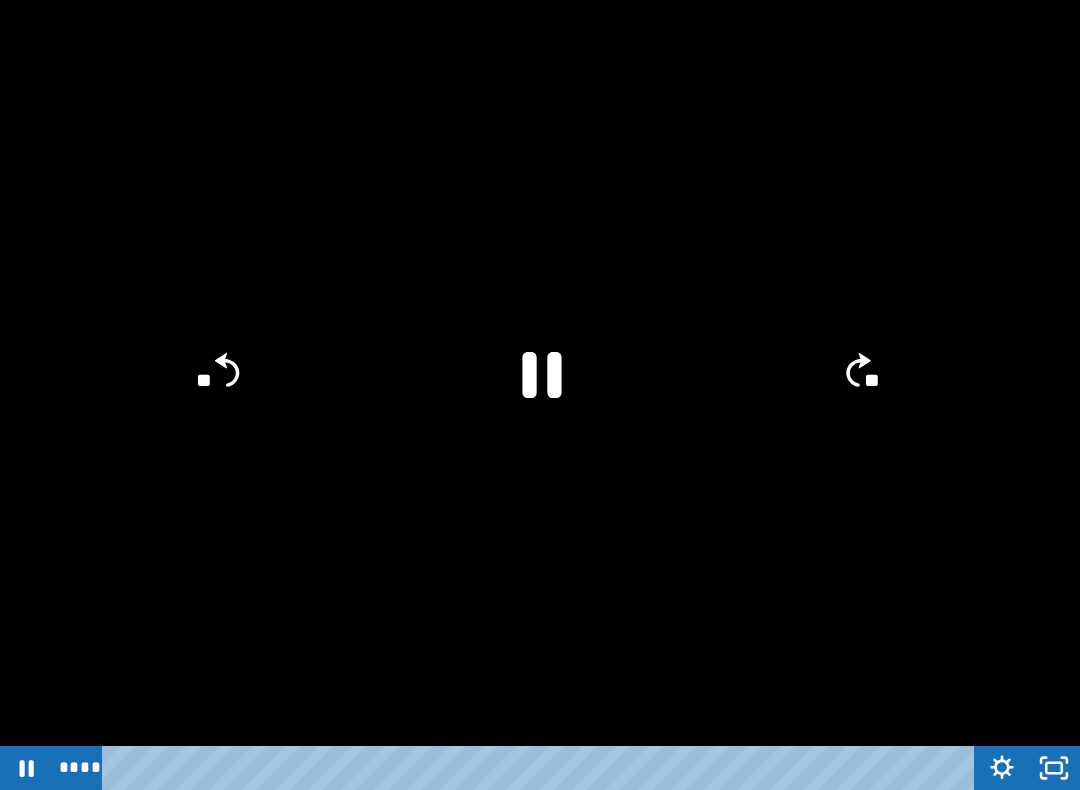click 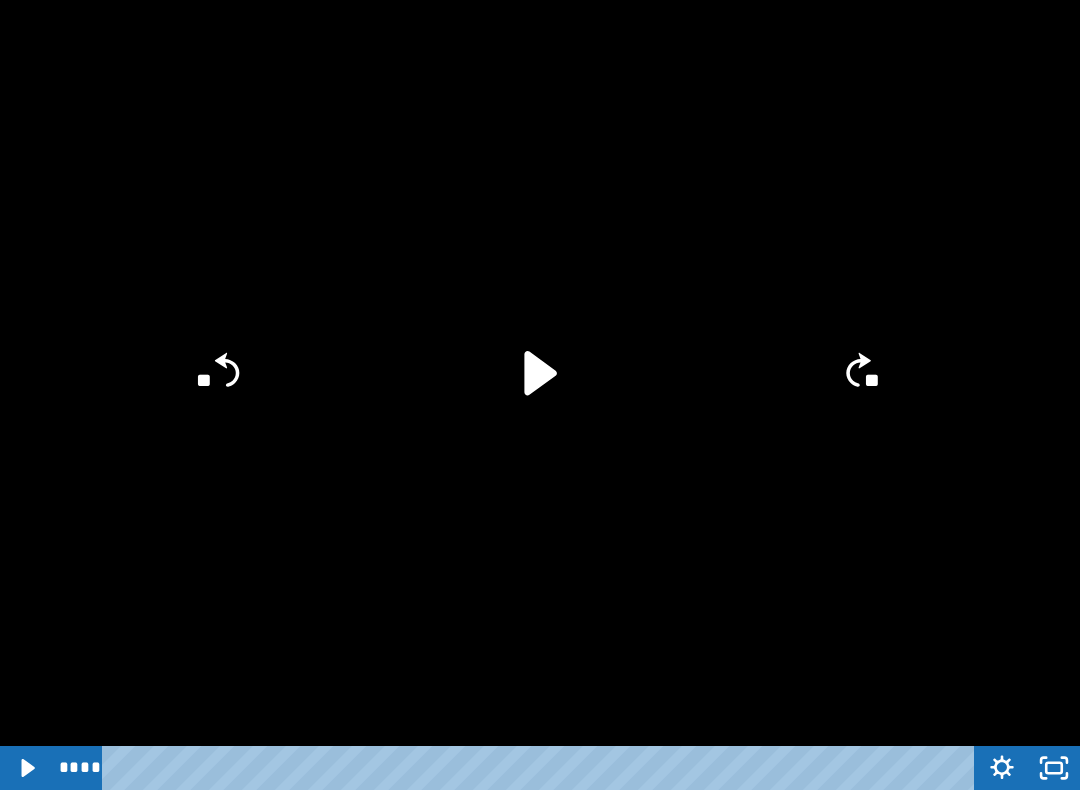 click 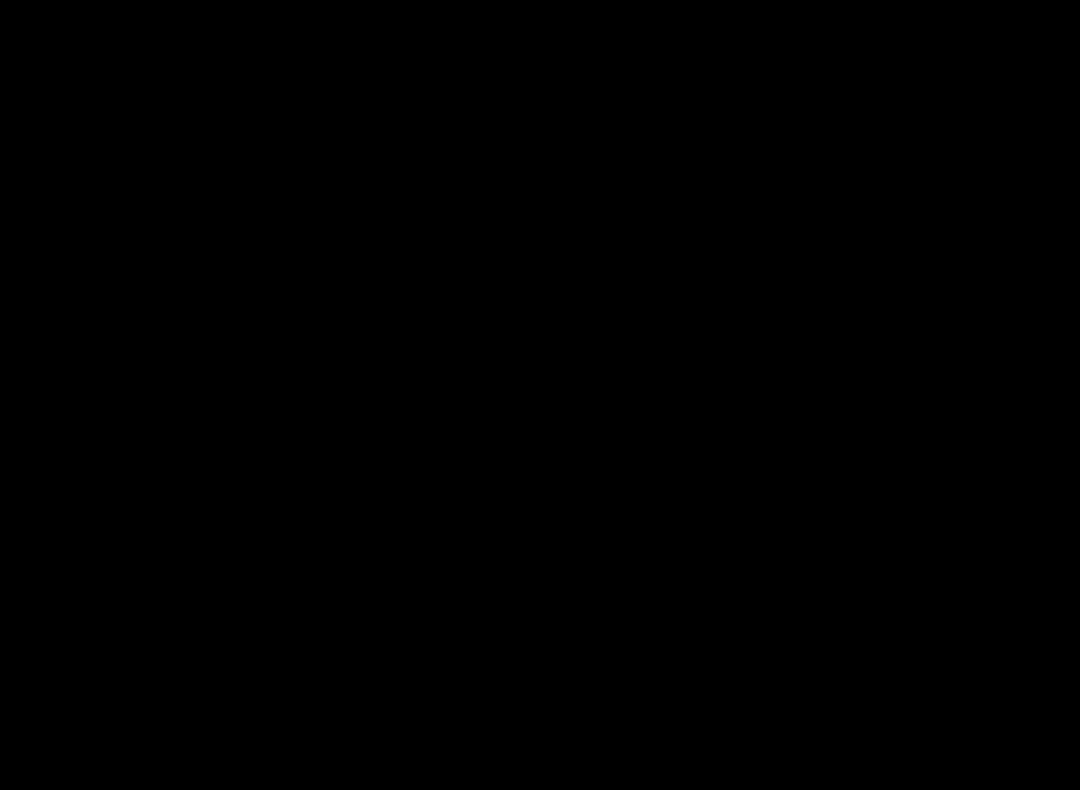 click at bounding box center (540, 395) 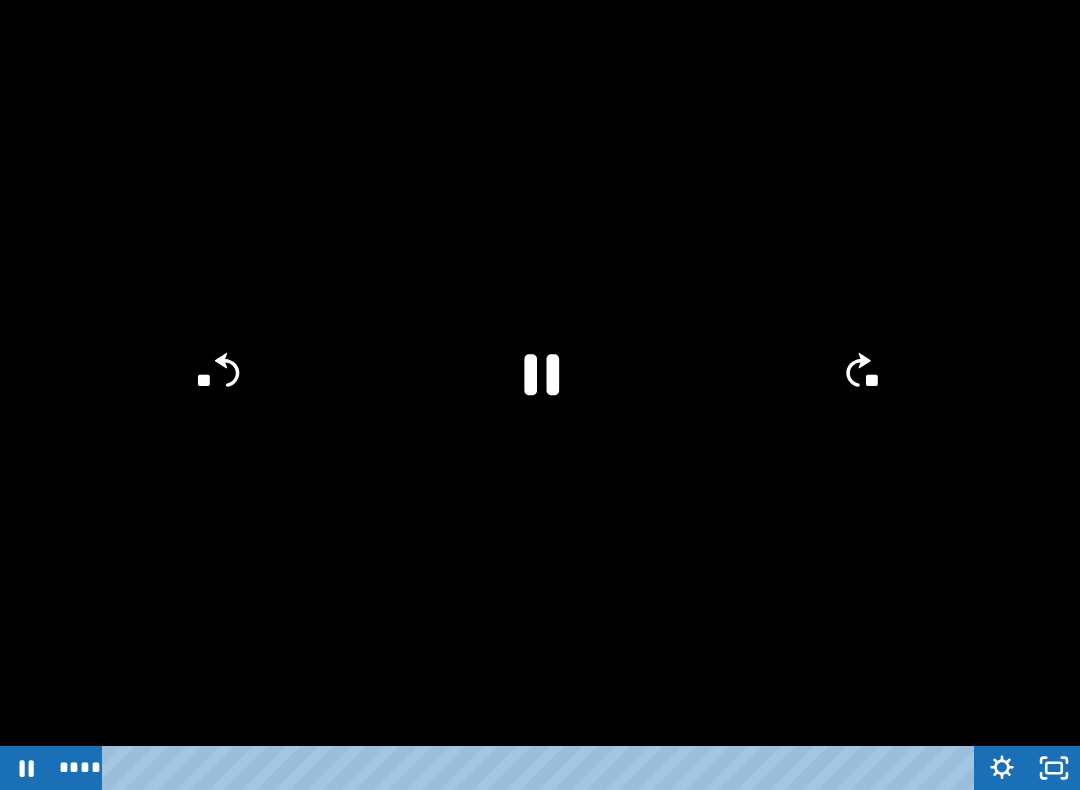 click 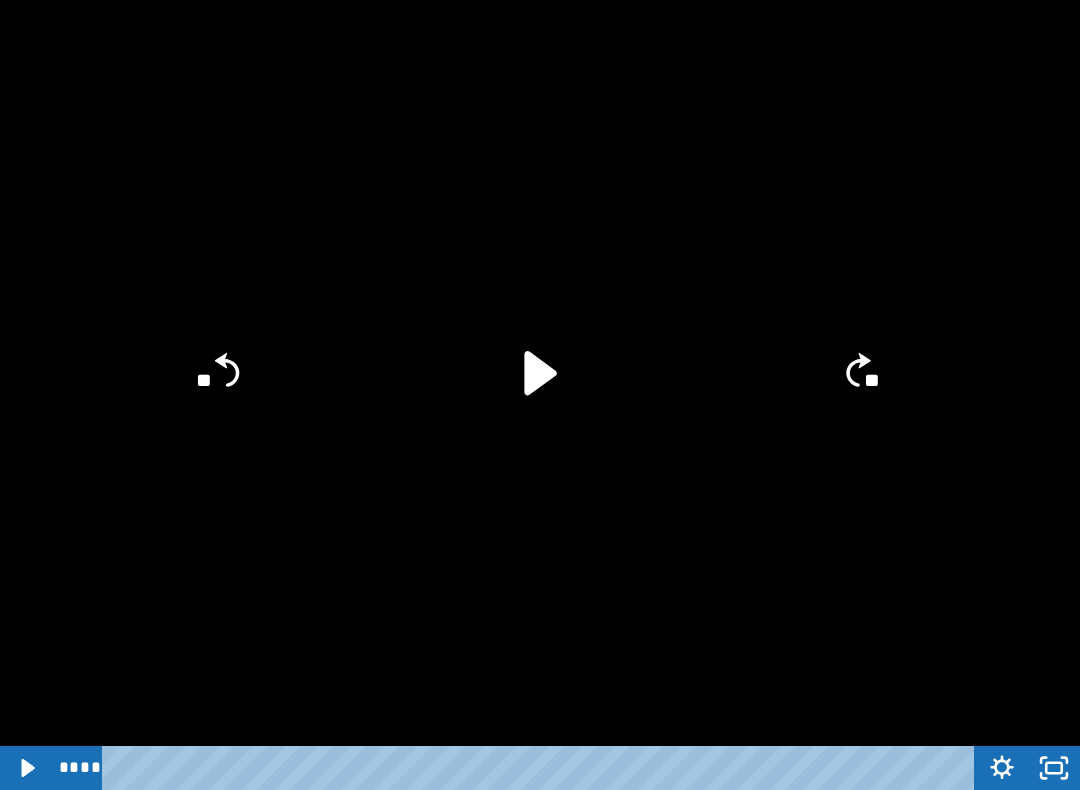 click 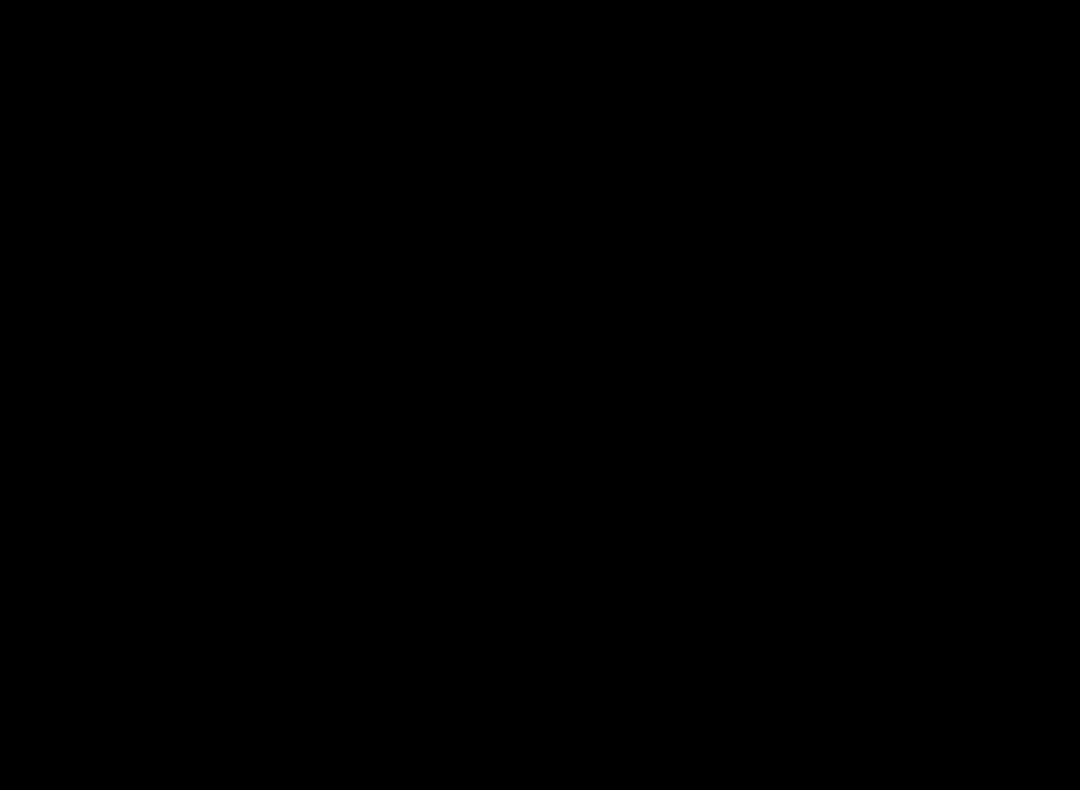 click at bounding box center (540, 395) 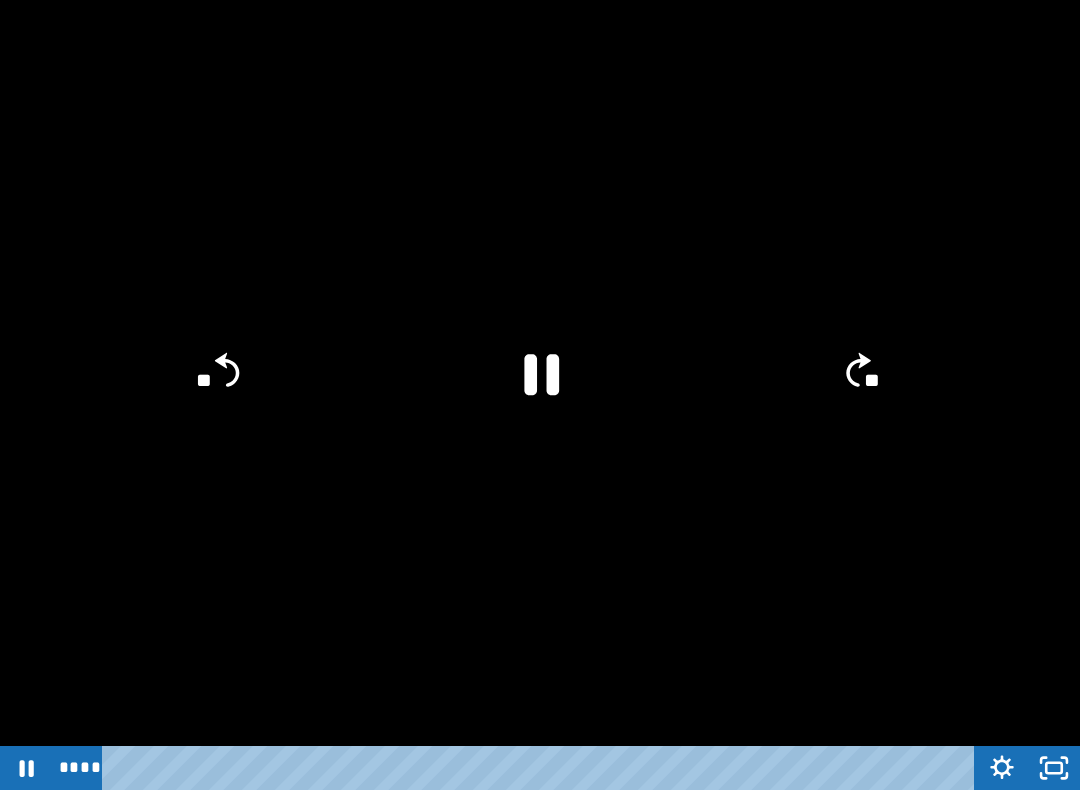click on "**" 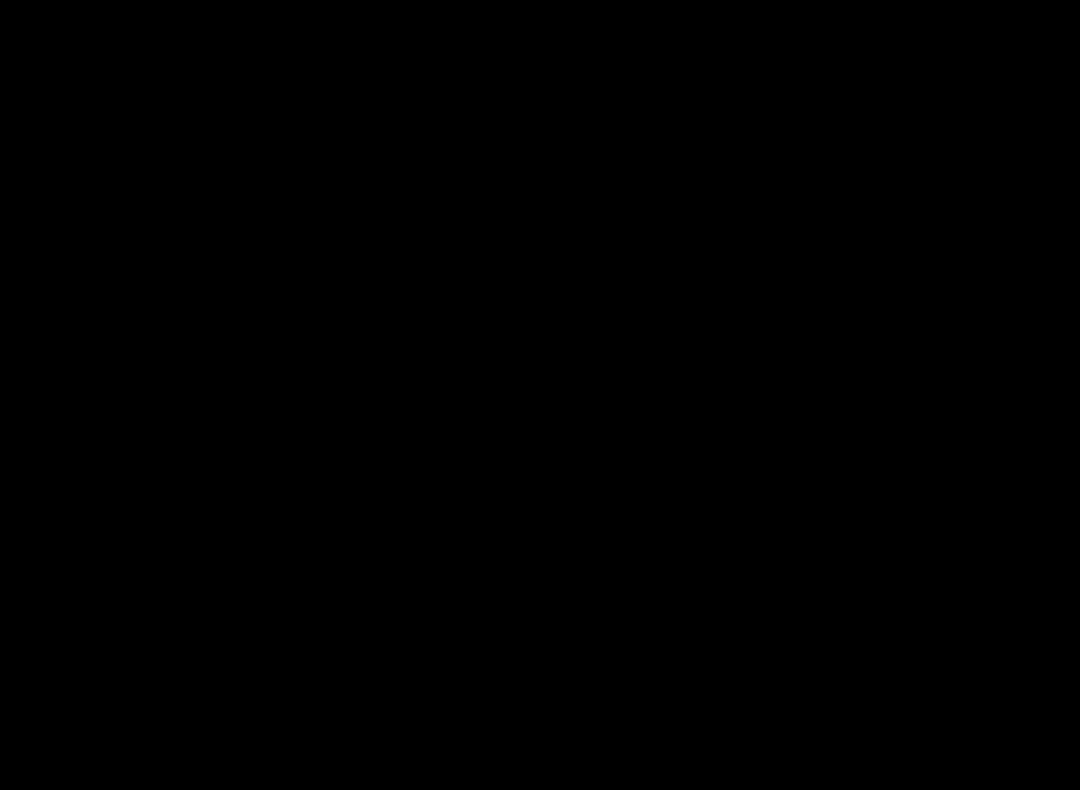 click at bounding box center [540, 395] 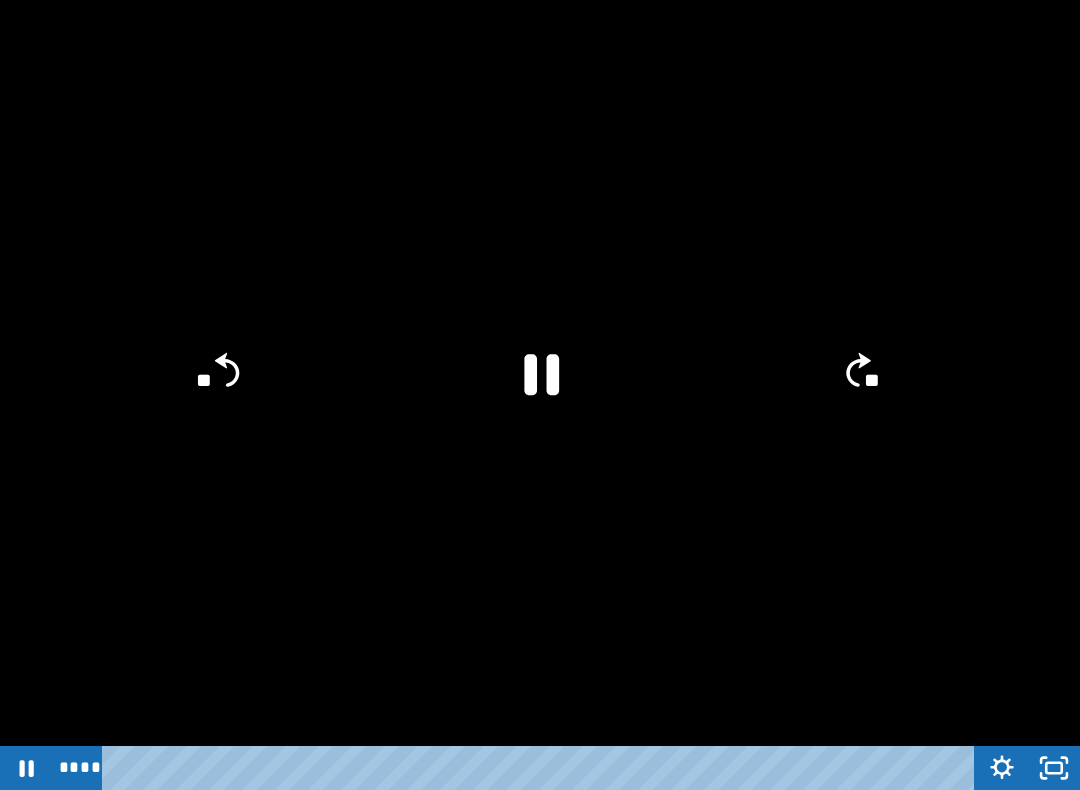 click on "**" 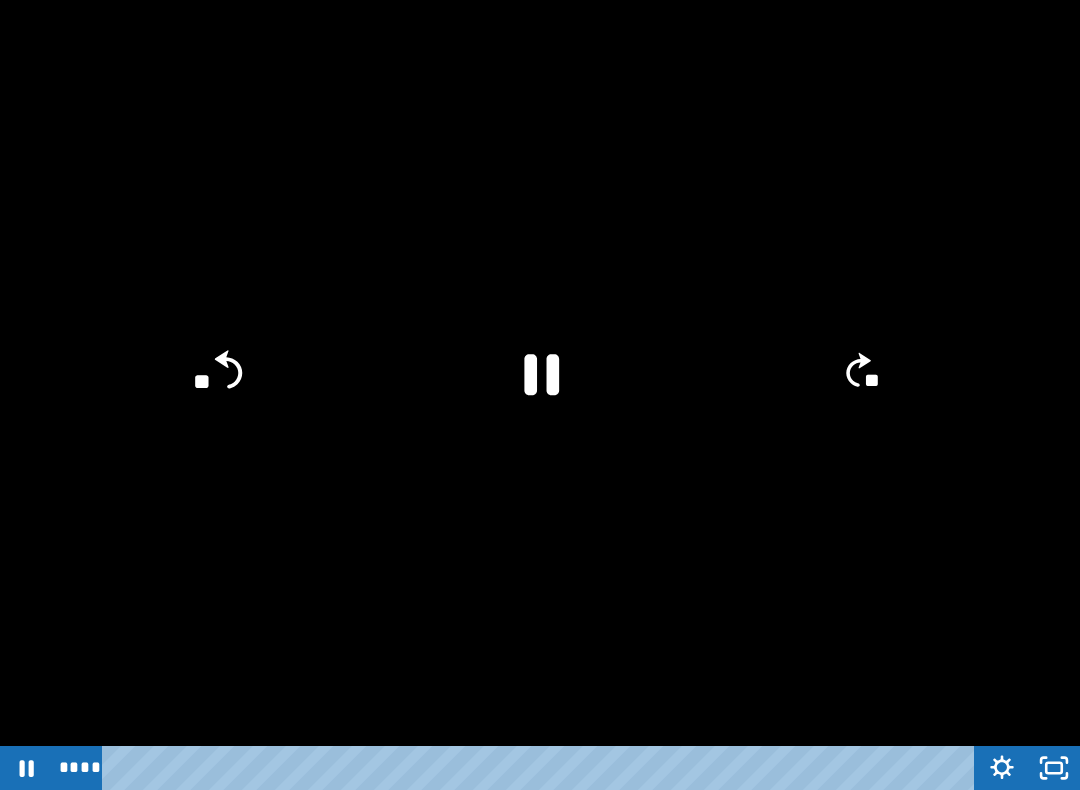 click on "**" 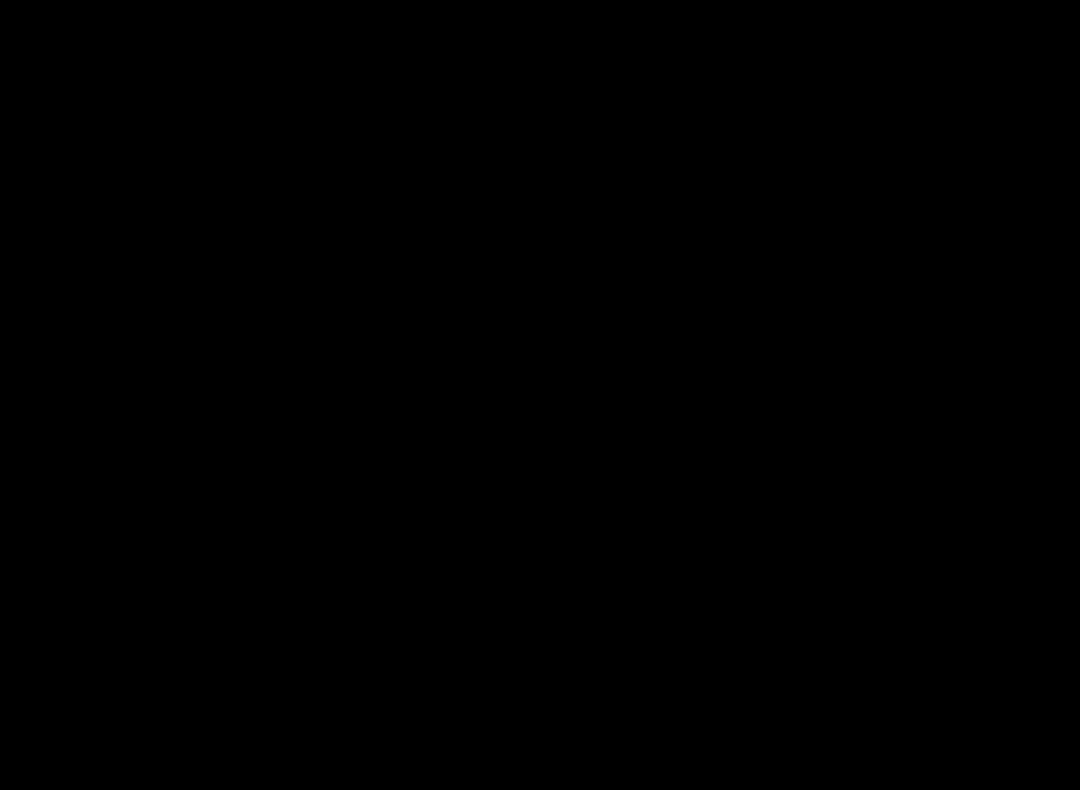 click at bounding box center (540, 395) 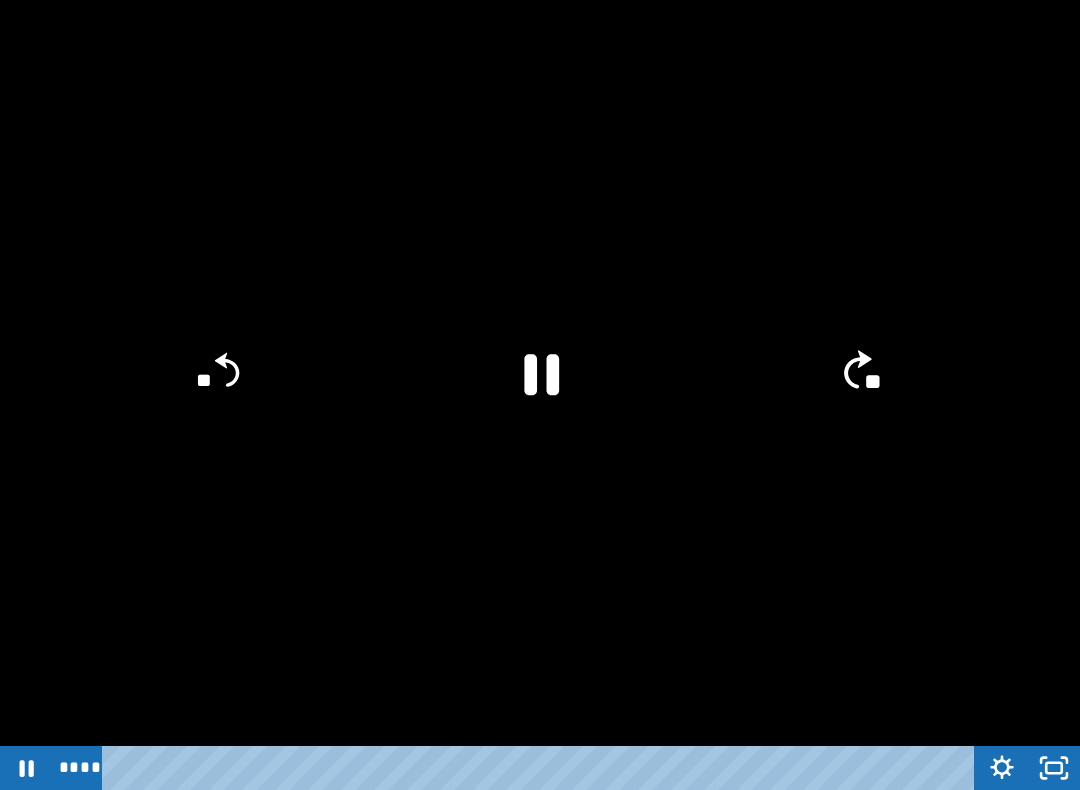 click on "**" 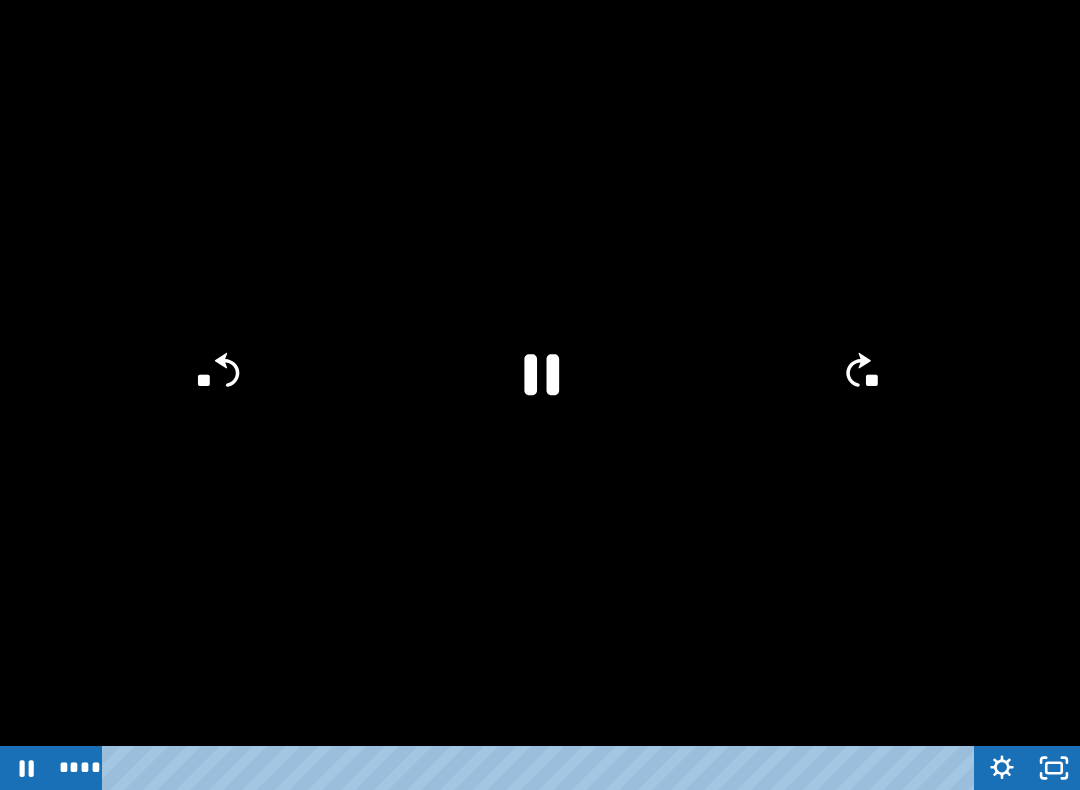 click on "**" 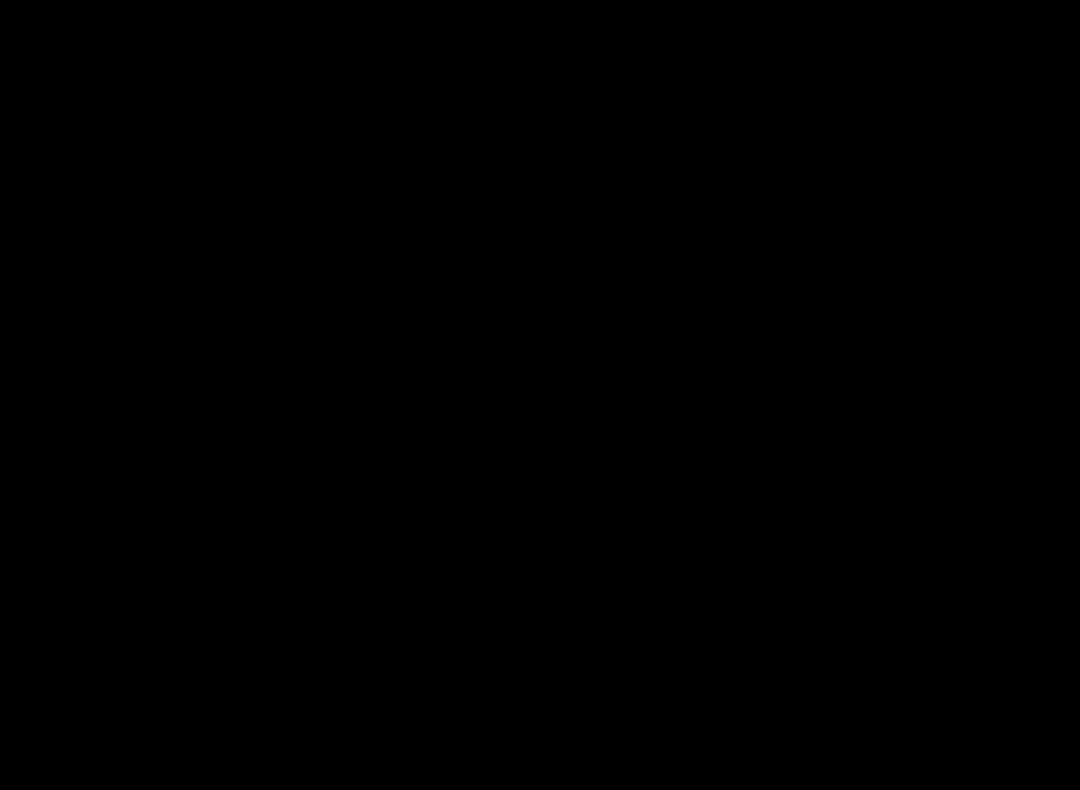 click at bounding box center (540, 395) 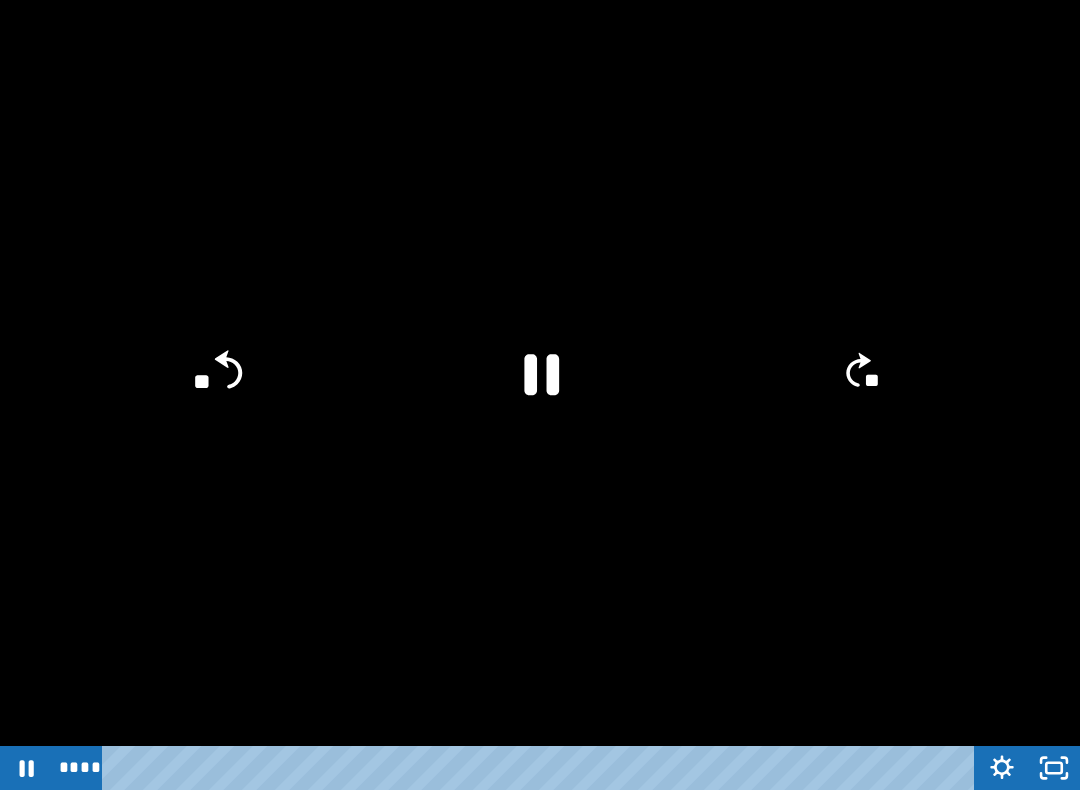 click on "**" 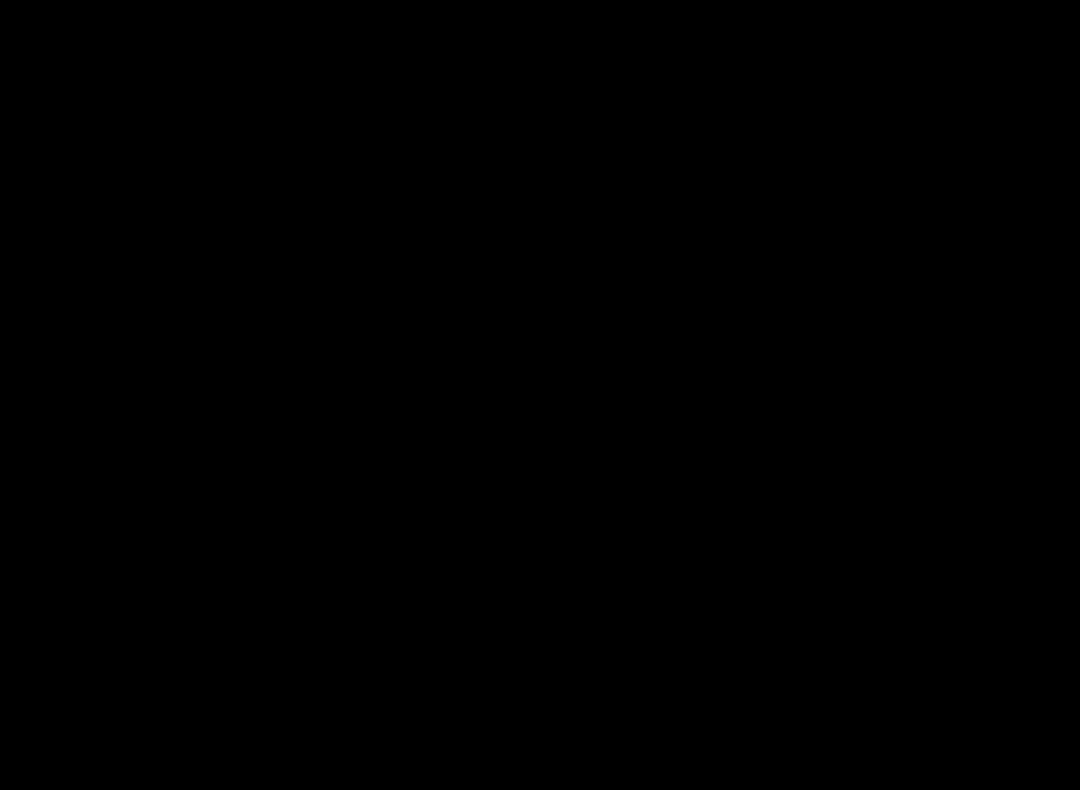 click at bounding box center [540, 395] 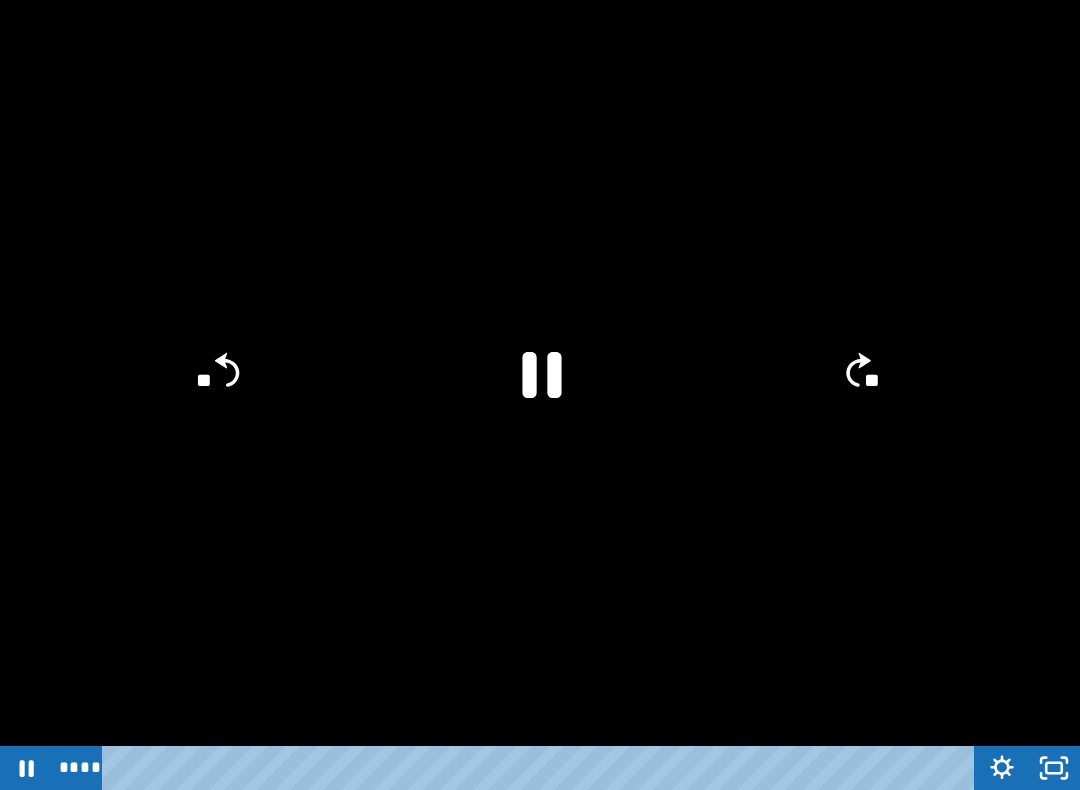 click 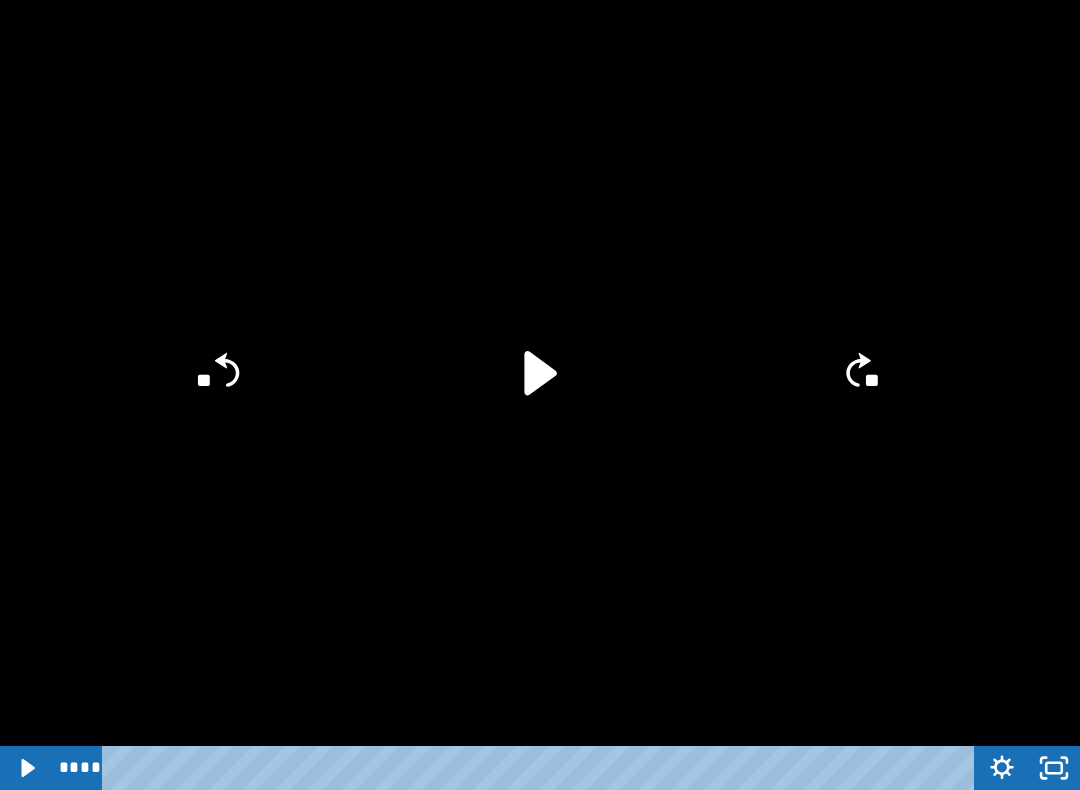 click 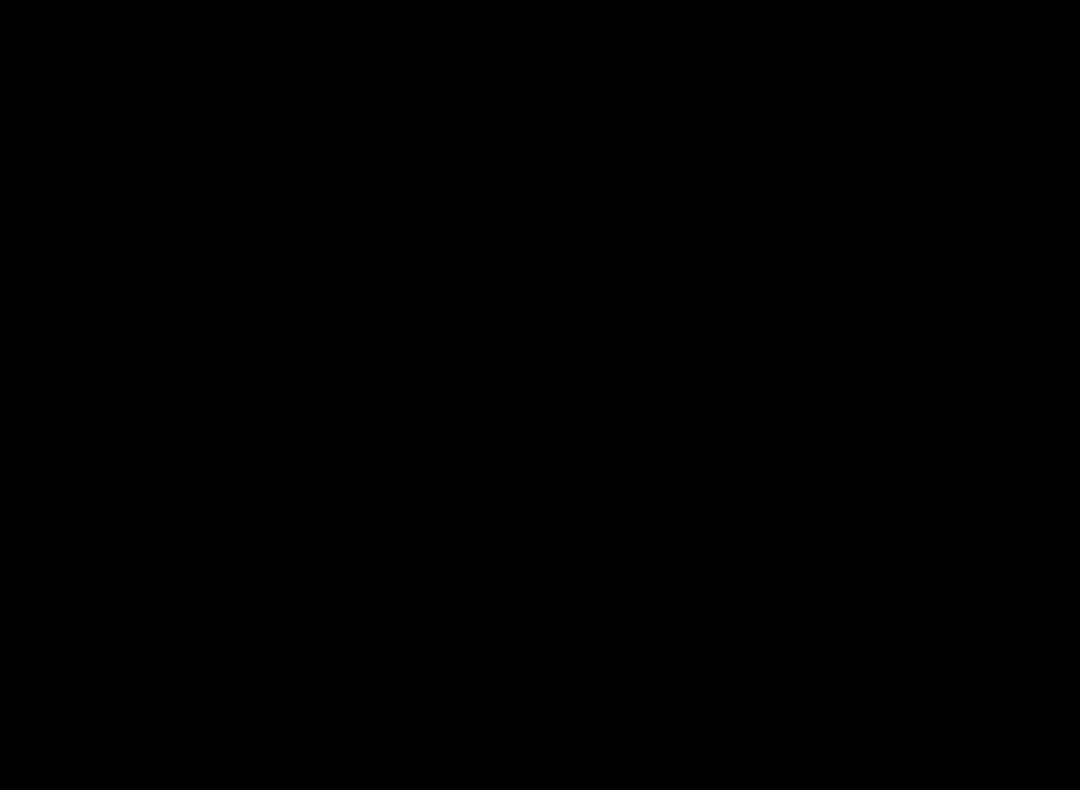 click at bounding box center (540, 395) 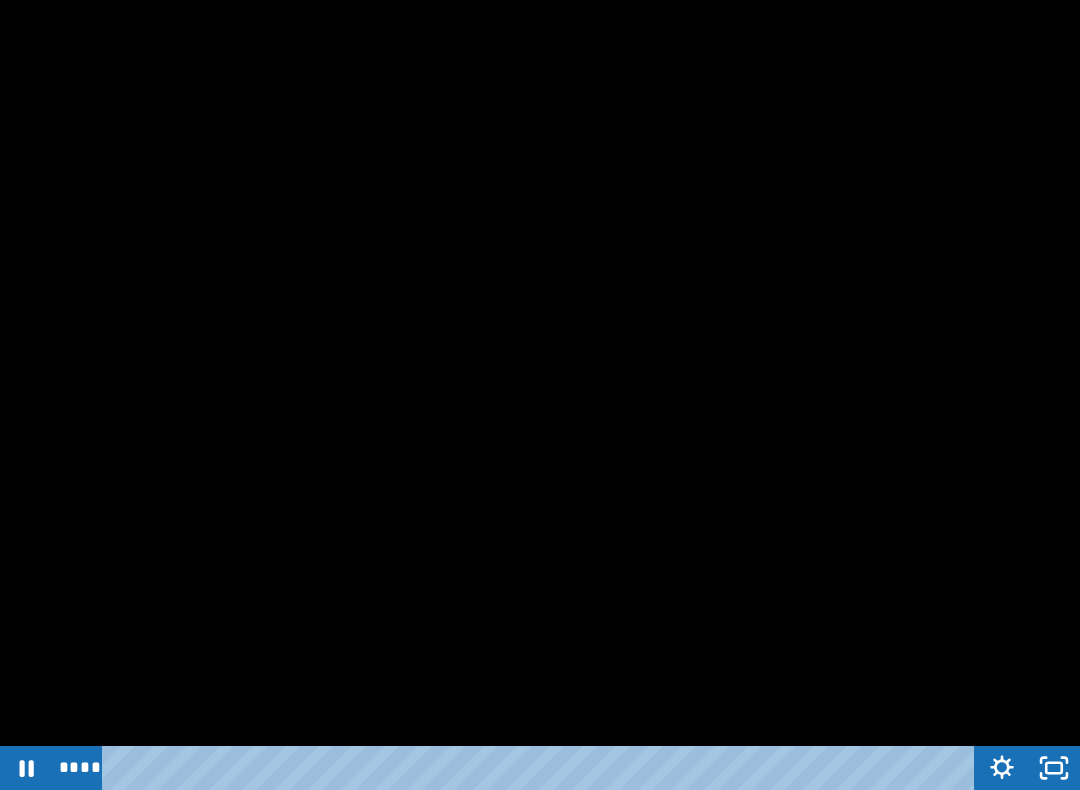 click at bounding box center [540, 395] 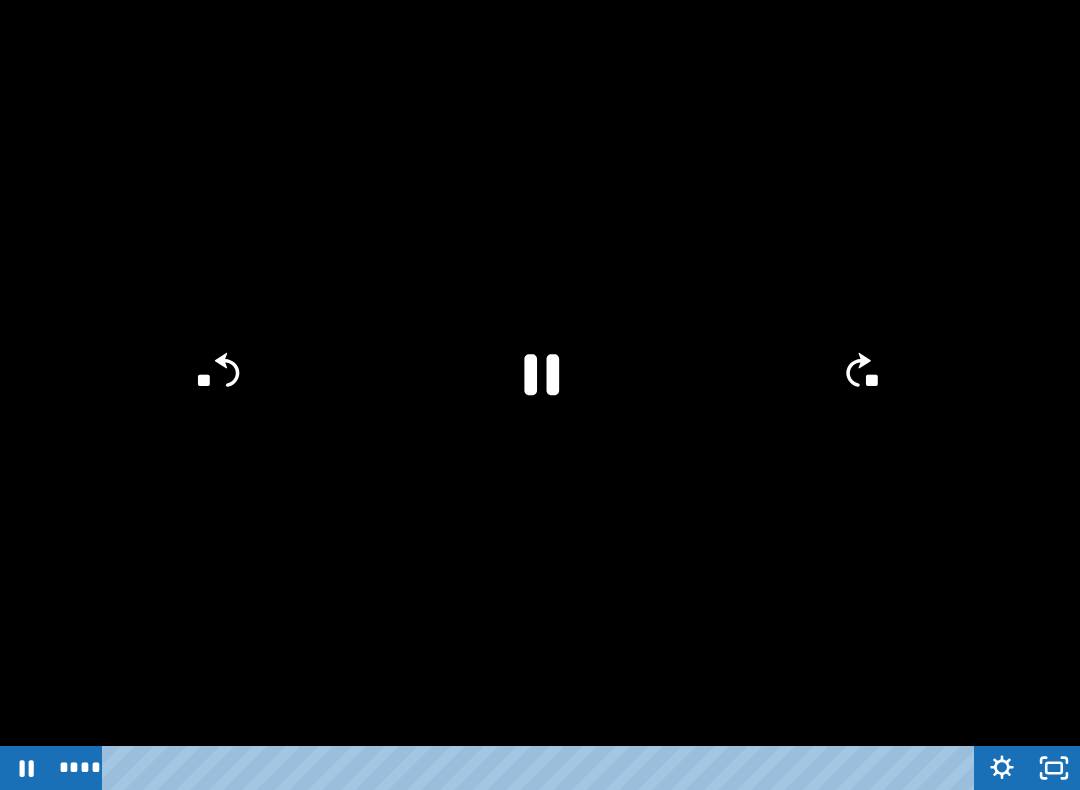 click at bounding box center (540, 395) 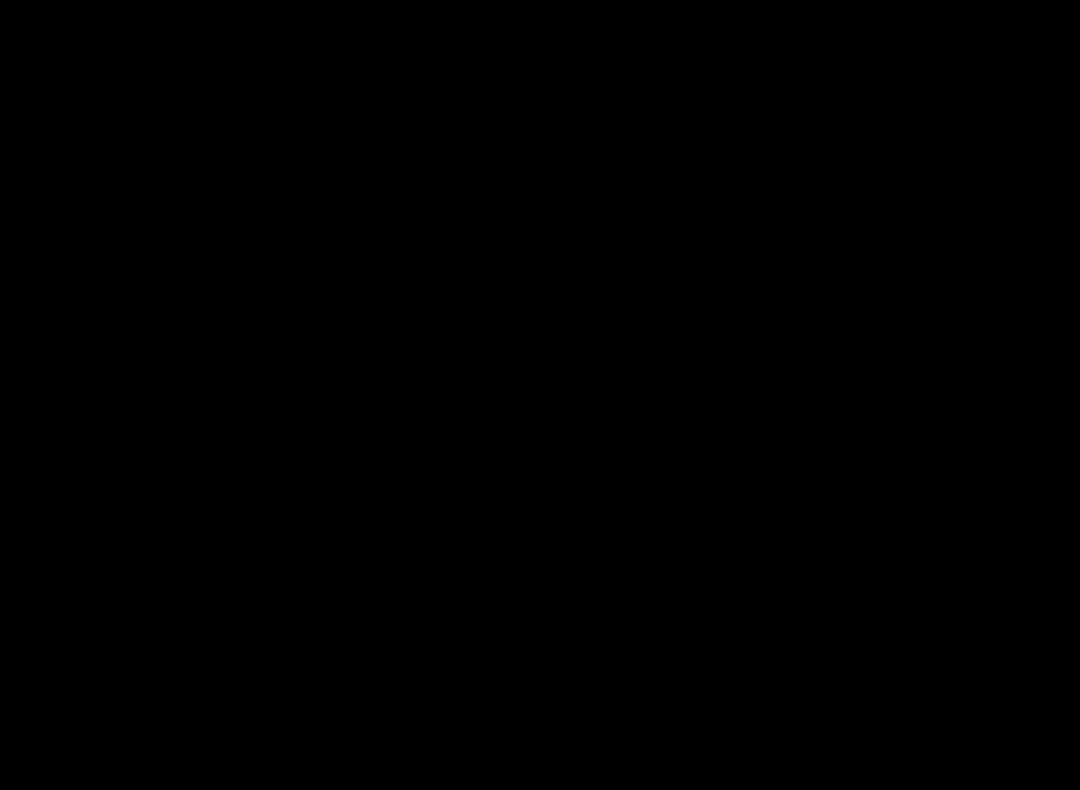 click at bounding box center (540, 395) 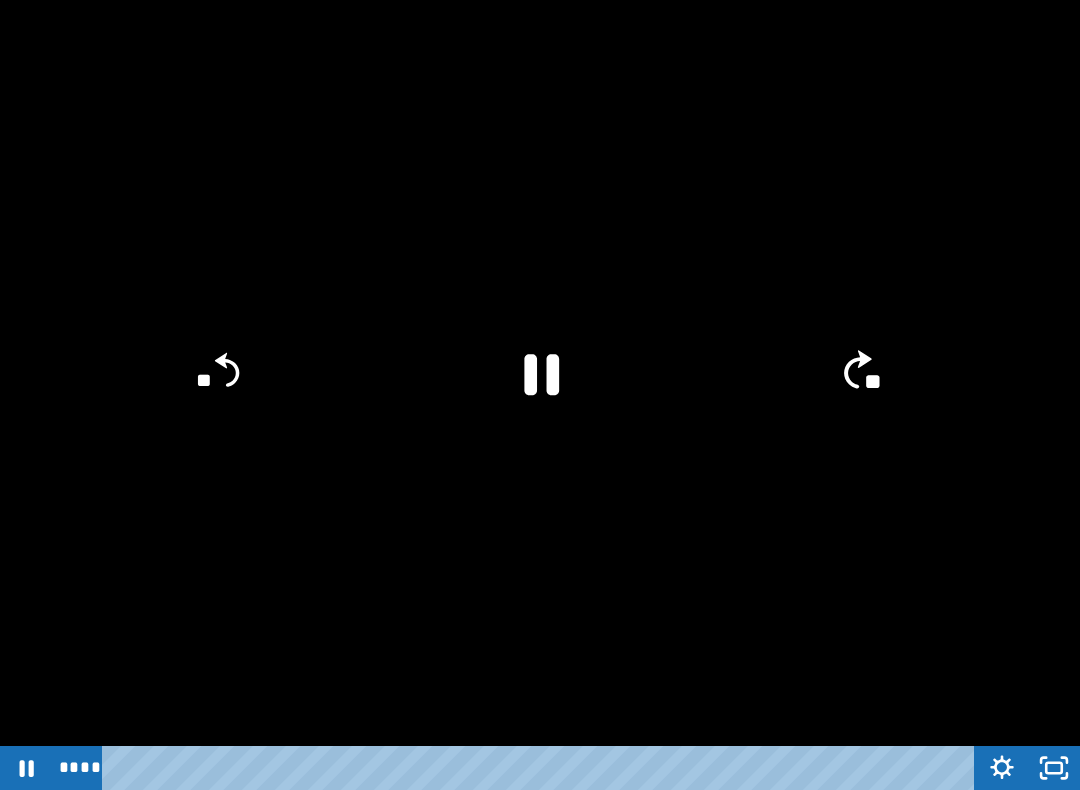 click on "**" 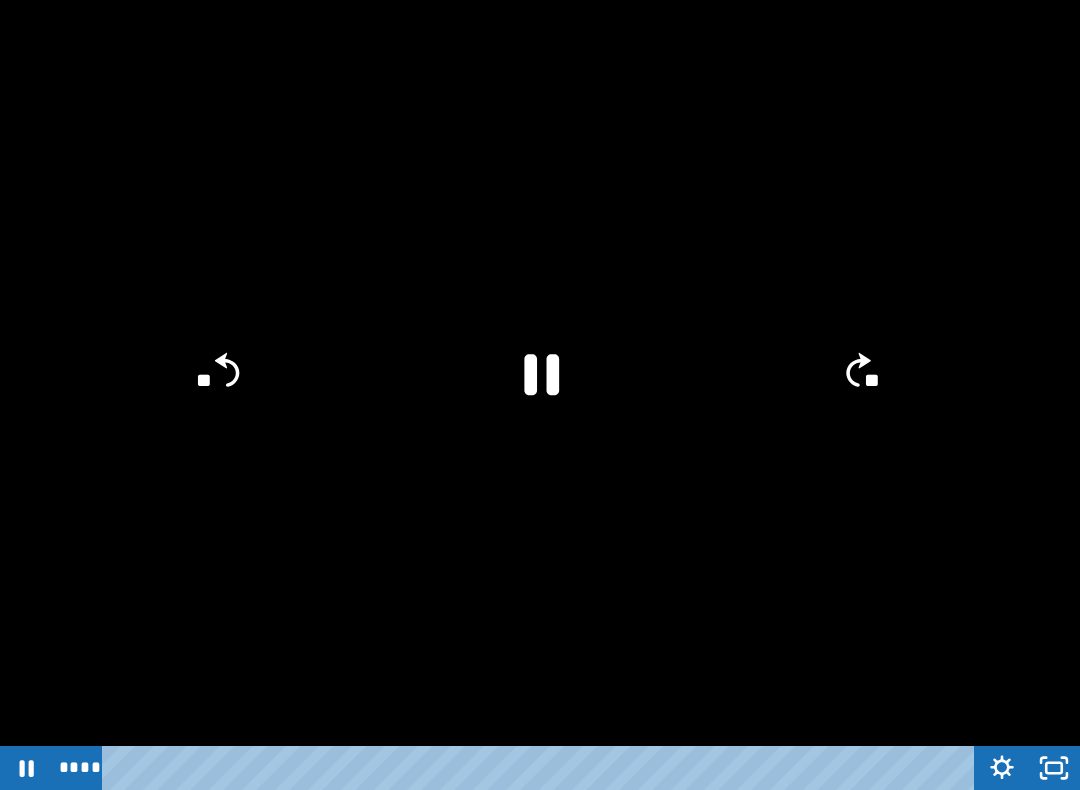 click on "**" 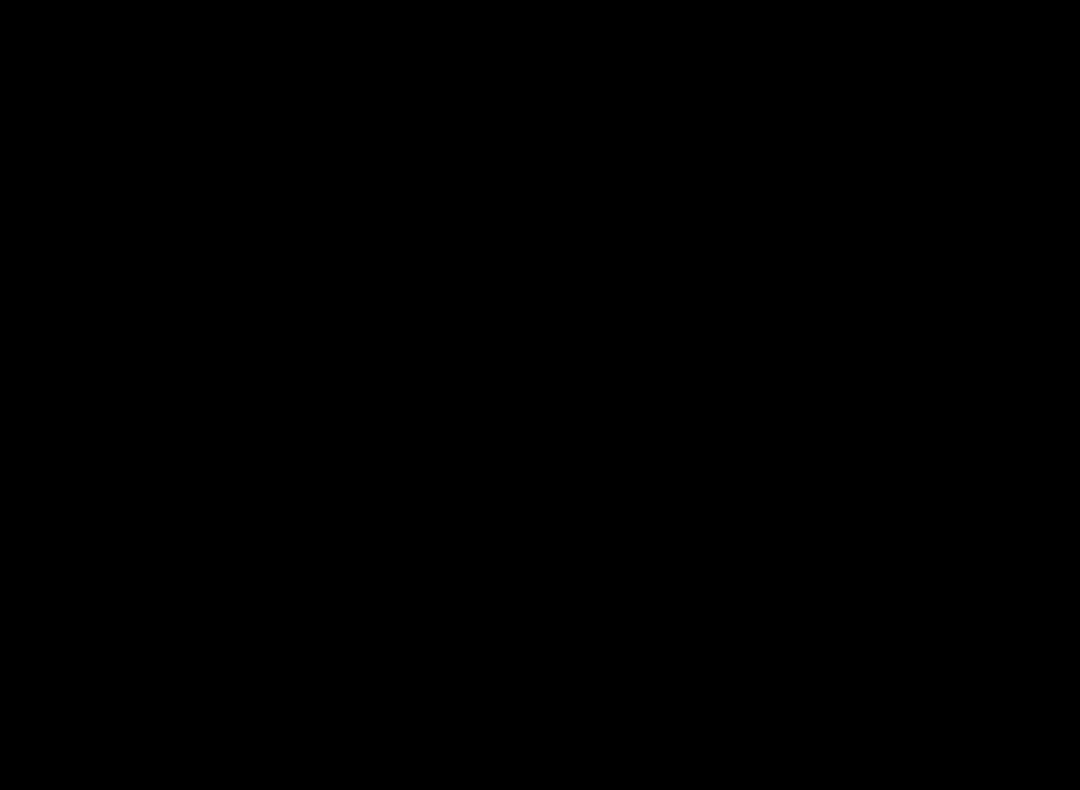 click at bounding box center (540, 395) 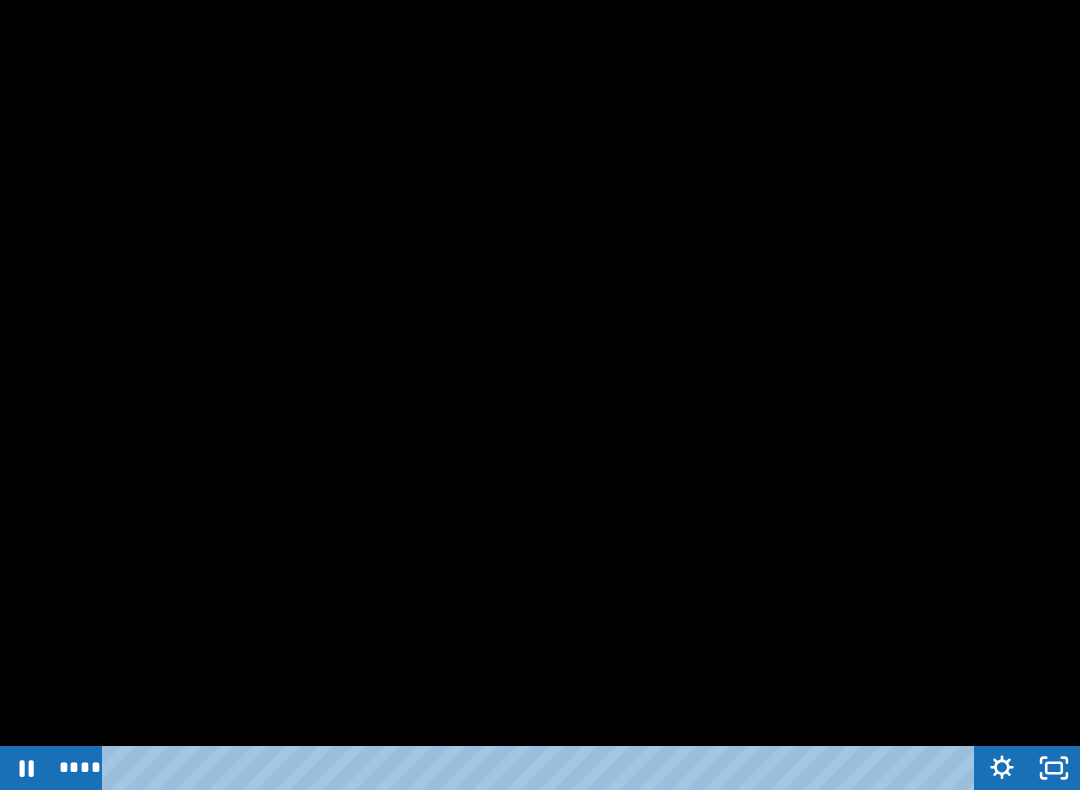 click 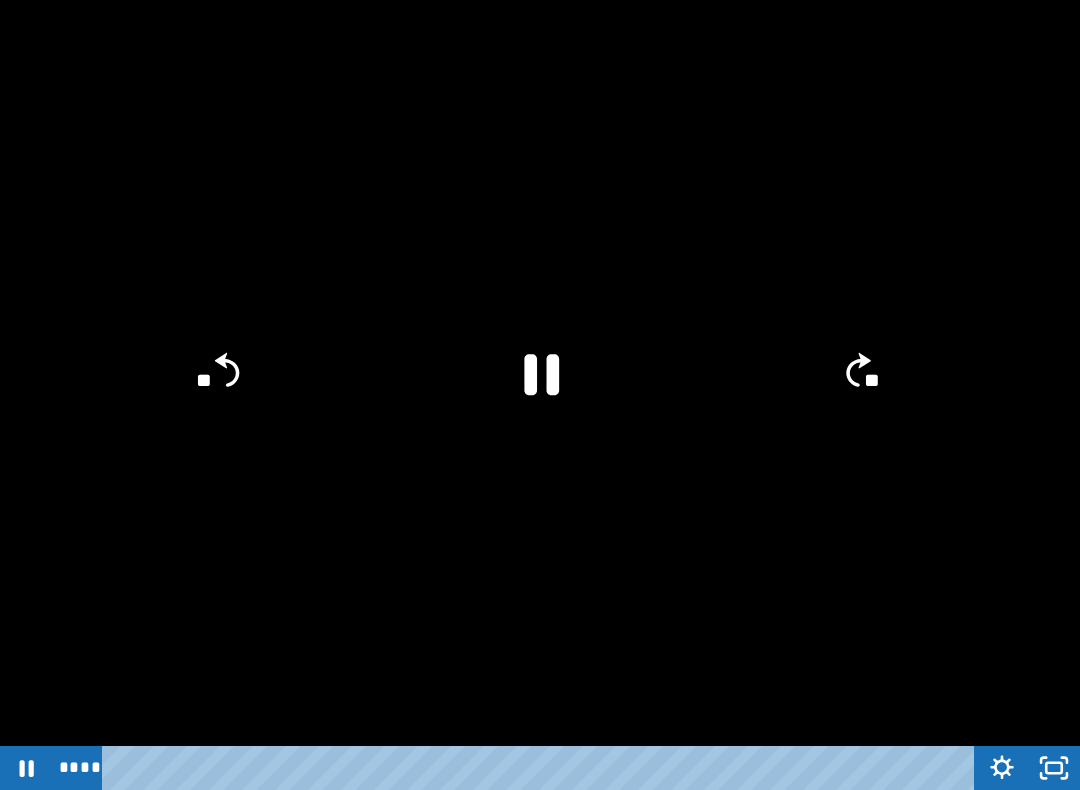 click on "**" 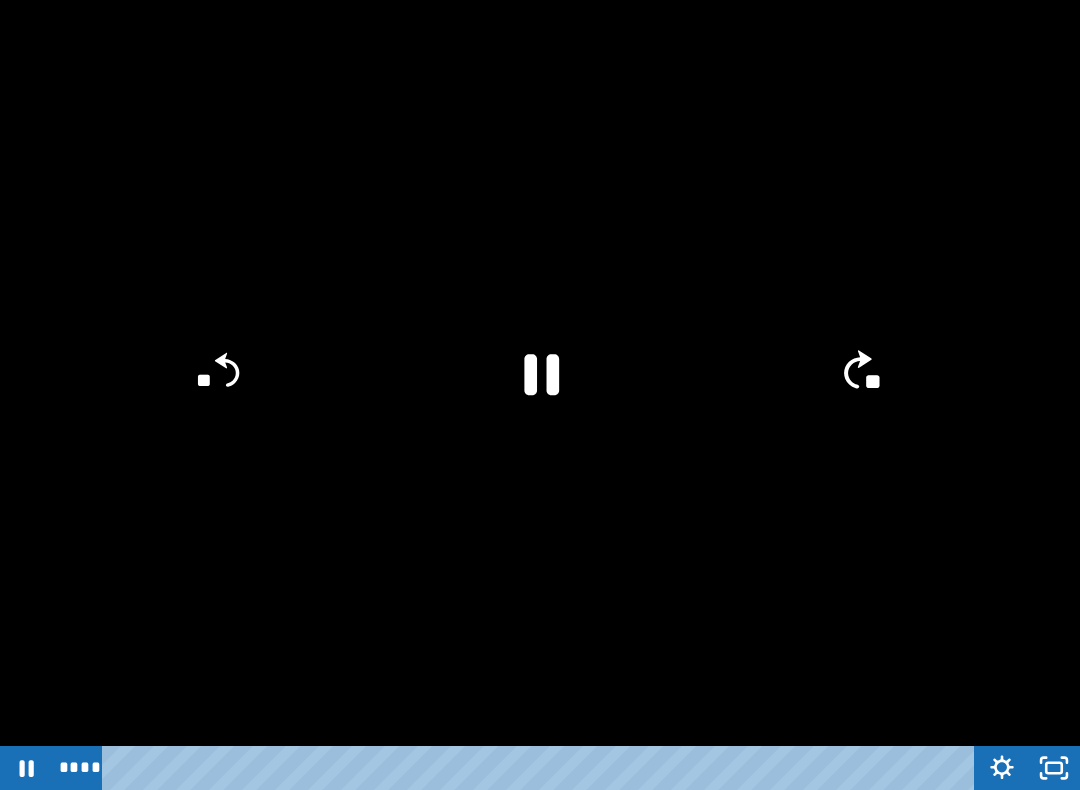 click on "**" 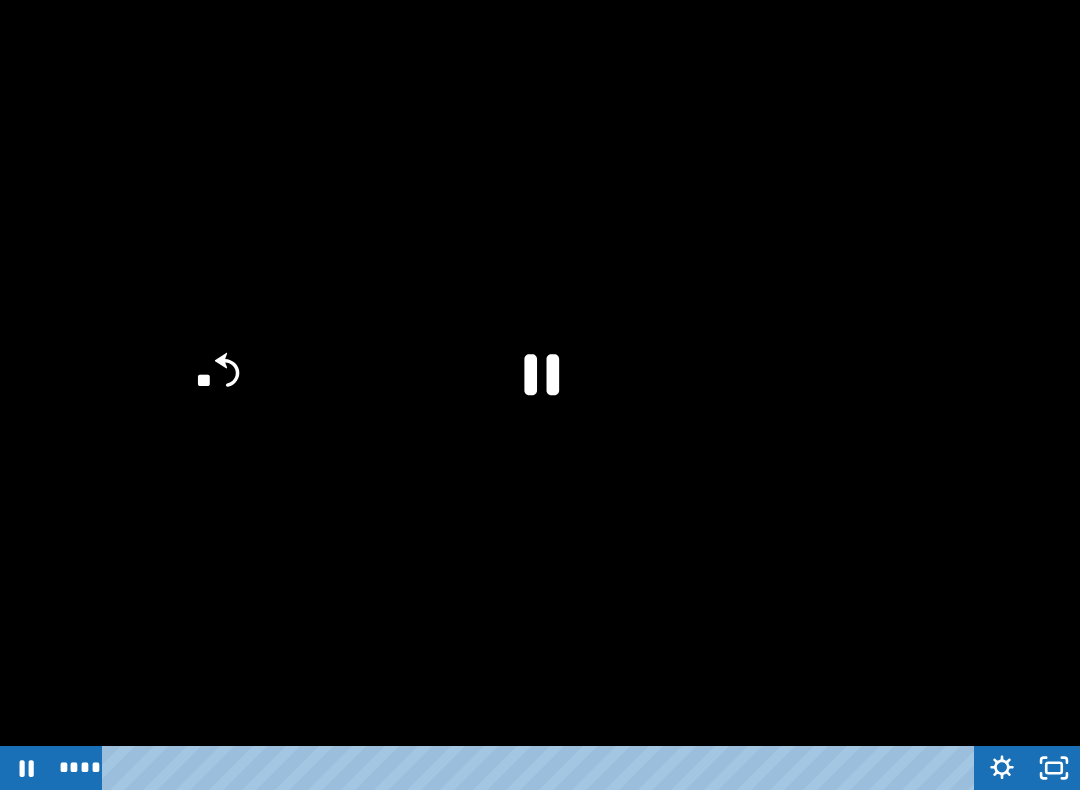 click on "**" 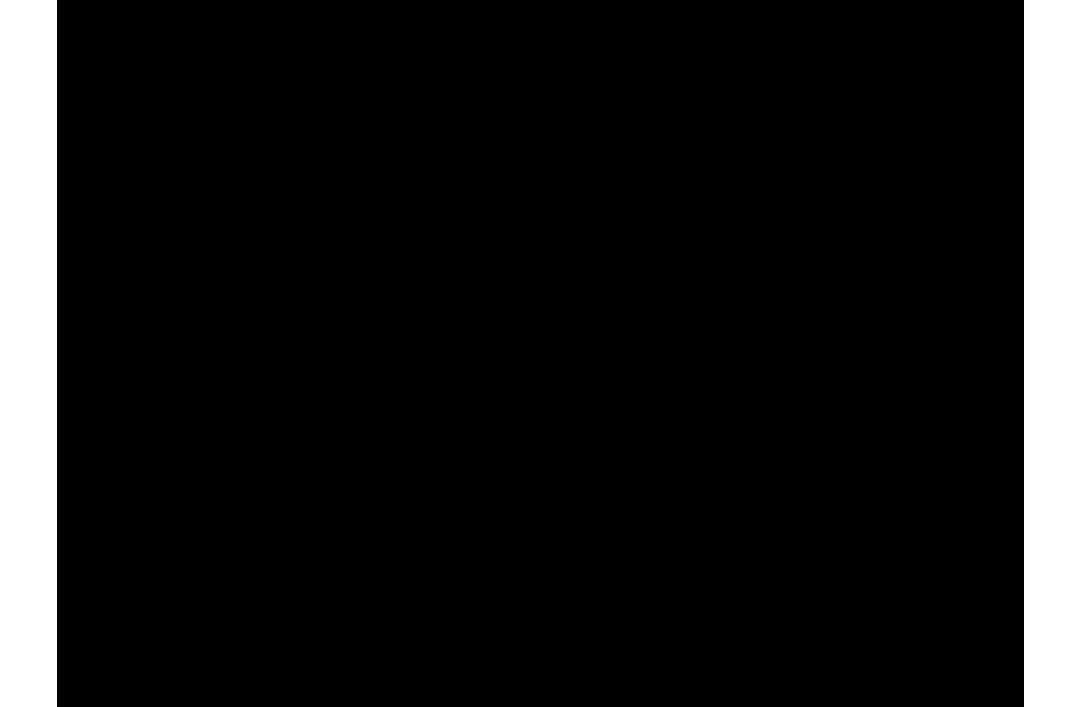 scroll, scrollTop: 282, scrollLeft: 0, axis: vertical 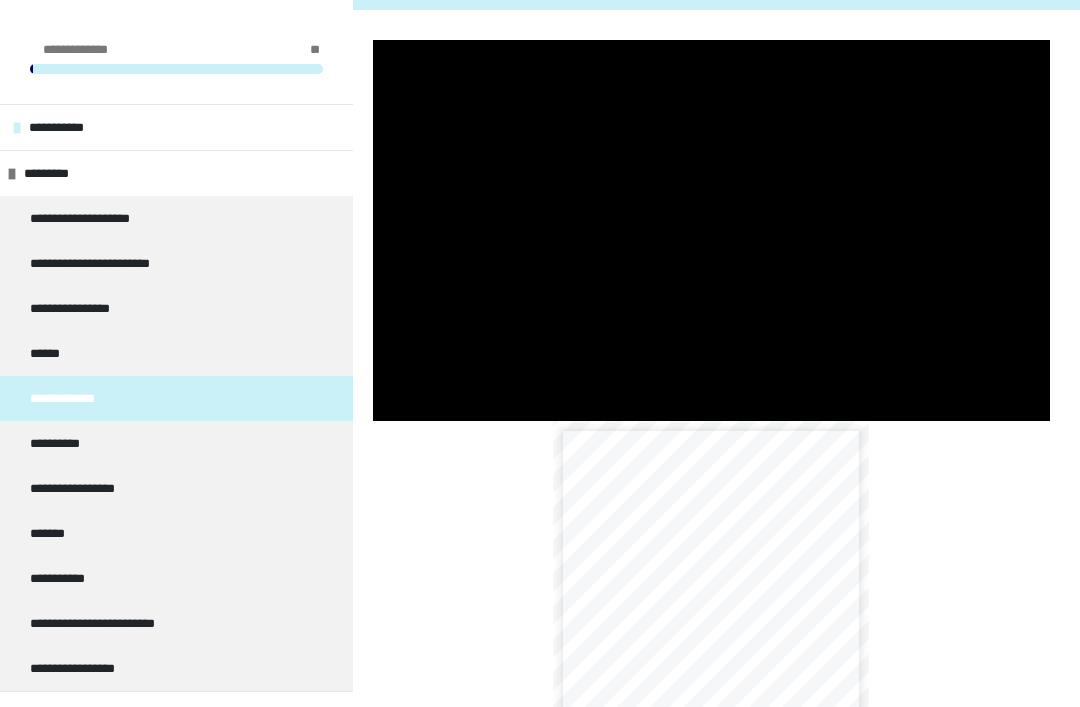 click on "**********" at bounding box center (69, 443) 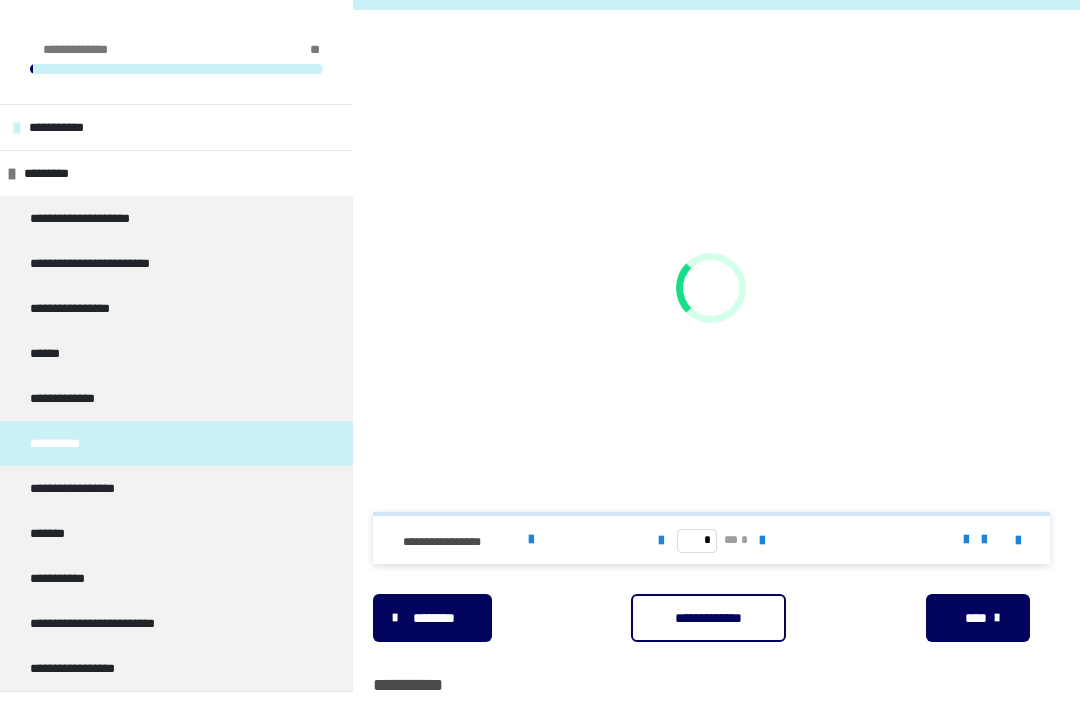 click on "**********" at bounding box center [69, 443] 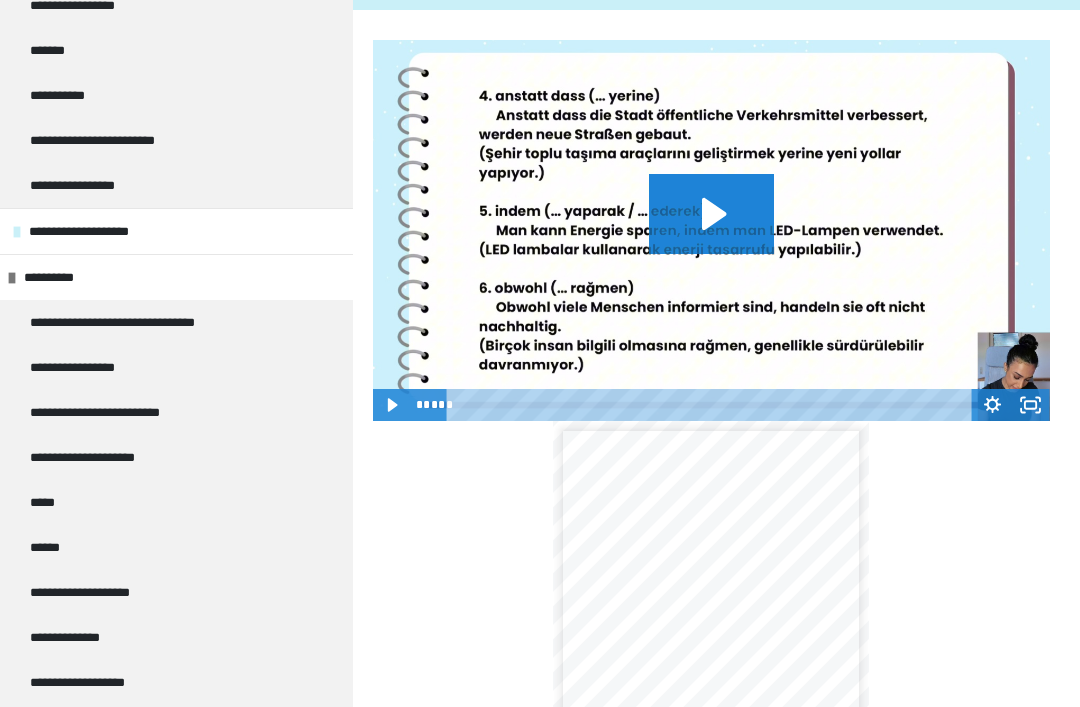 scroll, scrollTop: 489, scrollLeft: 0, axis: vertical 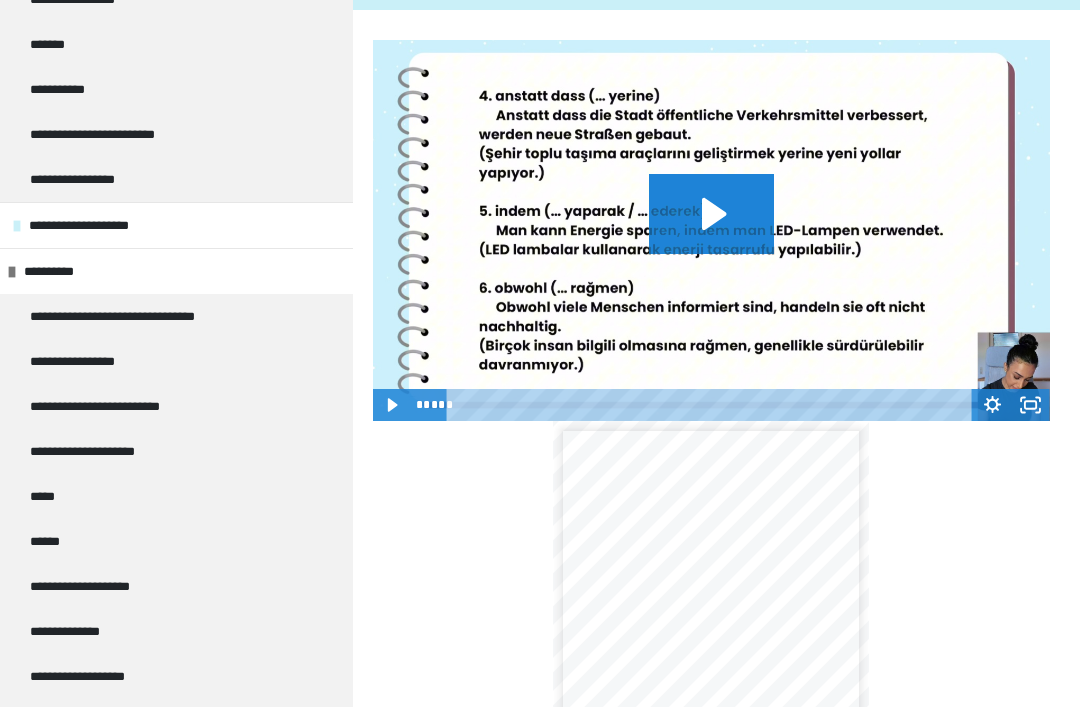 click on "**********" at bounding box center [176, 316] 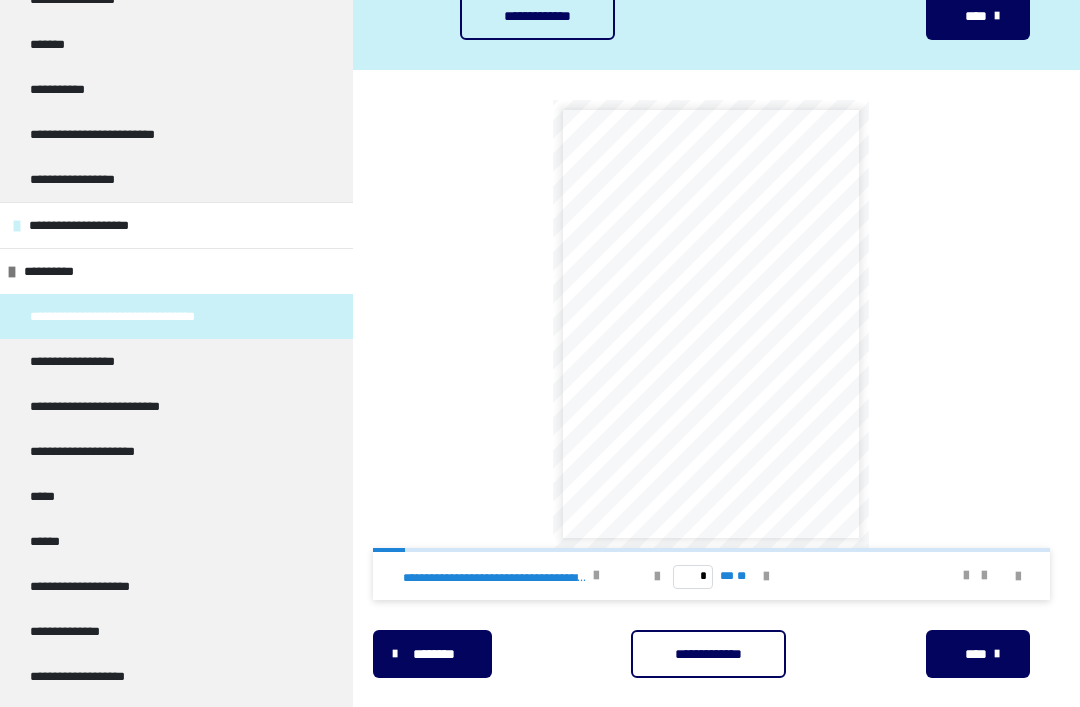 click on "**********" at bounding box center [176, 361] 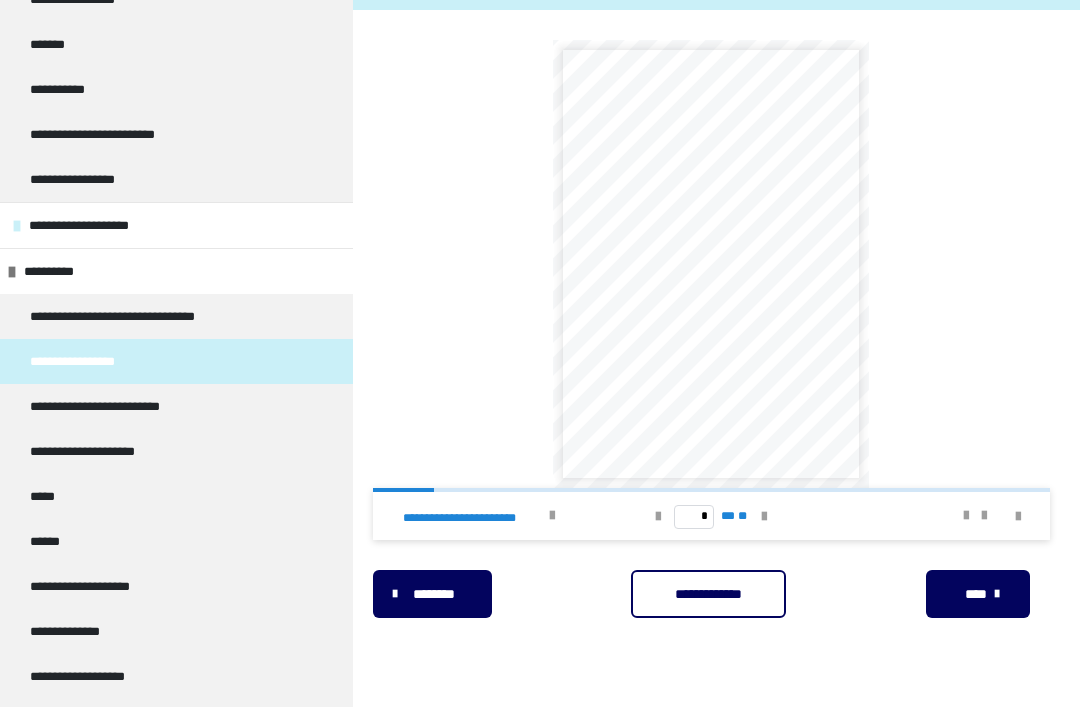 click at bounding box center [764, 517] 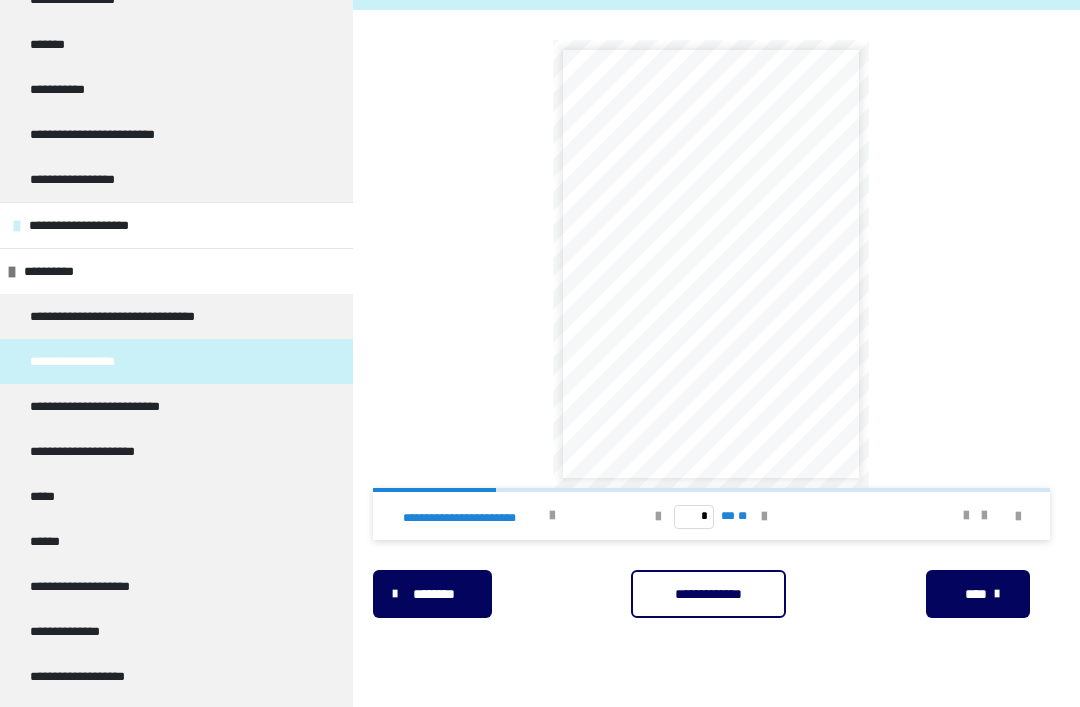 click at bounding box center [764, 517] 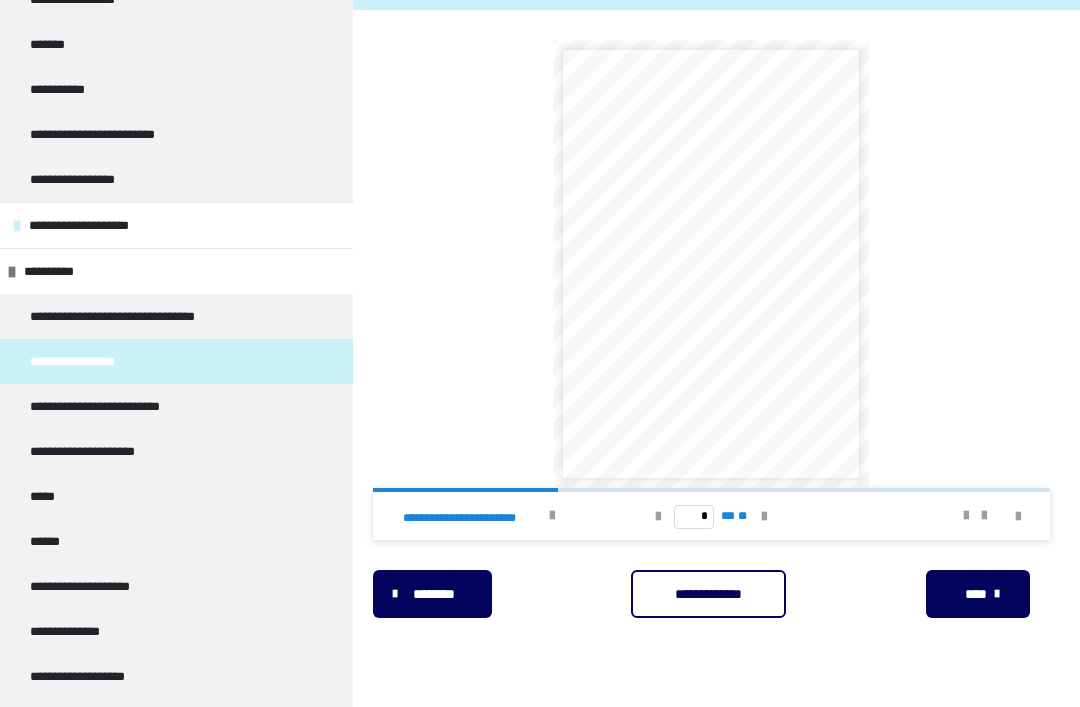 click on "**********" at bounding box center [106, 451] 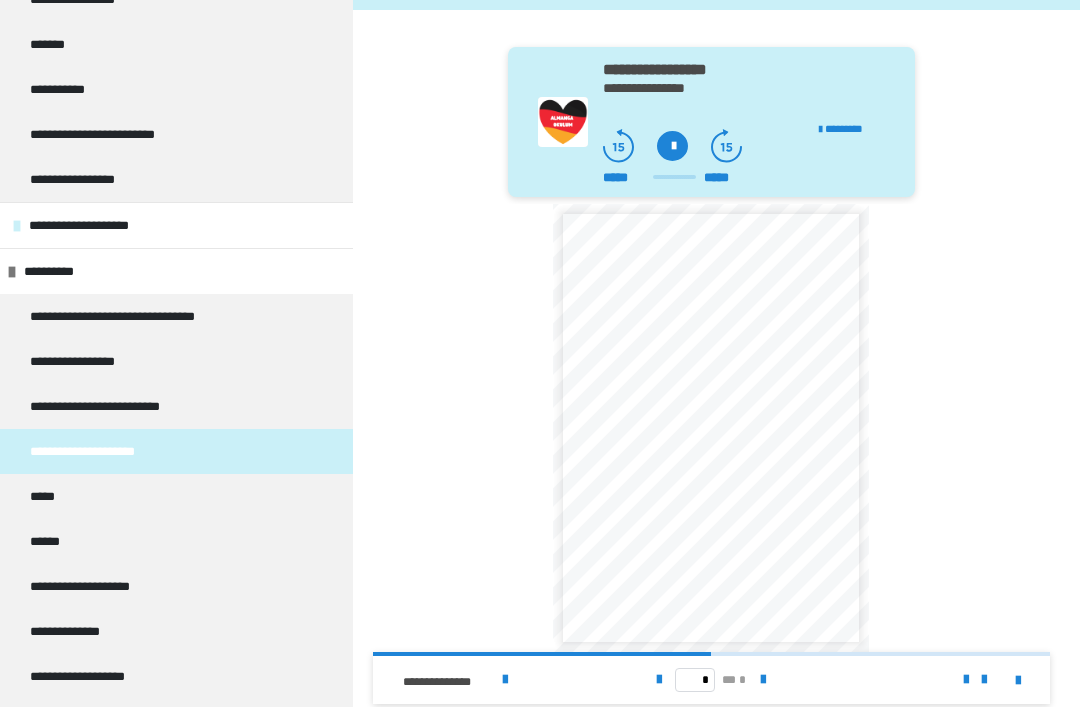 click at bounding box center [763, 680] 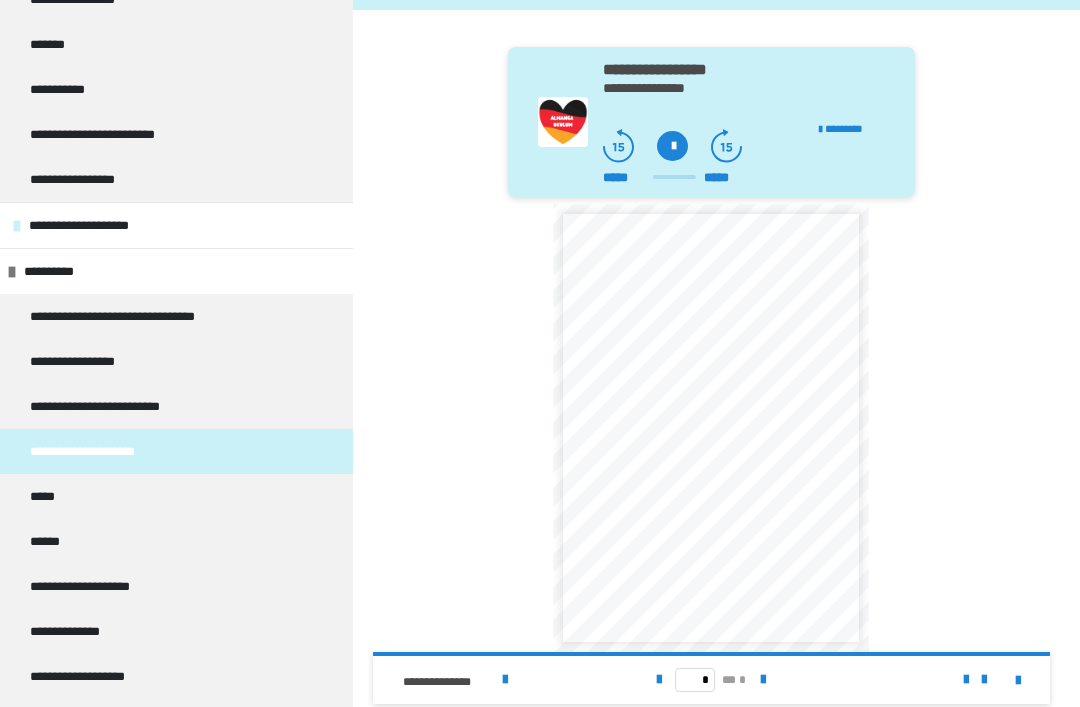 click at bounding box center (659, 680) 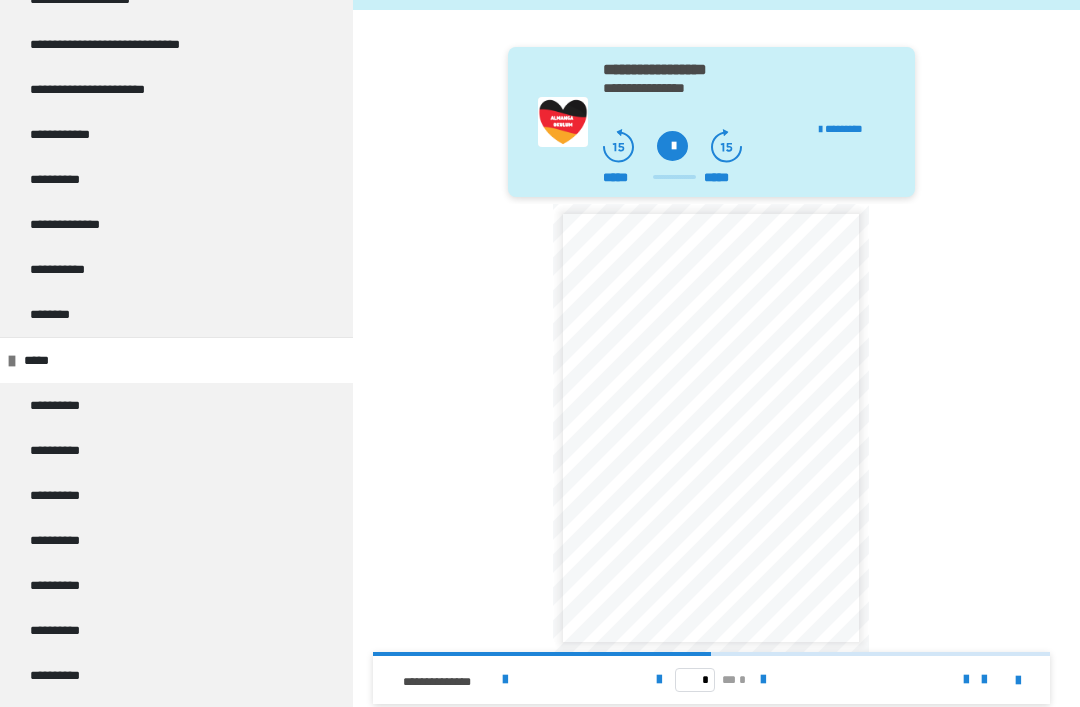 scroll, scrollTop: 1427, scrollLeft: 0, axis: vertical 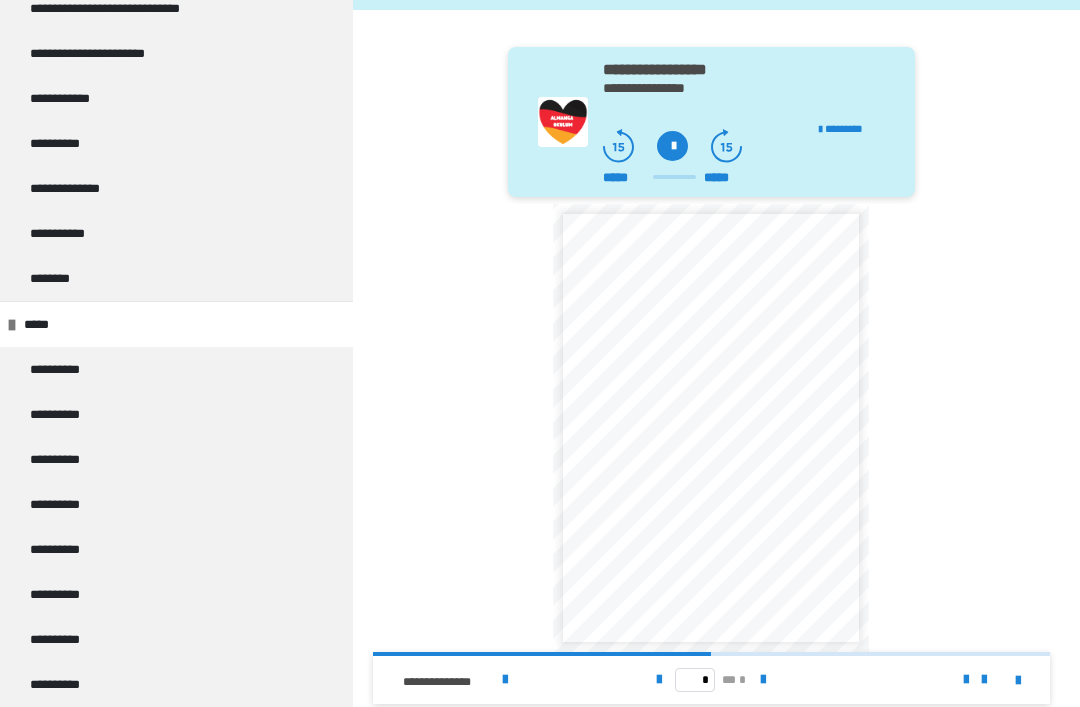 click on "**********" at bounding box center [59, 369] 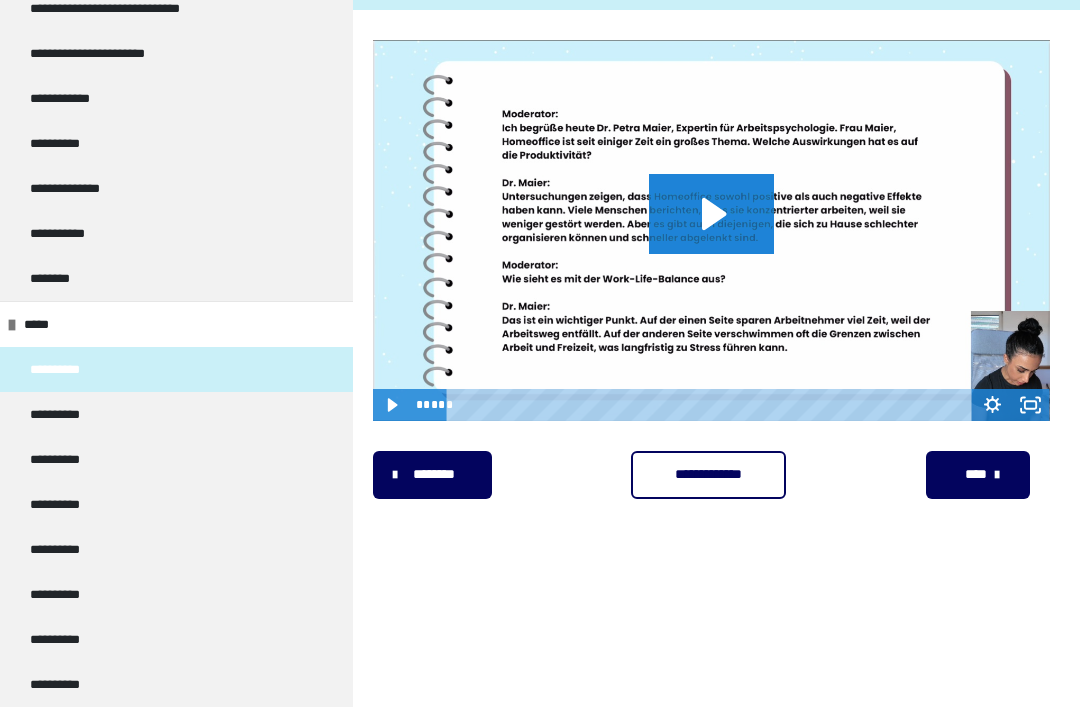 click 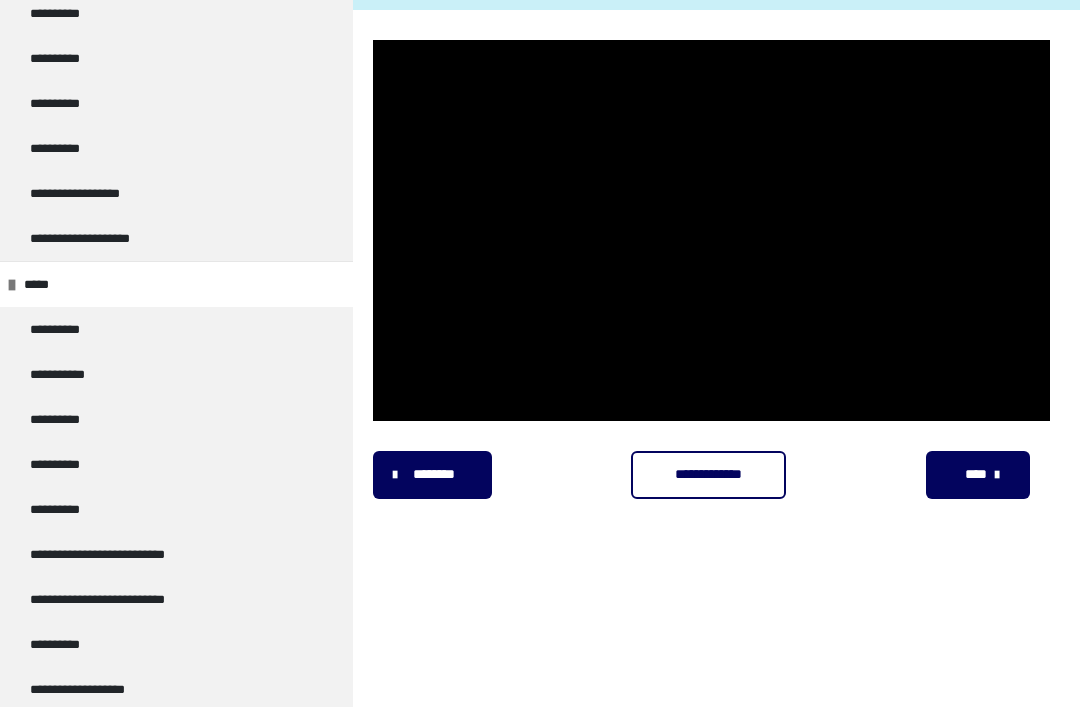 scroll, scrollTop: 1964, scrollLeft: 0, axis: vertical 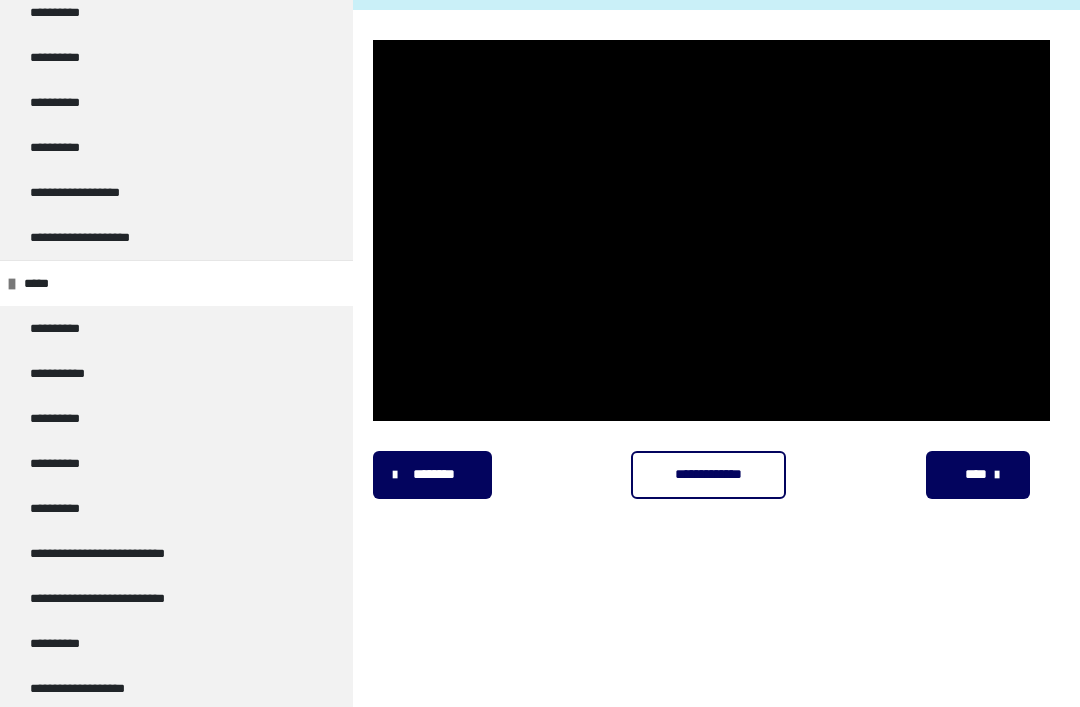 click on "*****" at bounding box center (46, 283) 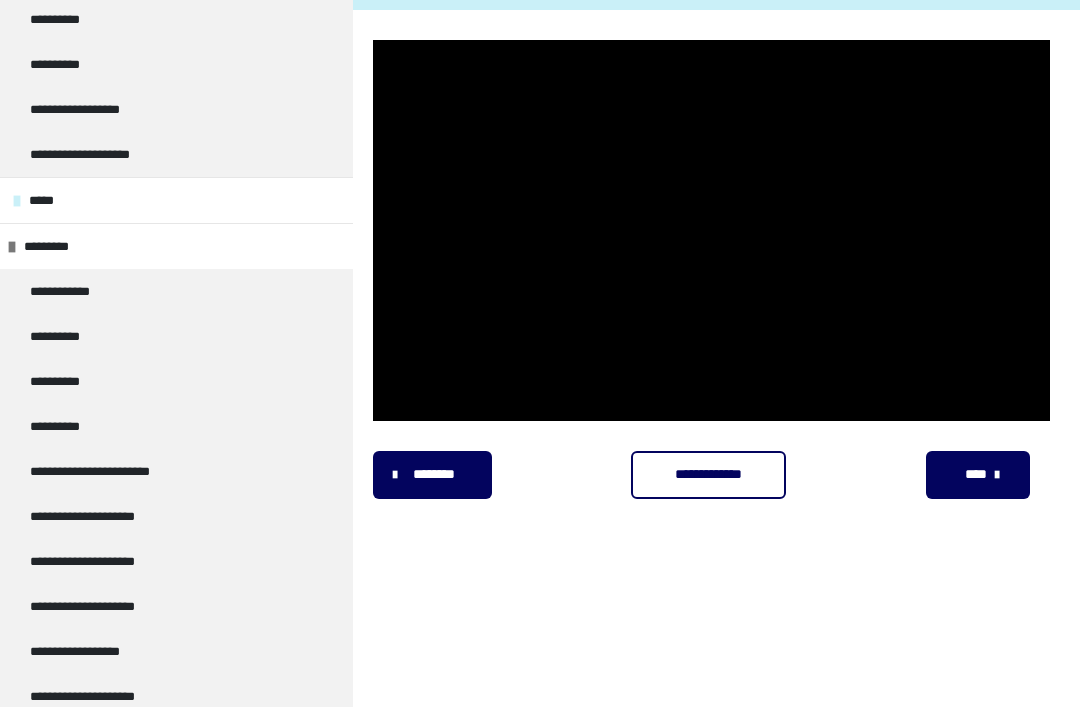 click on "*********" at bounding box center [63, 246] 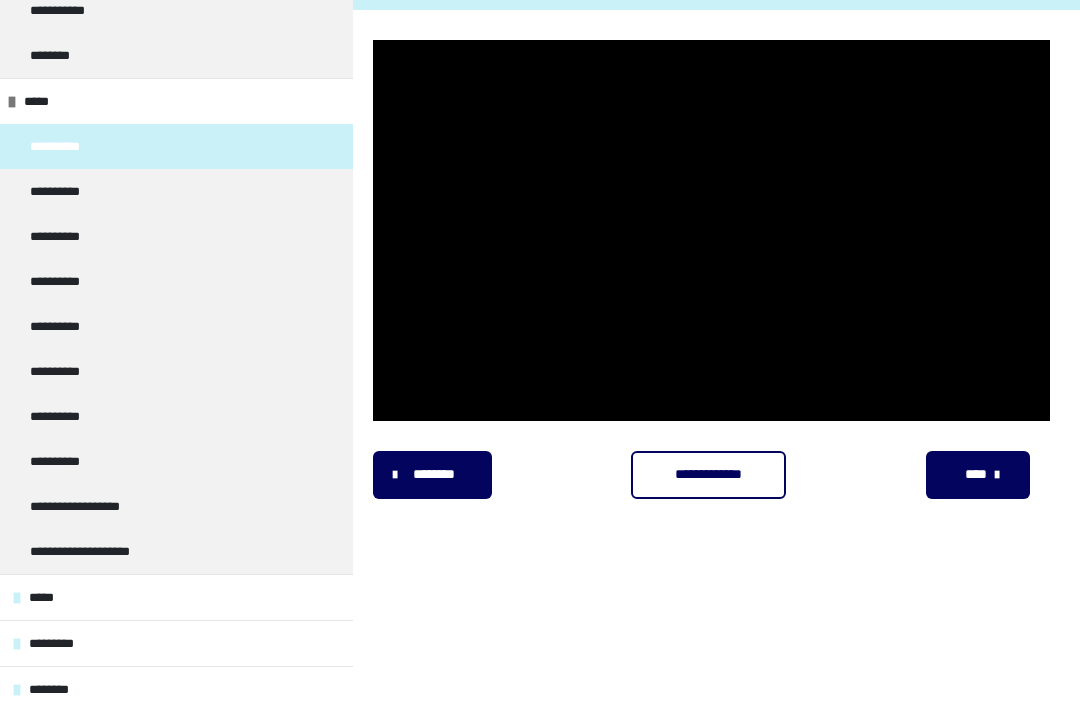 scroll, scrollTop: 1650, scrollLeft: 0, axis: vertical 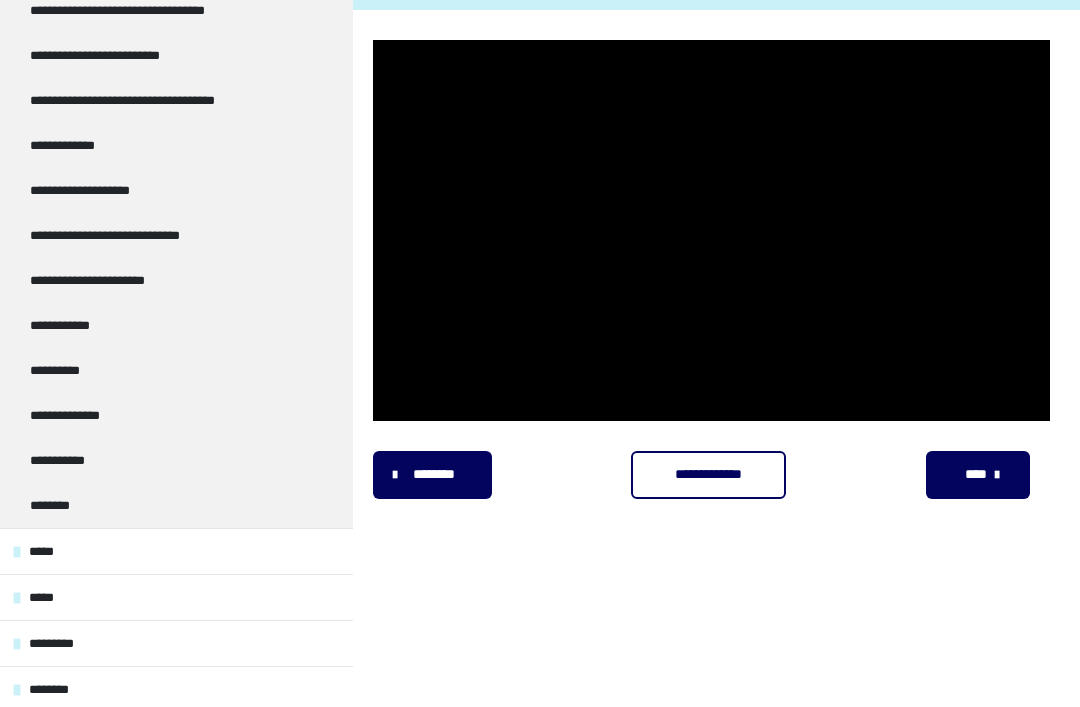 click at bounding box center (711, 230) 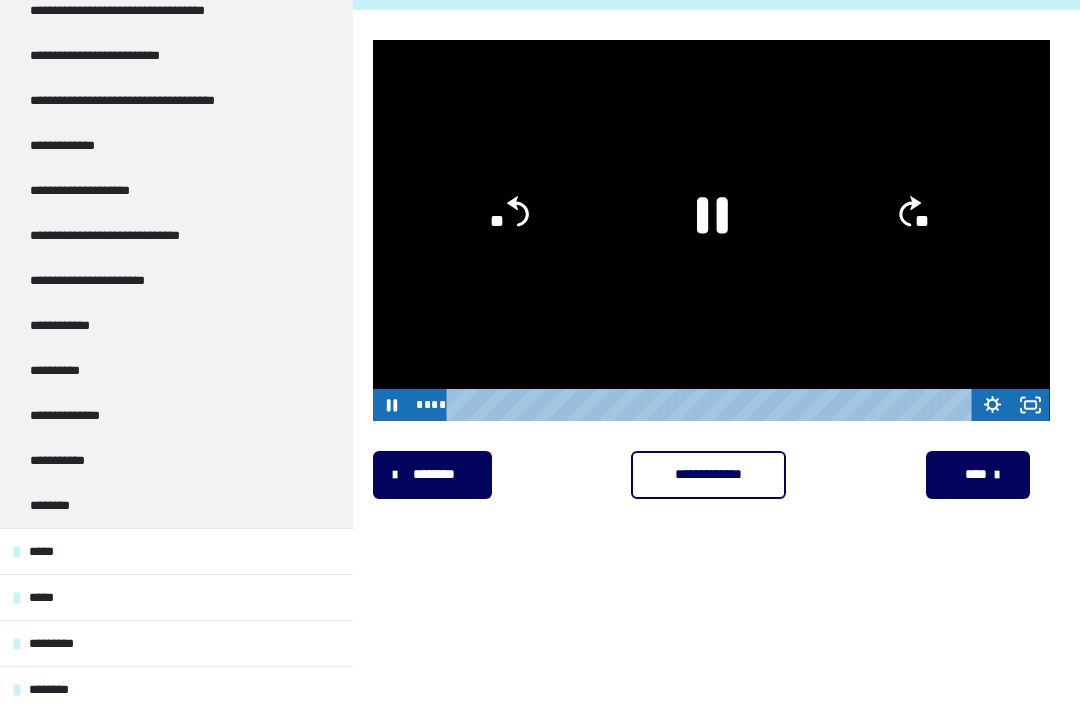 click on "**" 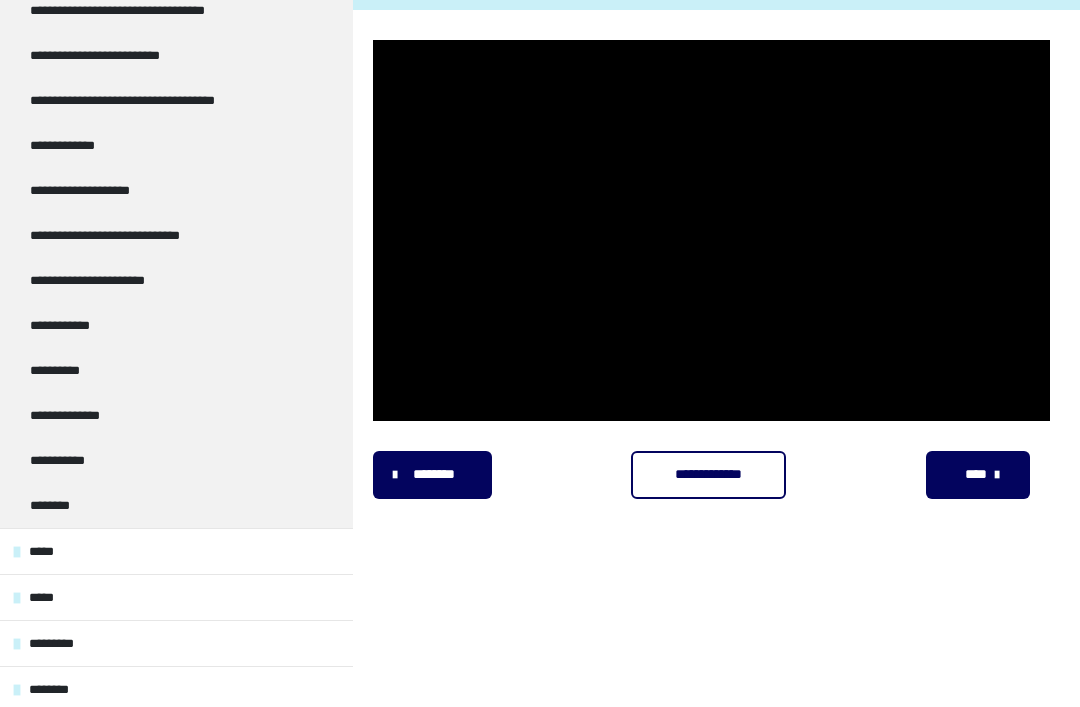 click at bounding box center [711, 230] 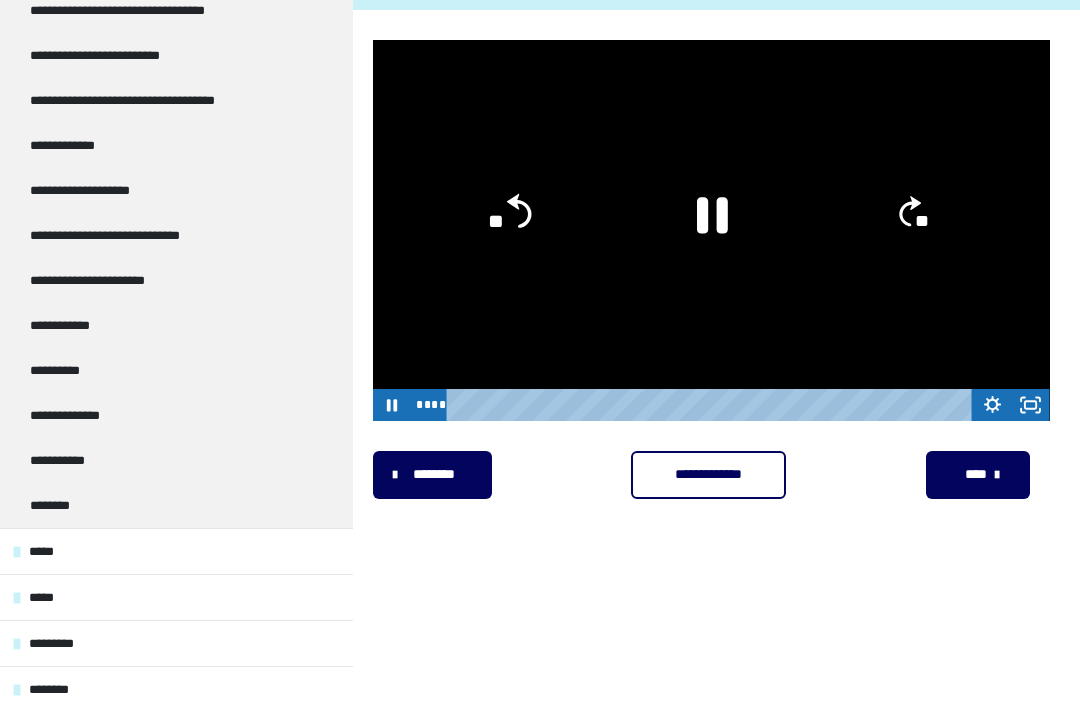 click on "**" 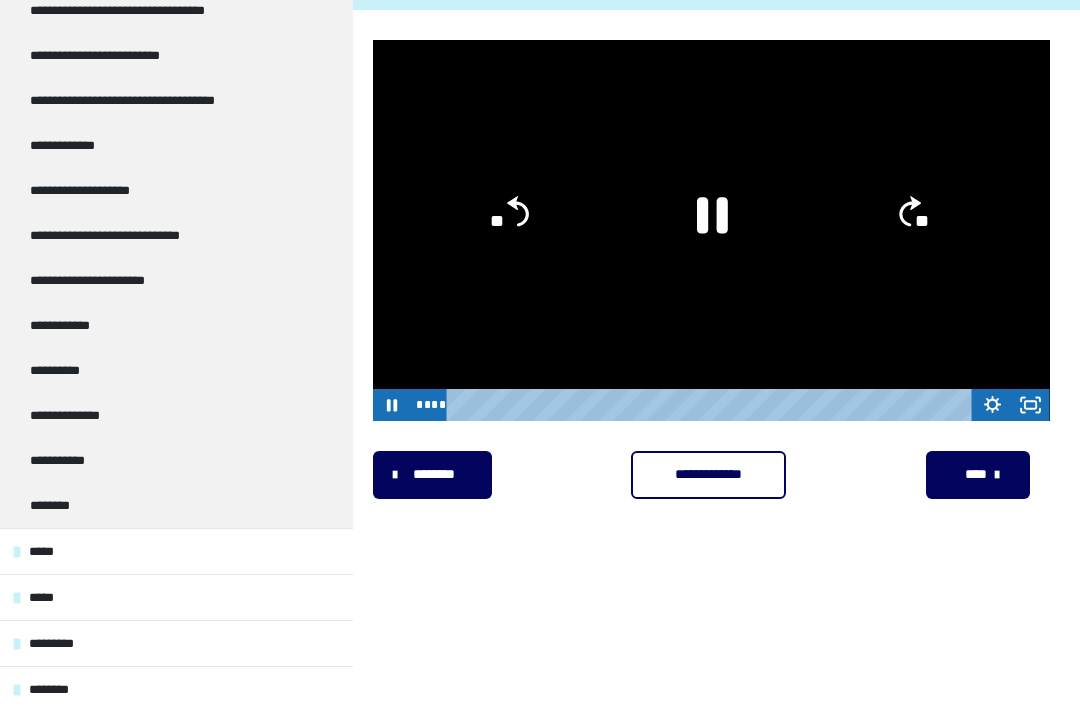 click on "**" 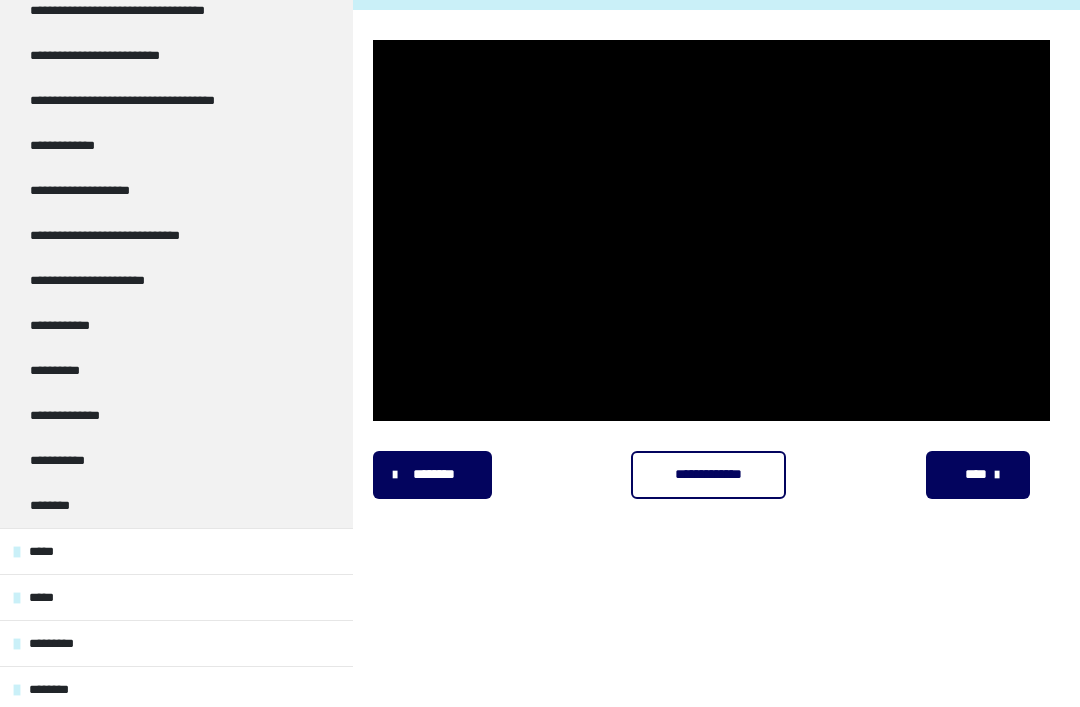 click at bounding box center (711, 230) 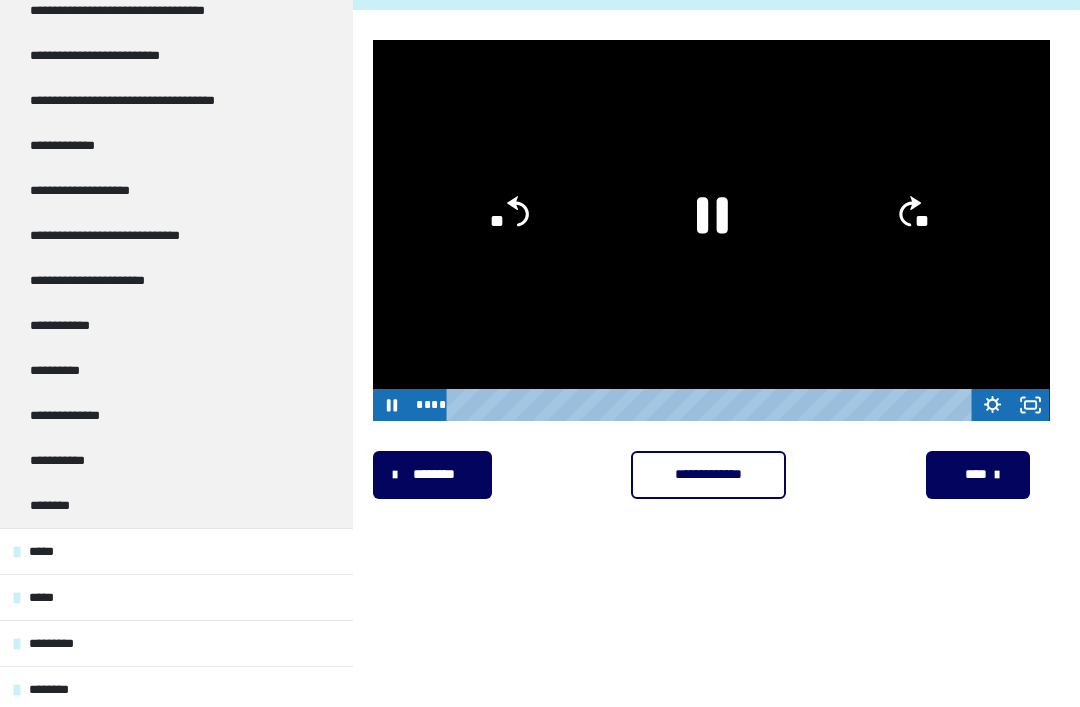 click on "**" 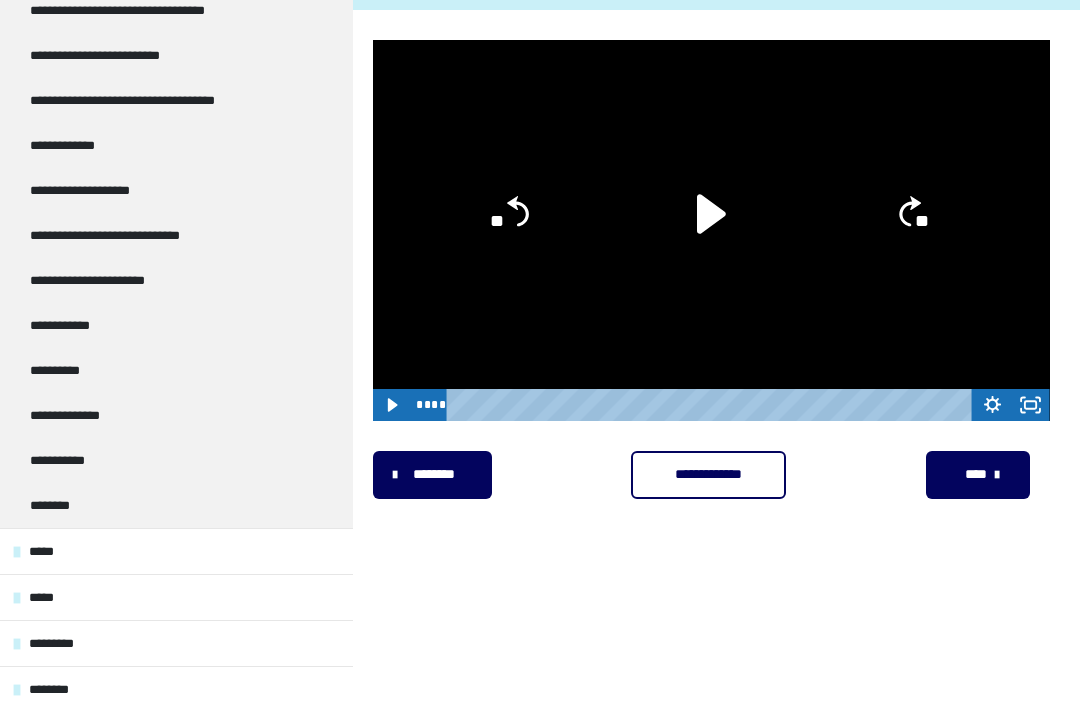 click 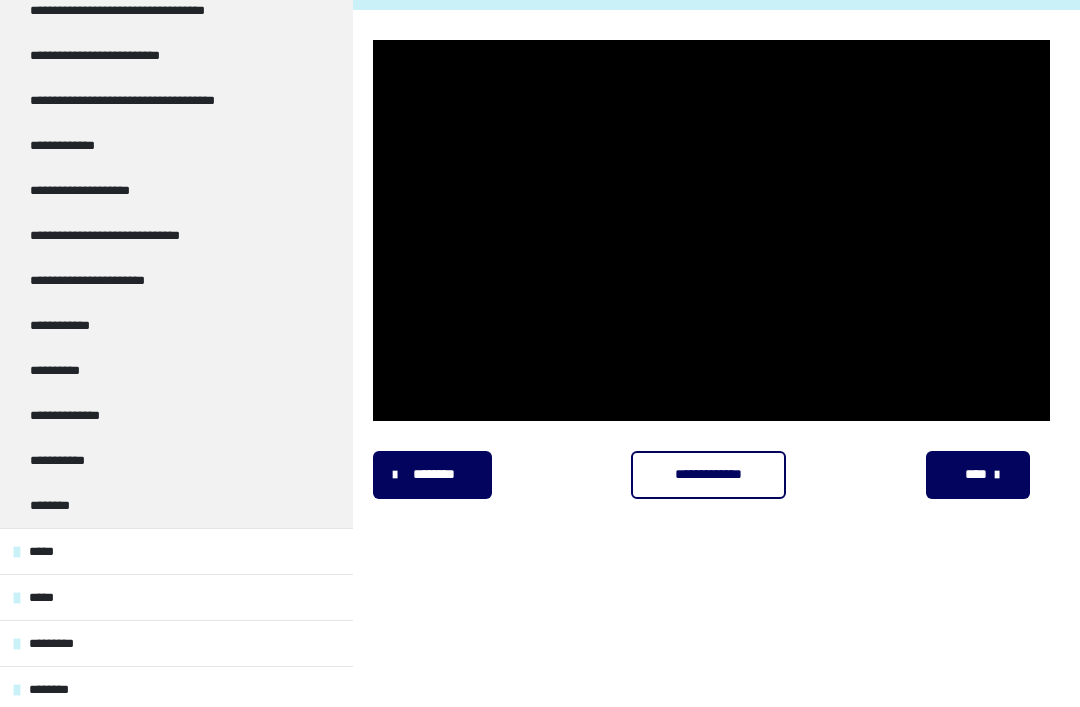 click at bounding box center (711, 230) 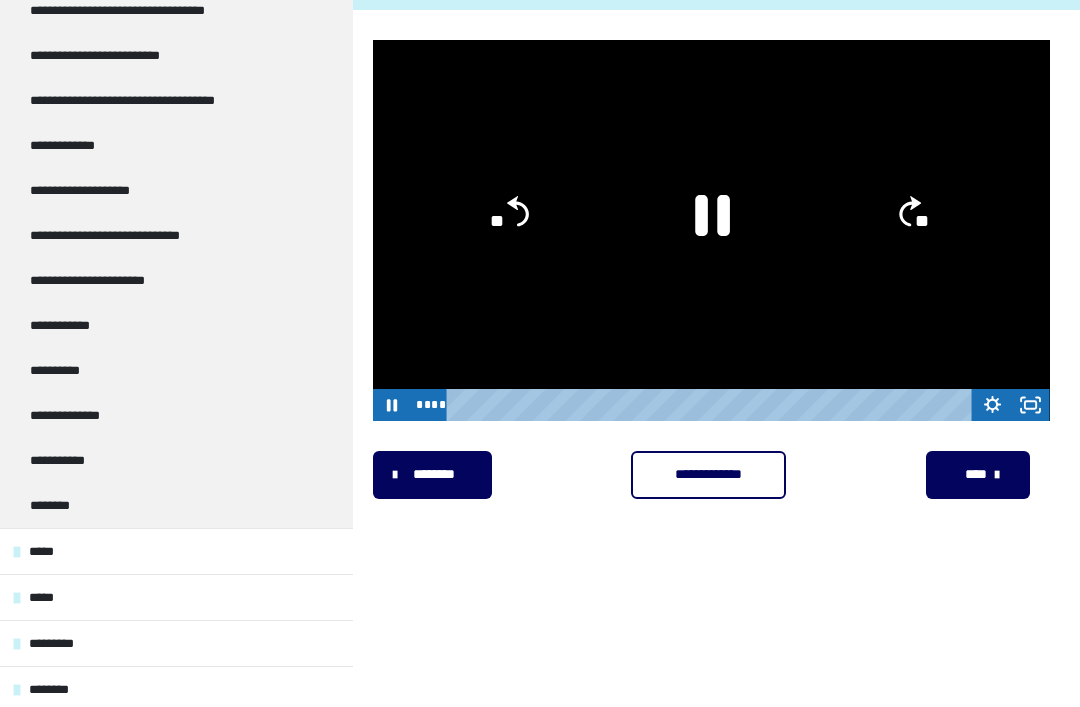 click 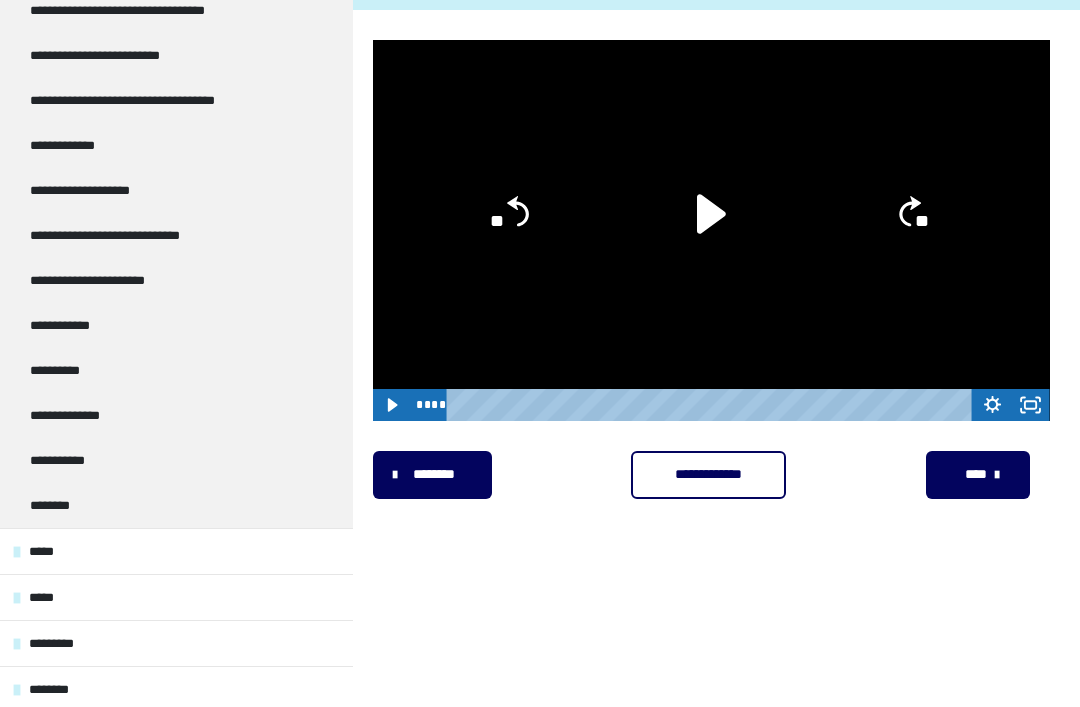 click 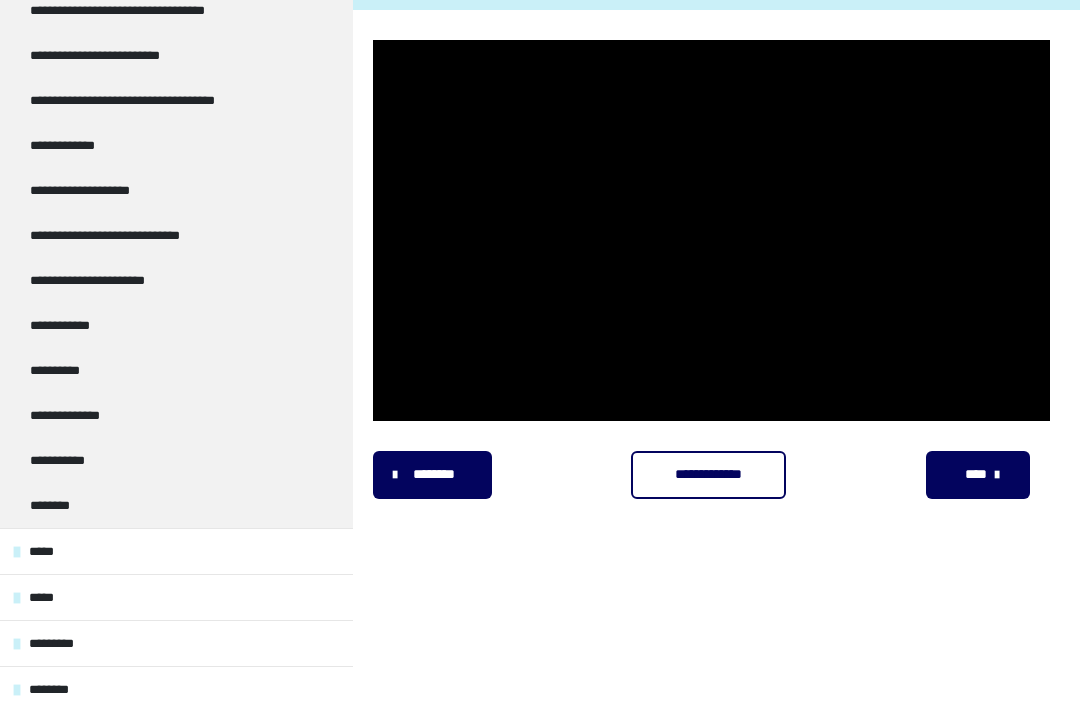 click at bounding box center (711, 230) 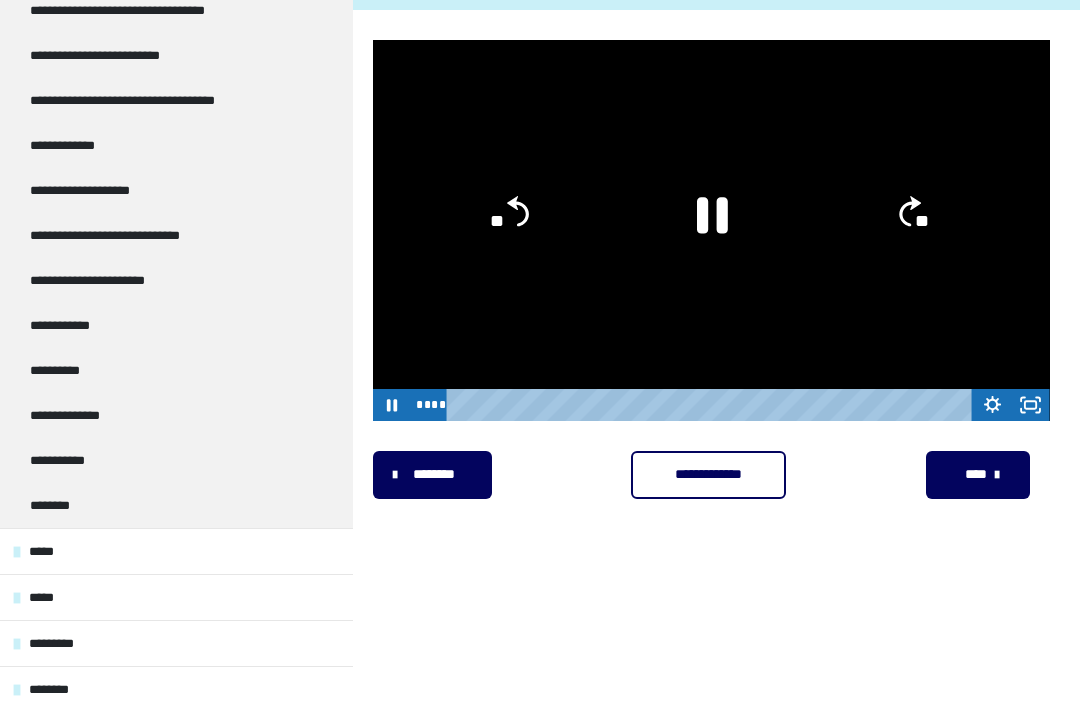 click at bounding box center [711, 230] 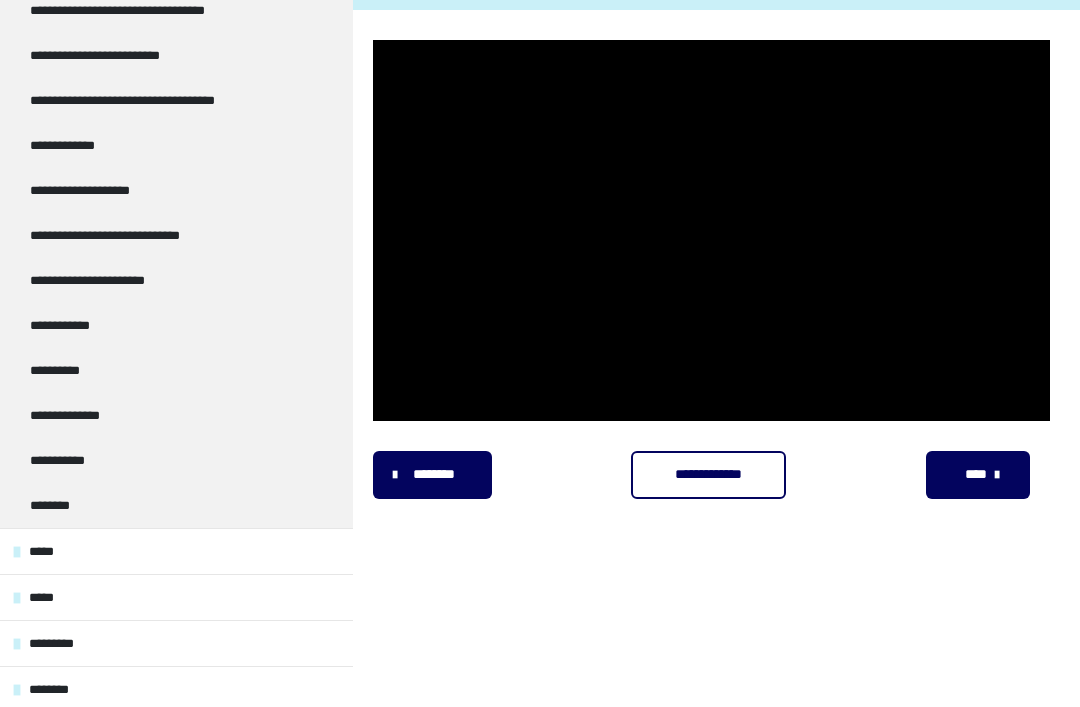 click at bounding box center (711, 230) 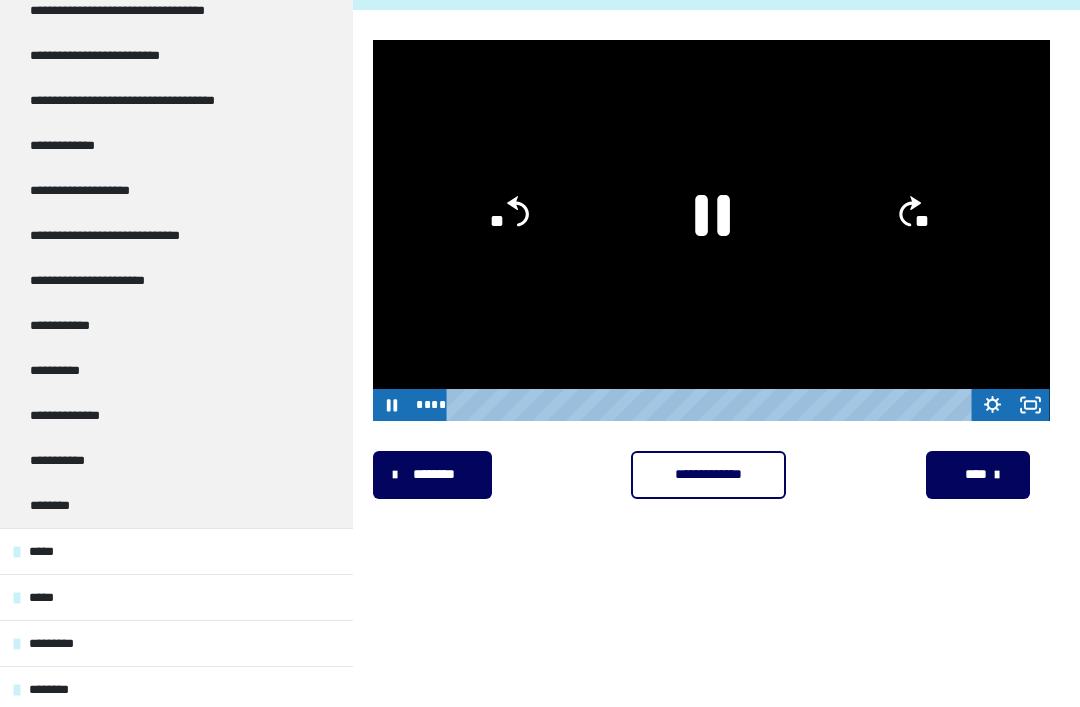 click 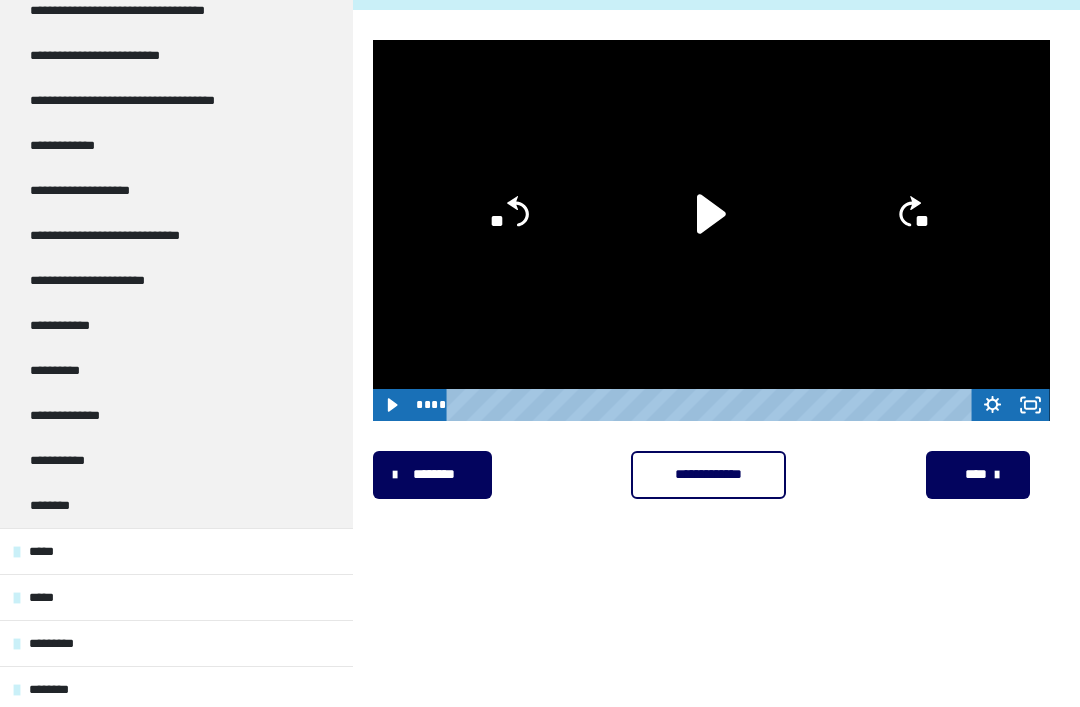 click at bounding box center [711, 230] 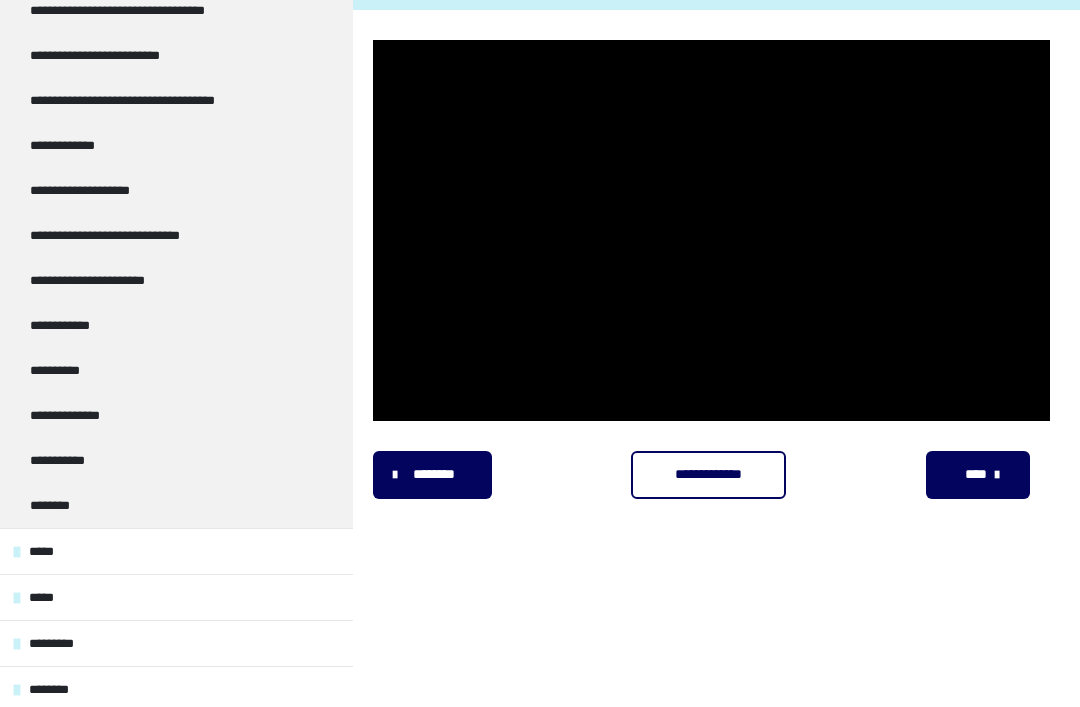 click at bounding box center (711, 230) 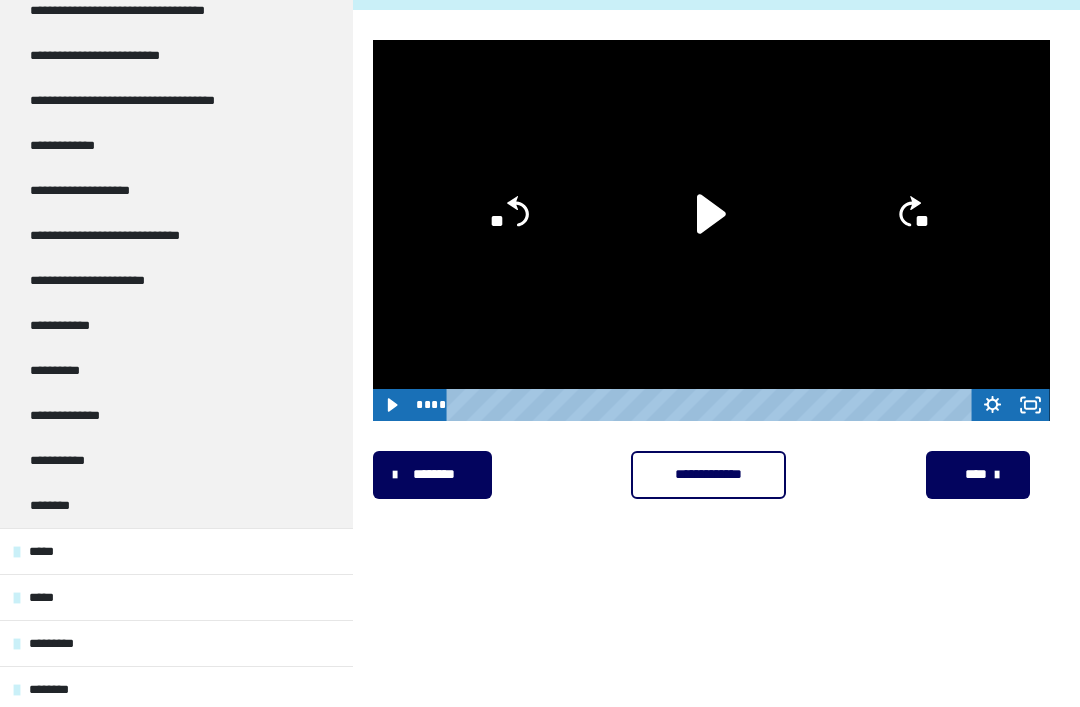 click 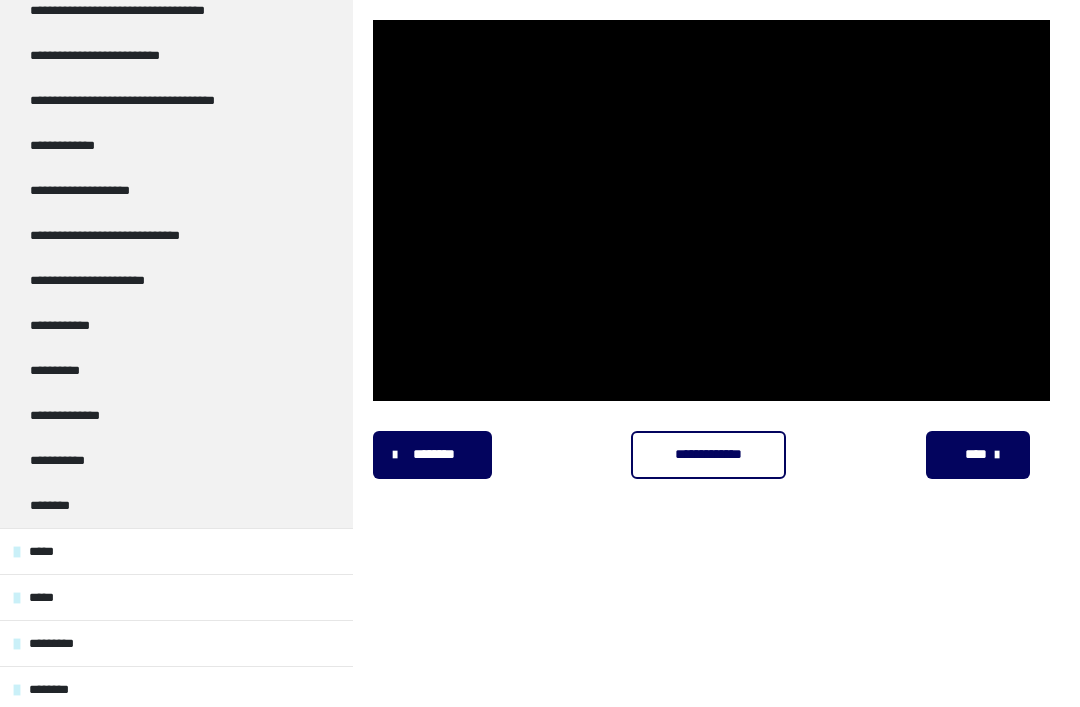 scroll, scrollTop: 351, scrollLeft: 0, axis: vertical 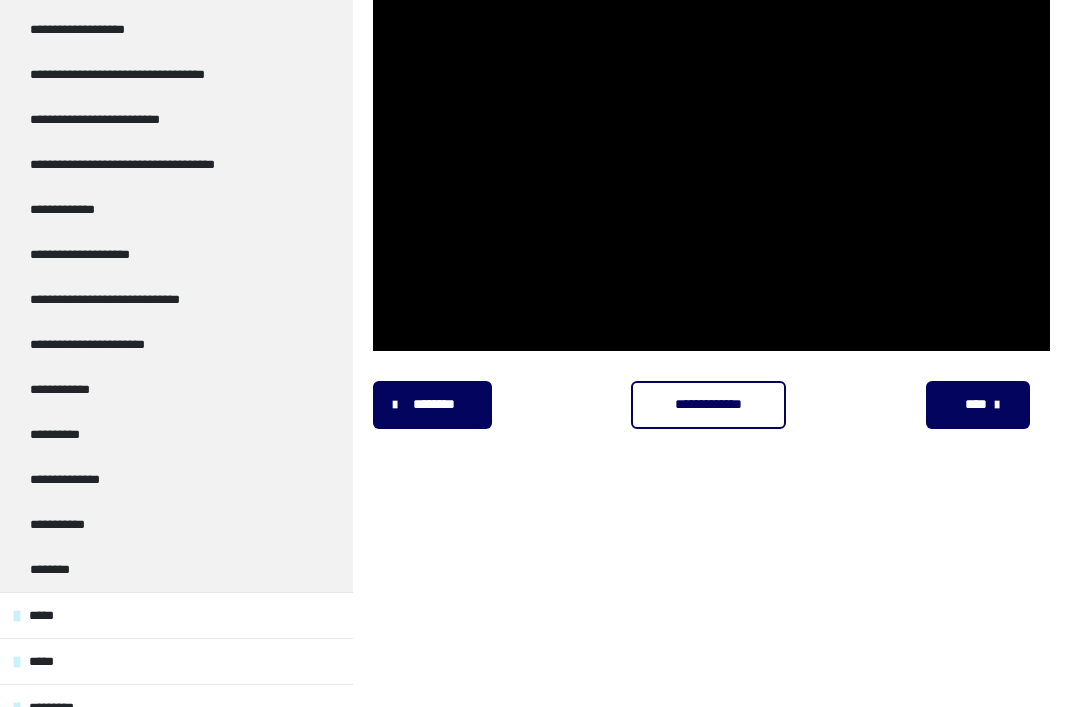 click on "*****" at bounding box center (176, 615) 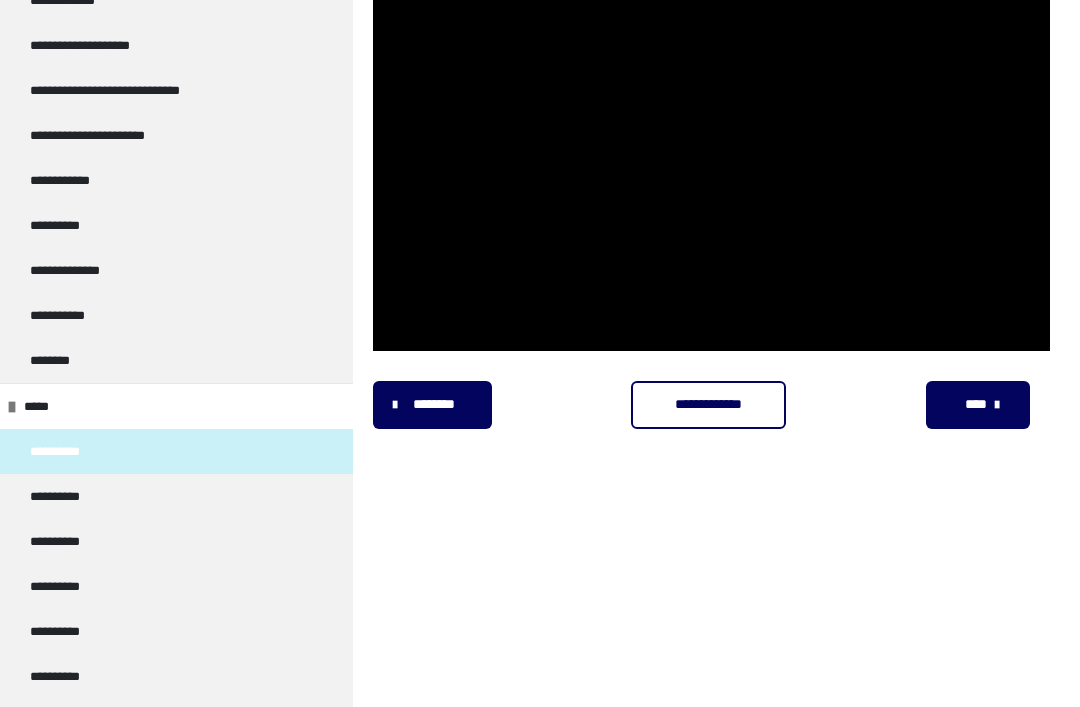 scroll, scrollTop: 1348, scrollLeft: 0, axis: vertical 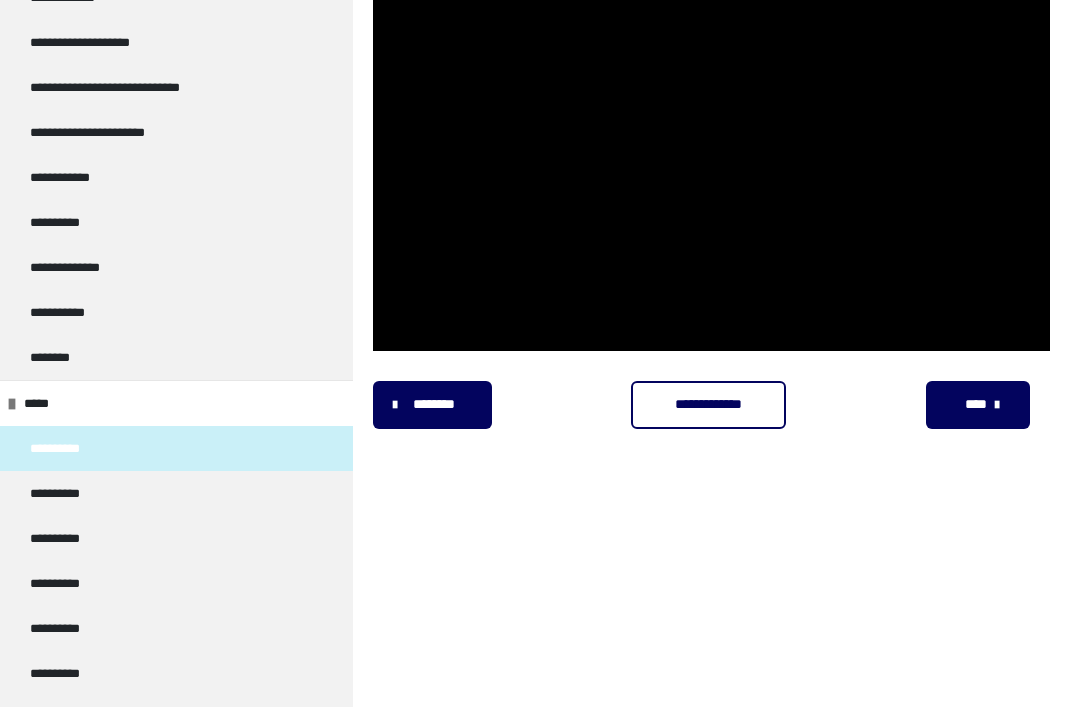 click at bounding box center (711, 160) 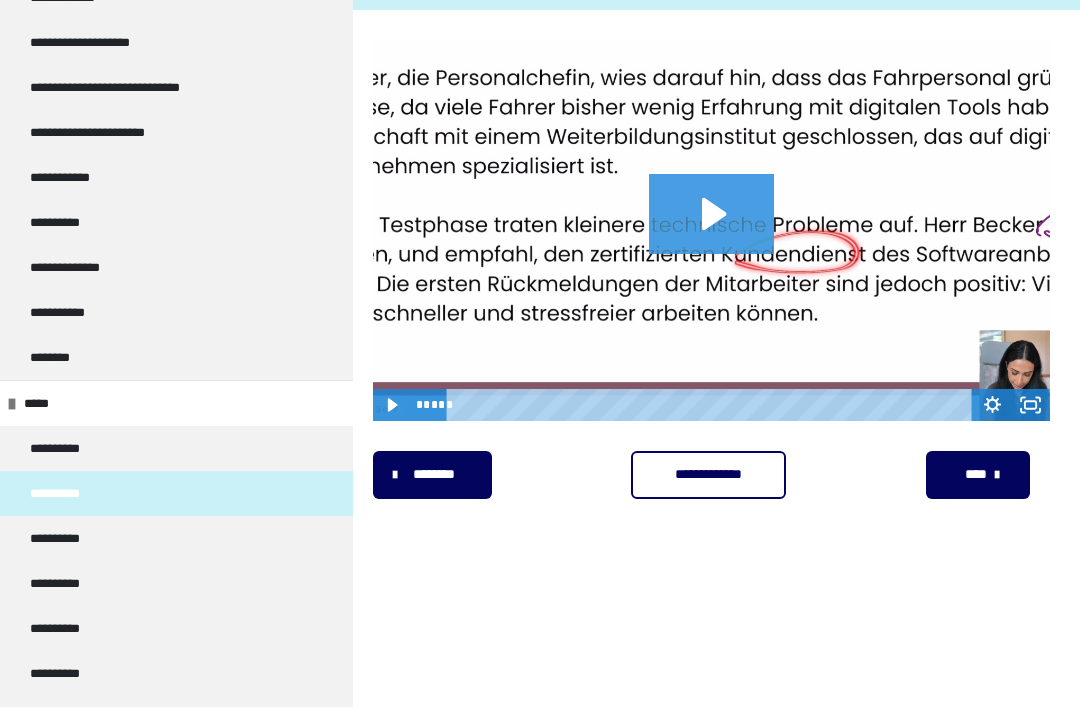 click 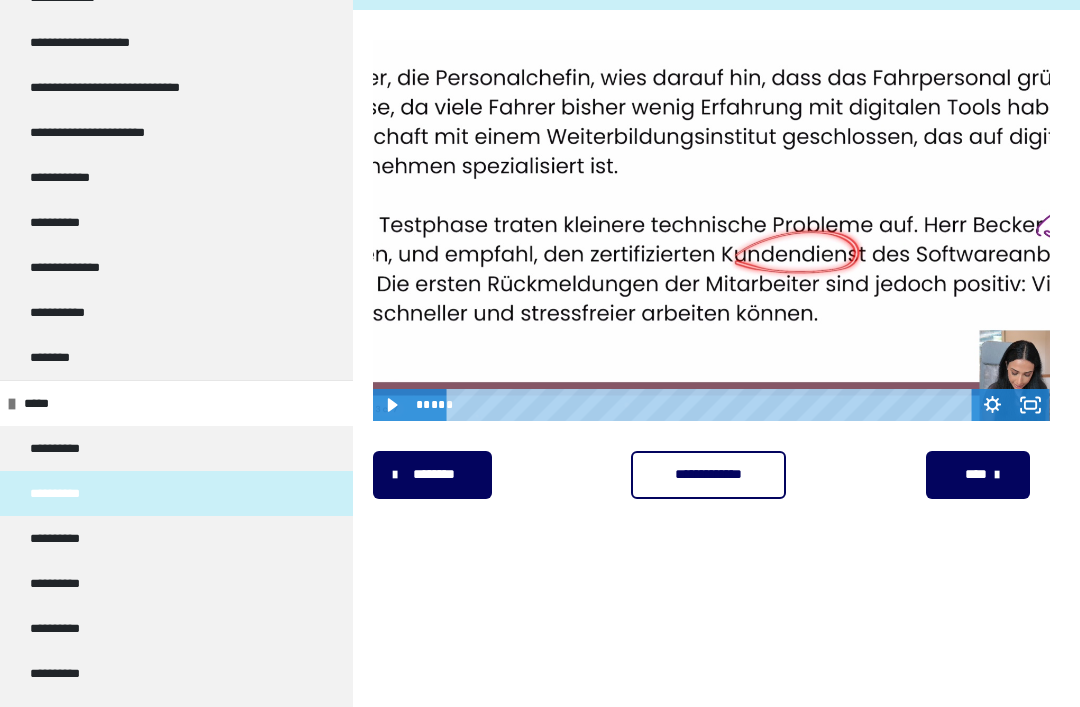 click 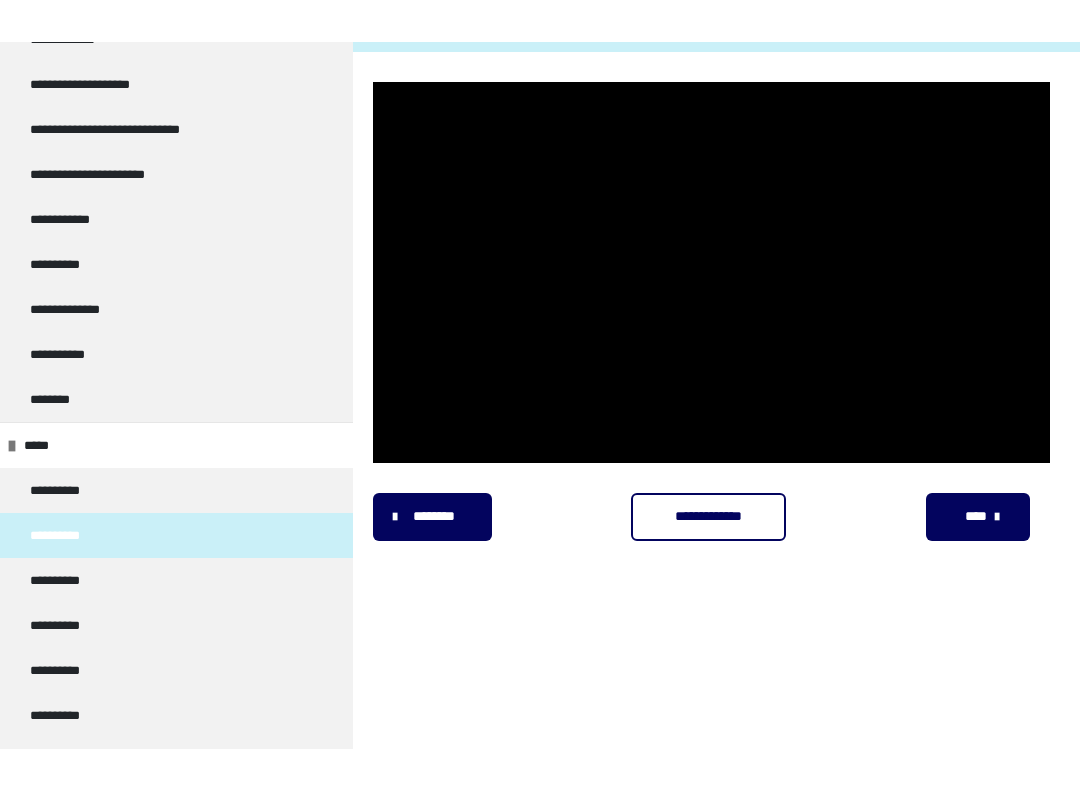 scroll, scrollTop: 20, scrollLeft: 0, axis: vertical 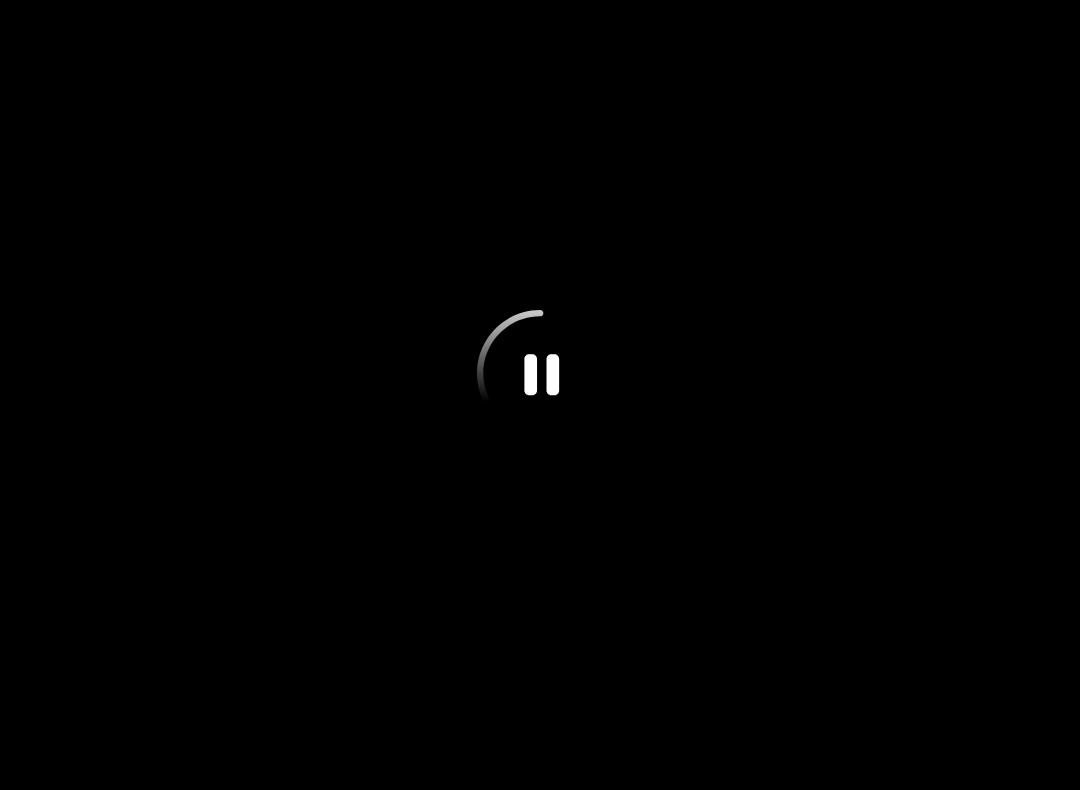 click at bounding box center (540, 395) 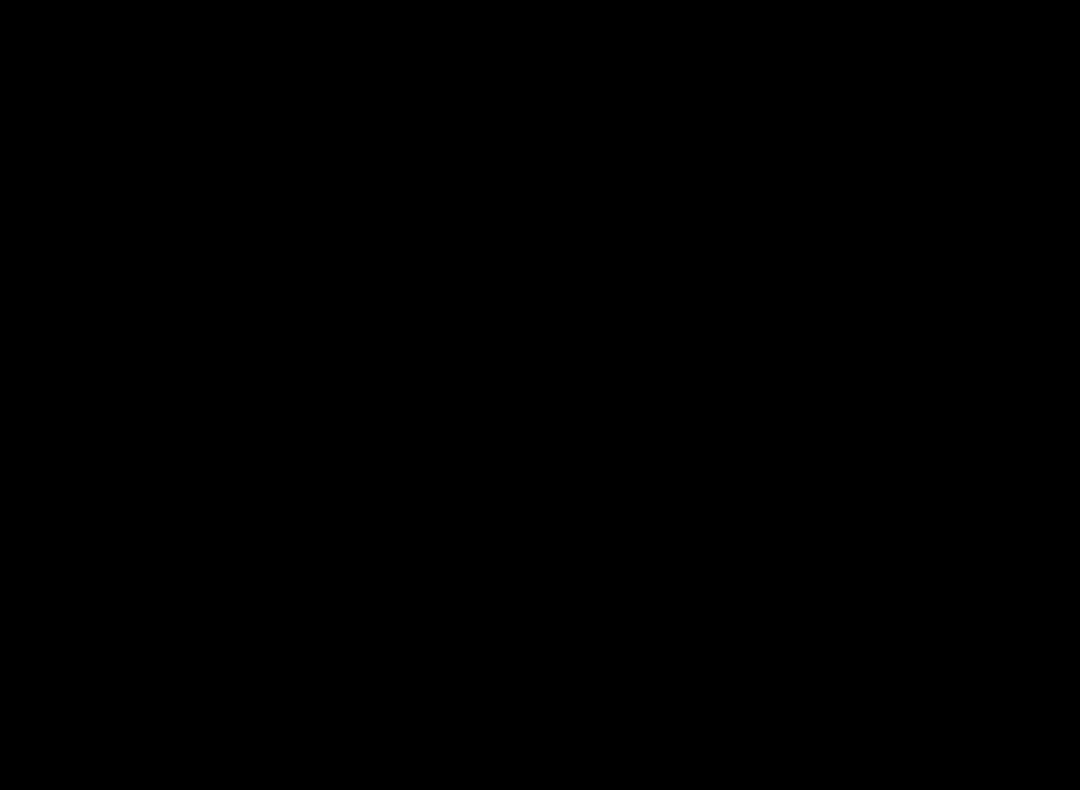 click at bounding box center (540, 395) 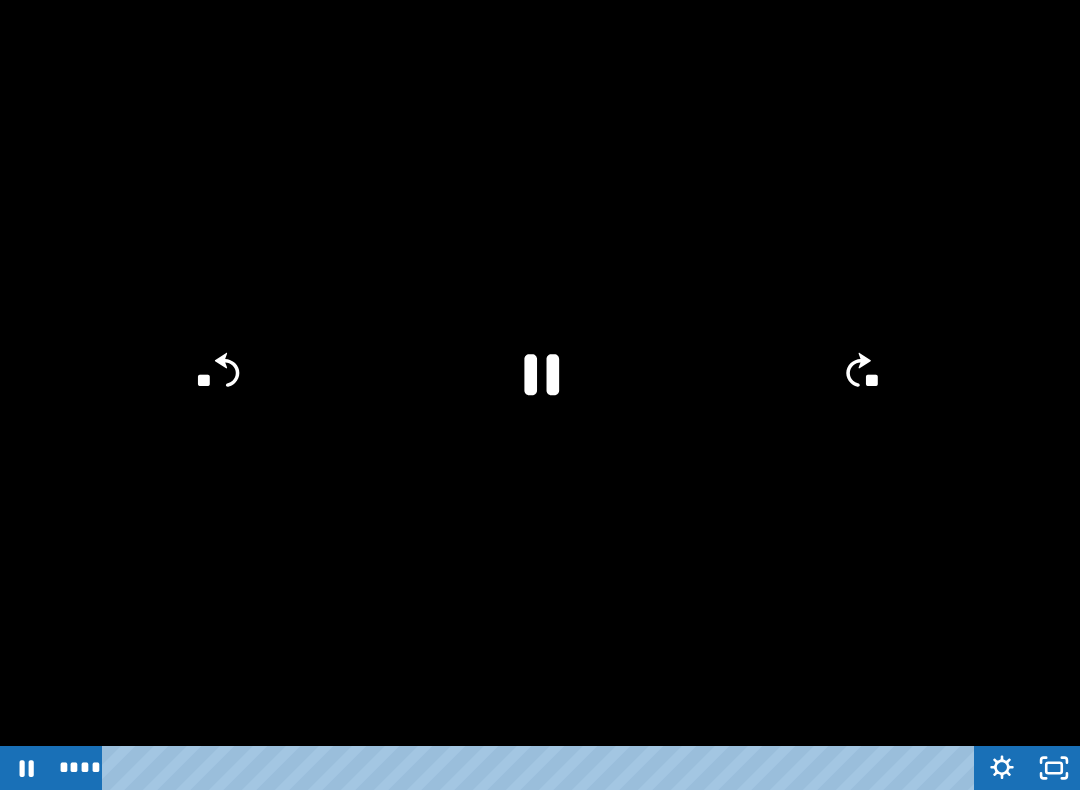 click 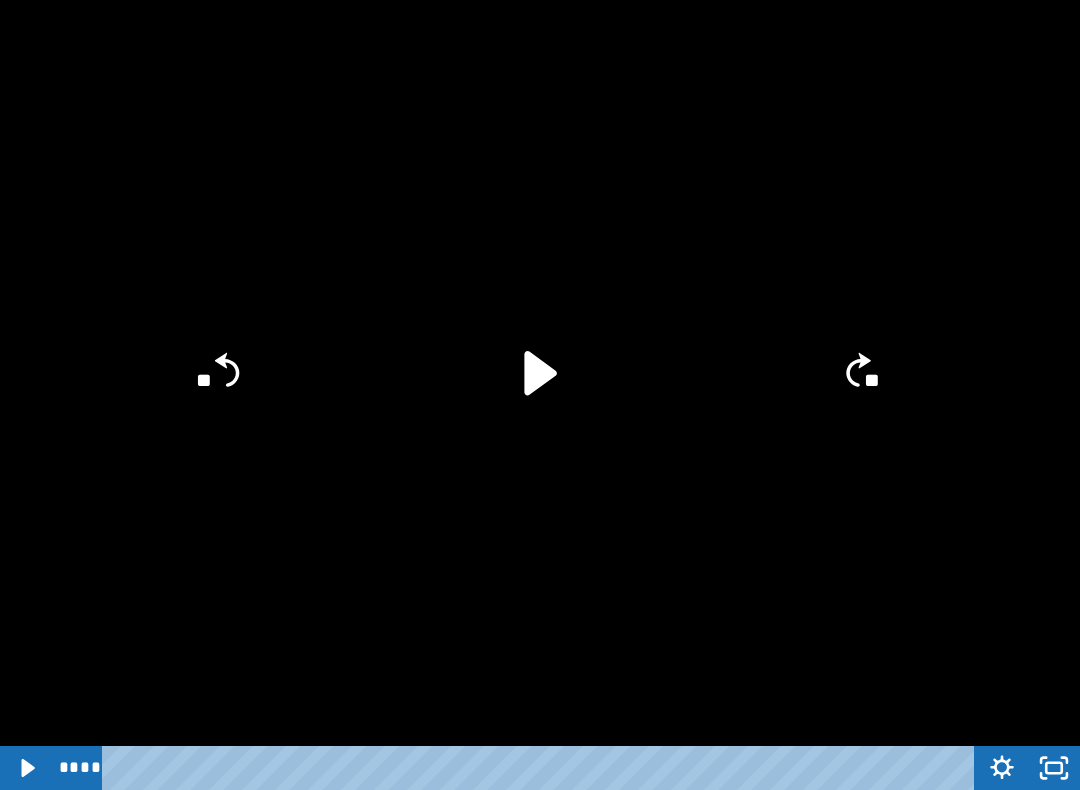 click 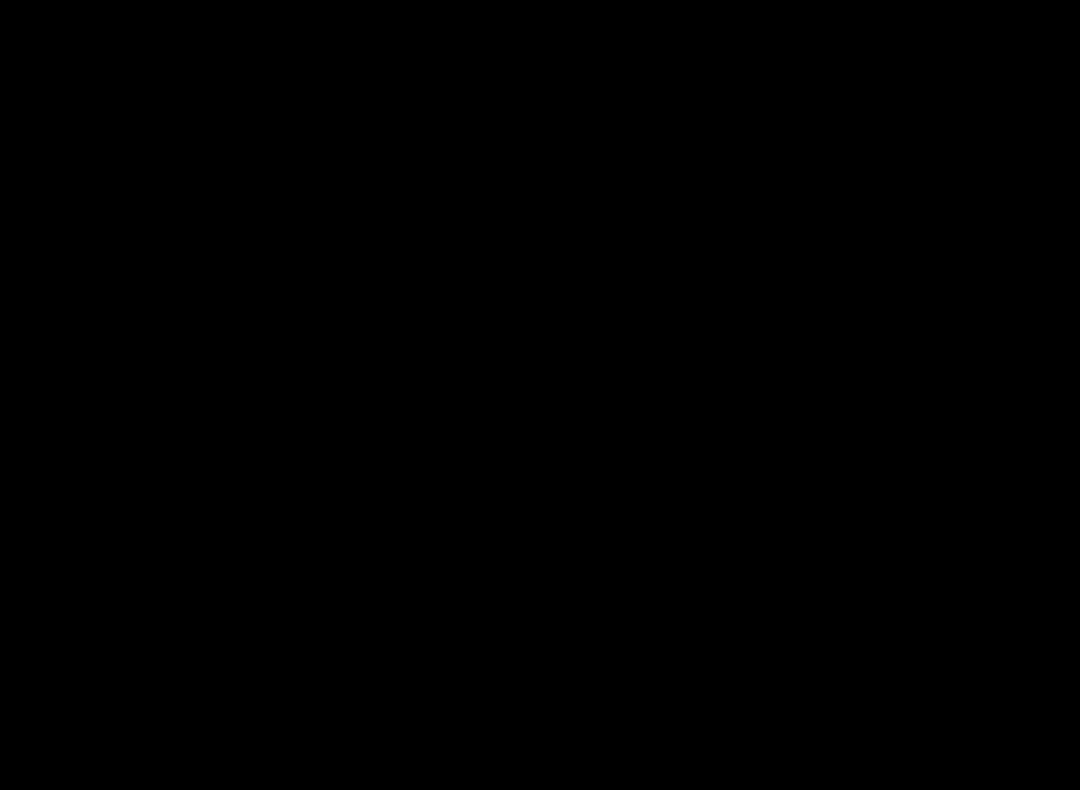 click at bounding box center [540, 395] 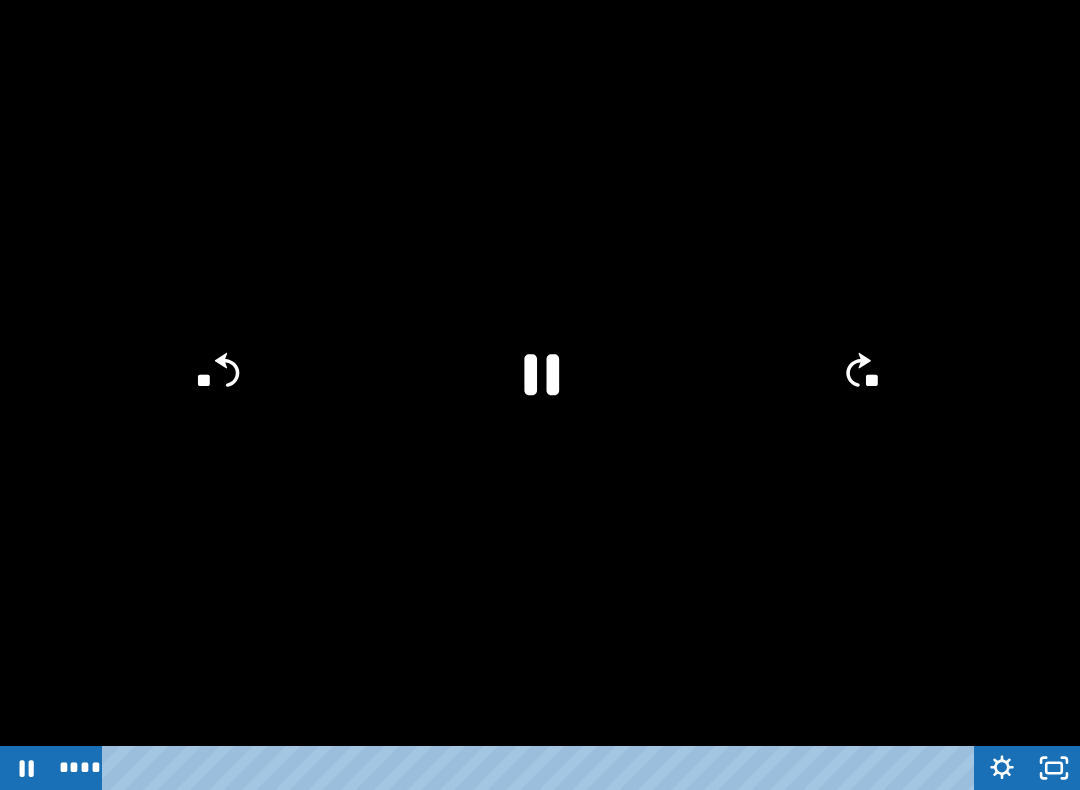 click 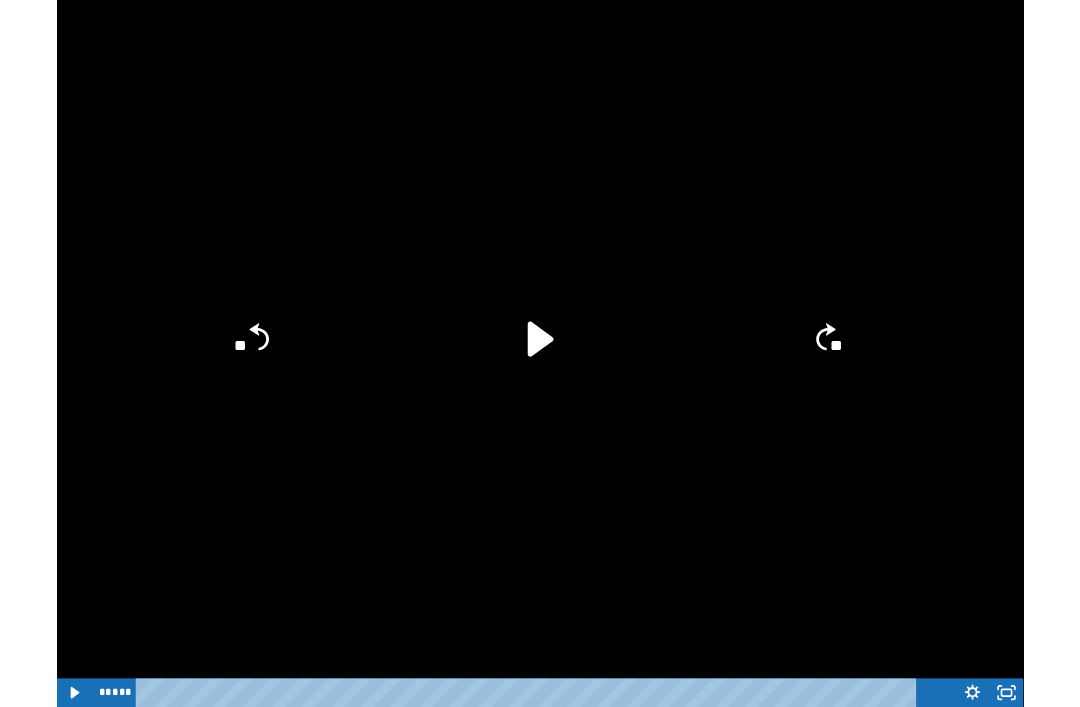 scroll, scrollTop: 282, scrollLeft: 0, axis: vertical 